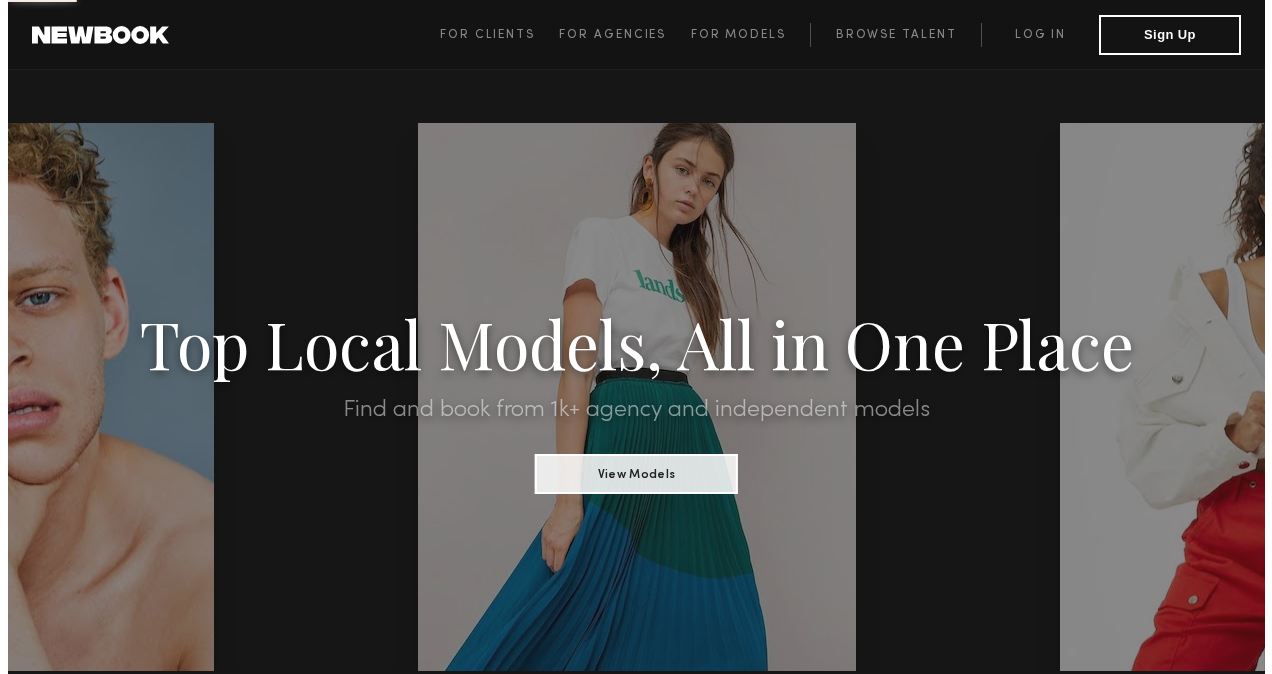 scroll, scrollTop: 0, scrollLeft: 0, axis: both 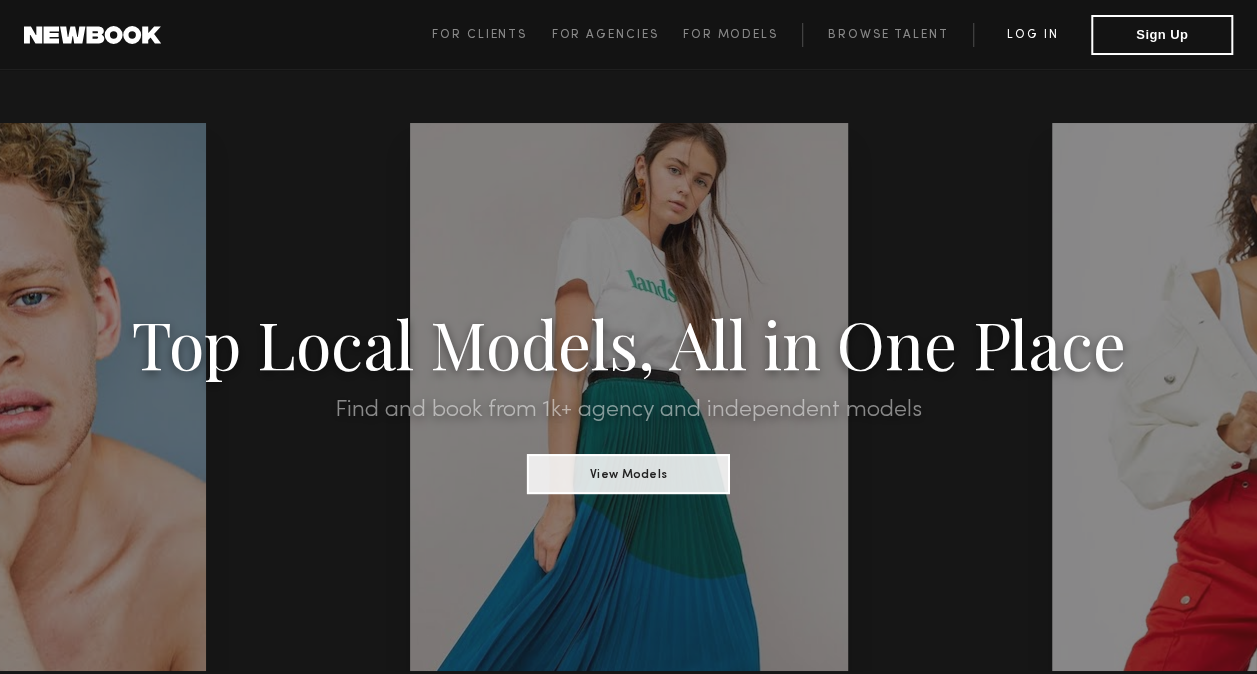 click on "Log in" 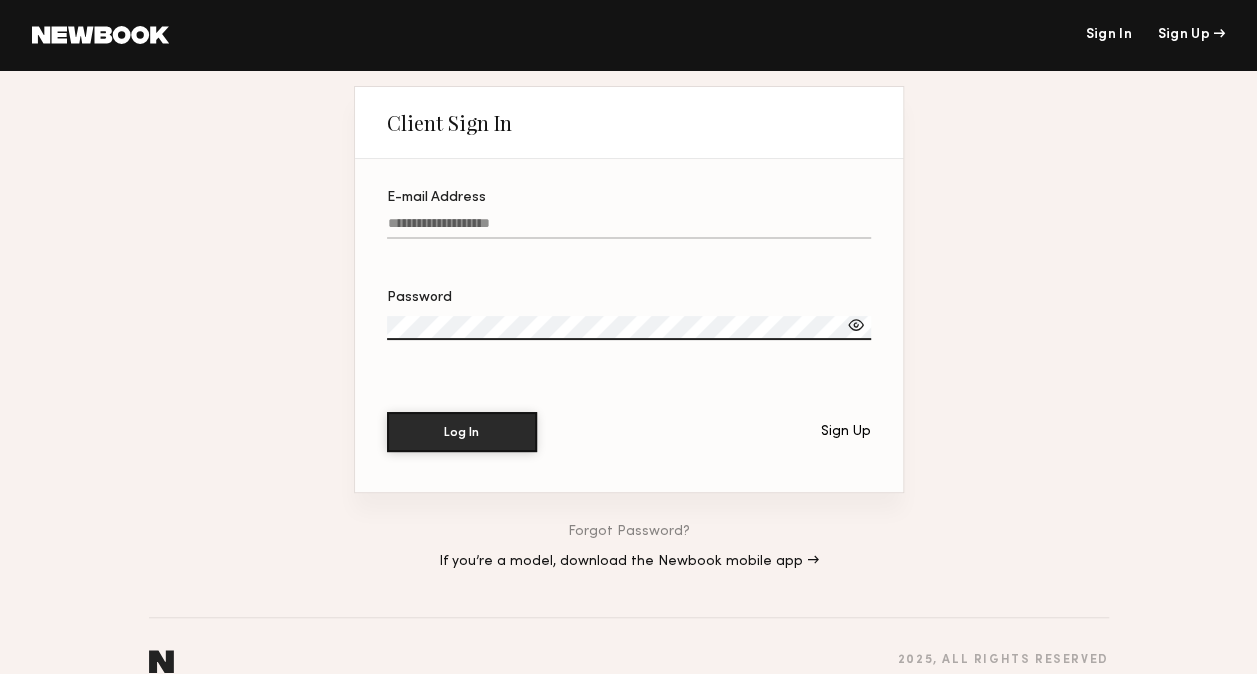 click on "E-mail Address" 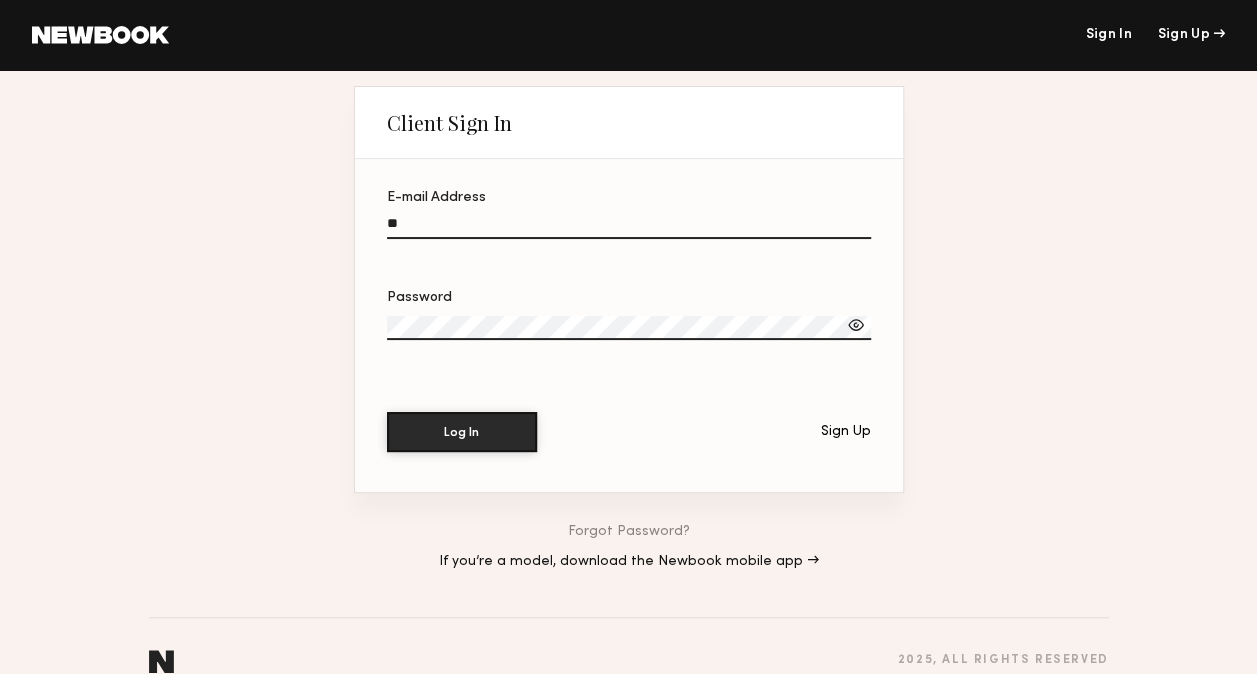 type on "*" 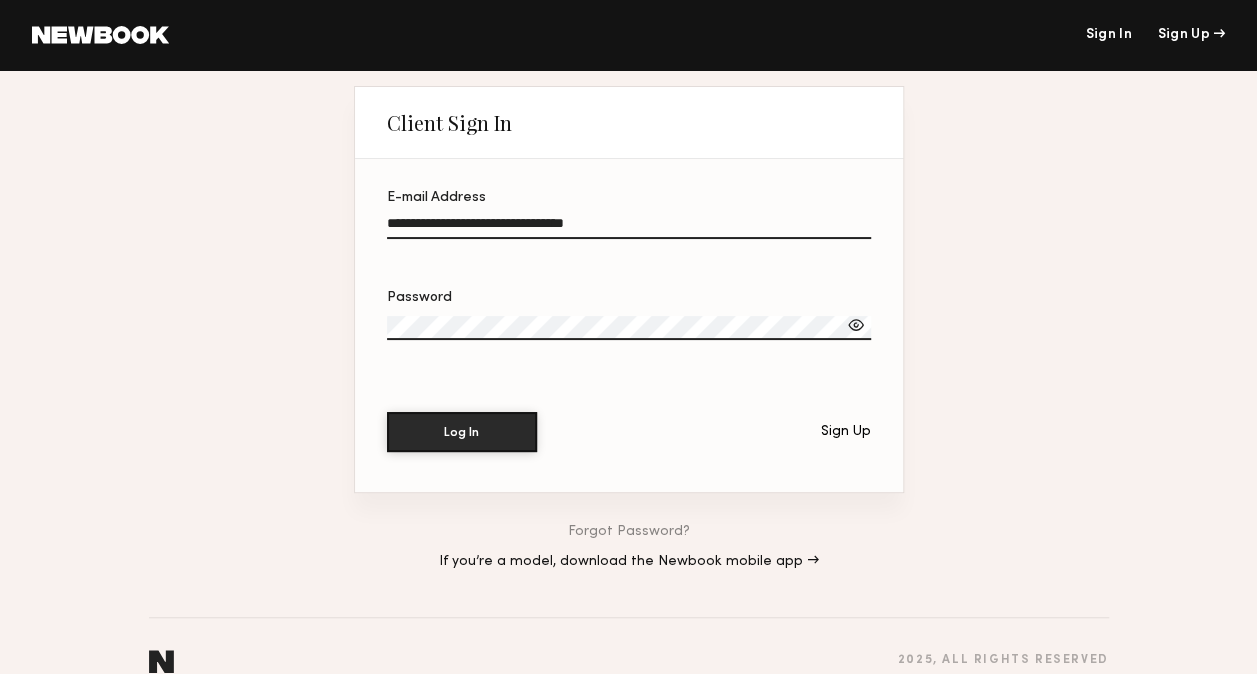 type on "**********" 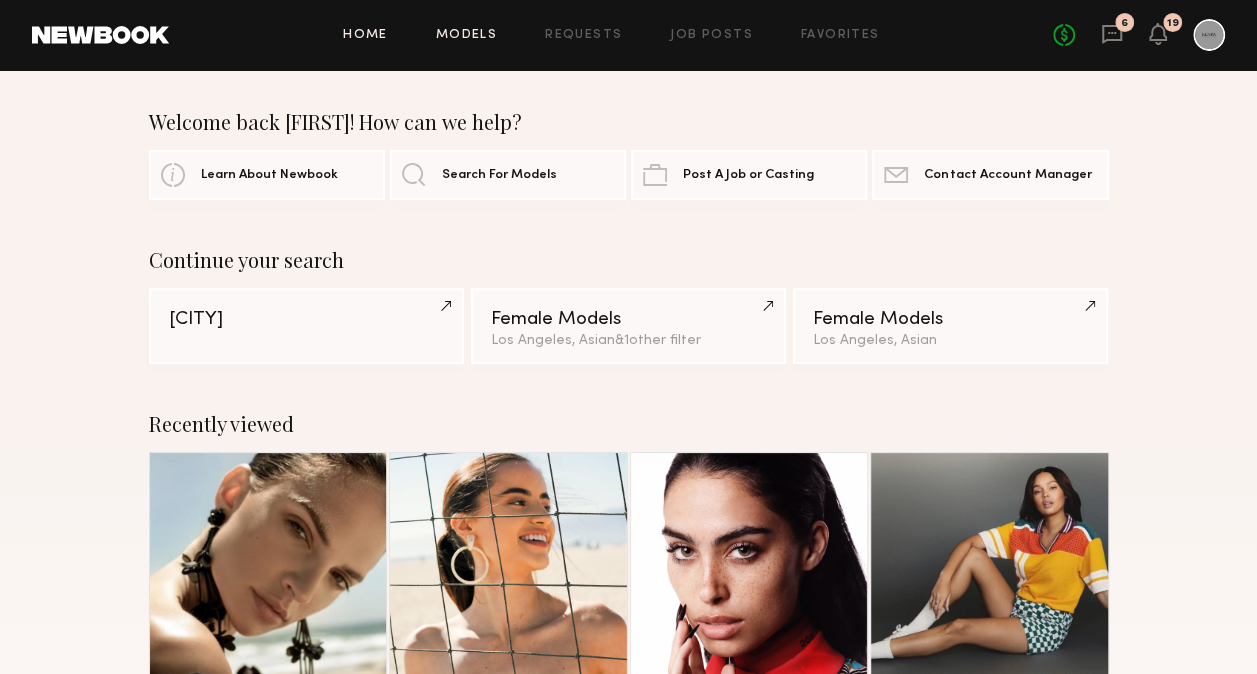 click on "Models" 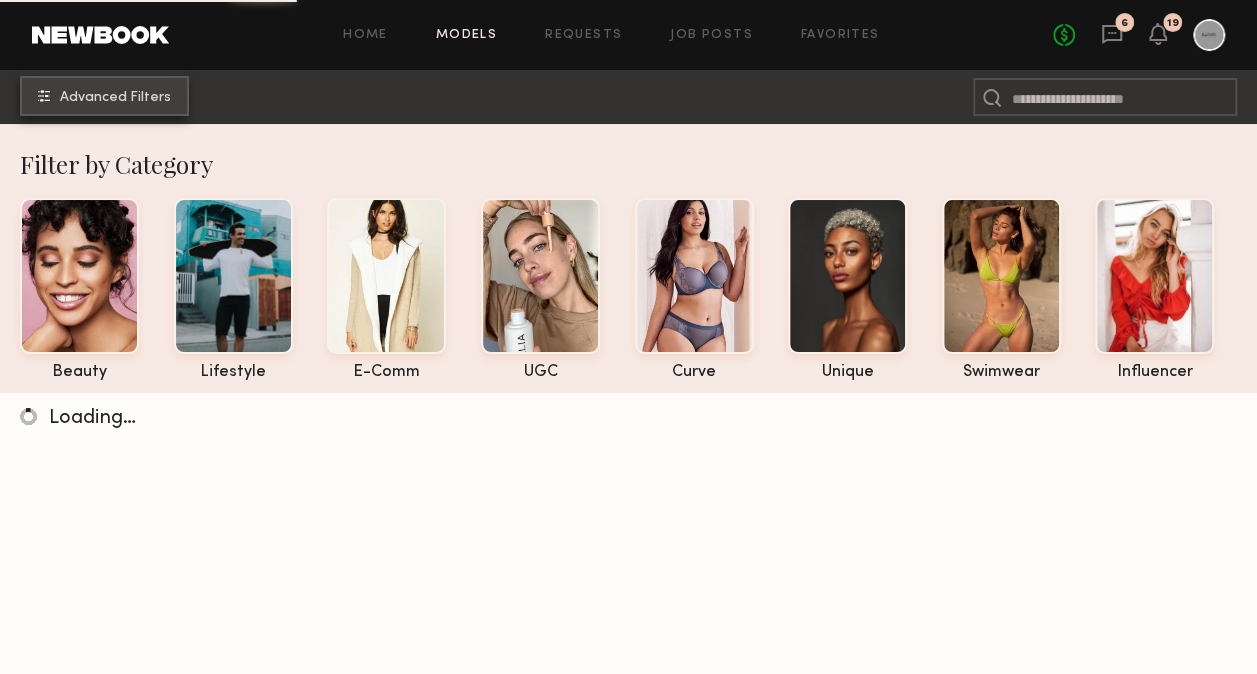 click on "Advanced Filters" 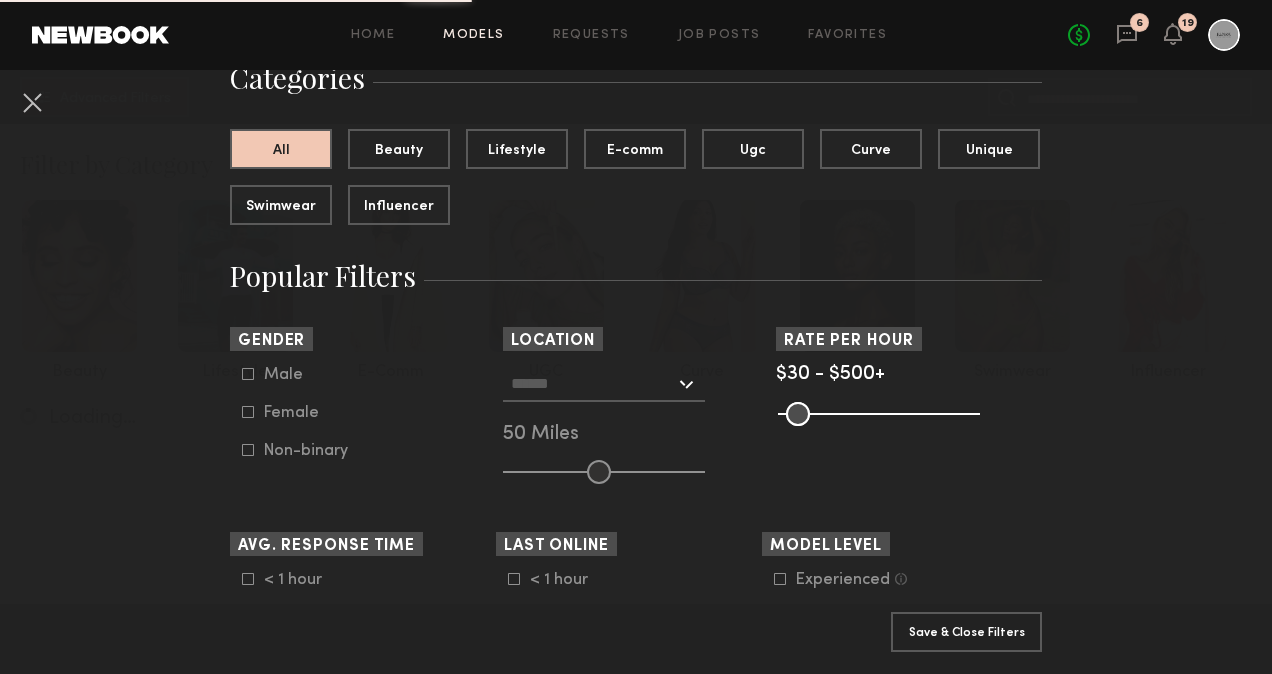 scroll, scrollTop: 172, scrollLeft: 0, axis: vertical 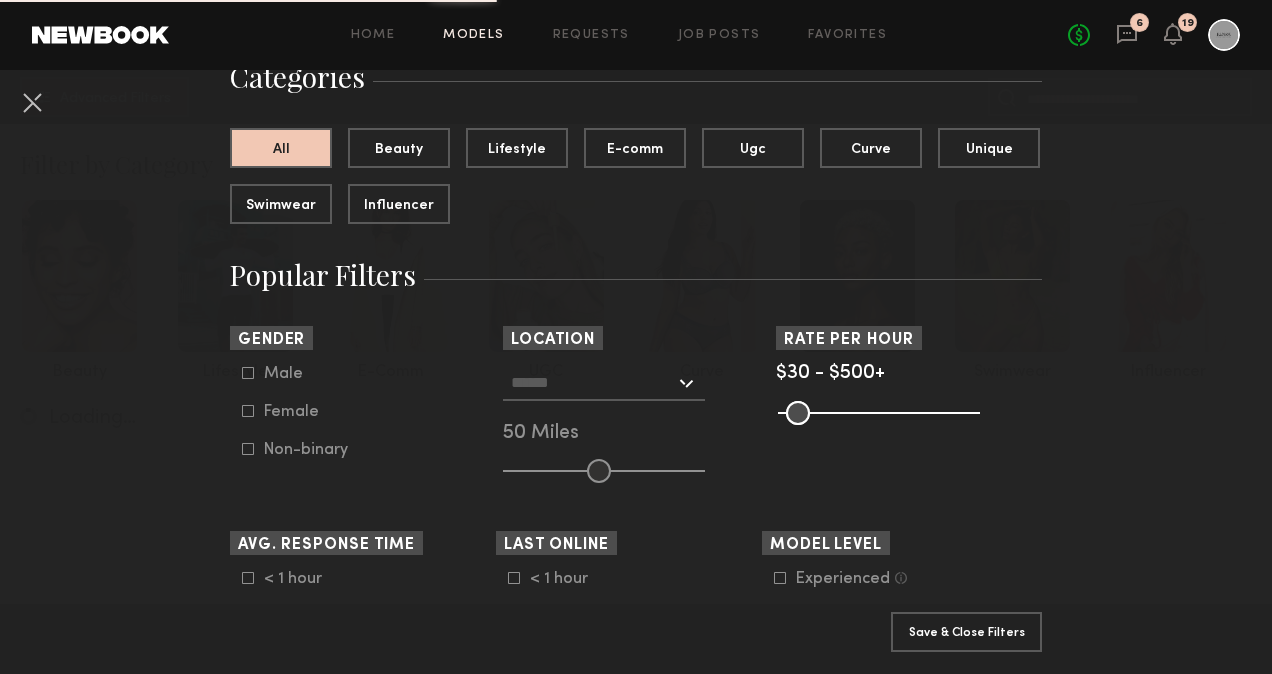 click 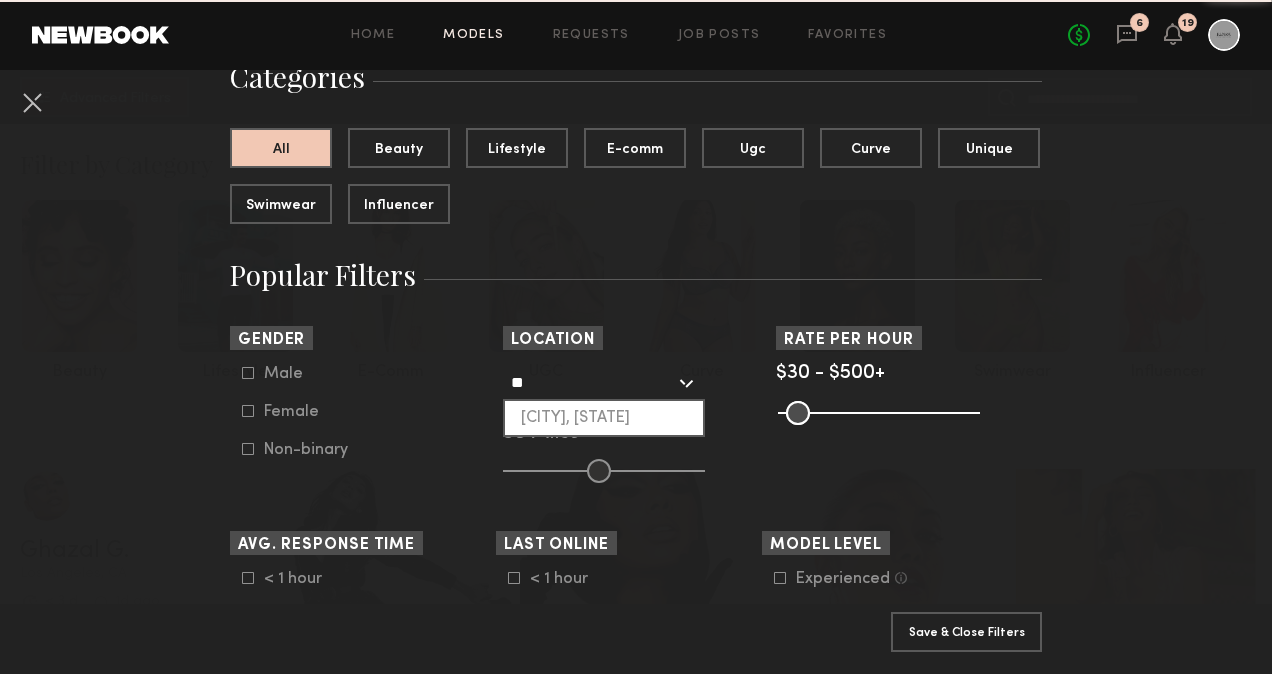 type on "*" 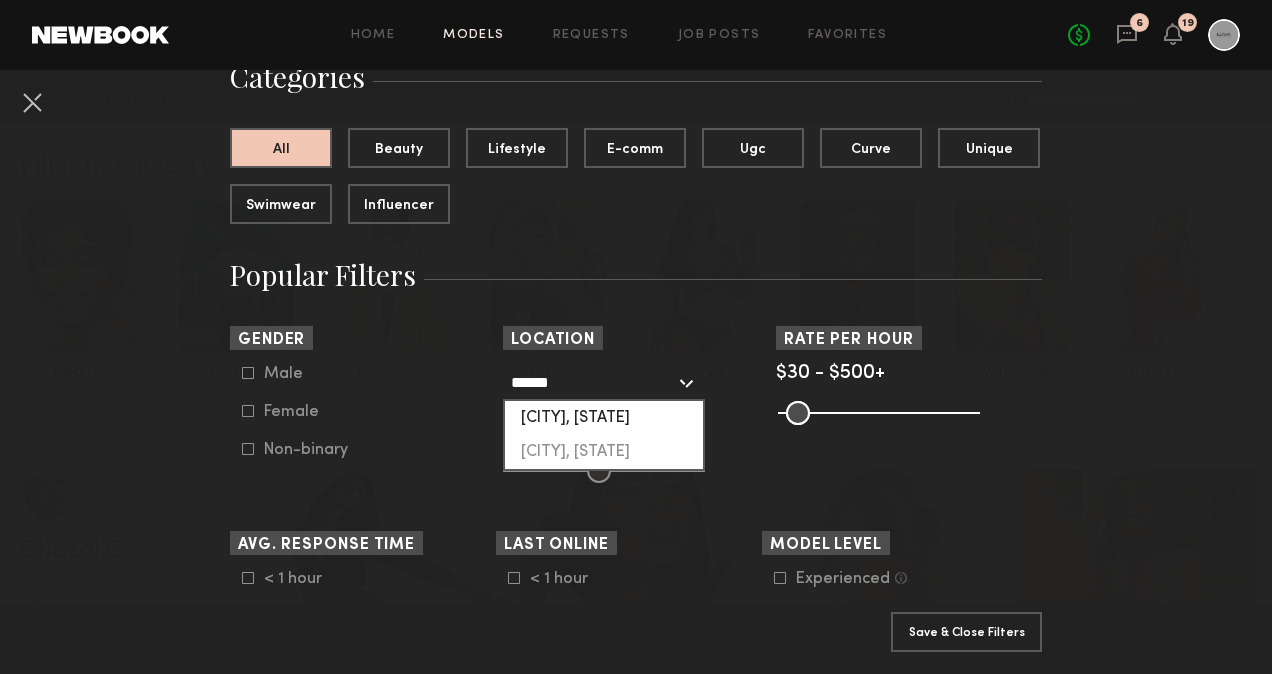click on "San Antonio, TX" 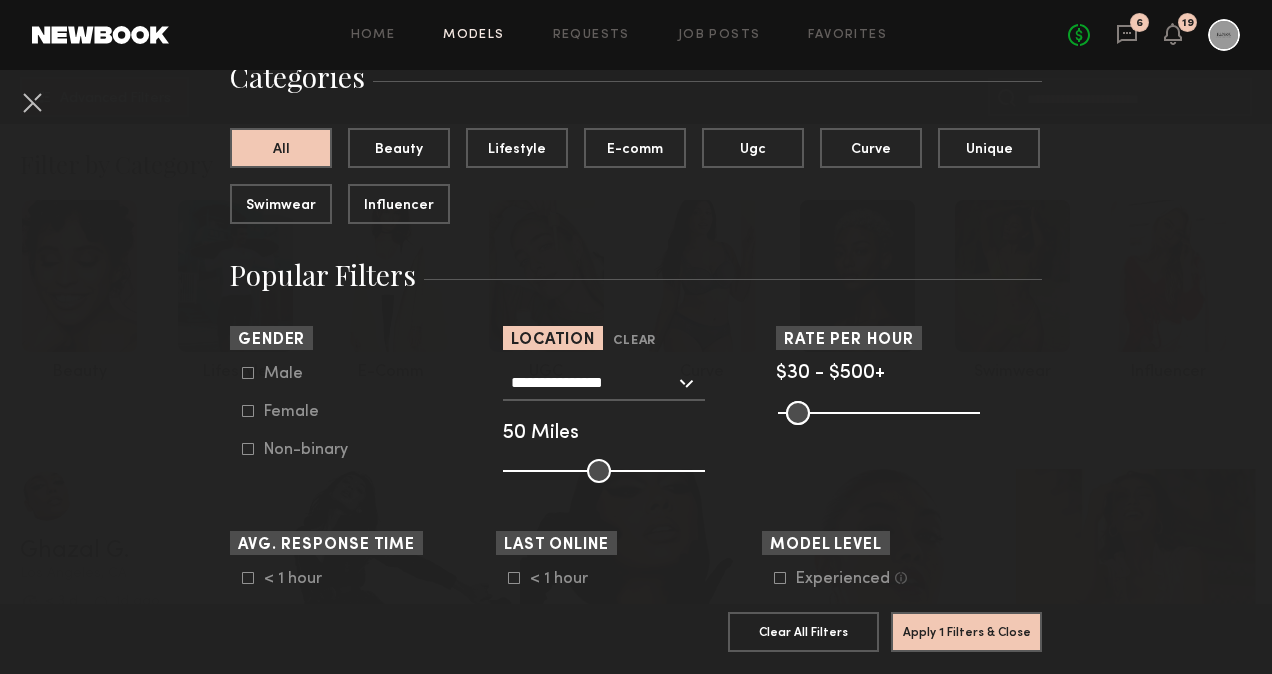 click on "50 Miles" 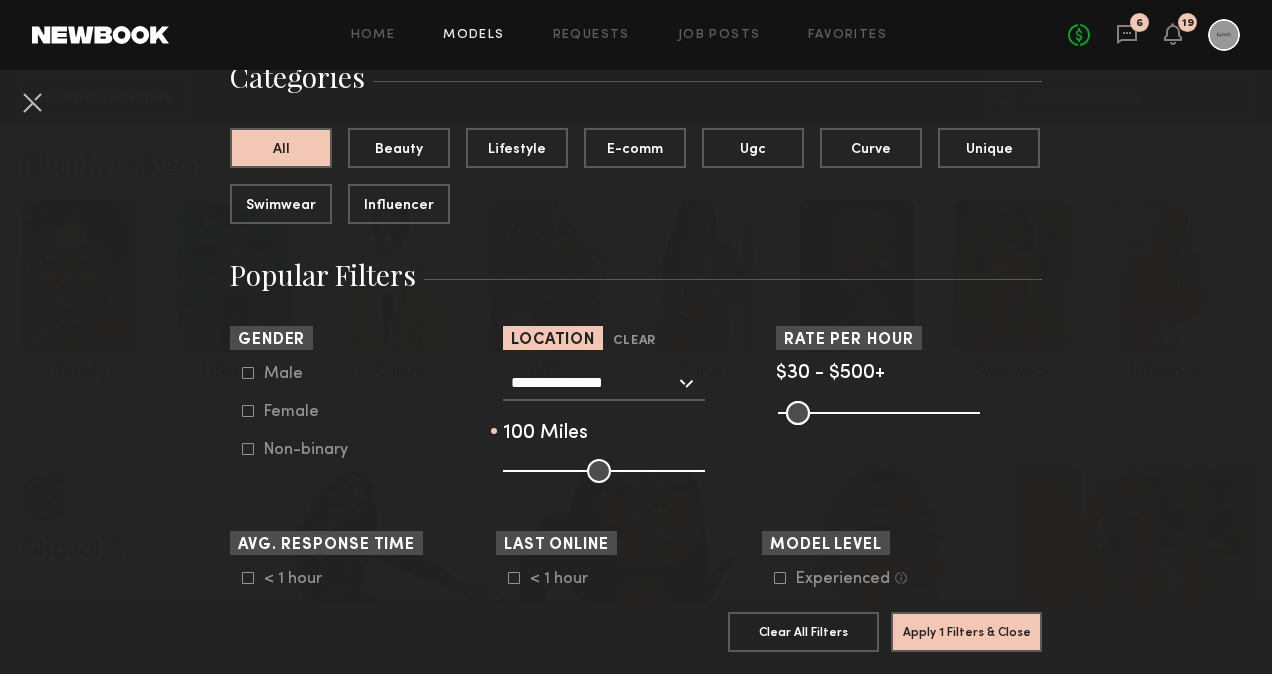drag, startPoint x: 595, startPoint y: 462, endPoint x: 716, endPoint y: 460, distance: 121.016525 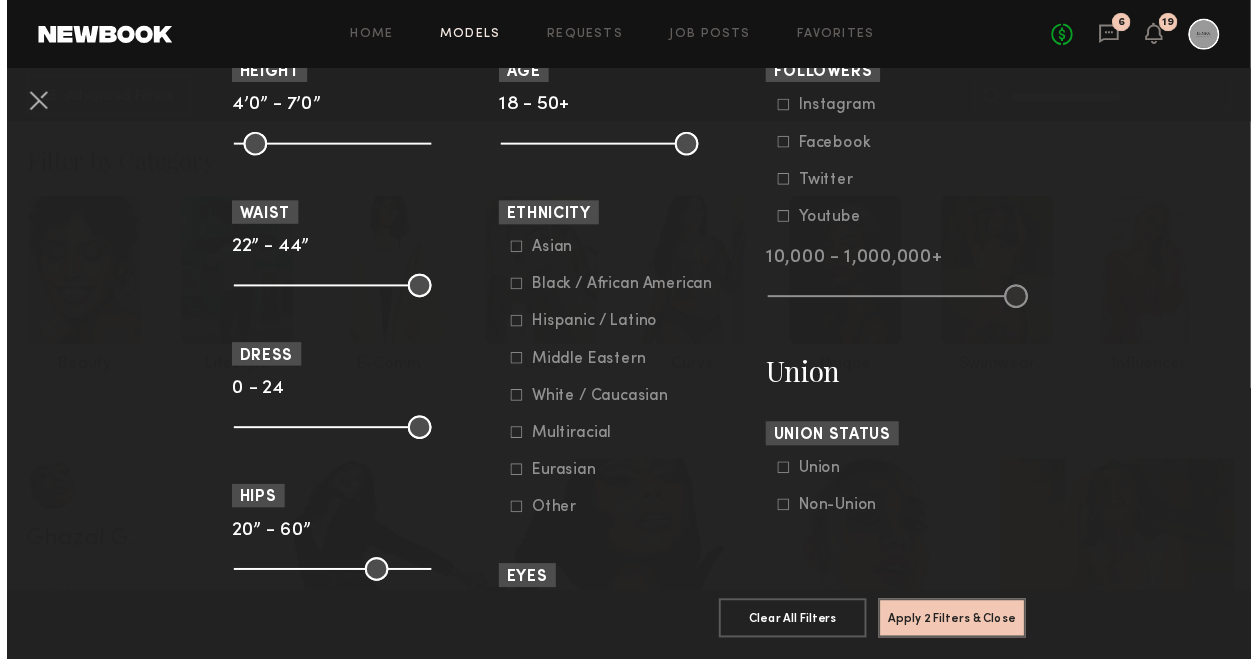 scroll, scrollTop: 974, scrollLeft: 0, axis: vertical 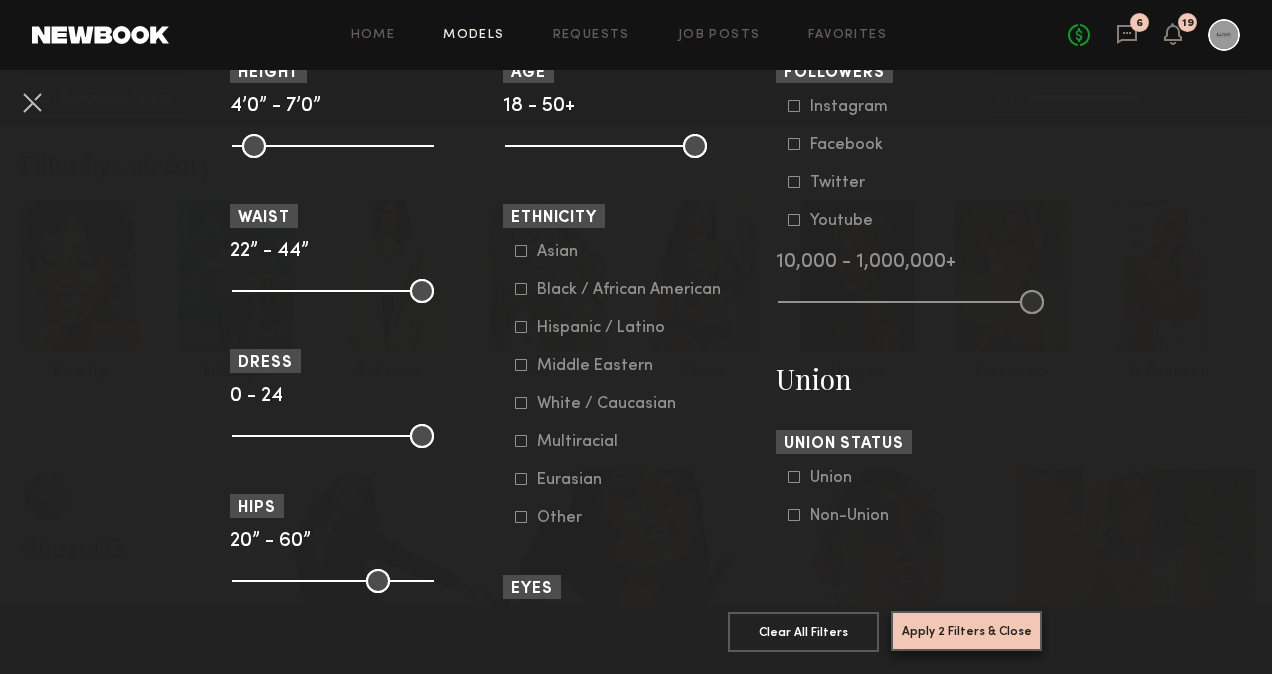 click on "Apply 2 Filters & Close" 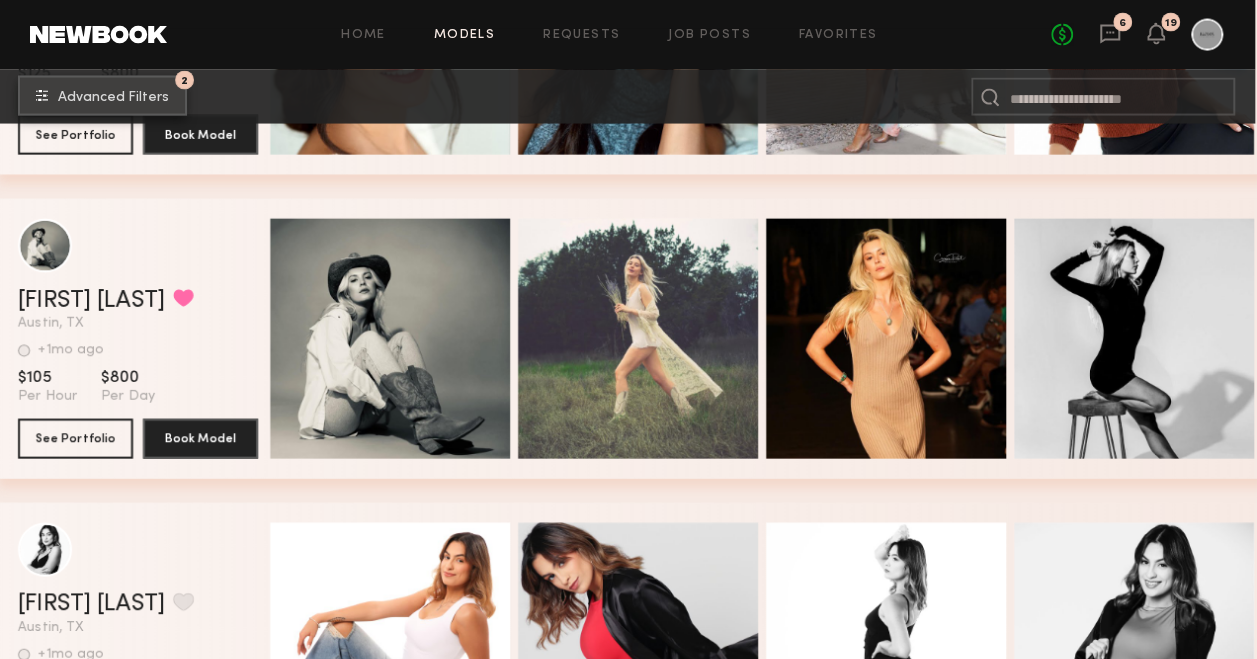scroll, scrollTop: 5755, scrollLeft: 2, axis: both 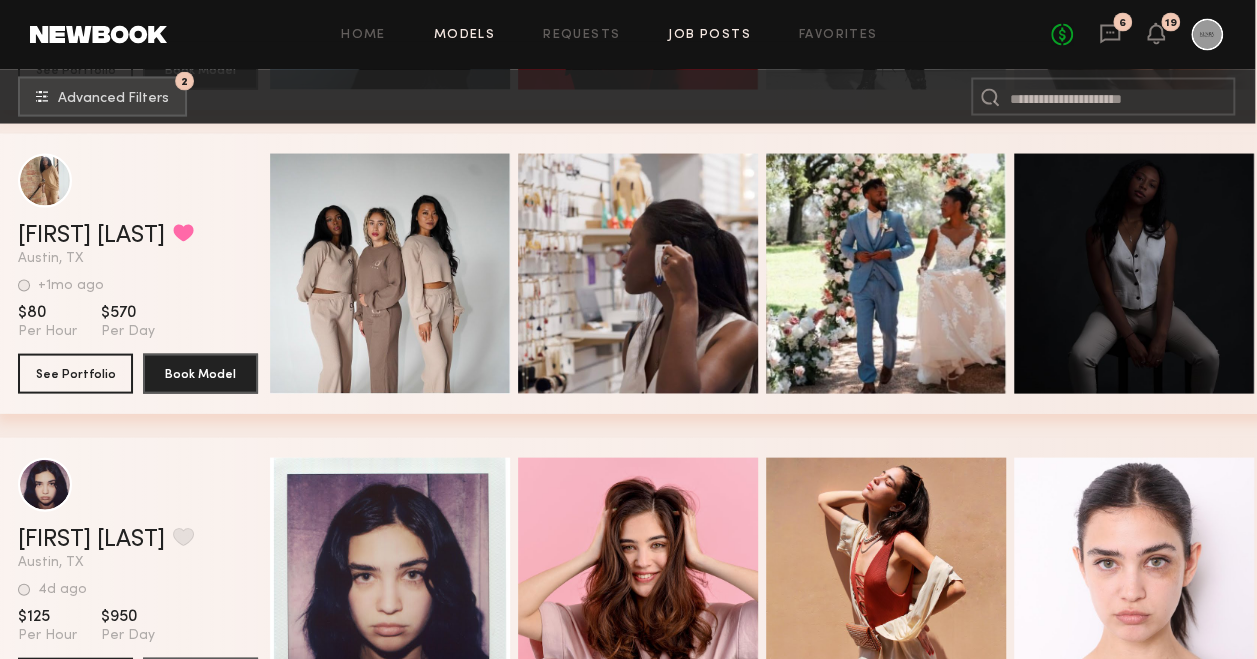 click on "Job Posts" 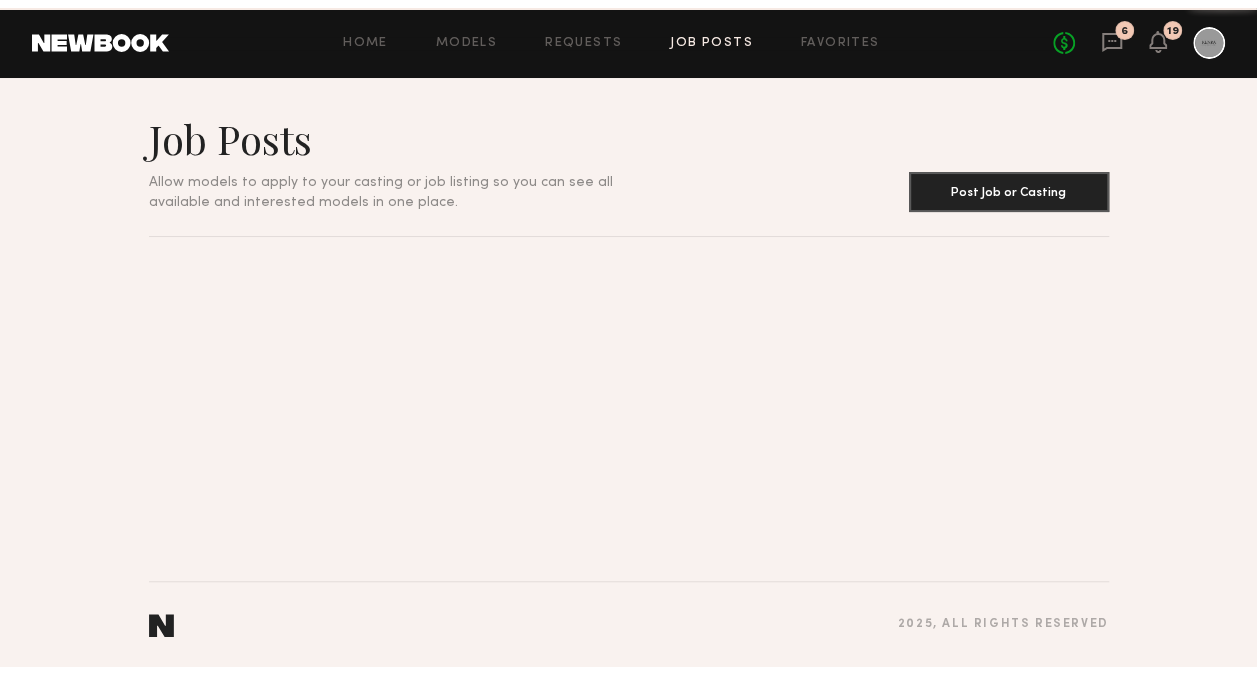 scroll, scrollTop: 0, scrollLeft: 0, axis: both 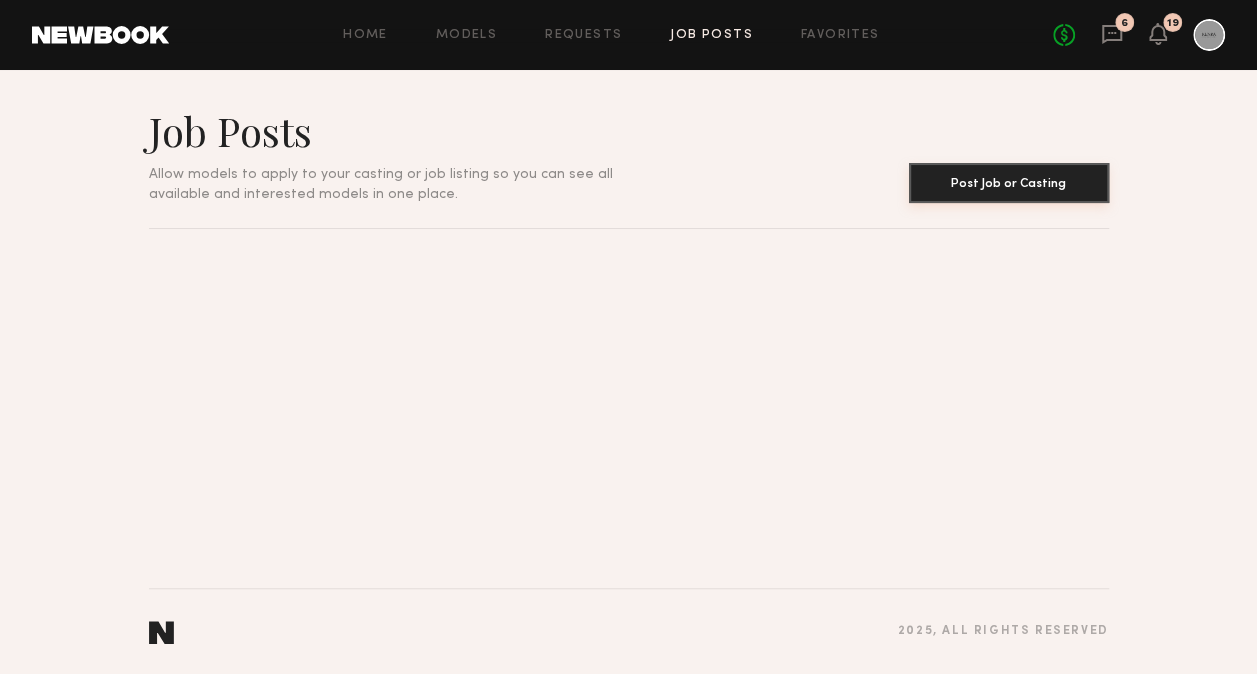 click on "Post Job or Casting" 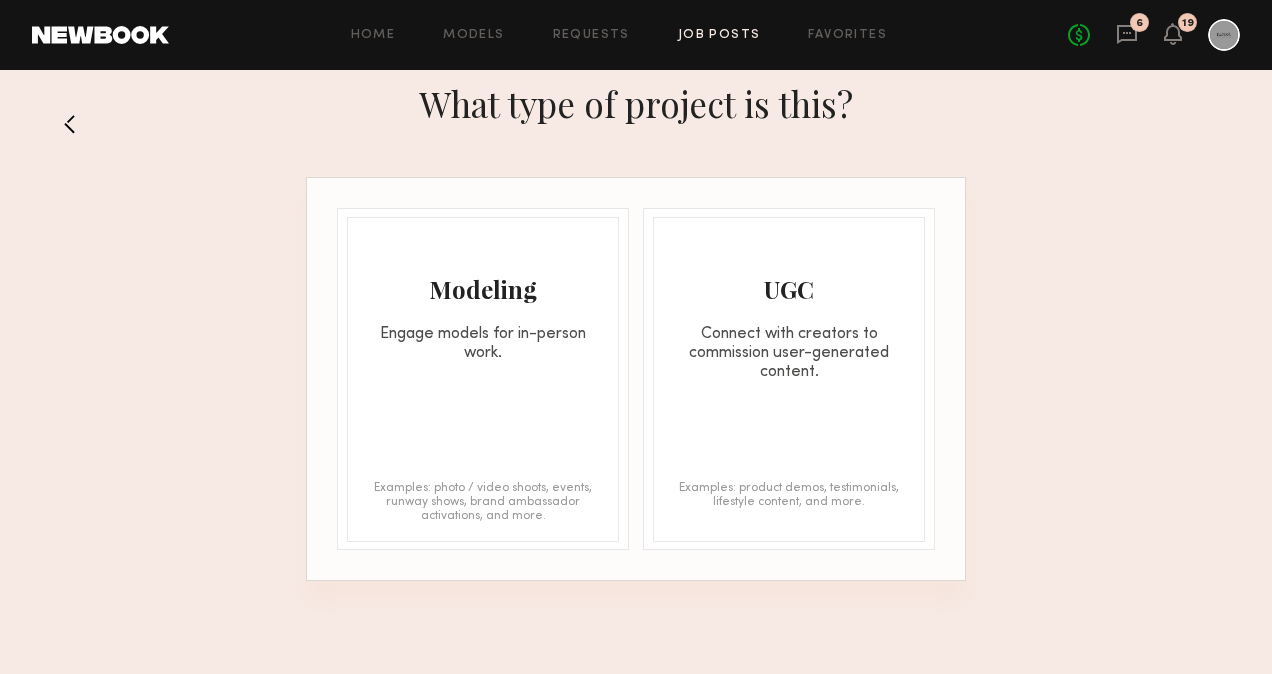 click on "Modeling Engage models for in-person work." 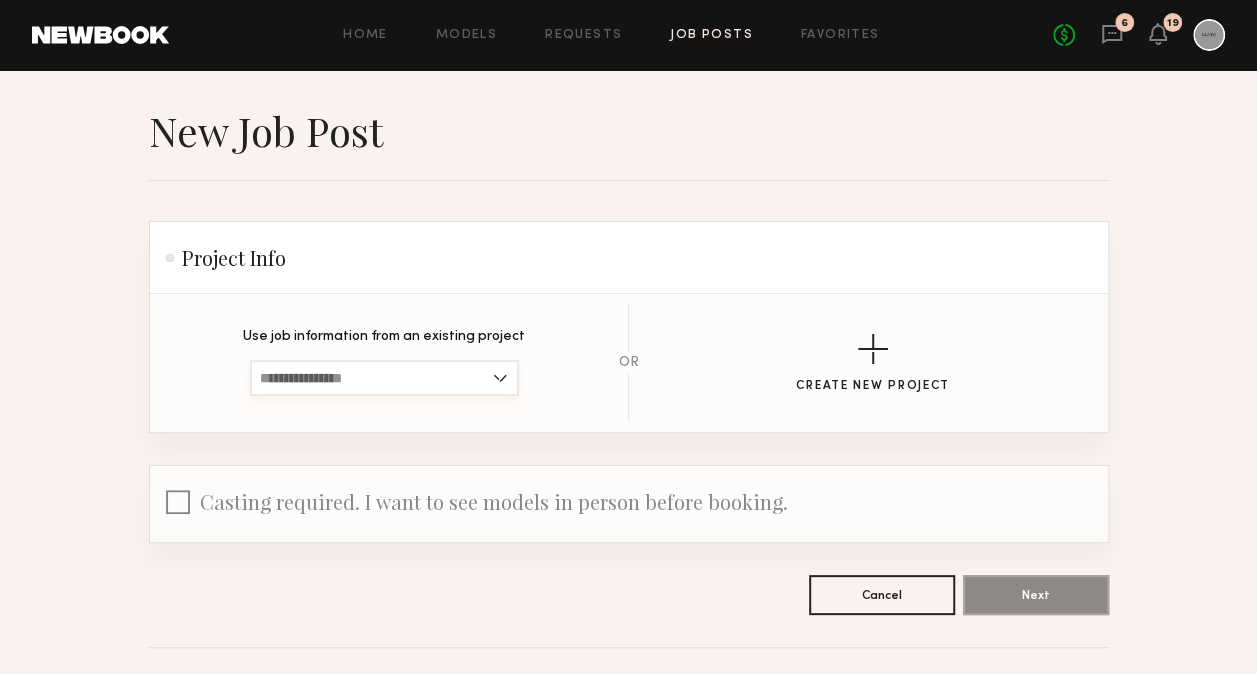 click at bounding box center [384, 378] 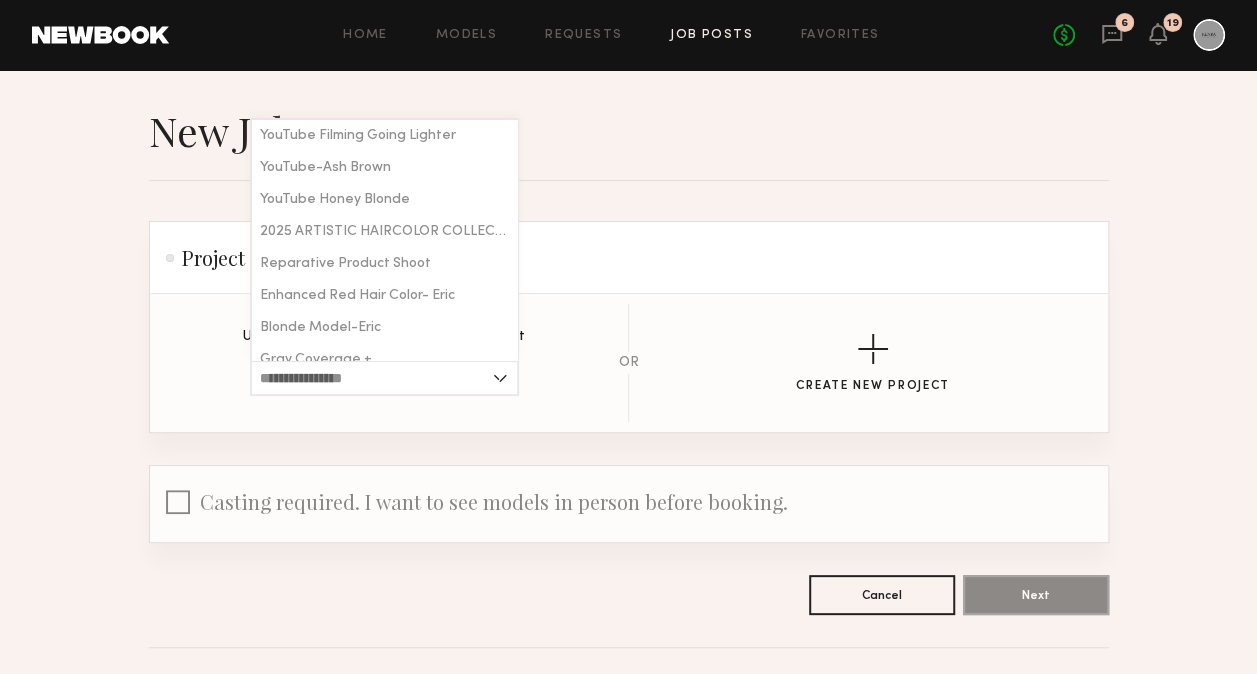click on "Use job information from an existing project YouTube Filming Going Lighter YouTube-Ash Brown YouTube Honey Blonde 2025 ARTISTIC HAIRCOLOR COLLECTION Reparative Product Shoot Enhanced Red Hair Color- Eric Blonde Model-Eric Gray Coverage + Kenra Triple Repair Bond Wax Stick Styler Wax Stick Styler Kenra Platinum Content Shoot Youtube-Ultra Ash Gold Copper YouTube Ash Biege Blonde Dimensional Highlights Lo BTC Los Angeles Lo BTC Los Angeles Youtube-Bridal Styling w/ Stephanie Brinkerhoff YouTube-Beachy Balayage YouTube-Dimensional Smokey Dark Hair YouTube-Butter Blonde Hair Color Transformation Cool Blonde Dark Cool Brunette Copper Color Block Mushroom Brown Men's Dimensional Color Men's Haircutting Minimalist Highlight OR Create New Project" 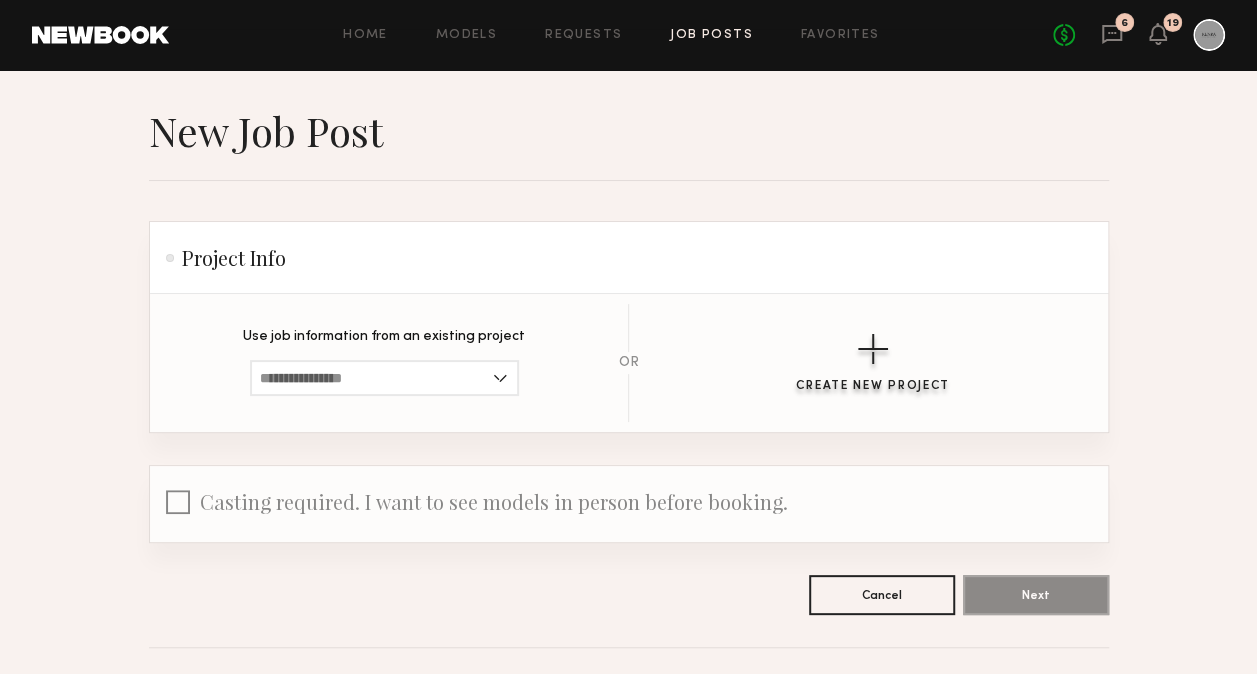 click on "Create New Project" 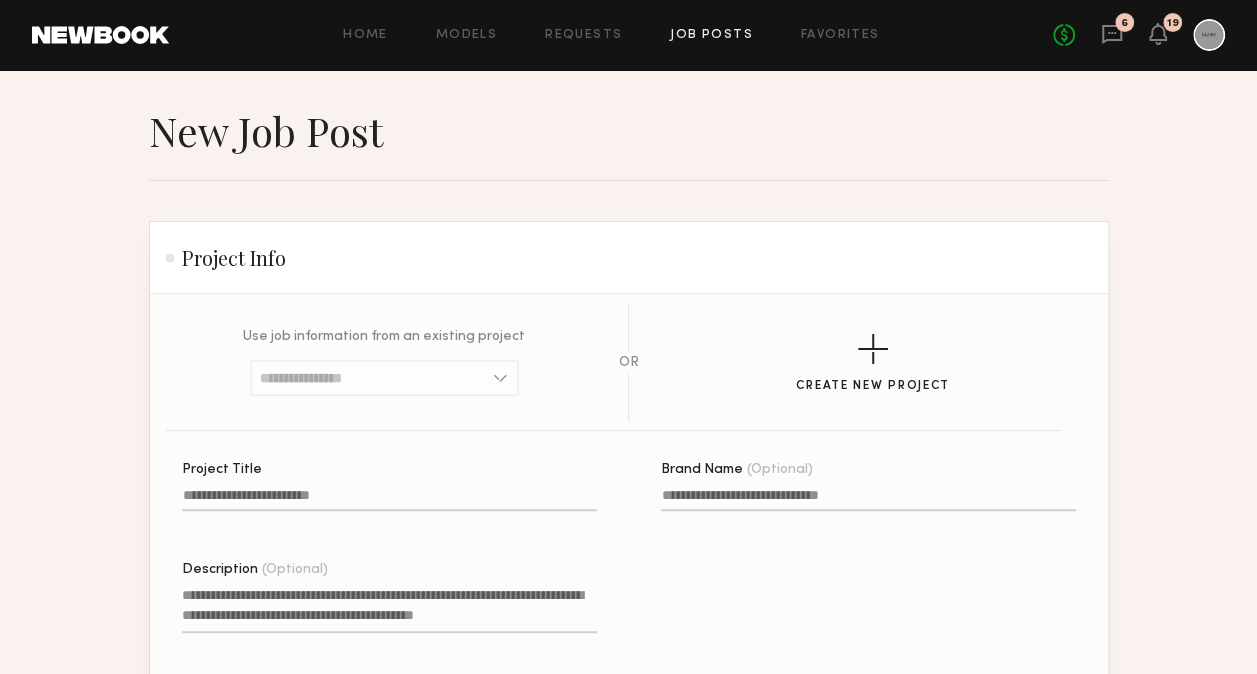 click 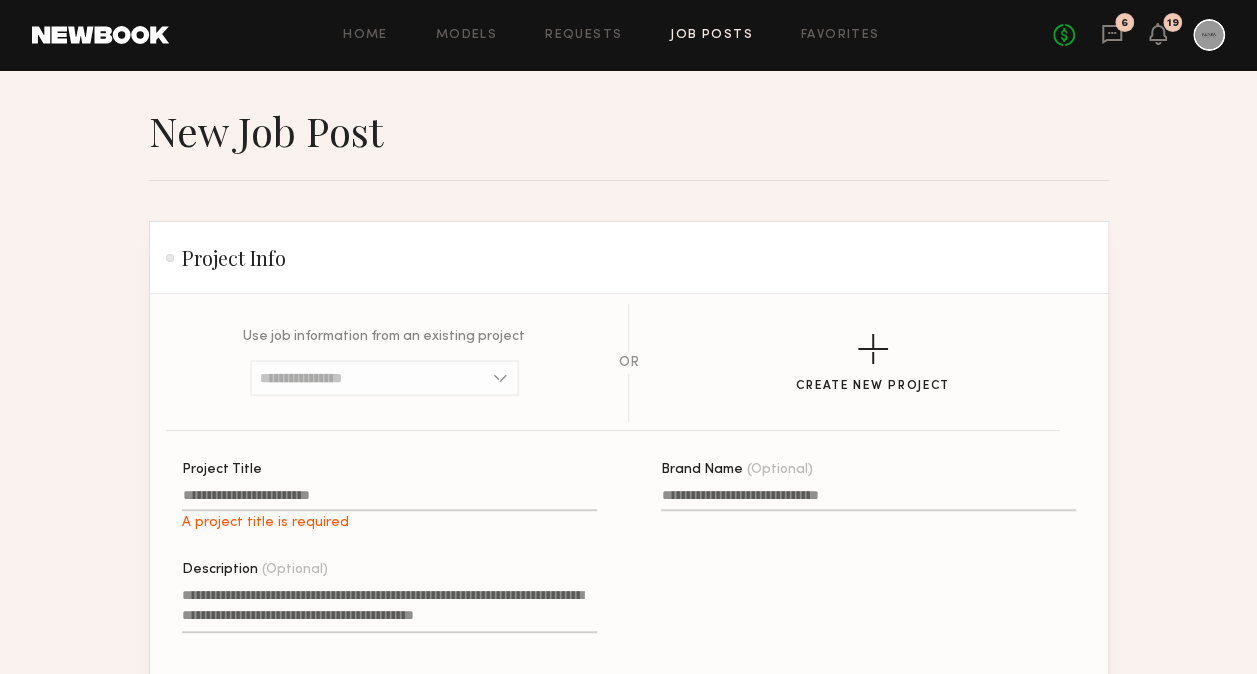 type on "*" 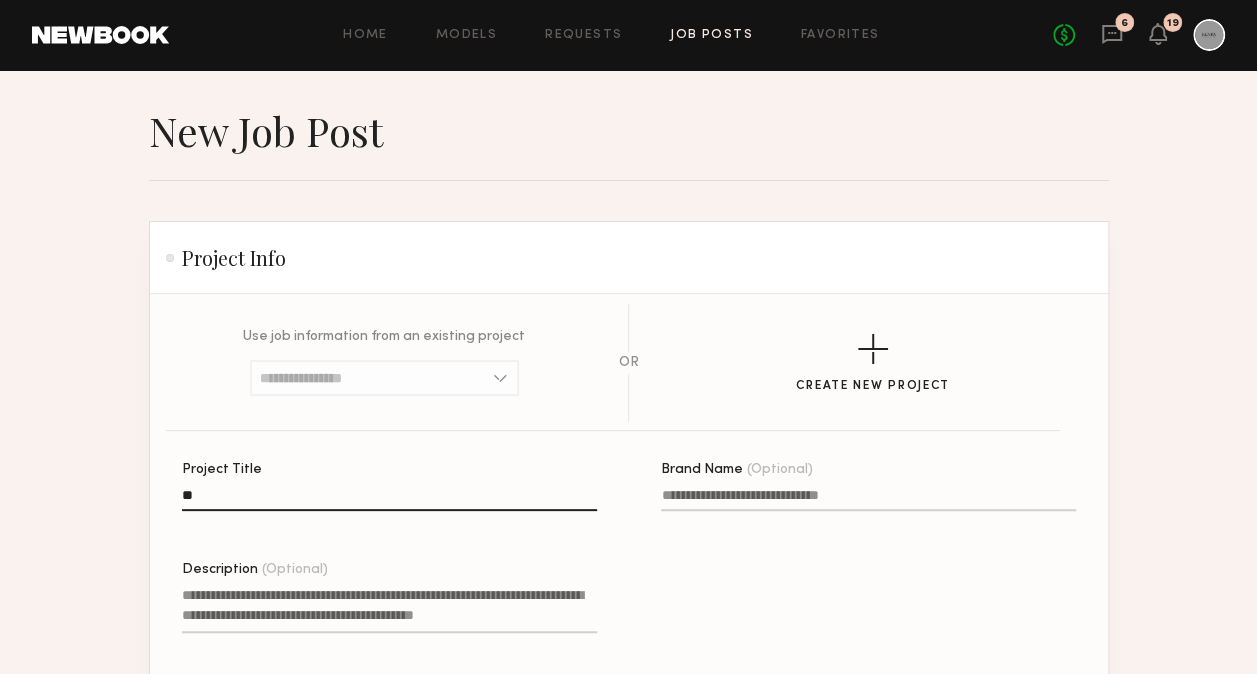 type on "*" 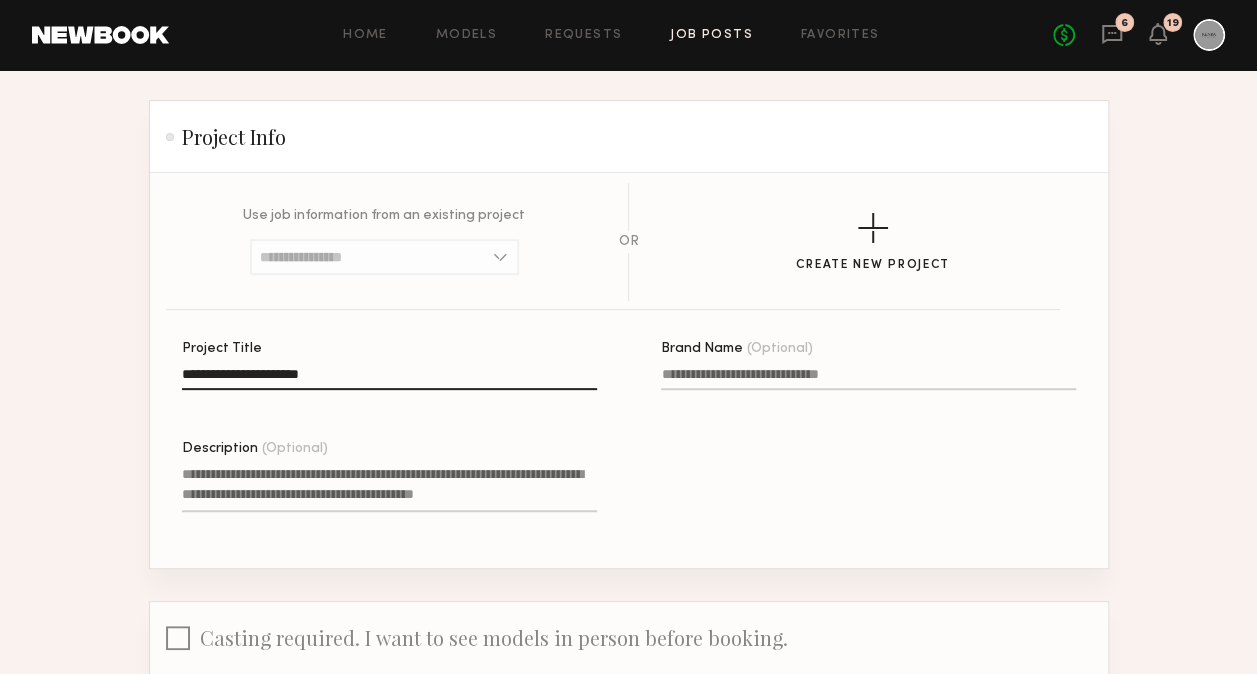 scroll, scrollTop: 122, scrollLeft: 0, axis: vertical 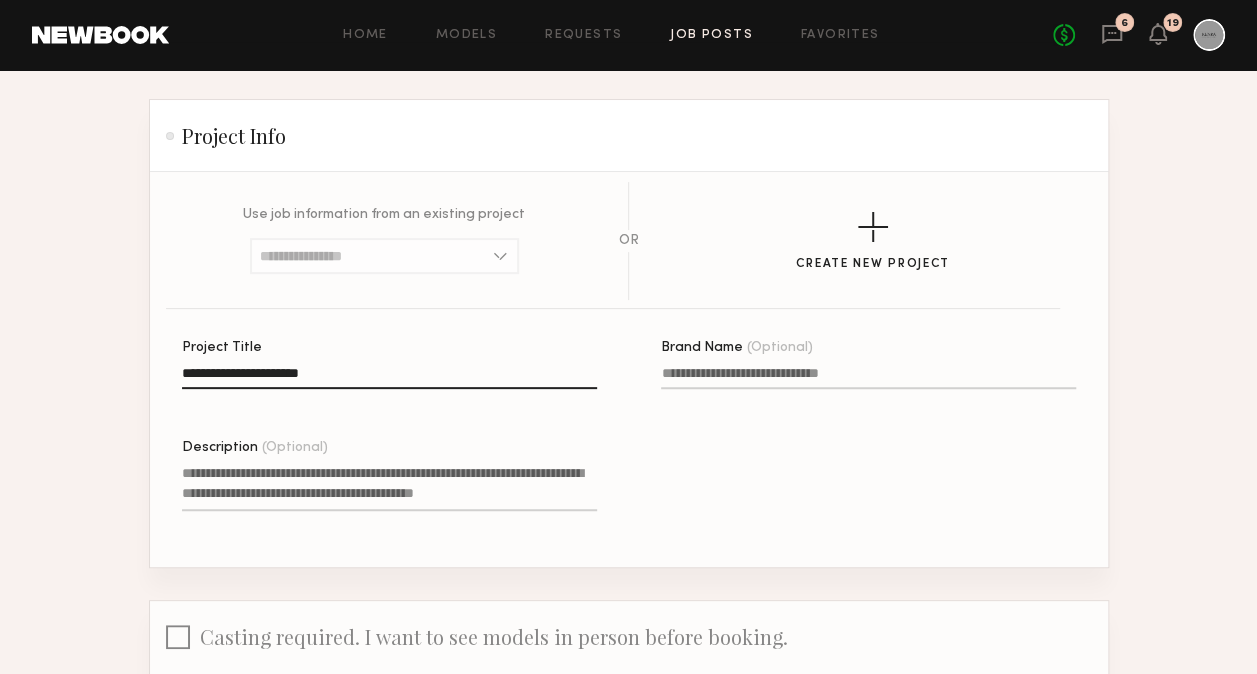 type on "**********" 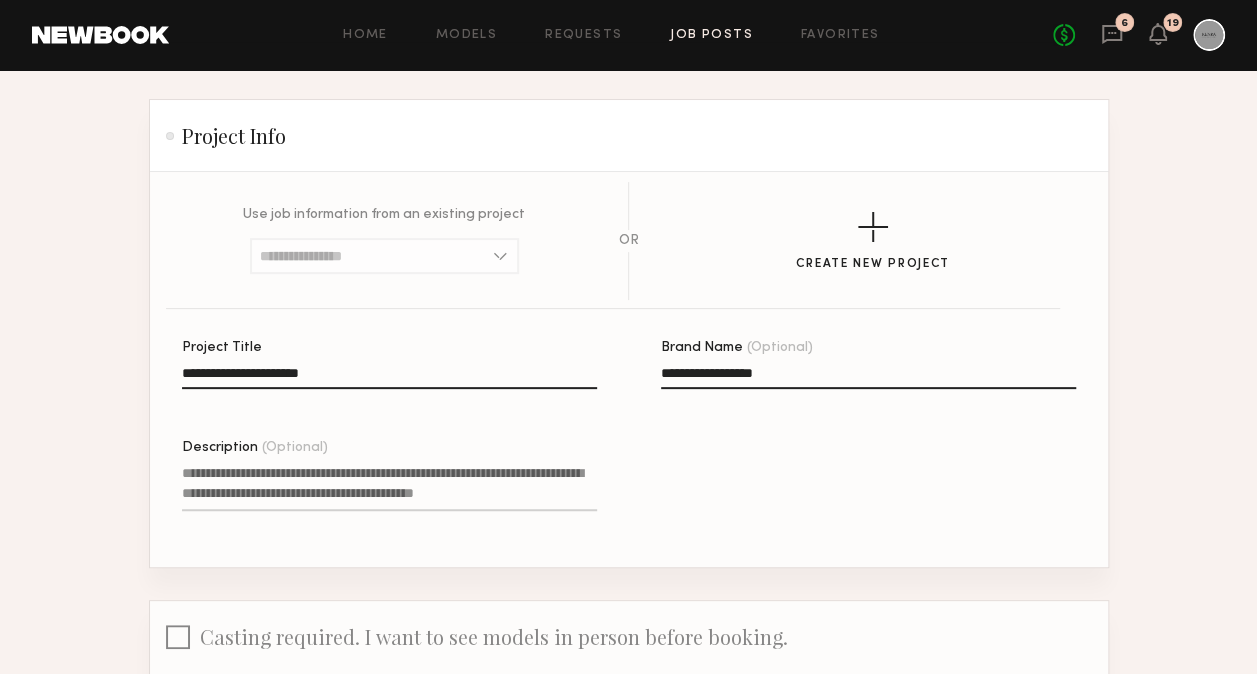 type on "**********" 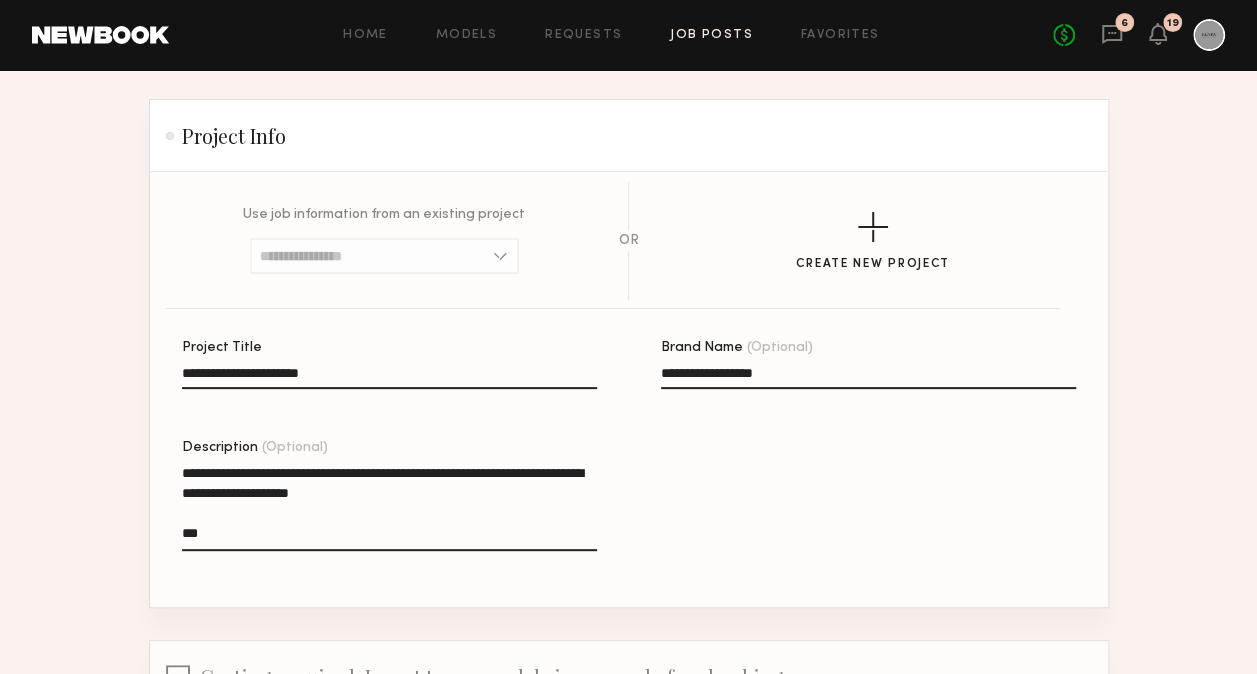 scroll, scrollTop: 360, scrollLeft: 0, axis: vertical 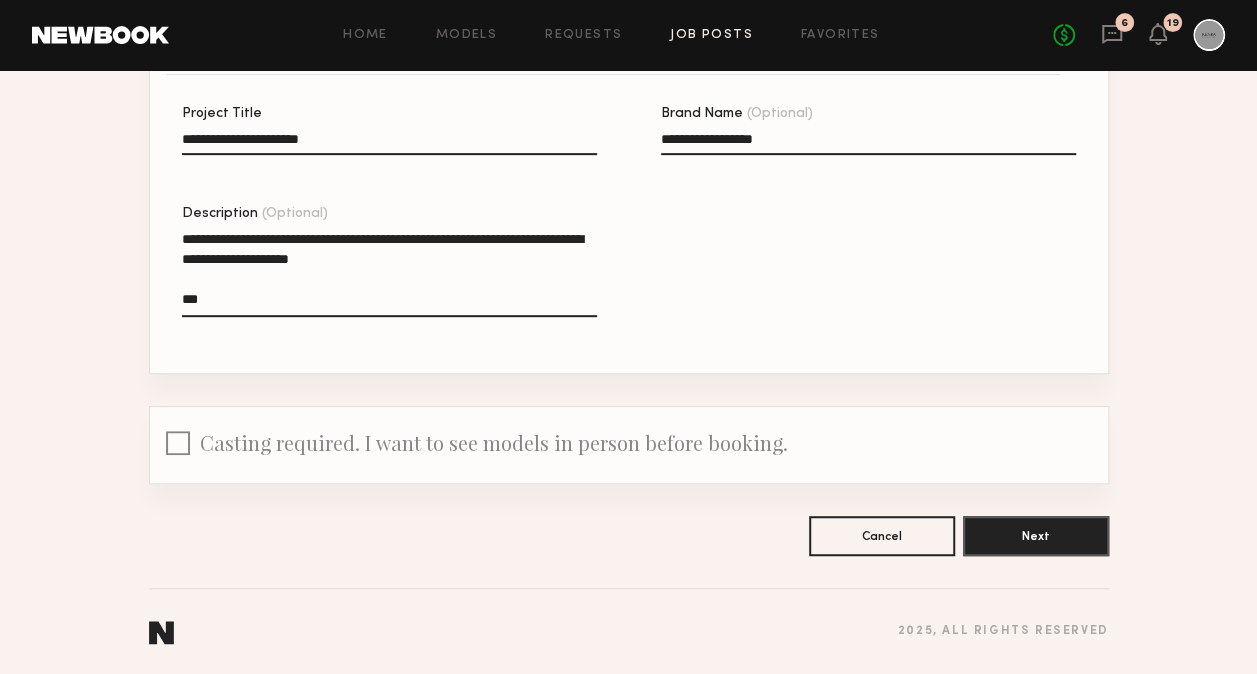 click on "**********" 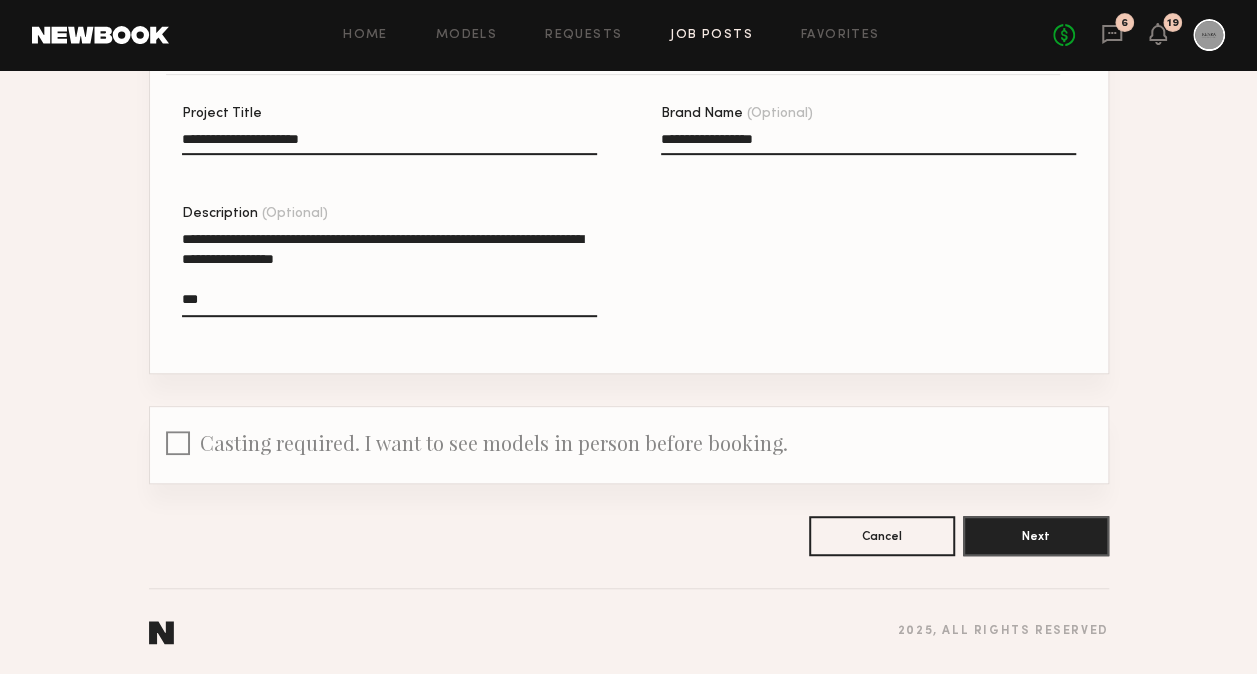 click on "**********" 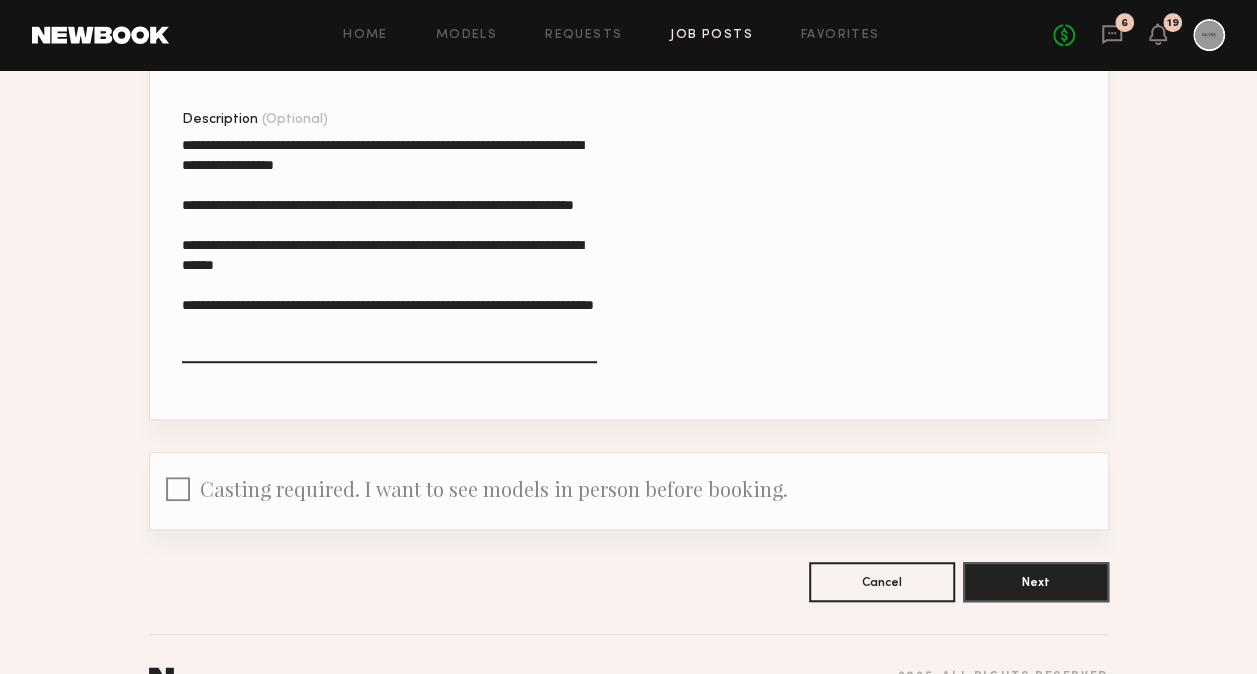scroll, scrollTop: 460, scrollLeft: 0, axis: vertical 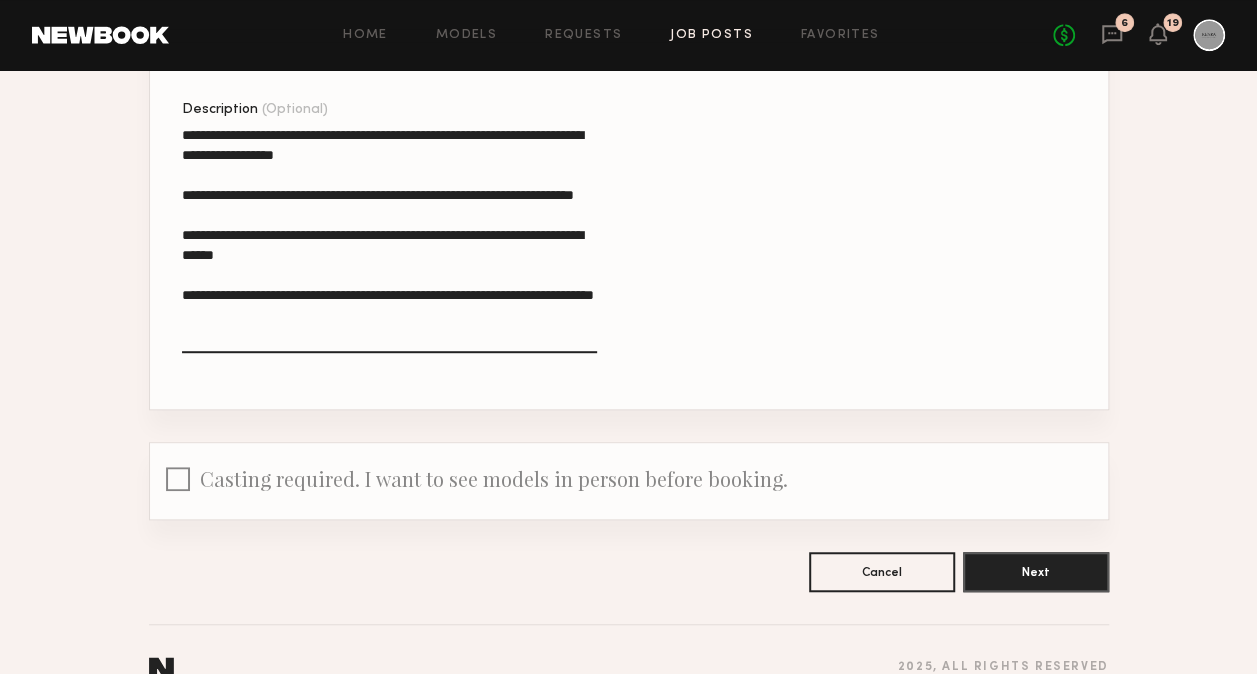 type on "**********" 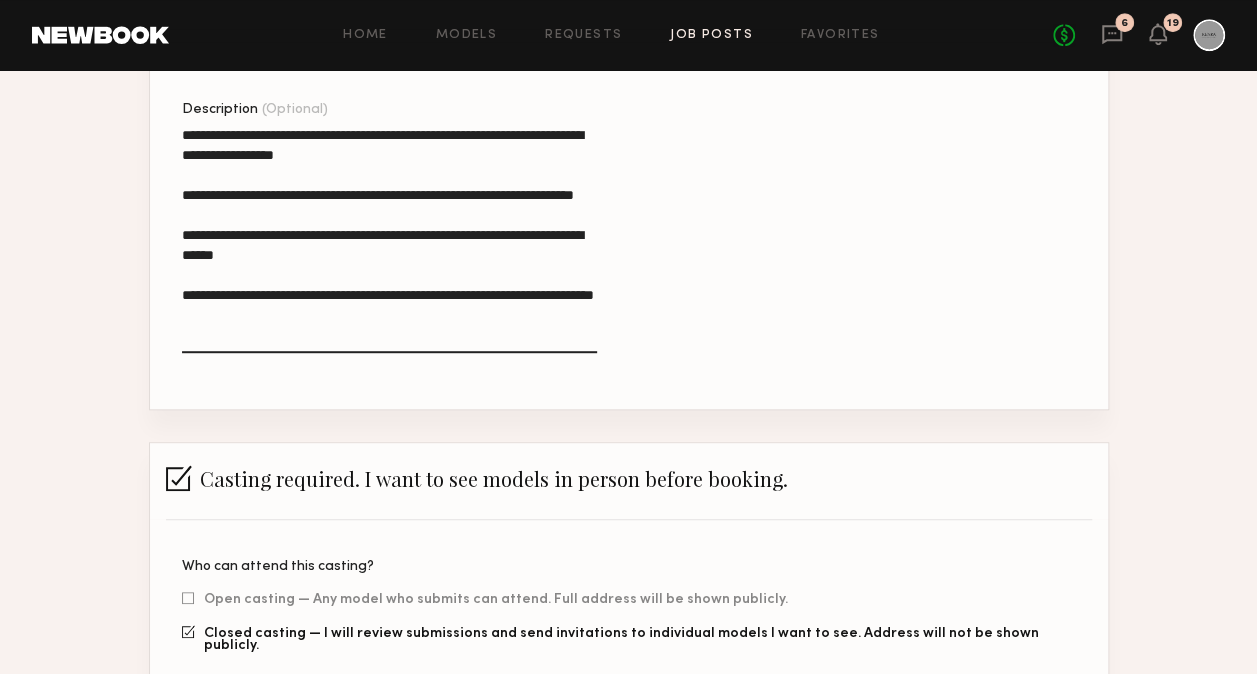 click 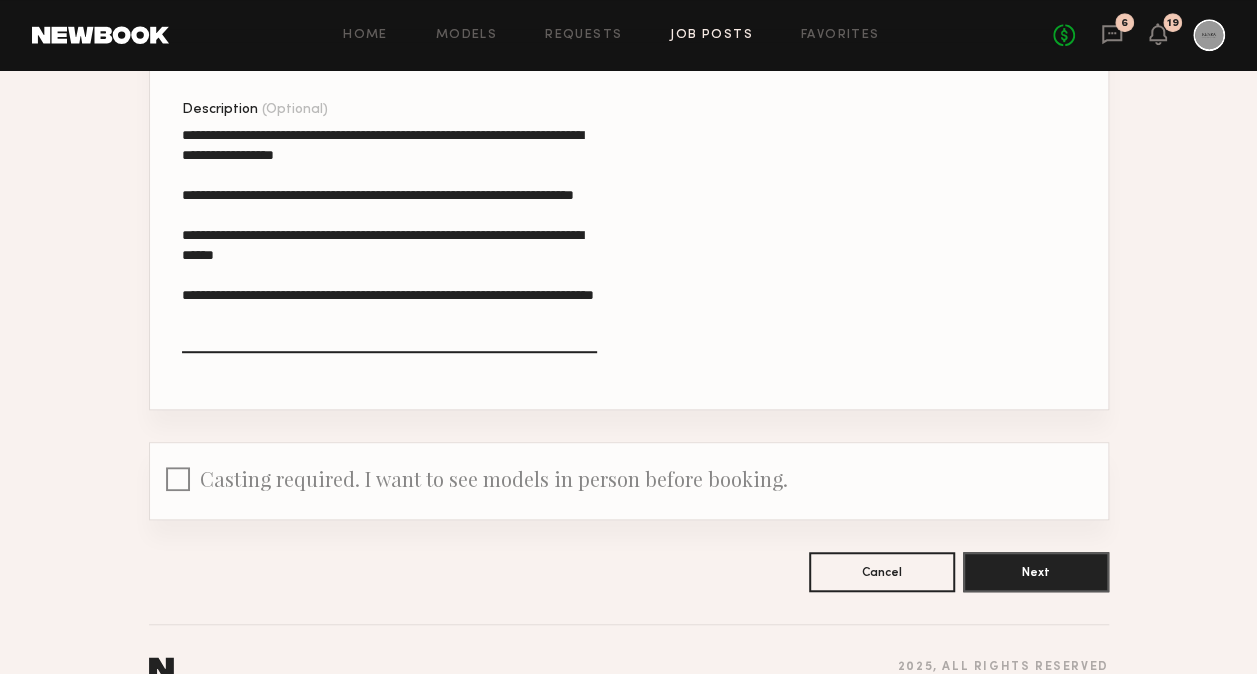 scroll, scrollTop: 500, scrollLeft: 0, axis: vertical 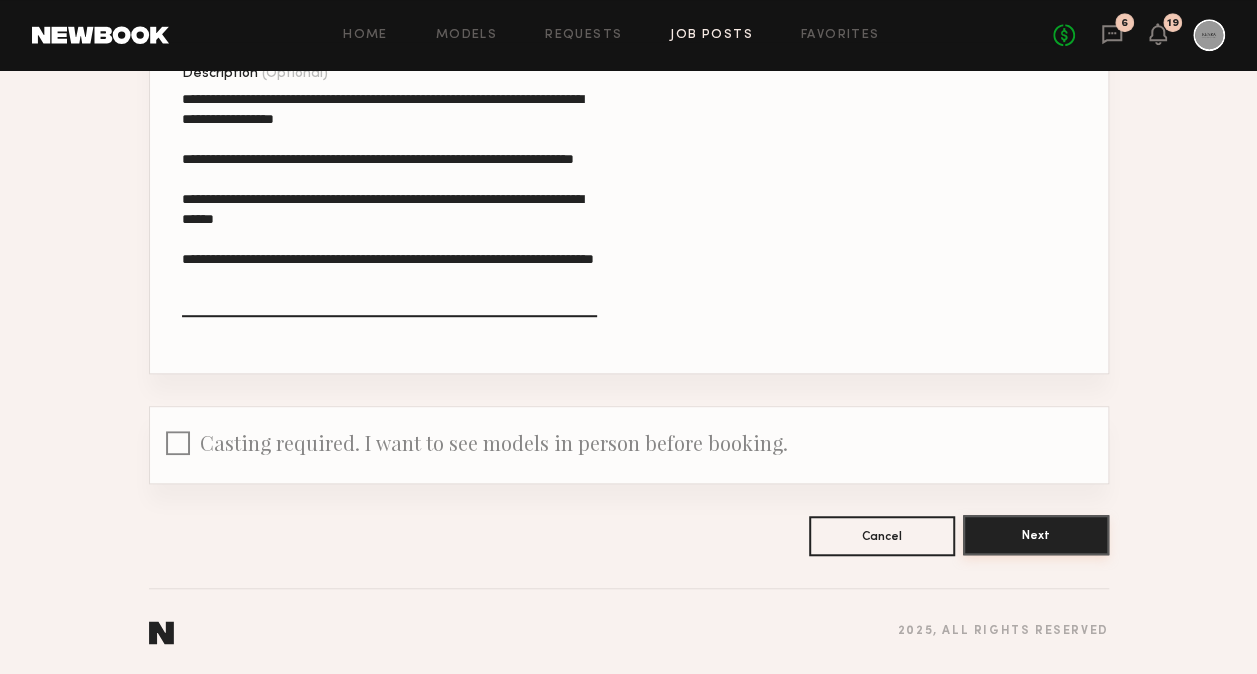 click on "Next" 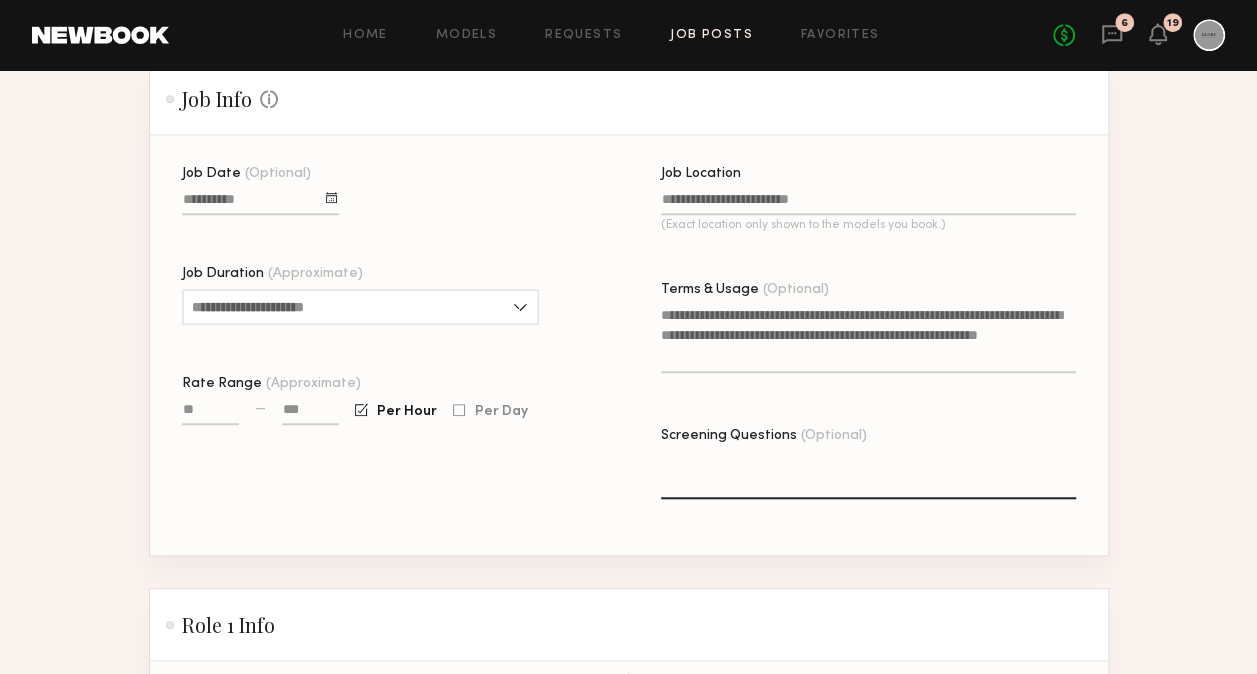 scroll, scrollTop: 562, scrollLeft: 0, axis: vertical 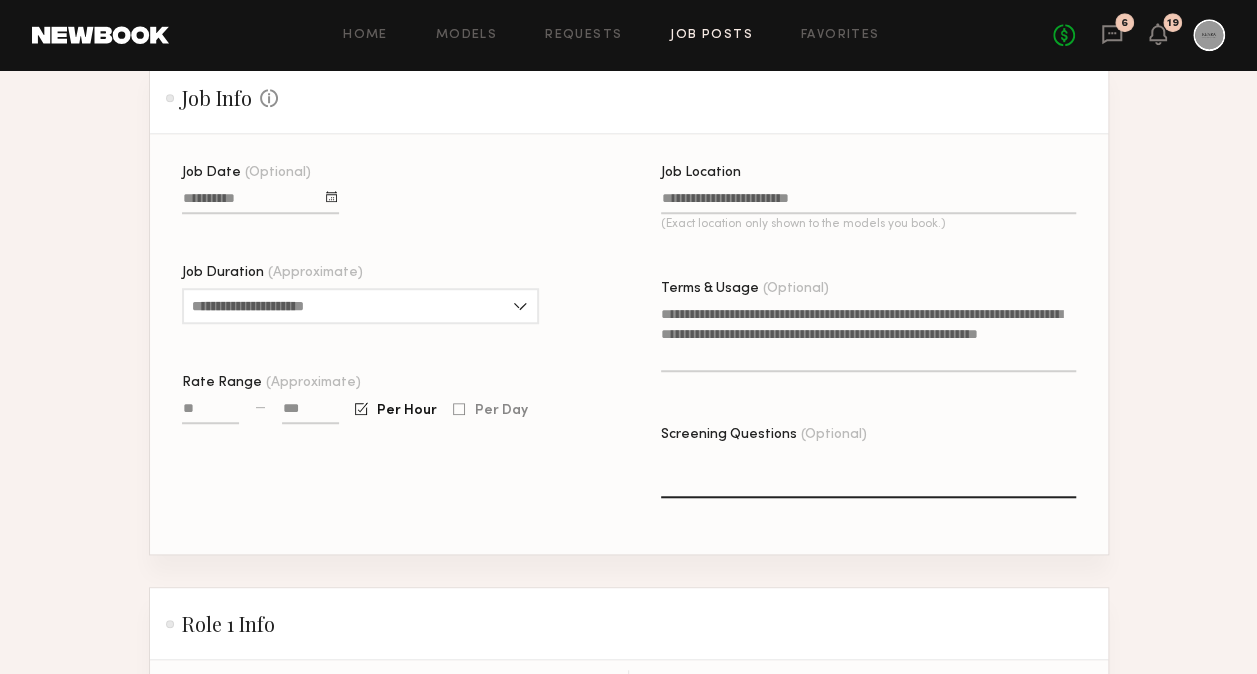 click on "Job Location (Exact location only shown to the models you book.)" 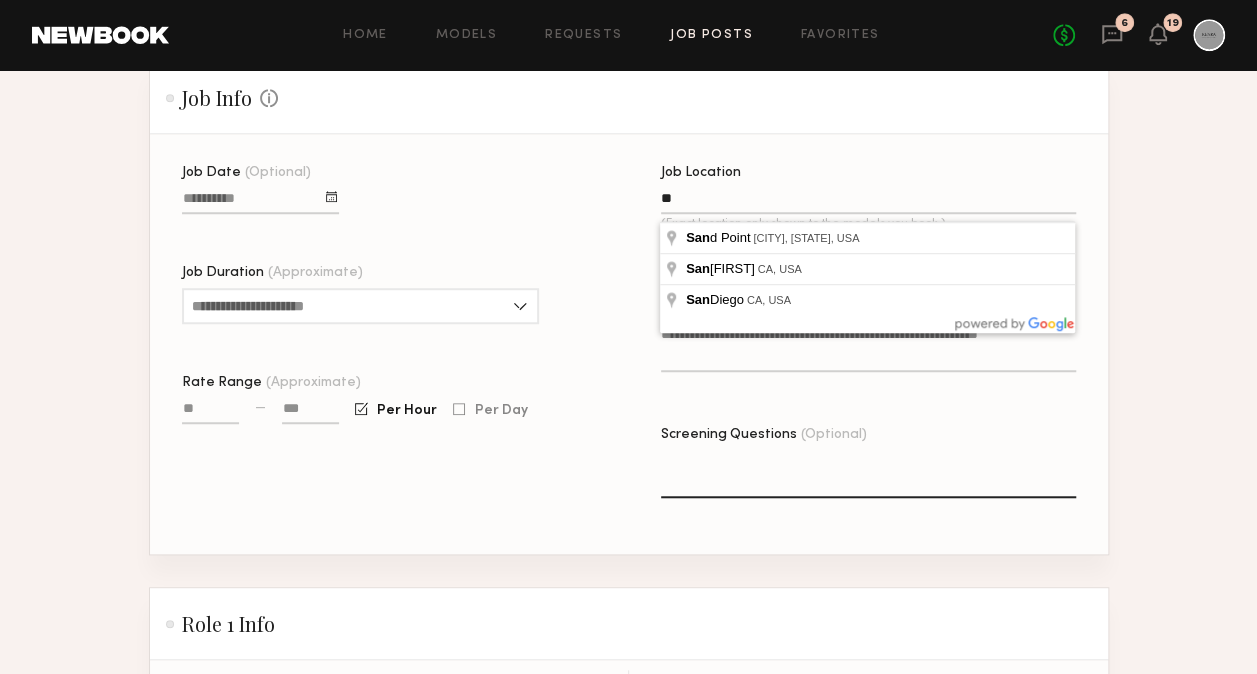 type on "*" 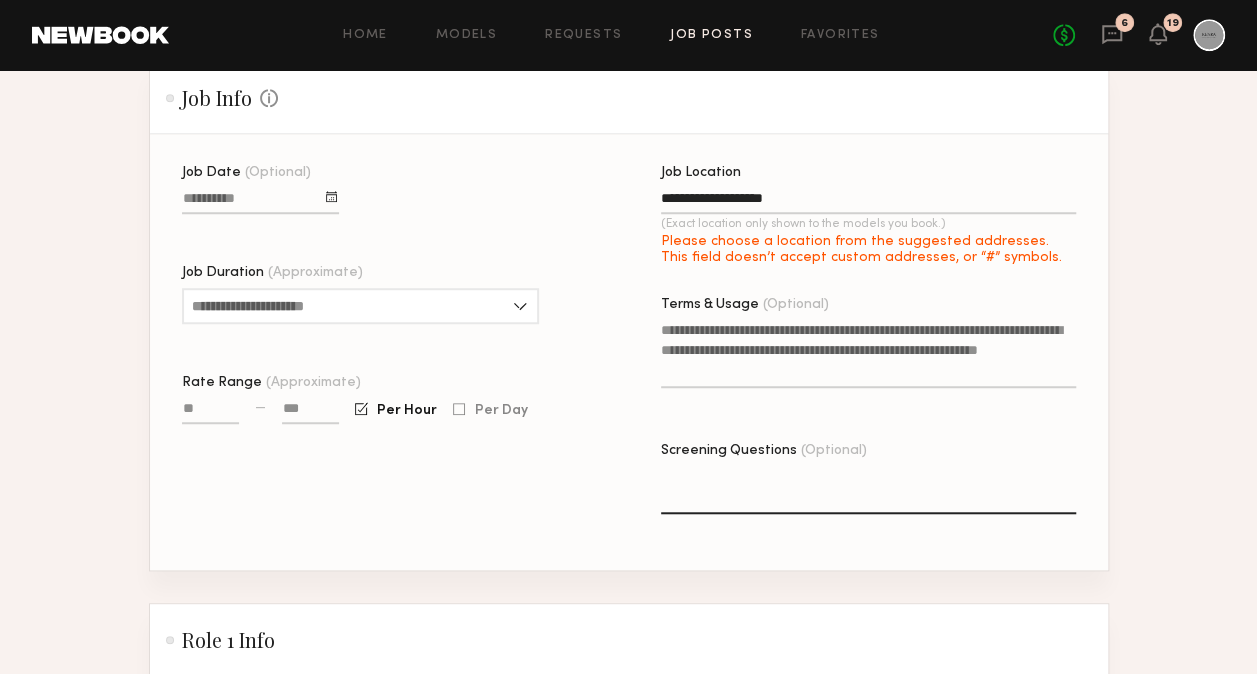 type on "**********" 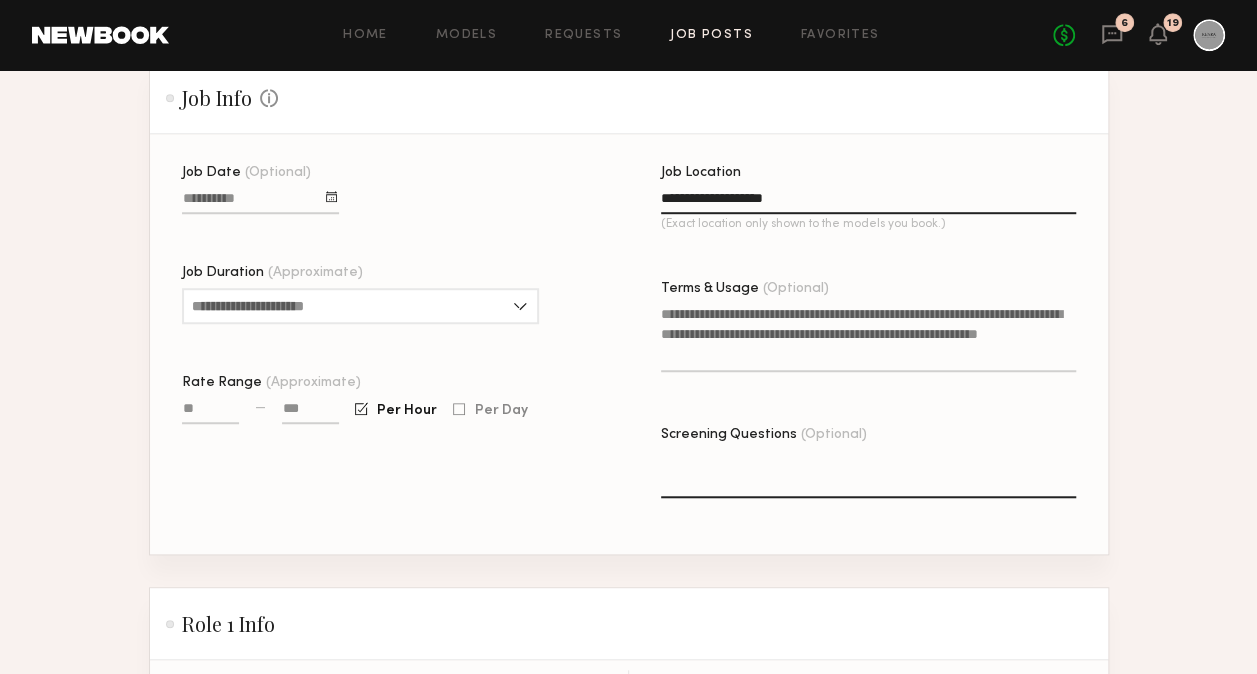 click on "Job Date (Optional)" at bounding box center [260, 202] 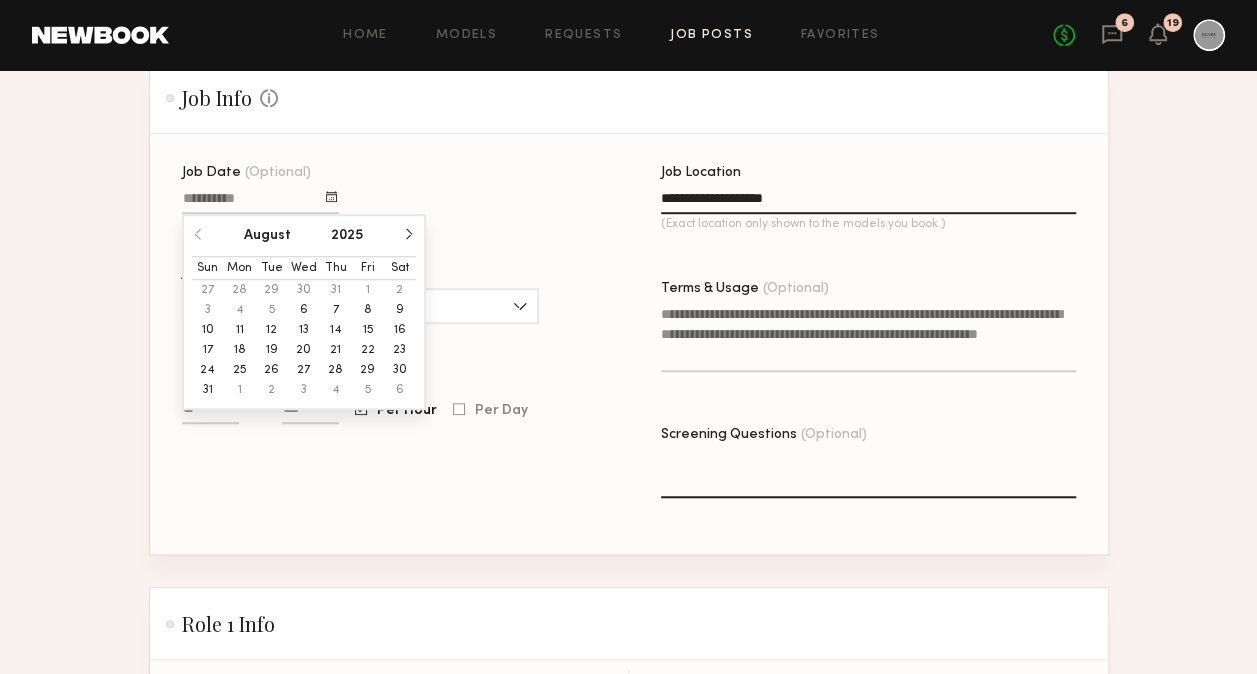 click on "August 2025 Sun Mon Tue Wed Thu Fri Sat 27 28 29 30 31 1 2 3 4 5 6 7 8 9 10 11 12 13 14 15 16 17 18 19 20 21 22 23 24 25 26 27 28 29 30 31 1 2 3 4 5 6" 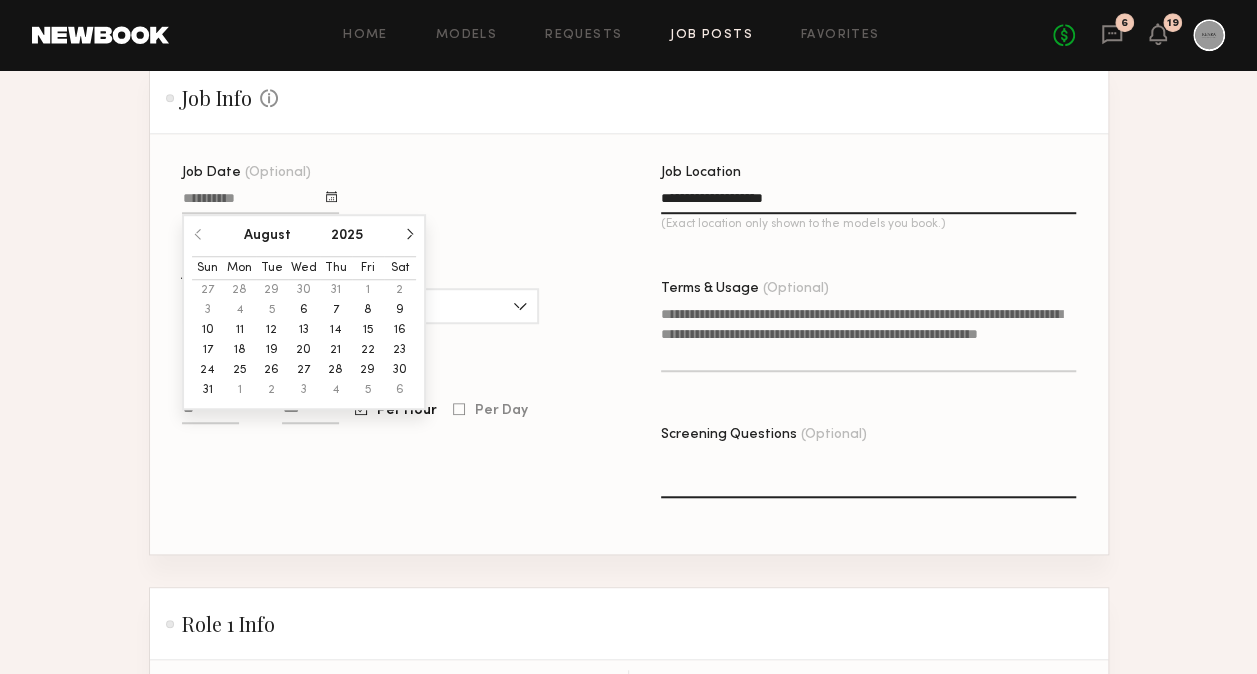 click 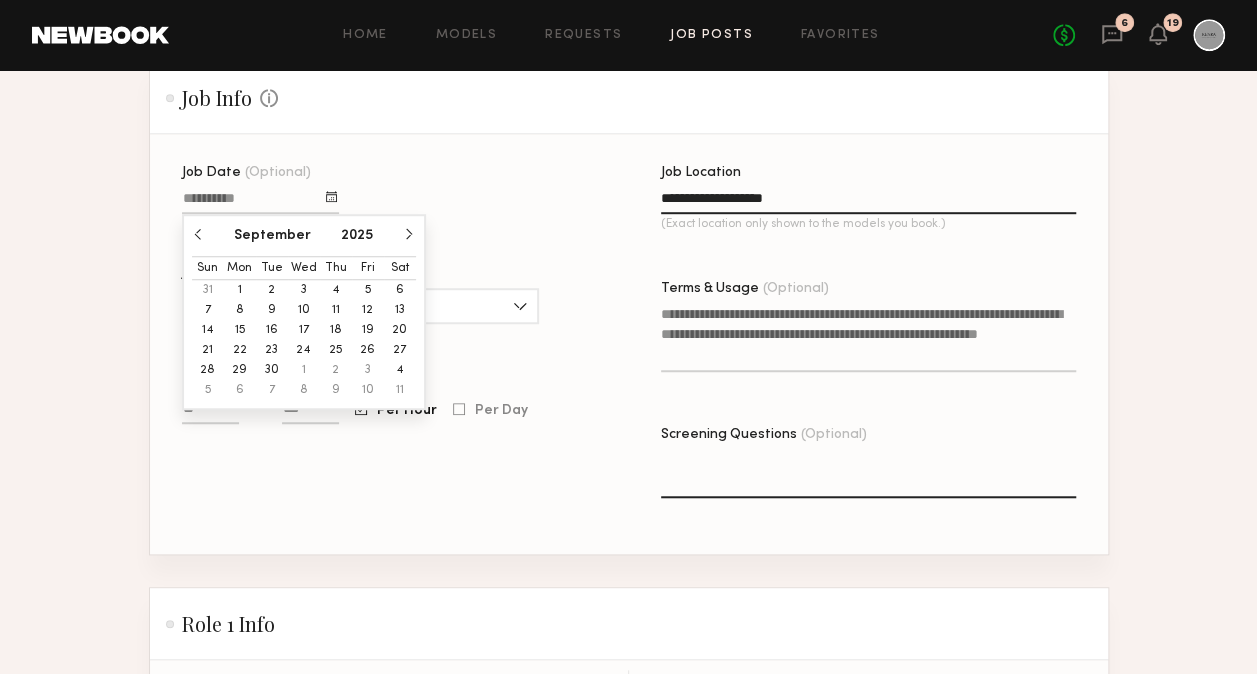 click on "4" 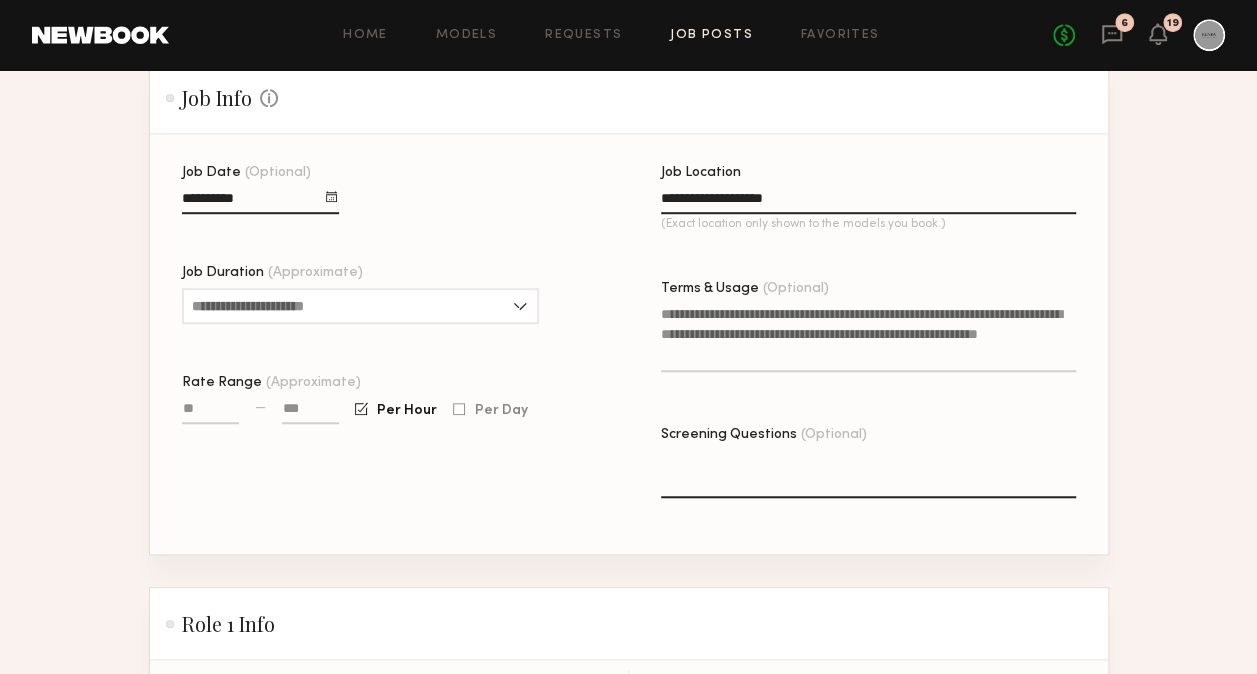 click on "Job Date (Optional)" 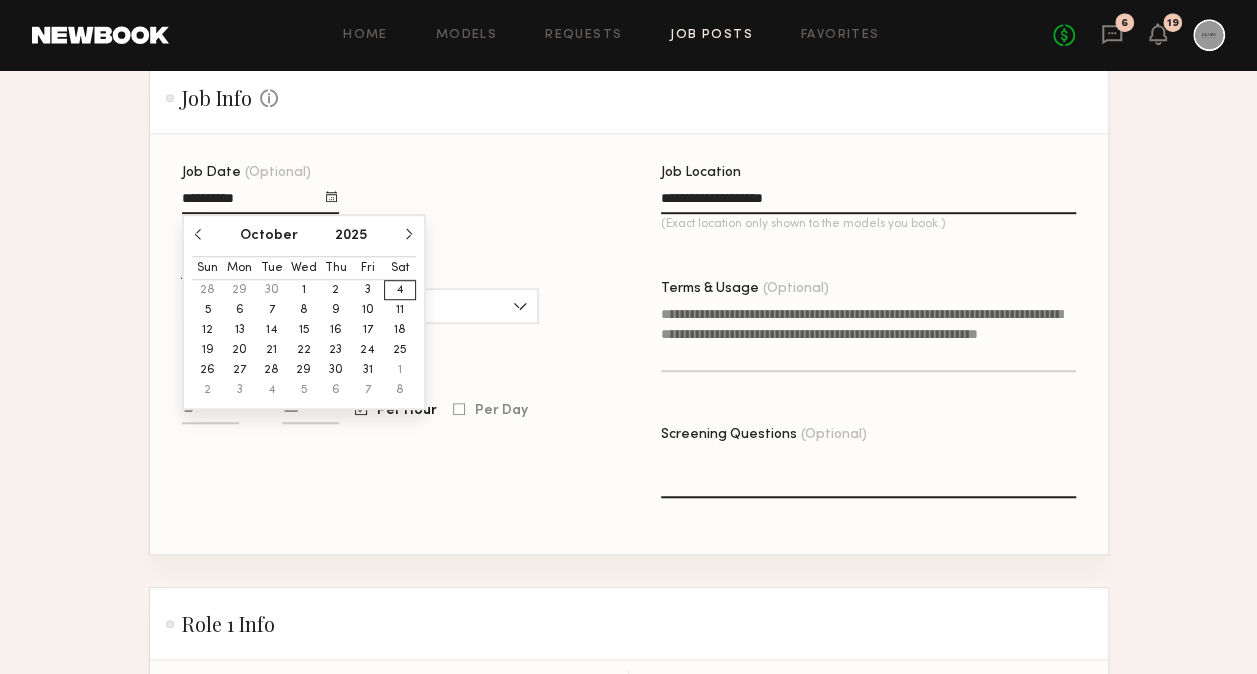 click on "October 2025" 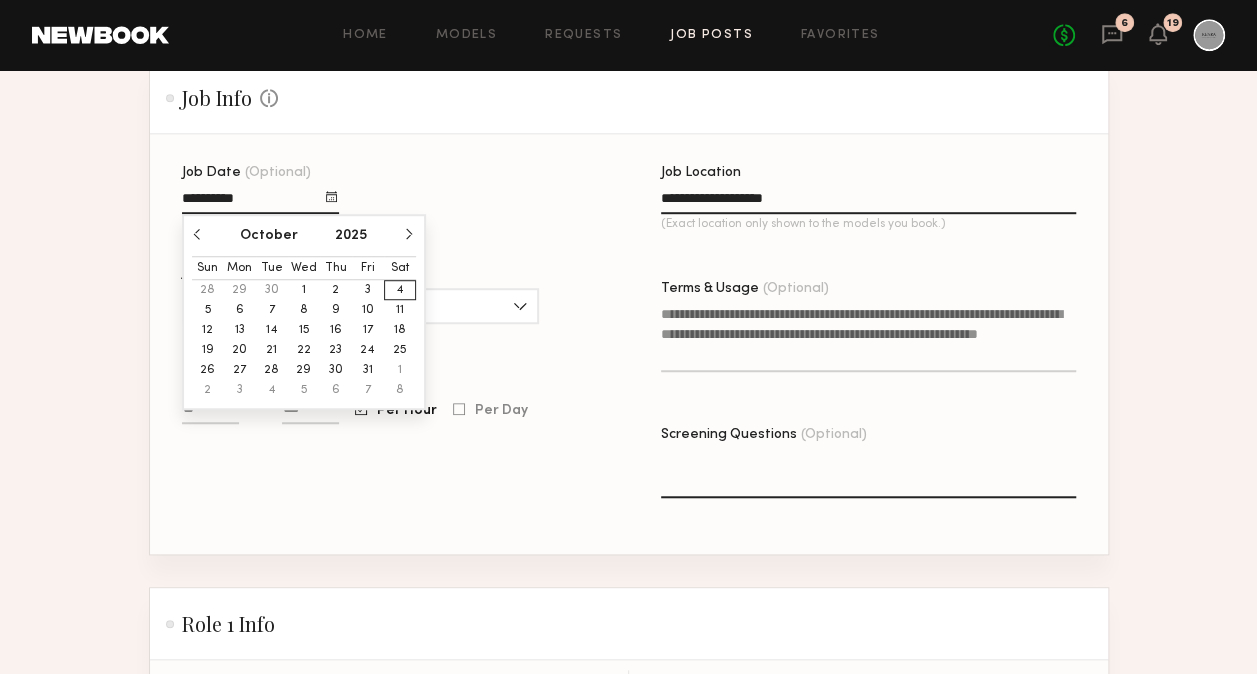 click 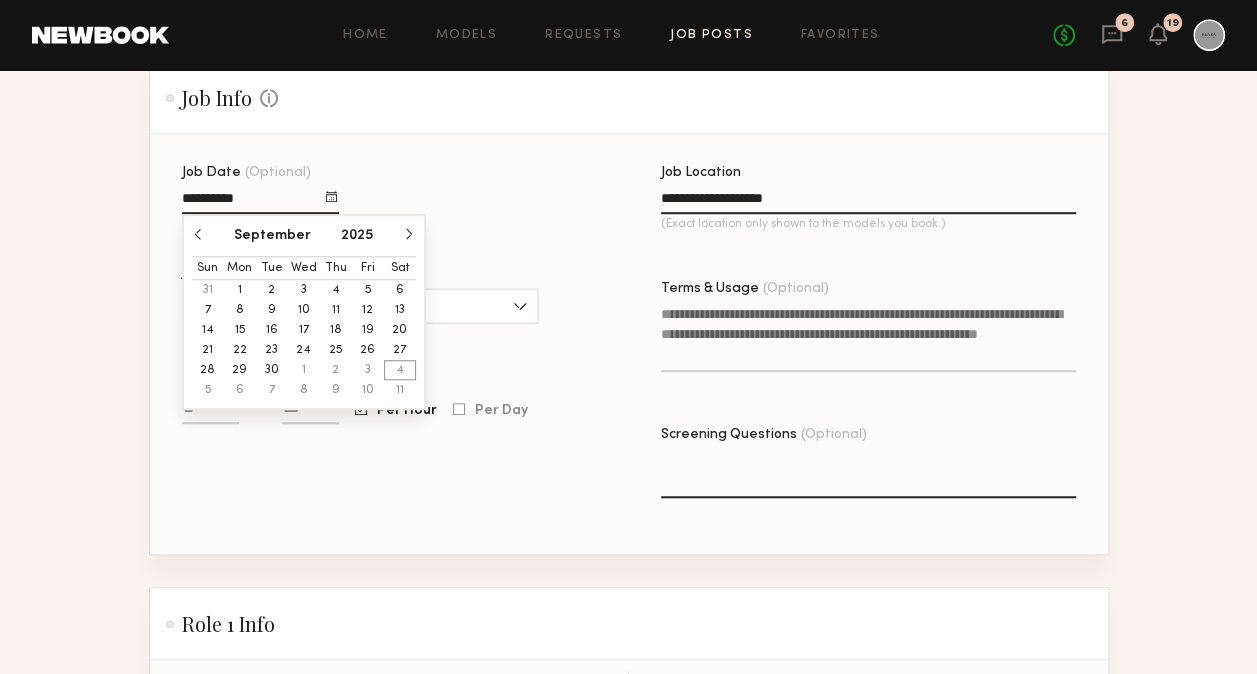 click on "27" 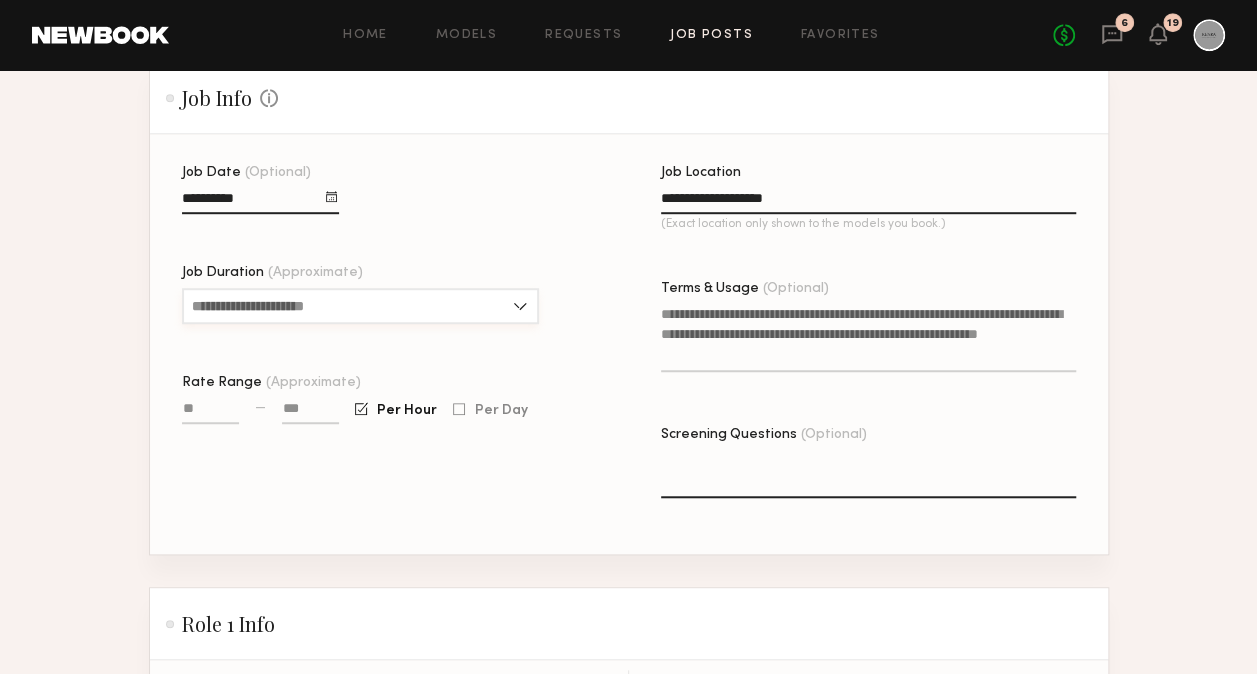 click on "Job Duration (Approximate)" at bounding box center (360, 306) 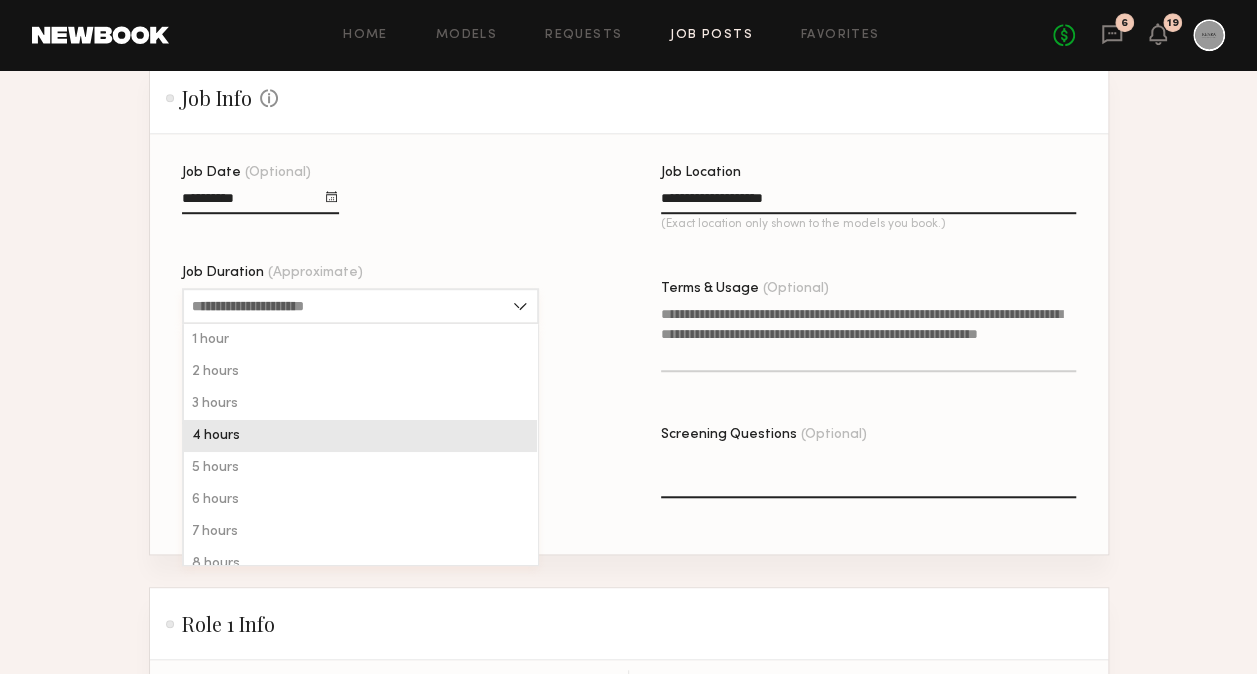 scroll, scrollTop: 48, scrollLeft: 0, axis: vertical 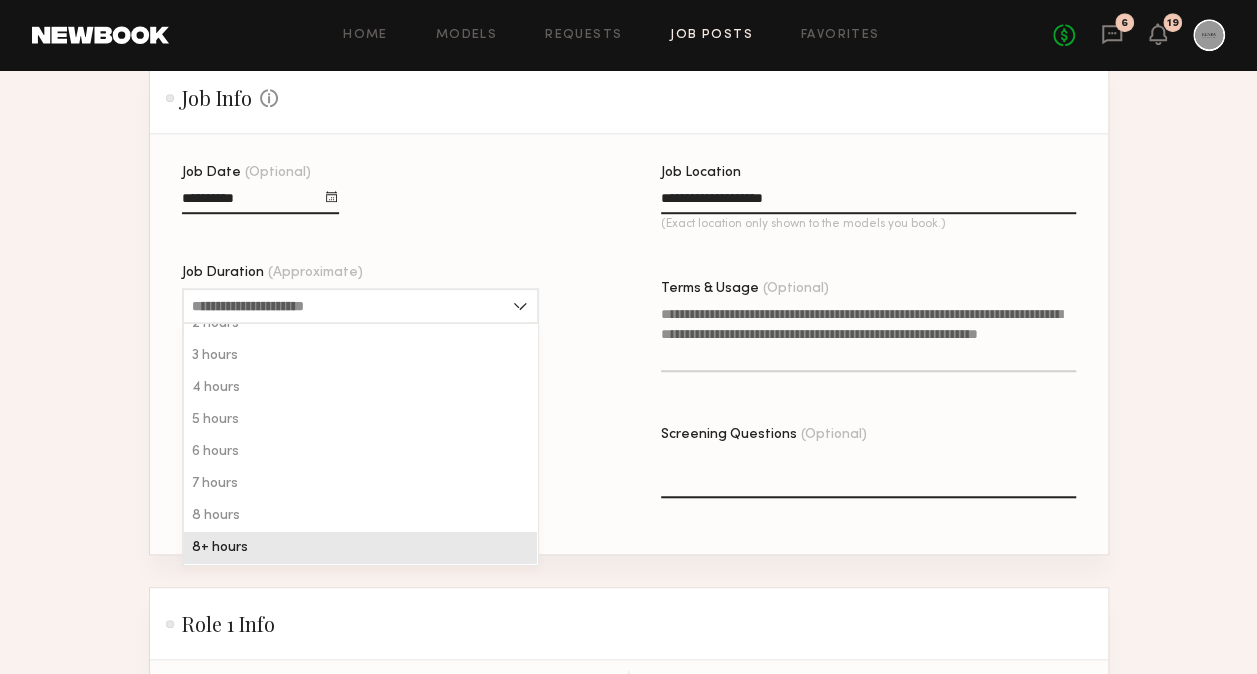 click on "8+ hours" 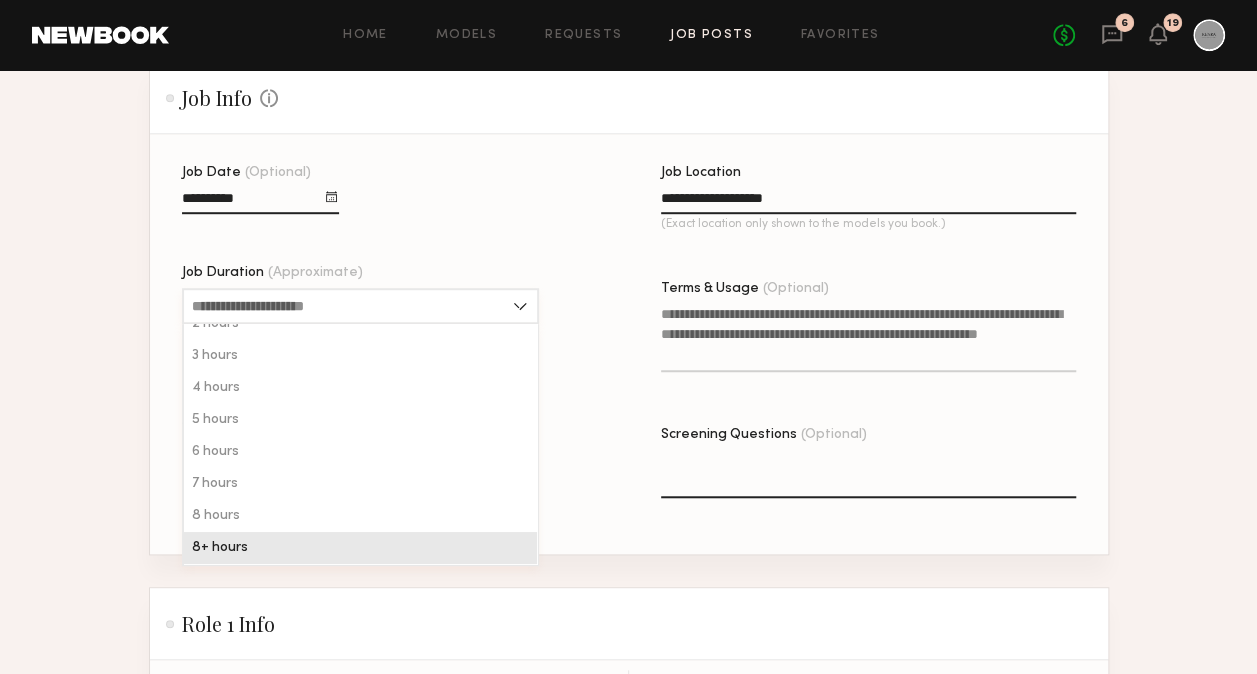 type on "********" 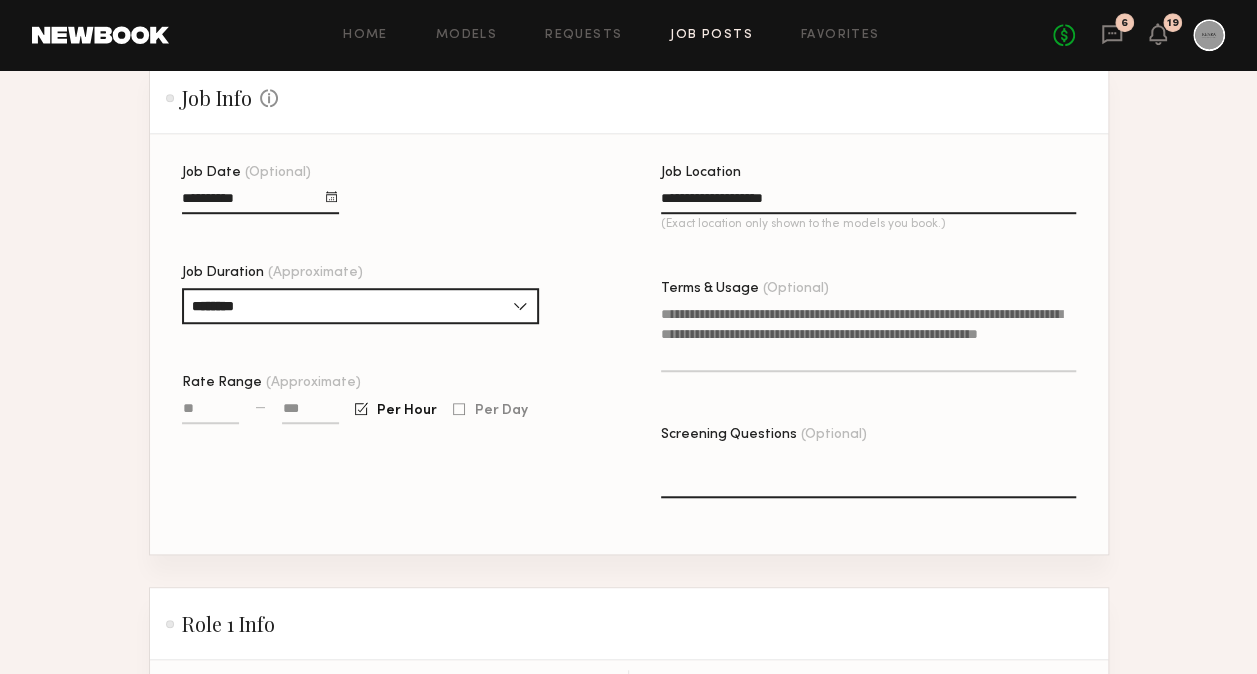 click on "**********" 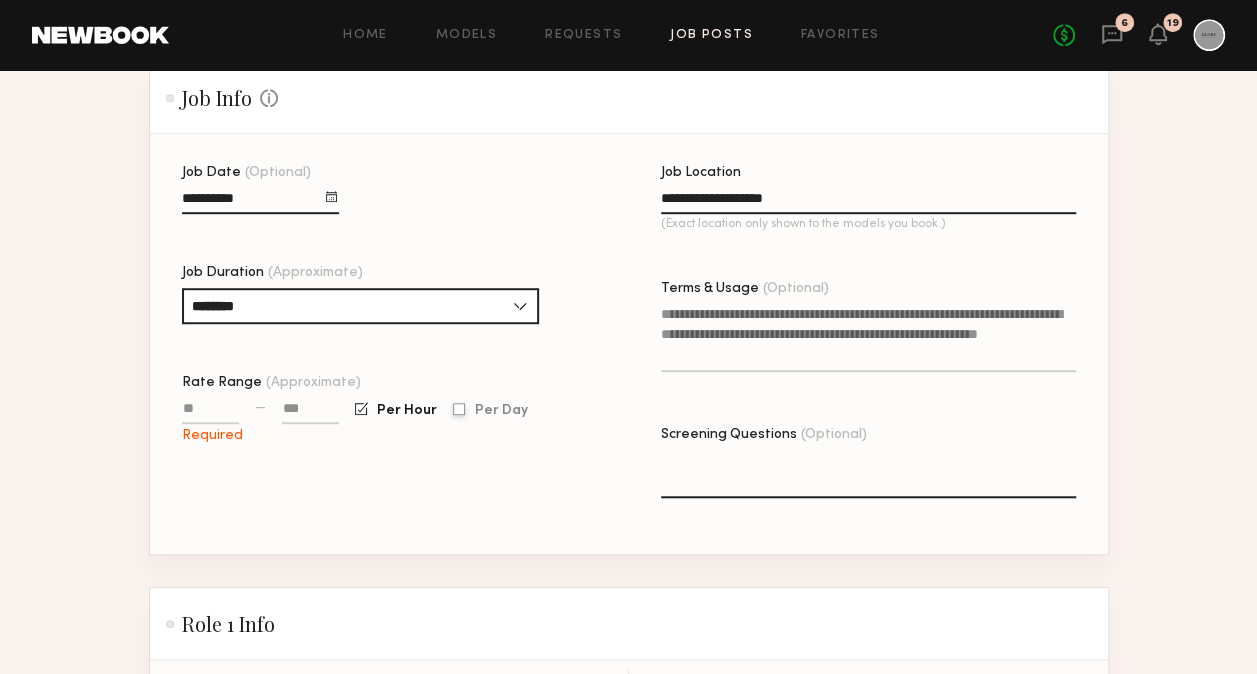click 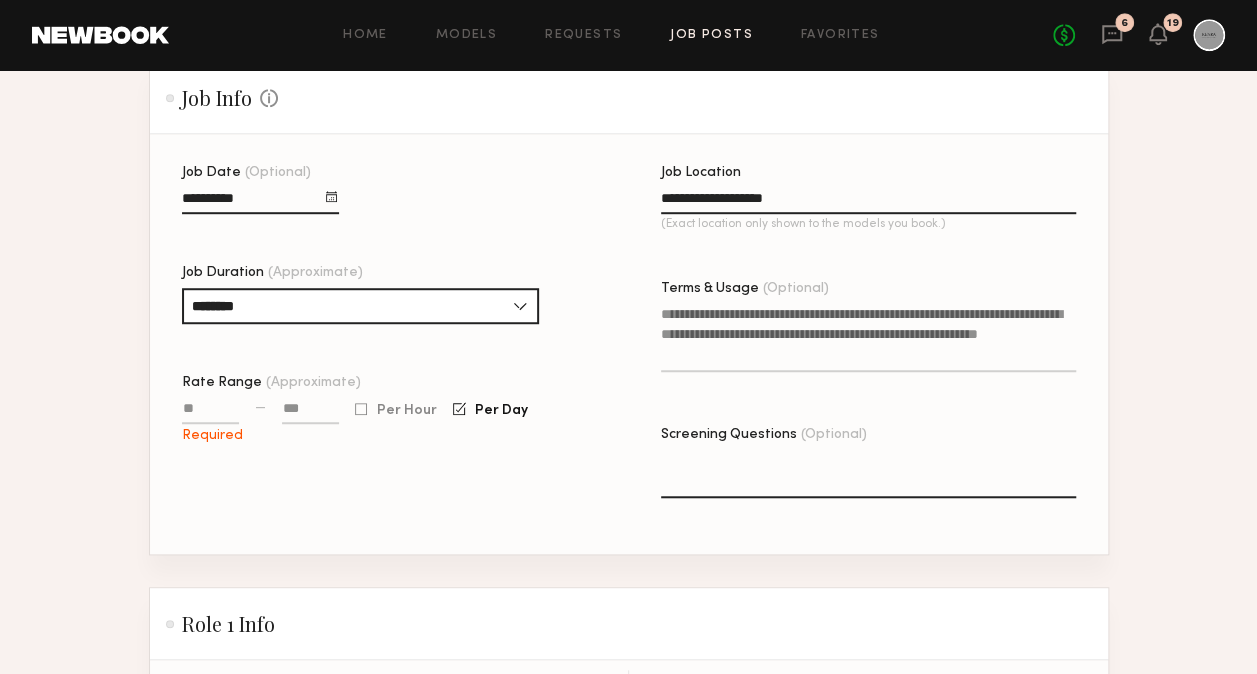 click on "Rate Range (Approximate)" at bounding box center [210, 412] 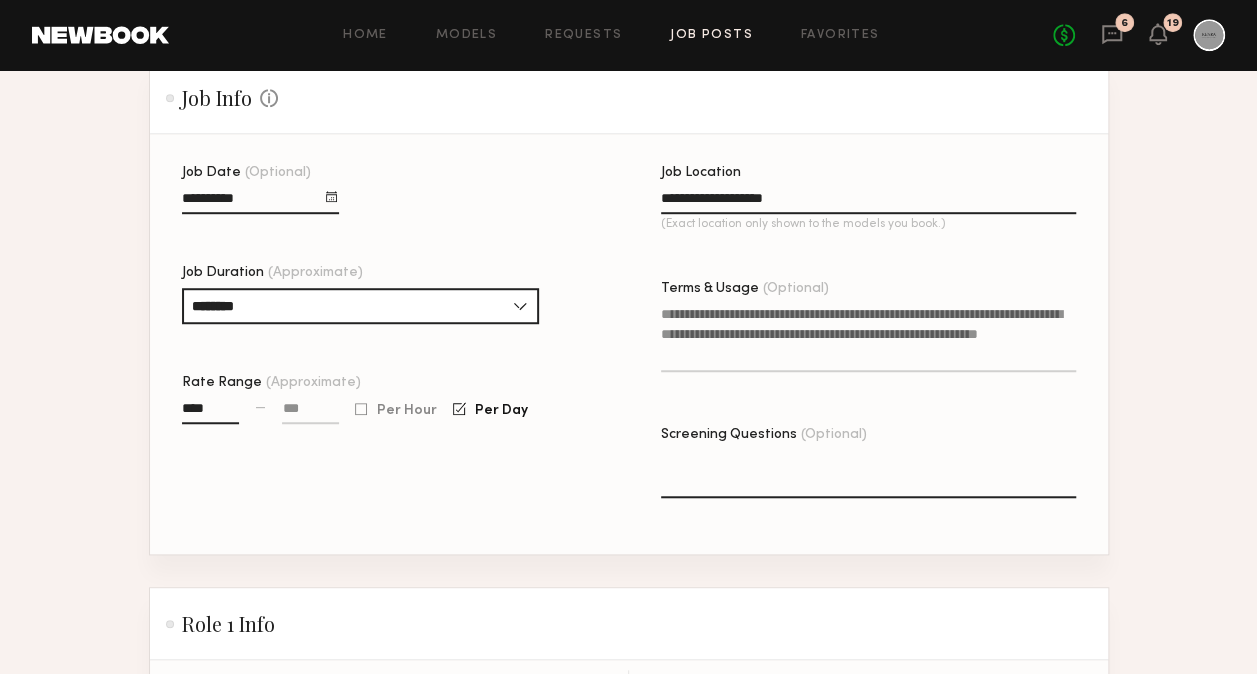 type on "****" 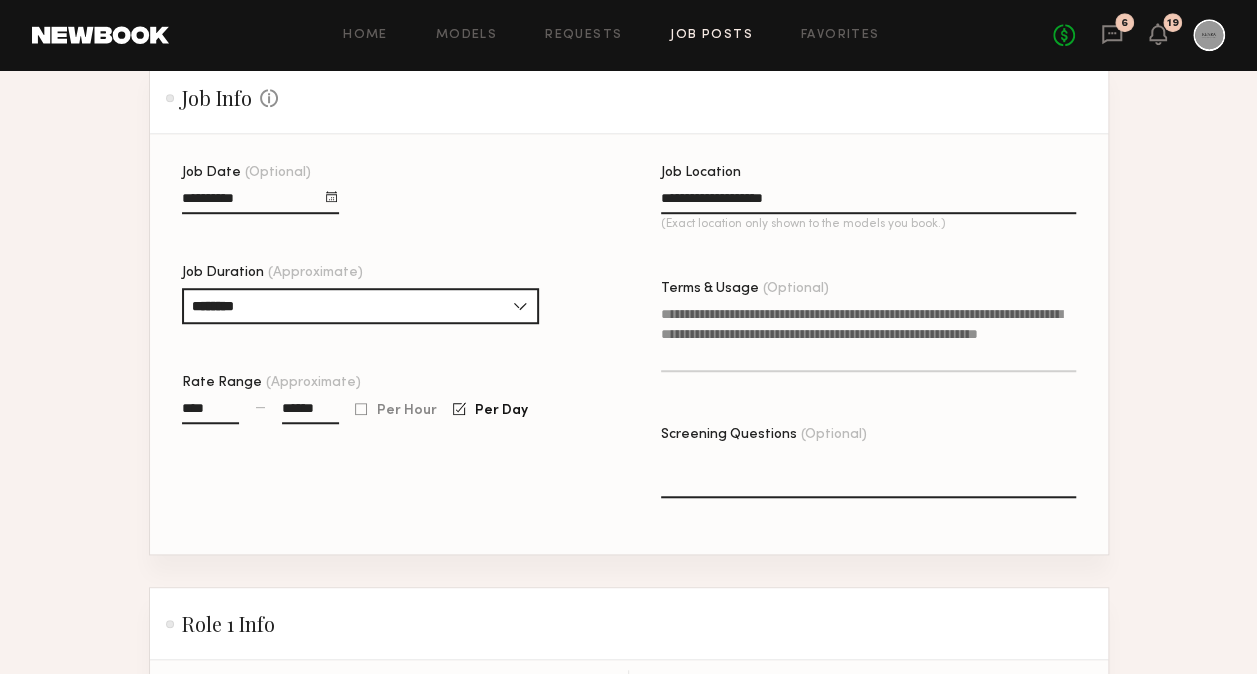type on "******" 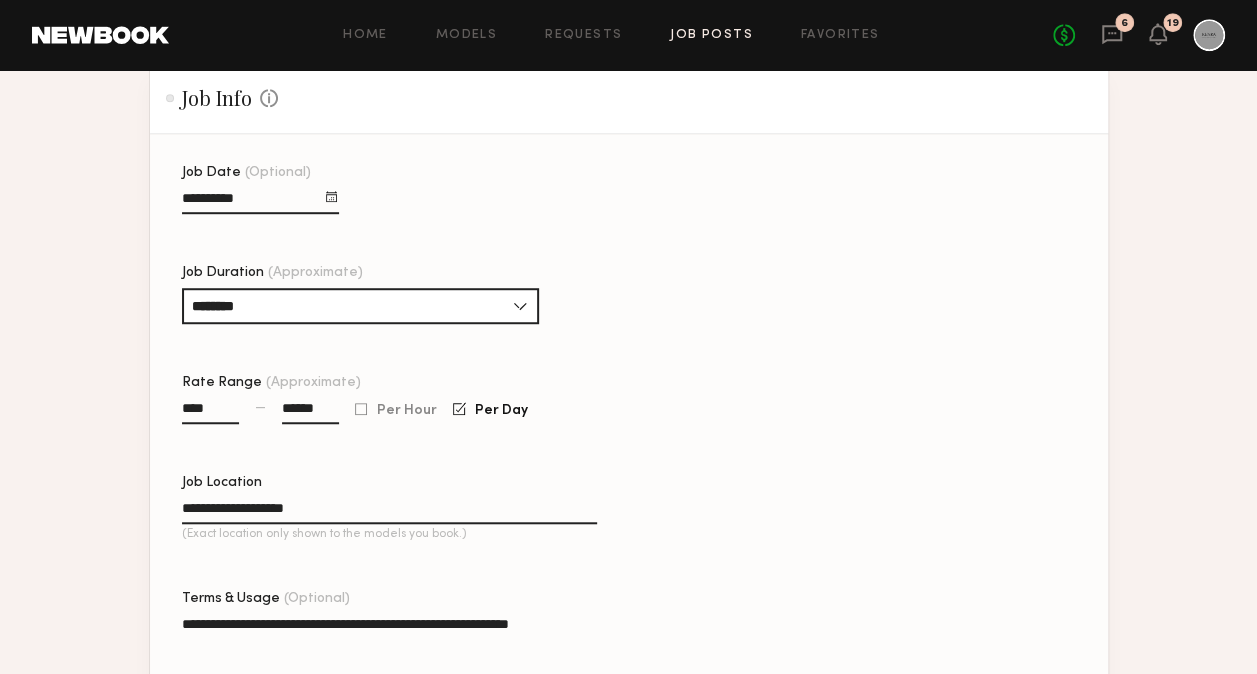 type on "**********" 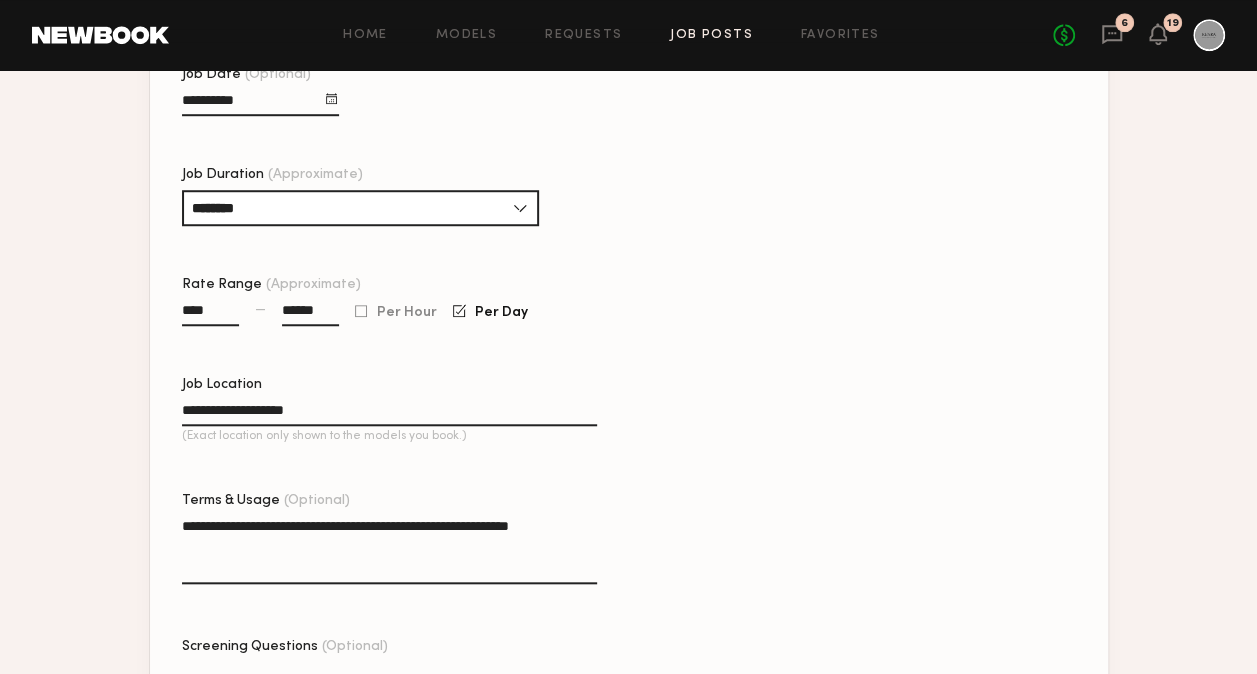 scroll, scrollTop: 664, scrollLeft: 0, axis: vertical 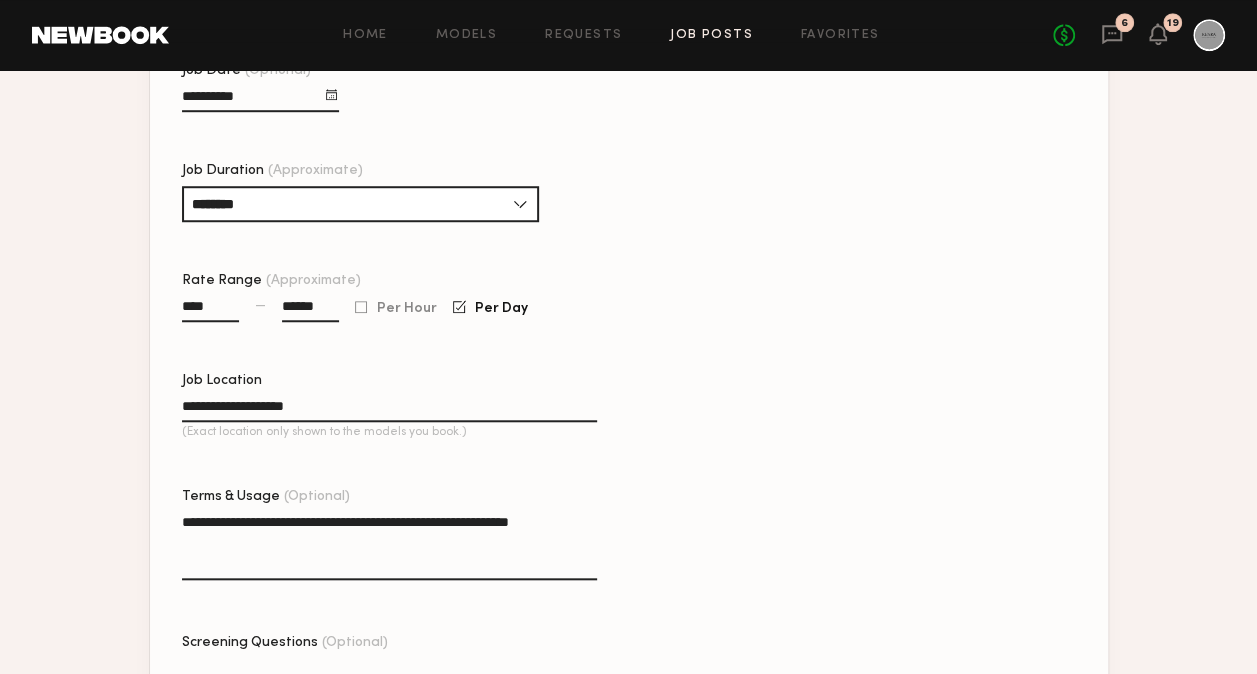type on "*" 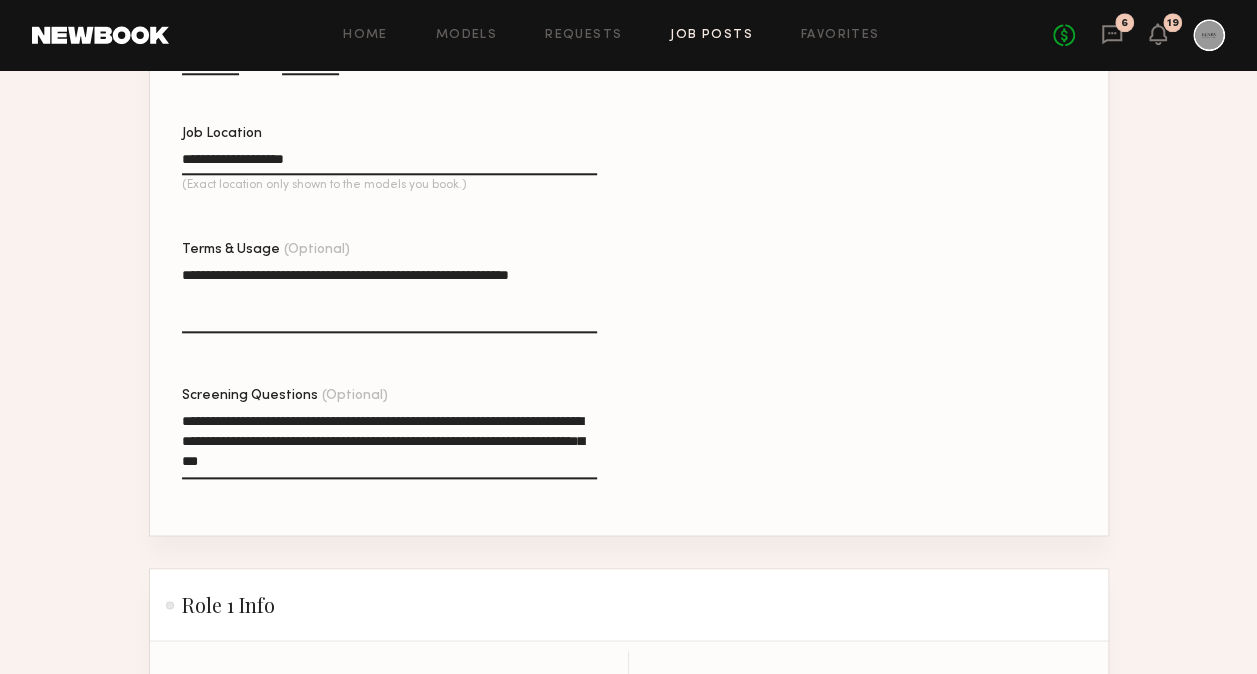 scroll, scrollTop: 1013, scrollLeft: 0, axis: vertical 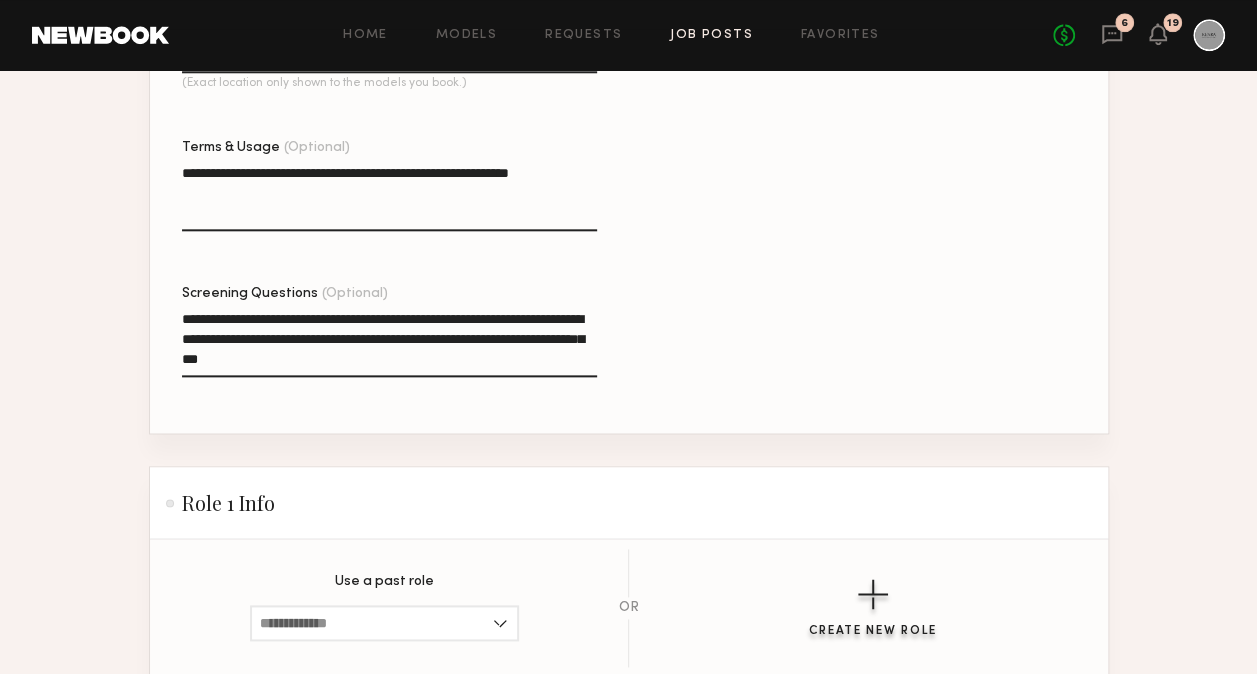 type on "**********" 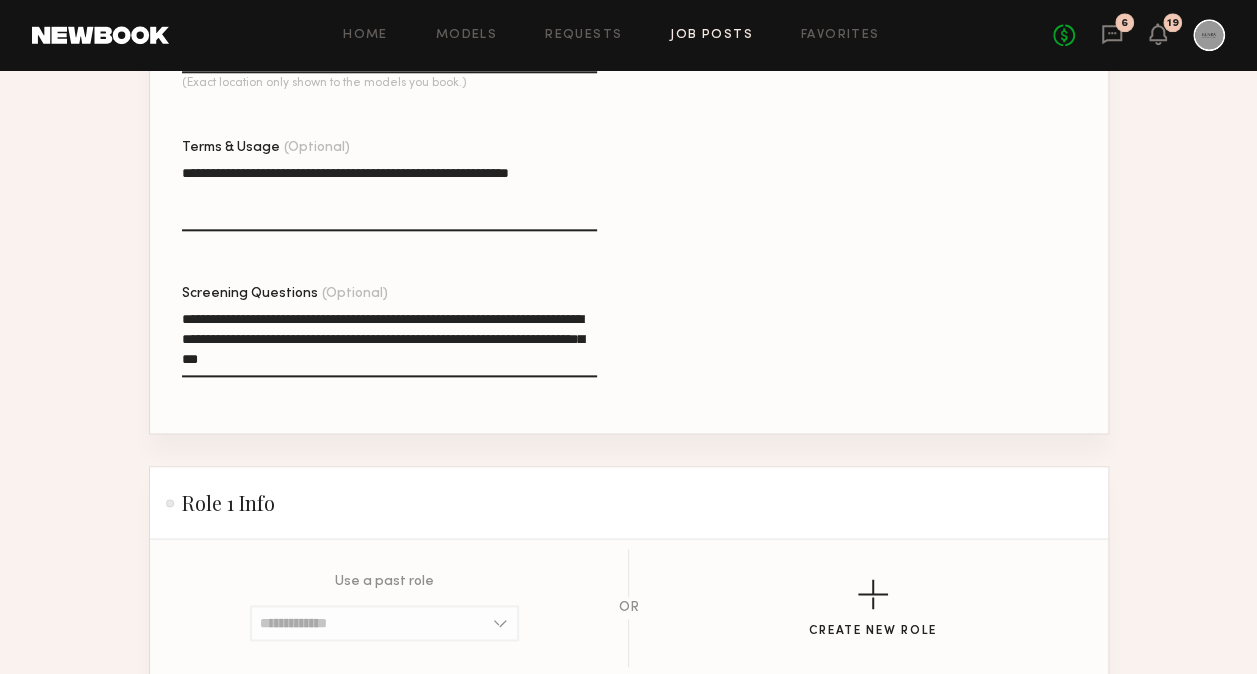 click on "I’m looking for a…" at bounding box center [289, 748] 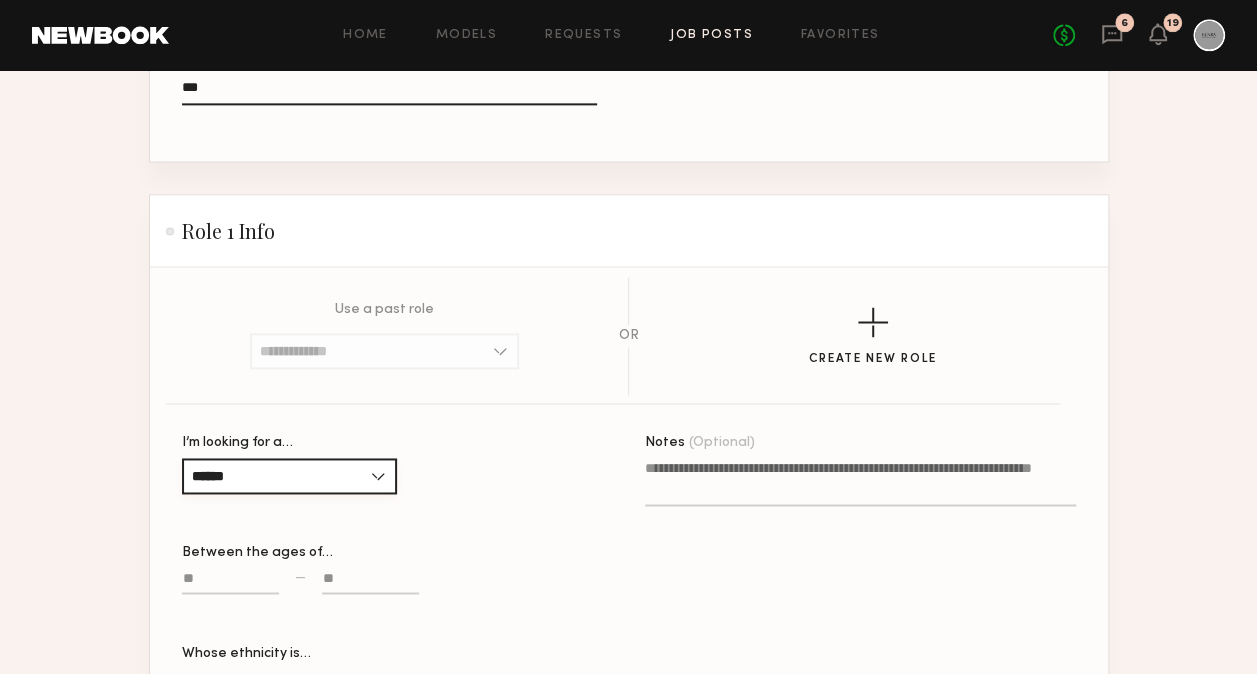 scroll, scrollTop: 1287, scrollLeft: 0, axis: vertical 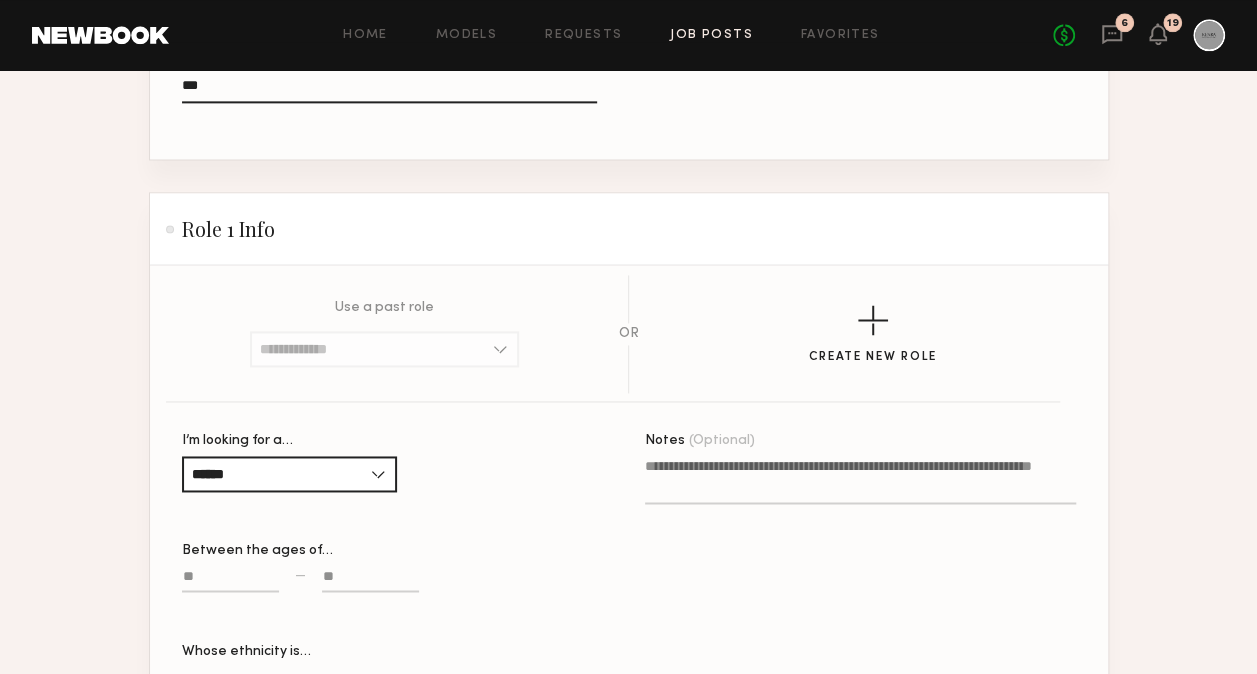 click on "Between the ages of… —" 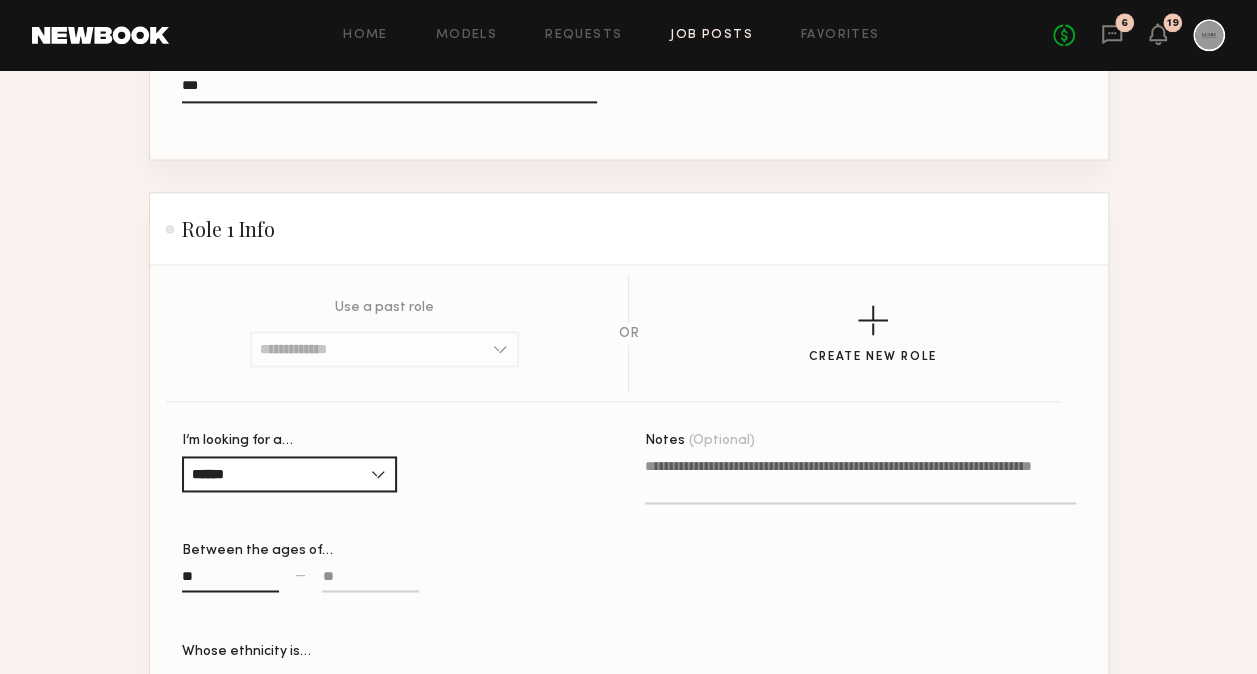 type on "**" 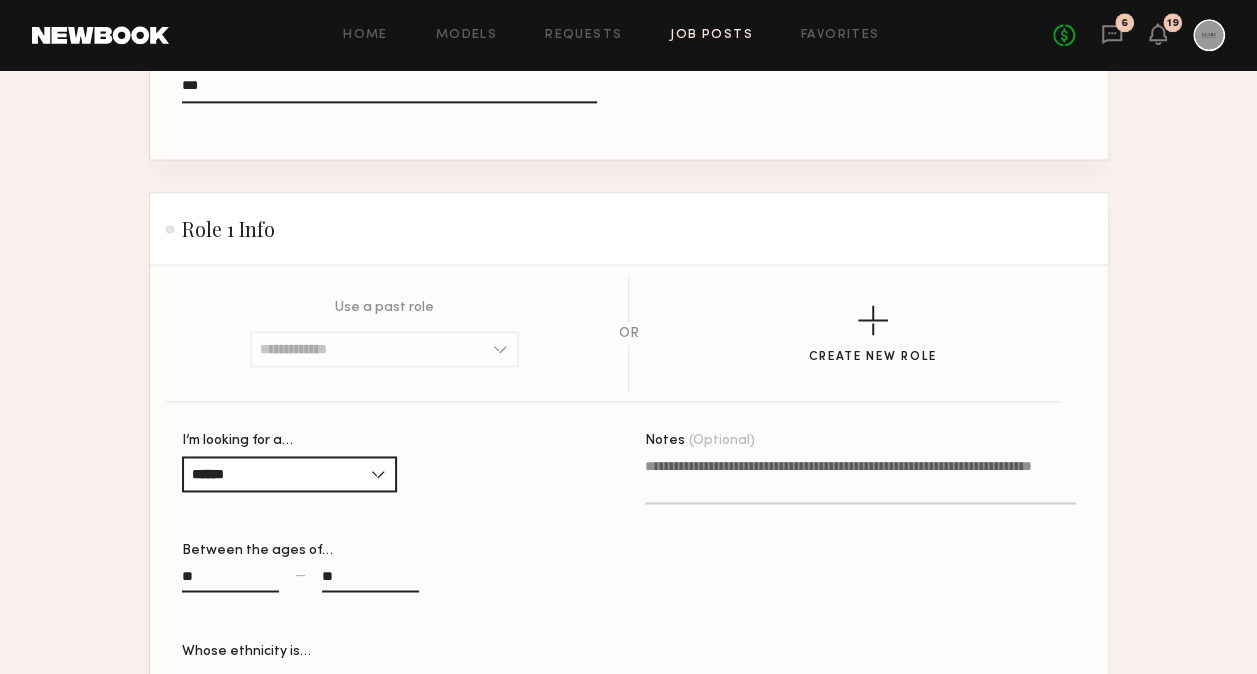 type on "**" 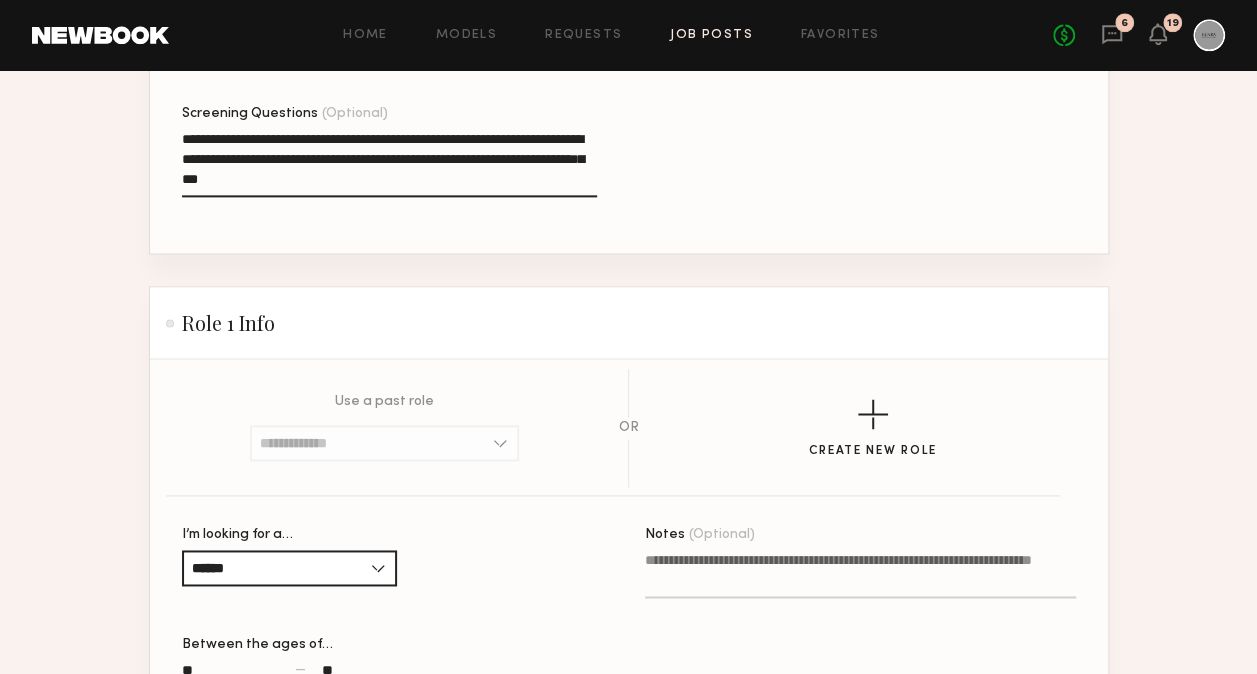 scroll, scrollTop: 1192, scrollLeft: 0, axis: vertical 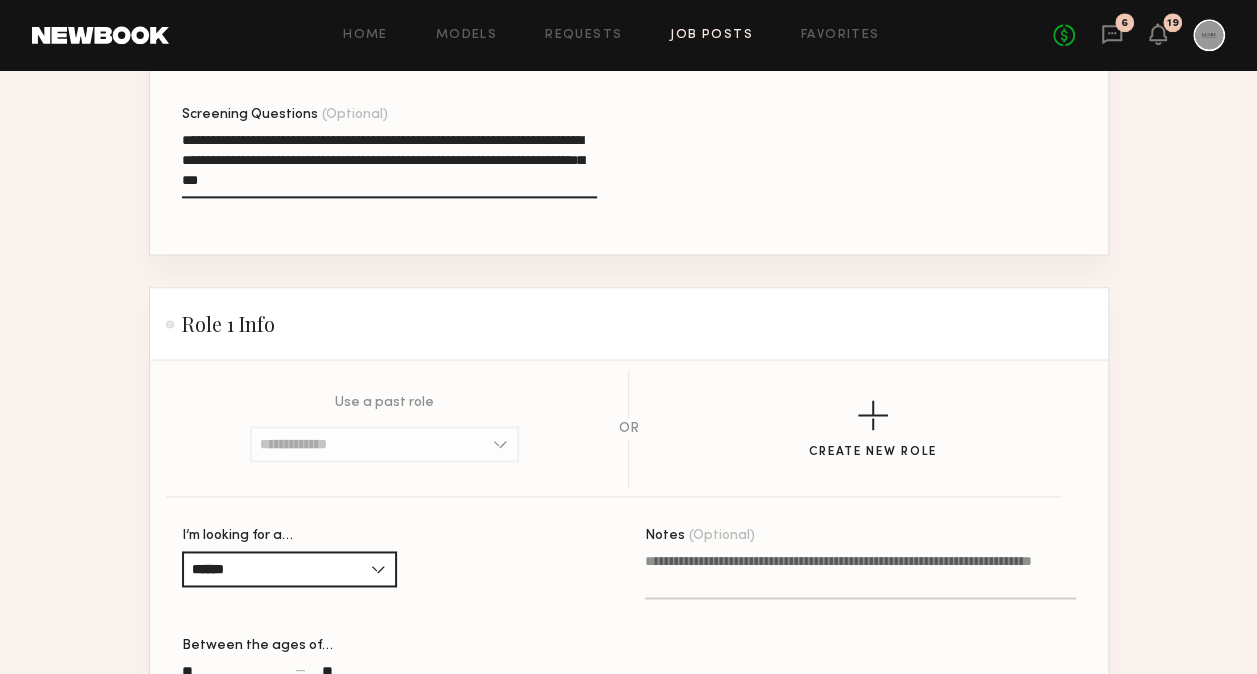 click on "**********" 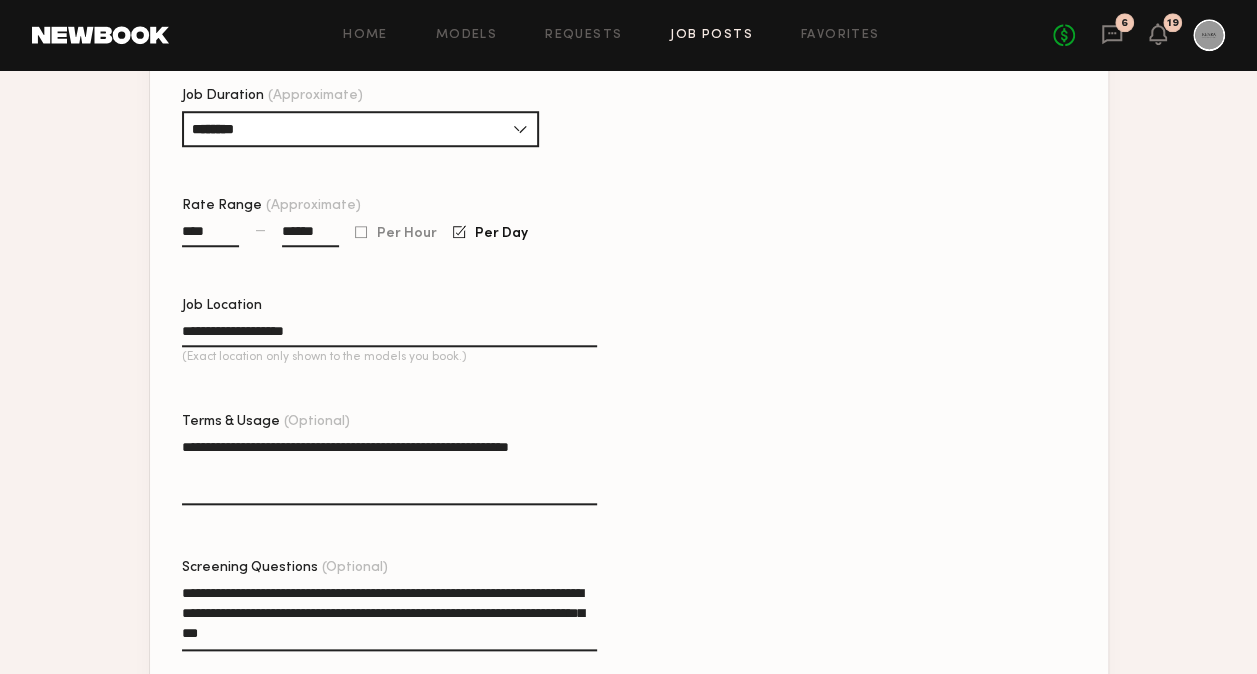 scroll, scrollTop: 738, scrollLeft: 0, axis: vertical 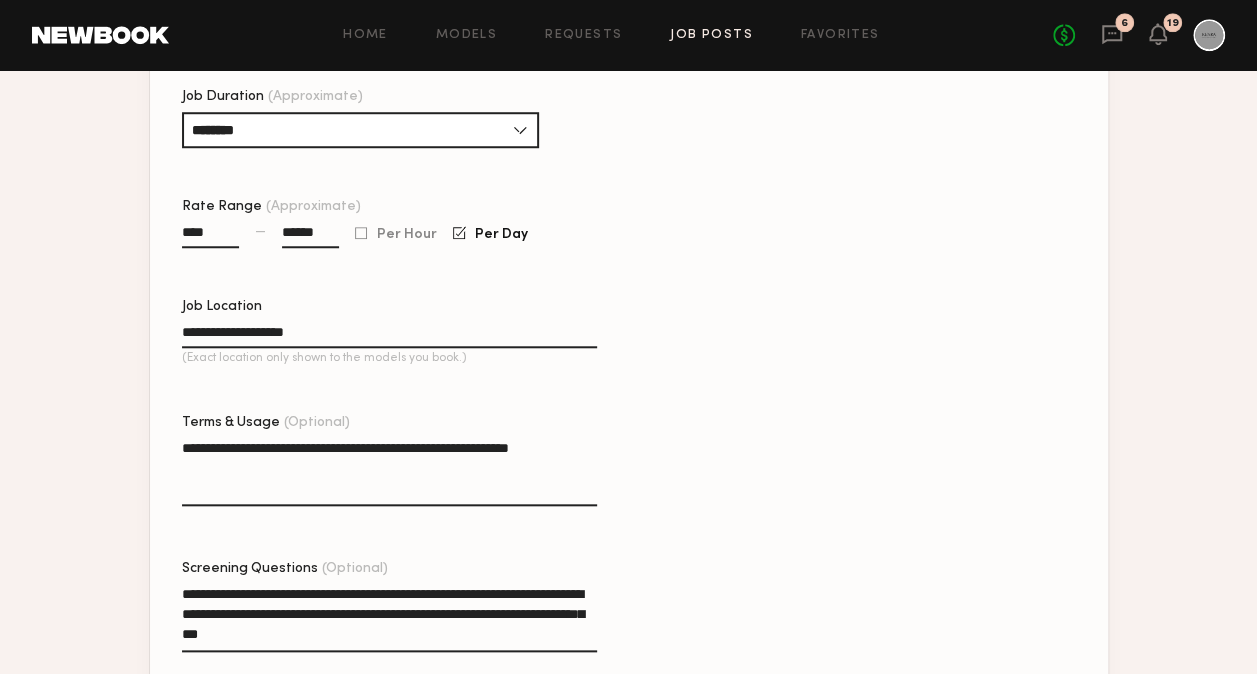 click on "**********" 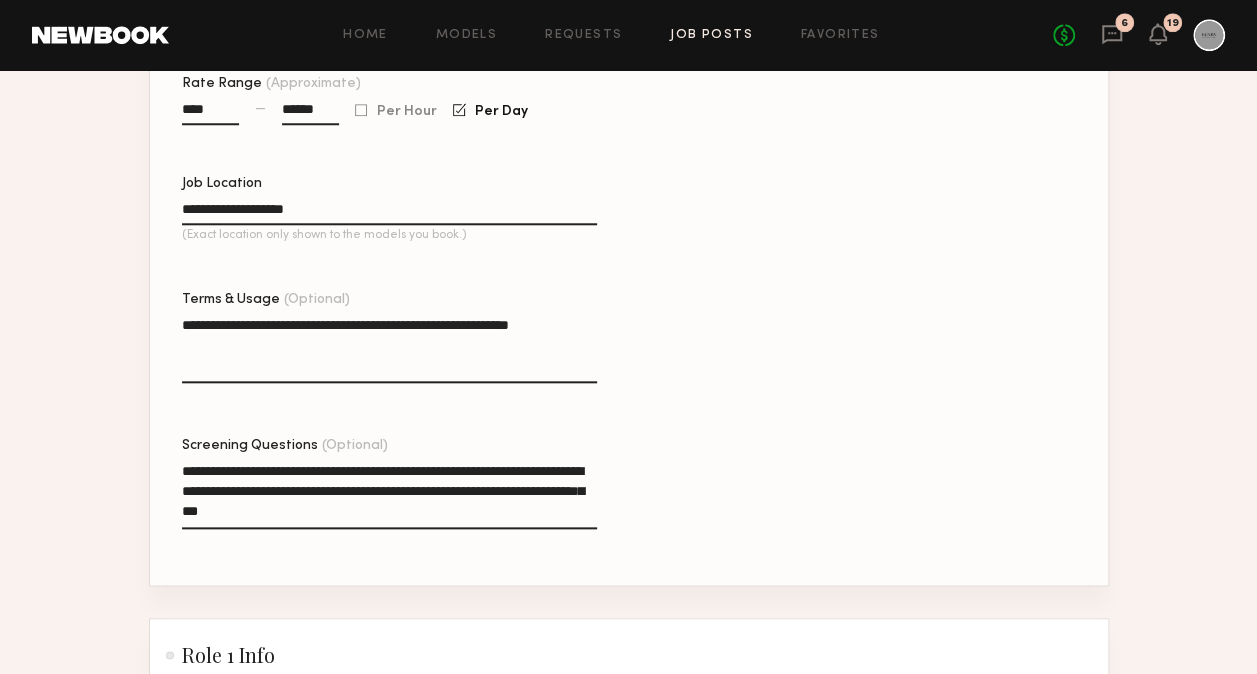 scroll, scrollTop: 868, scrollLeft: 0, axis: vertical 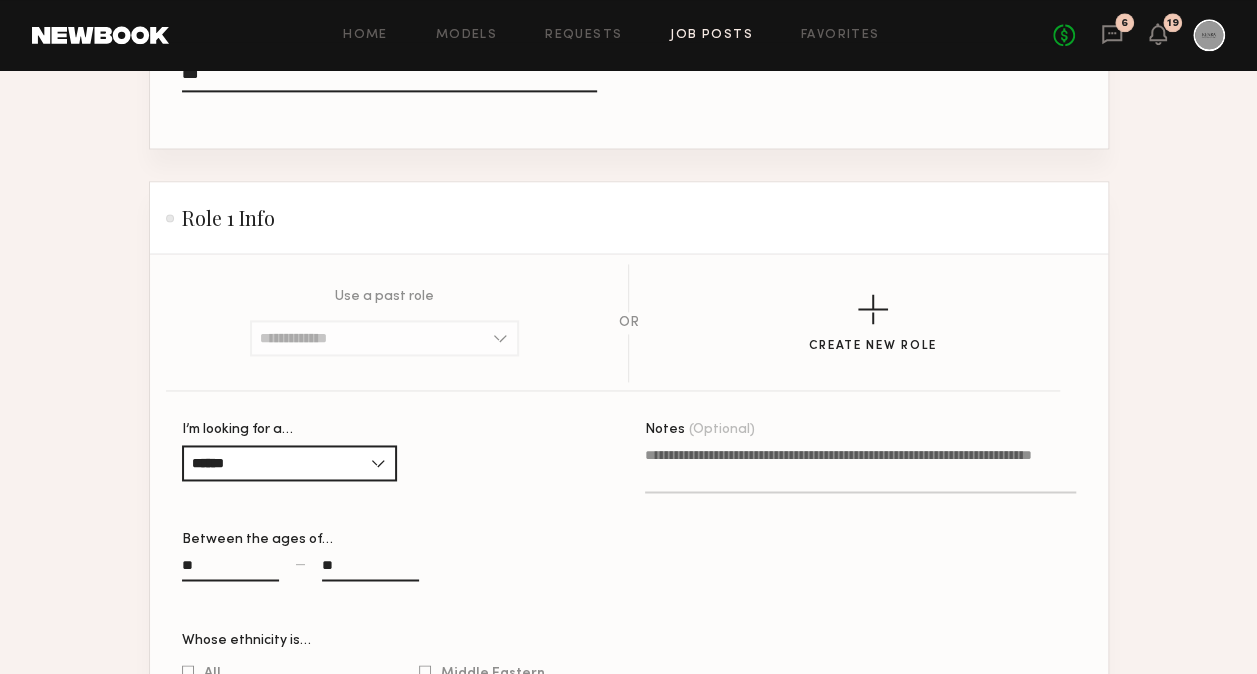 click on "**********" 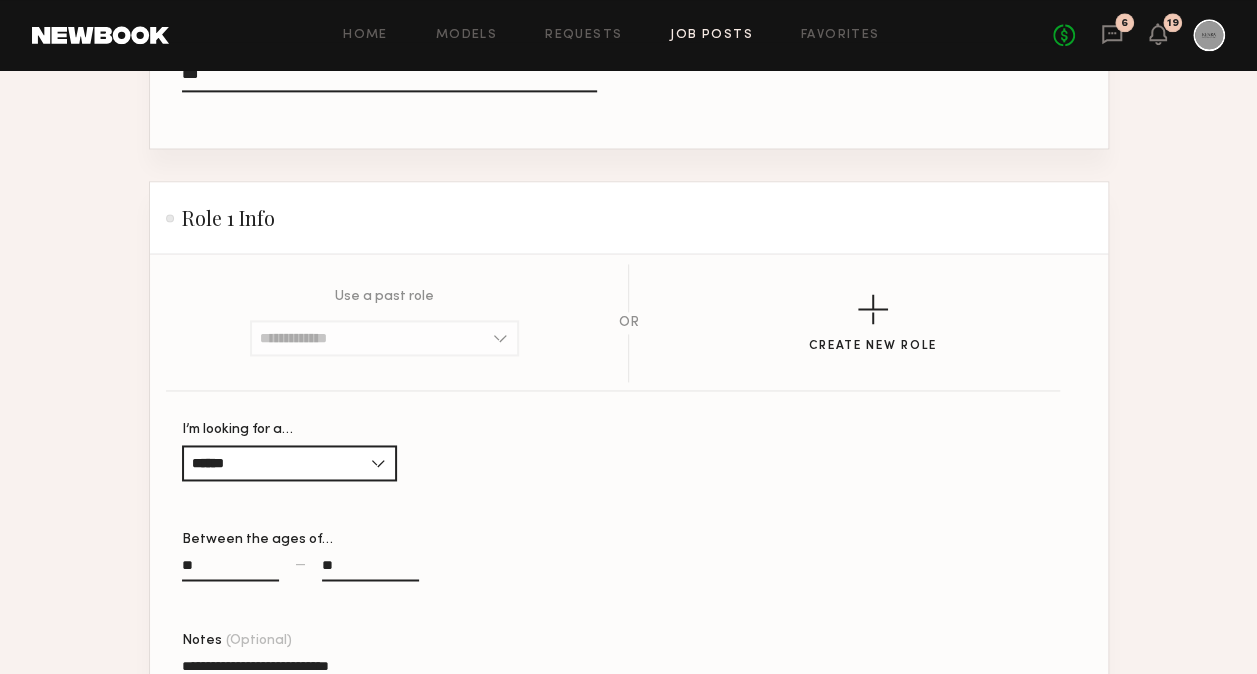 click on "**********" 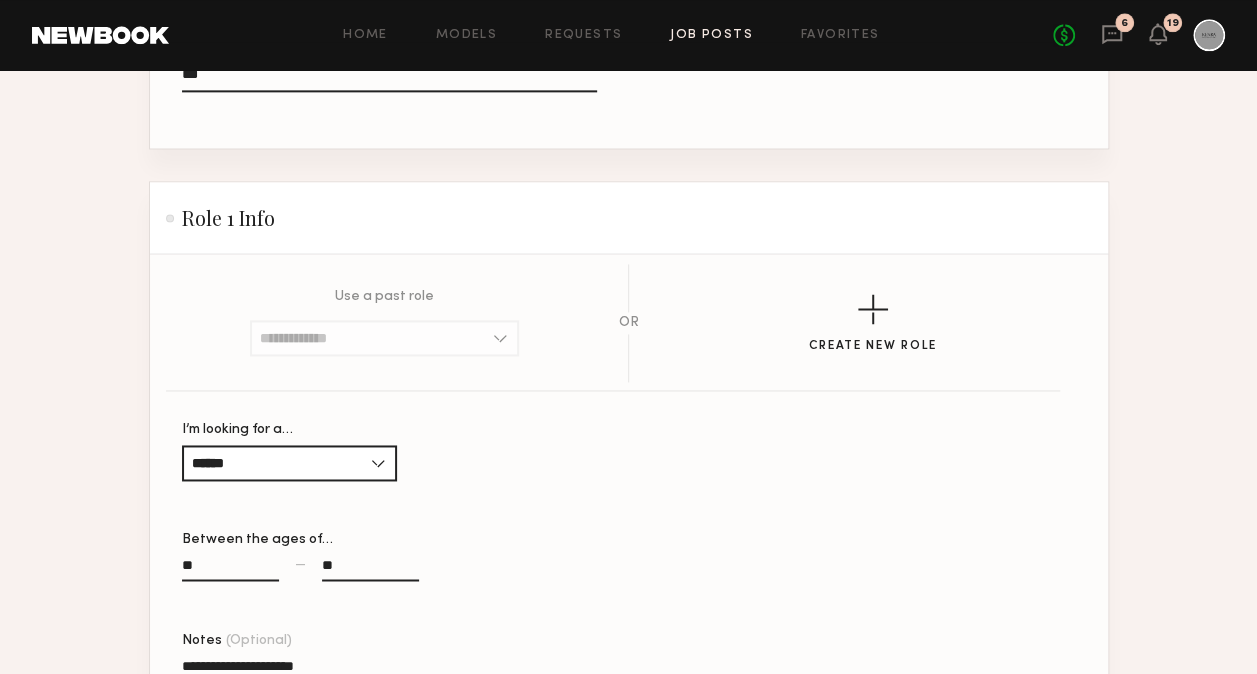 click on "**********" 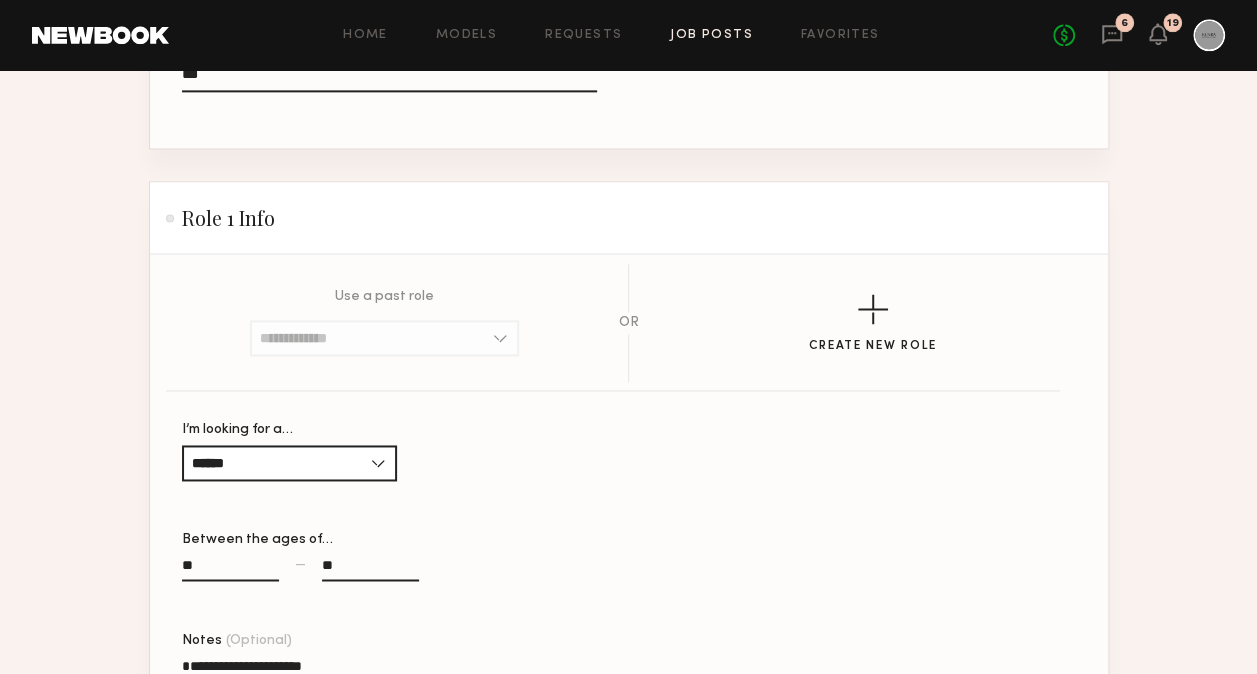 click on "**********" 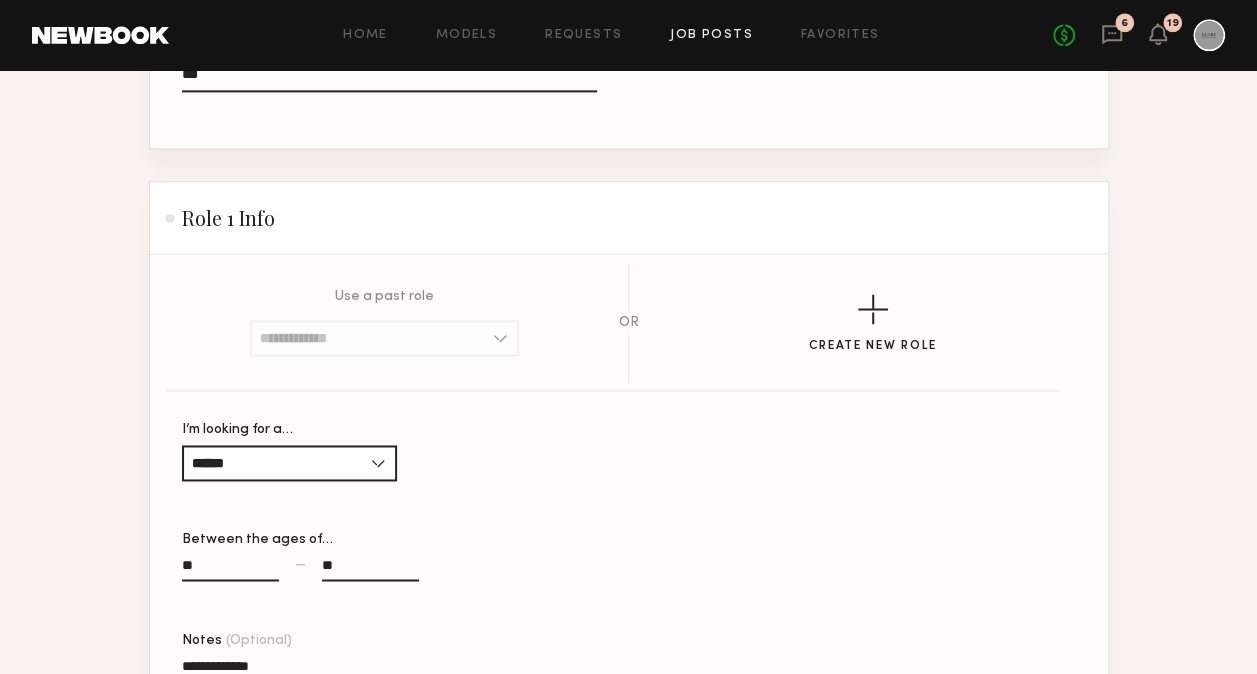 click on "**********" 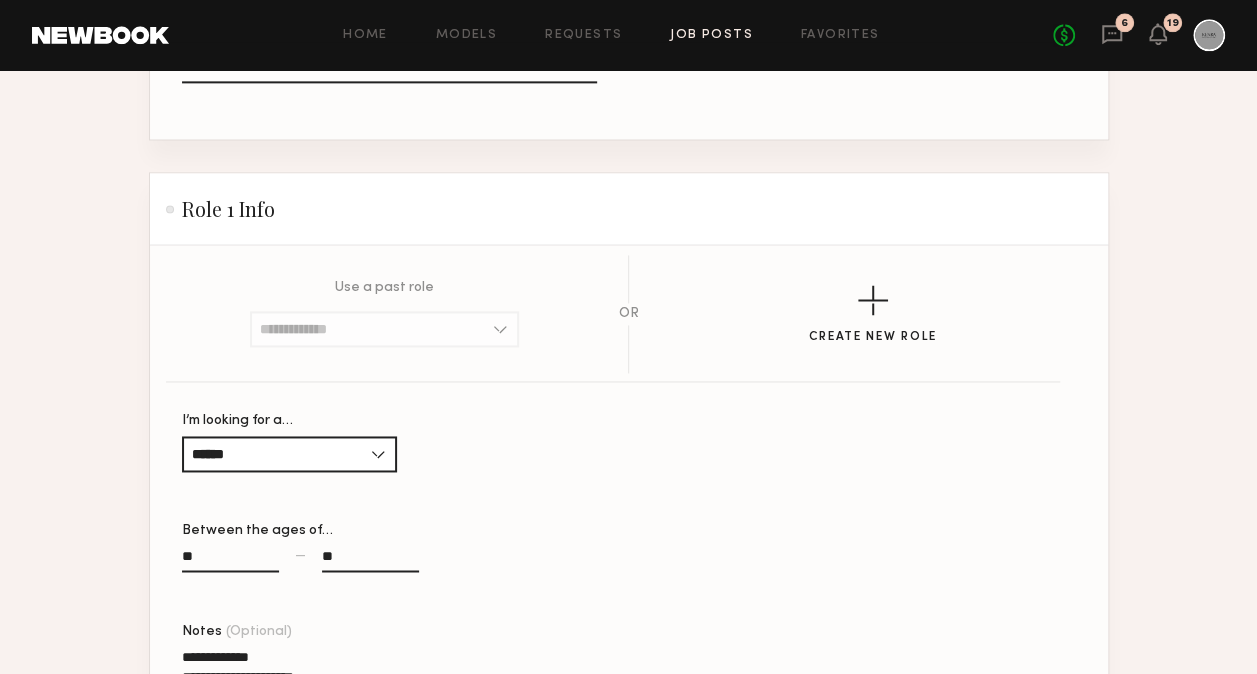 click on "**********" 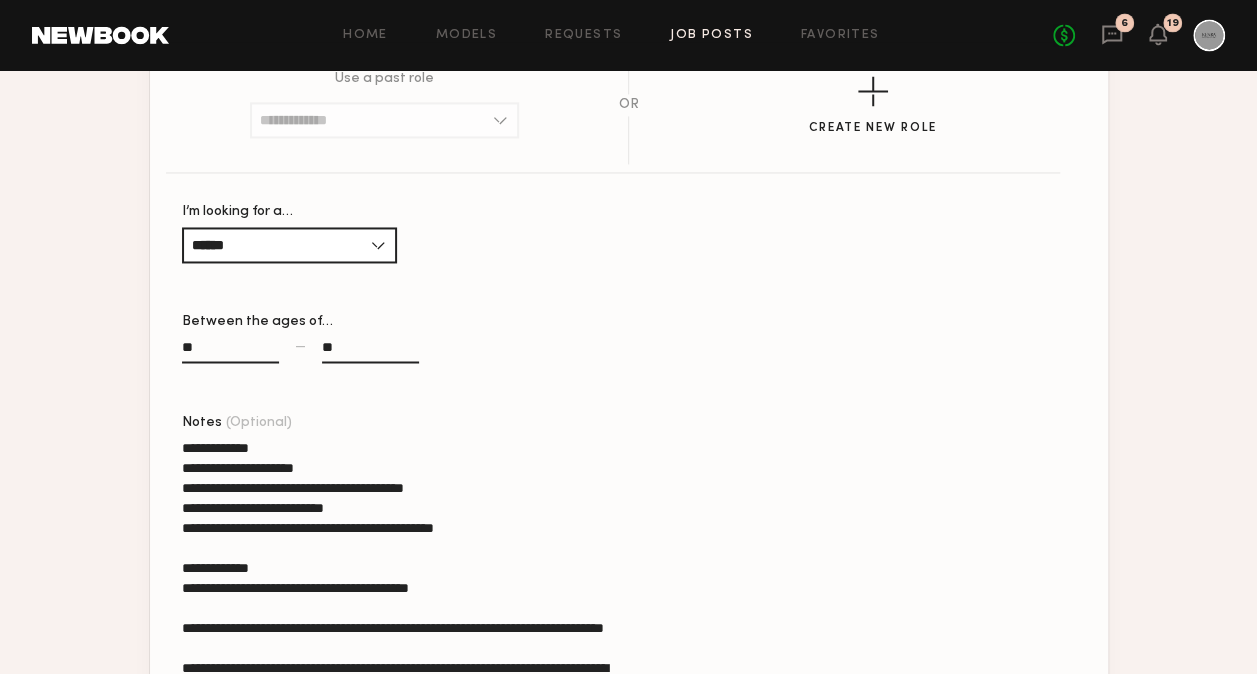 scroll, scrollTop: 1531, scrollLeft: 0, axis: vertical 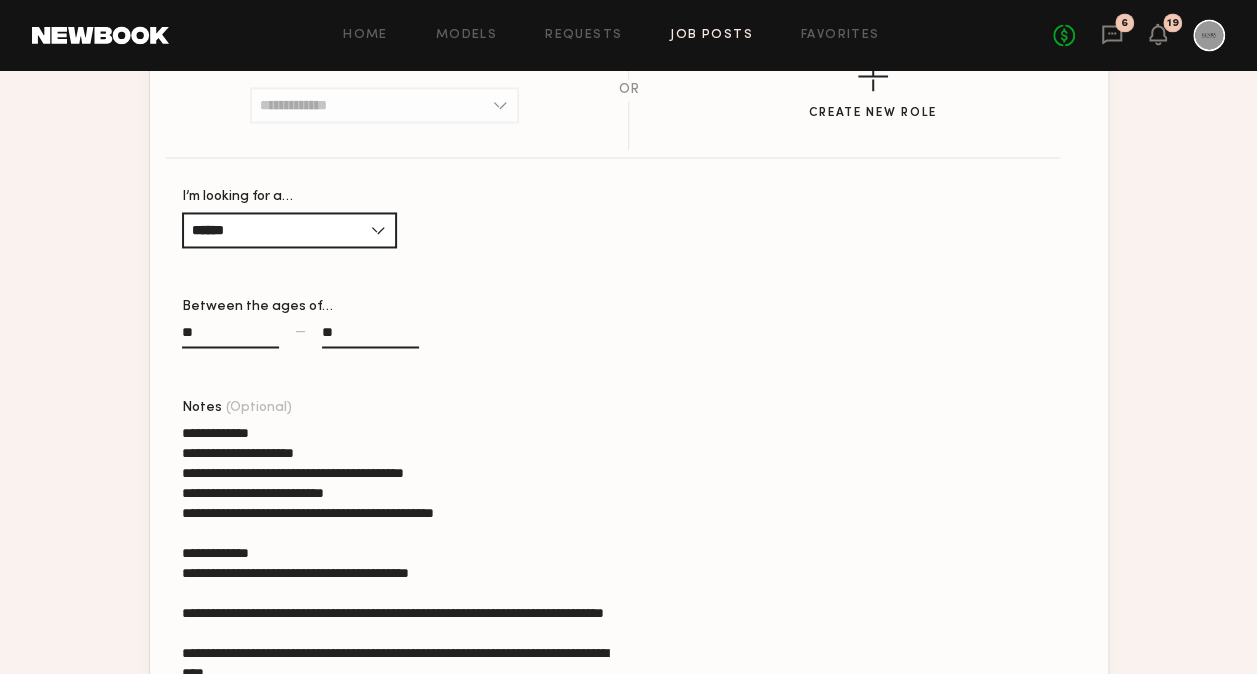 click 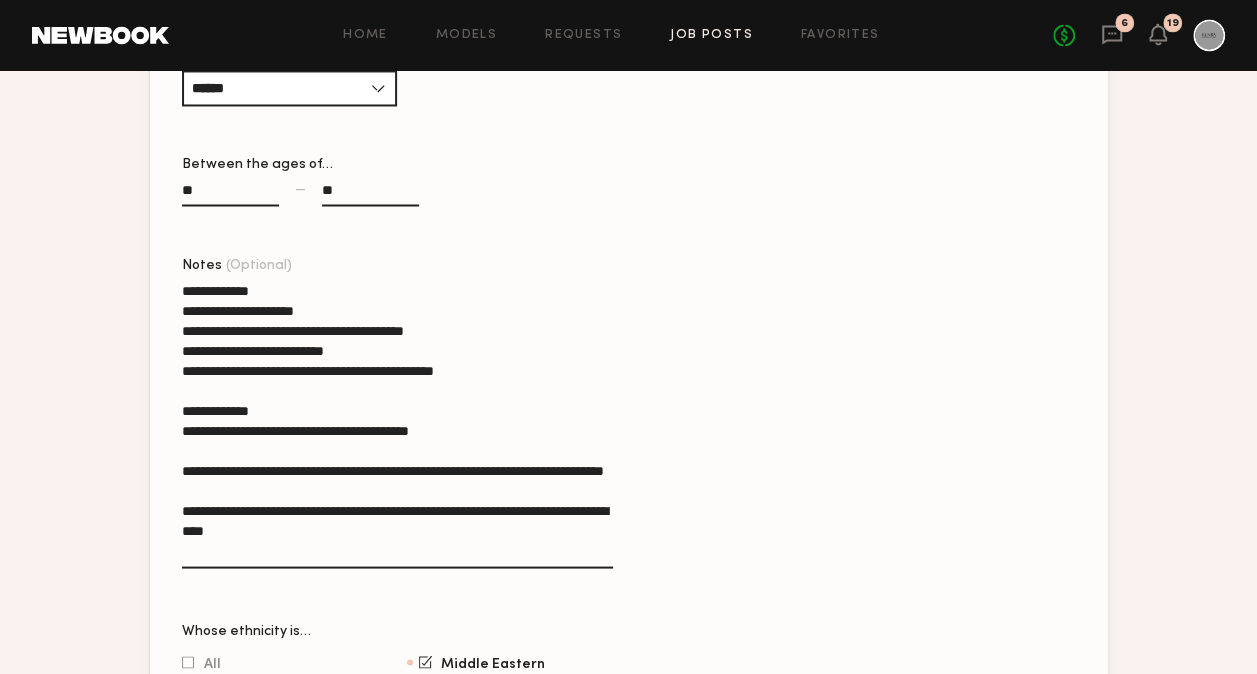 click on "Use a past role Female, 18–40, White / Caucasian, Multiracial Female, 18–35, Asian Female, 18–35, Black/ African American Male, 18–30, Hispanic / Latino, Multiracial, Middle Eastern Female, 18–35, Hispanic / Latino, Asian, Multiracial, Middle Eastern All genders, 18–35, White / Caucasian Female, 20–35, Black/ African American, Multiracial Female, 18–40, All ethnicities Female, 18–35, White / Caucasian, Multiracial Female, 18–35, White / Caucasian Female, 18–70, All ethnicities Female, 18–40, Black/ African American, Hispanic / Latino, Asian Female, 18–40, Hispanic / Latino, Asian, Middle Eastern Female, 18–40, White / Caucasian, Hispanic / Latino, Asian, Multiracial, Middle Eastern Male, 18–40, White / Caucasian, Multiracial Male, 18–40, White / Caucasian, Hispanic / Latino, Multiracial, Middle Eastern, Other Female, 18–40, White / Caucasian, Hispanic / Latino, Asian, Multiracial Female, 18–40, Black/ African American, Multiracial Female, 18–40, White / Caucasian OR Male" 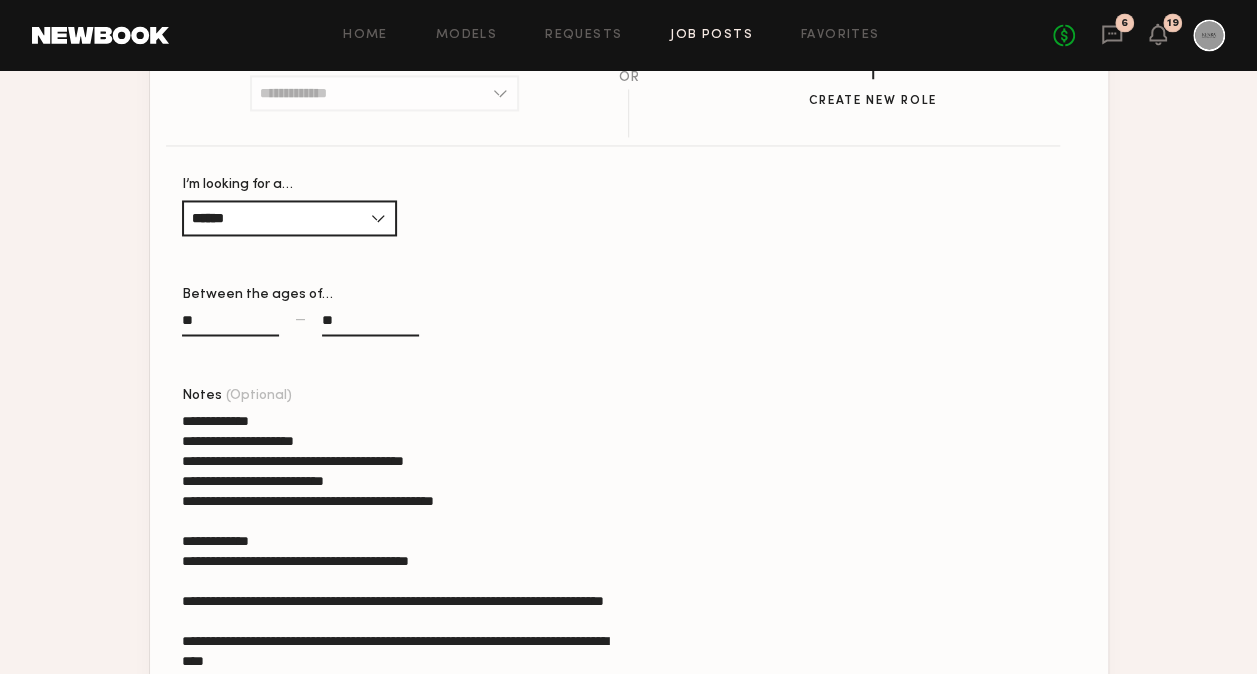 scroll, scrollTop: 1544, scrollLeft: 0, axis: vertical 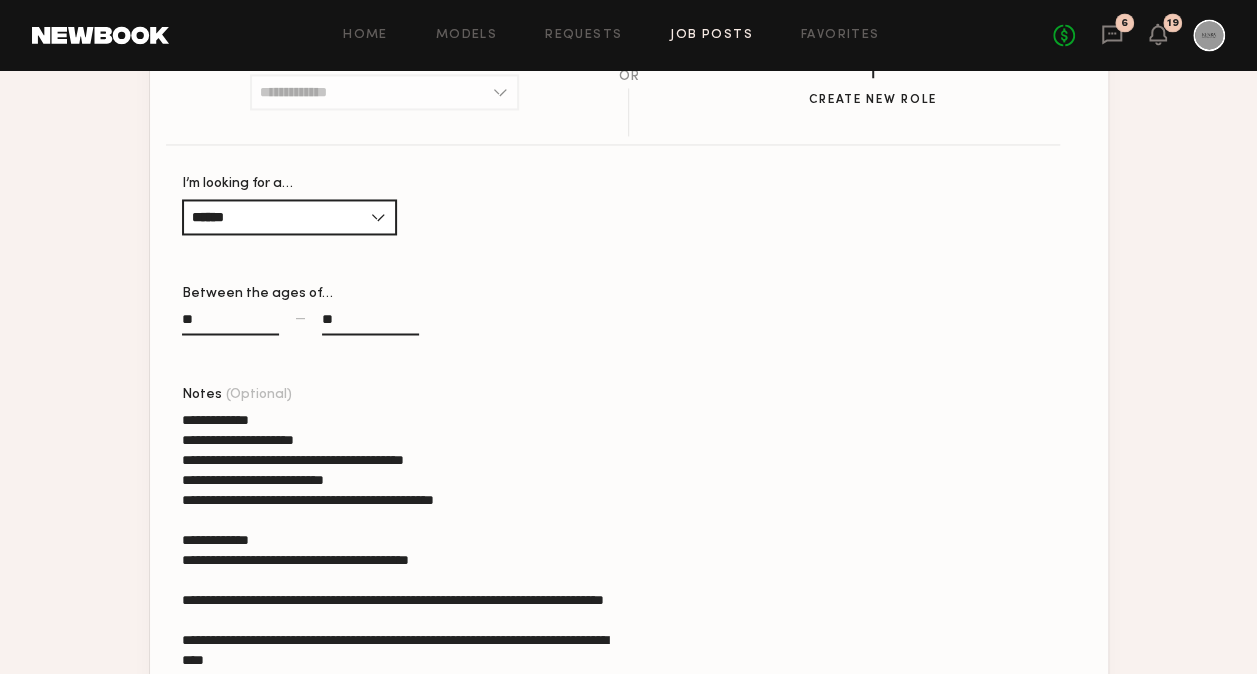 click on "Use a past role Female, 18–40, White / Caucasian, Multiracial Female, 18–35, Asian Female, 18–35, Black/ African American Male, 18–30, Hispanic / Latino, Multiracial, Middle Eastern Female, 18–35, Hispanic / Latino, Asian, Multiracial, Middle Eastern All genders, 18–35, White / Caucasian Female, 20–35, Black/ African American, Multiracial Female, 18–40, All ethnicities Female, 18–35, White / Caucasian, Multiracial Female, 18–35, White / Caucasian Female, 18–70, All ethnicities Female, 18–40, Black/ African American, Hispanic / Latino, Asian Female, 18–40, Hispanic / Latino, Asian, Middle Eastern Female, 18–40, White / Caucasian, Hispanic / Latino, Asian, Multiracial, Middle Eastern Male, 18–40, White / Caucasian, Multiracial Male, 18–40, White / Caucasian, Hispanic / Latino, Multiracial, Middle Eastern, Other Female, 18–40, White / Caucasian, Hispanic / Latino, Asian, Multiracial Female, 18–40, Black/ African American, Multiracial Female, 18–40, White / Caucasian OR Male" 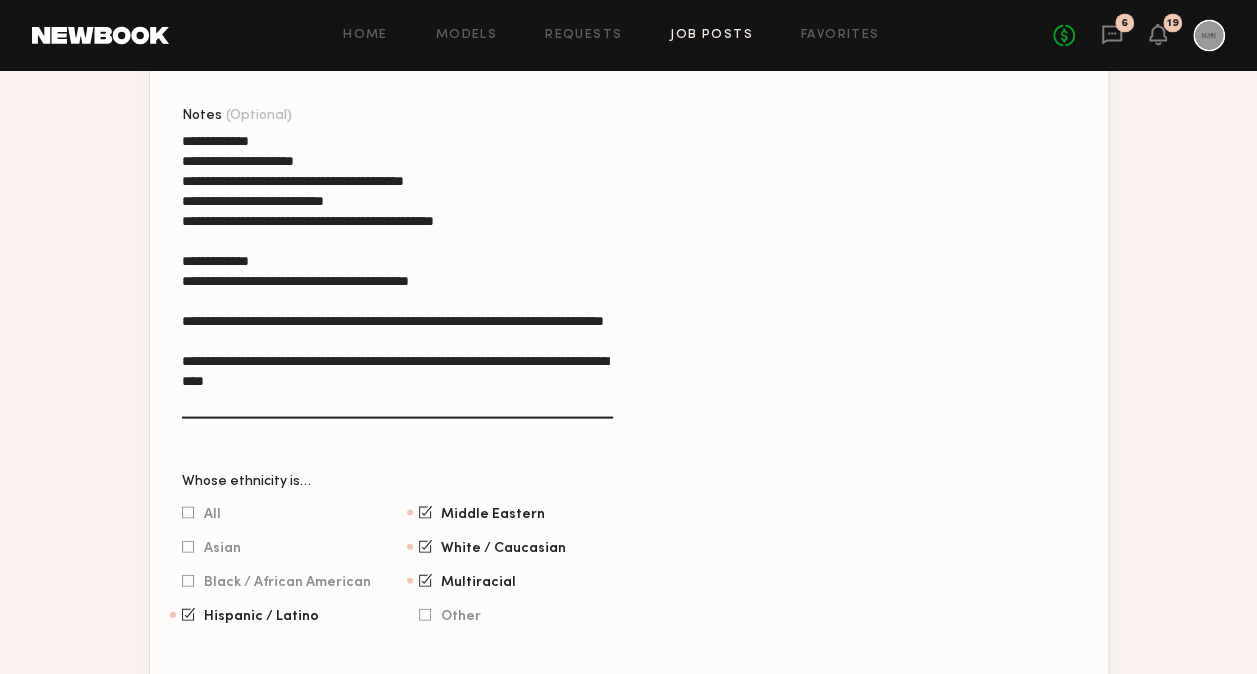 scroll, scrollTop: 1824, scrollLeft: 0, axis: vertical 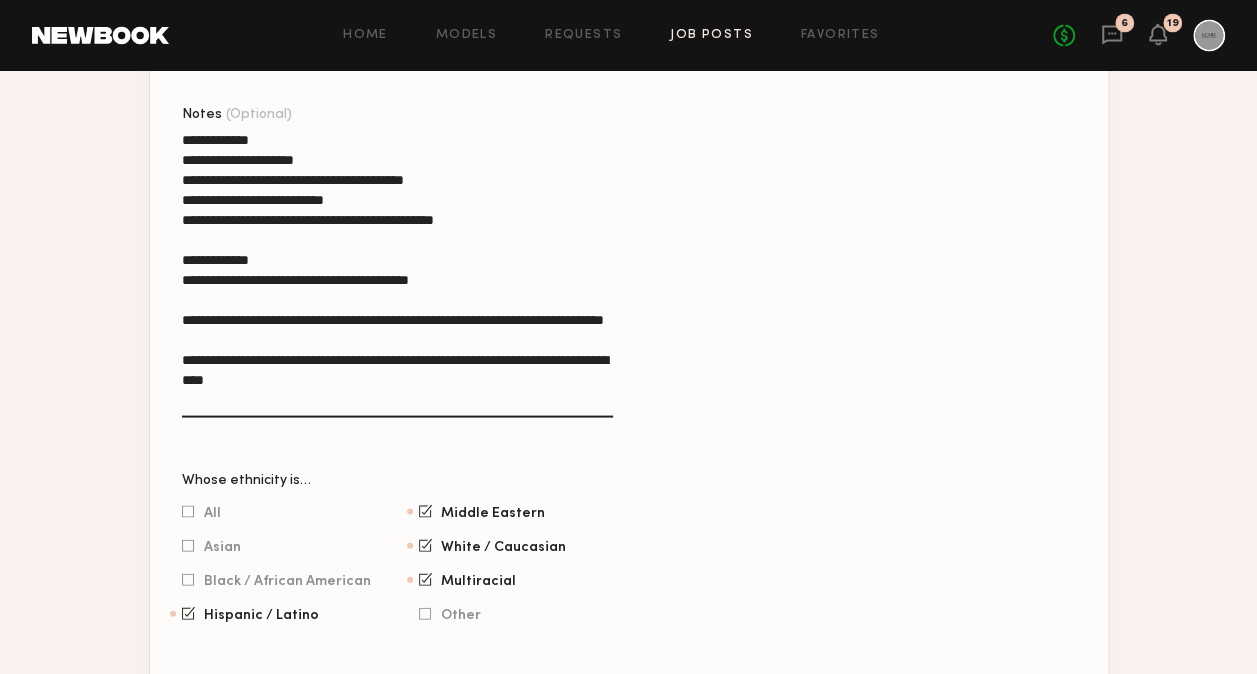 click on "Brown" 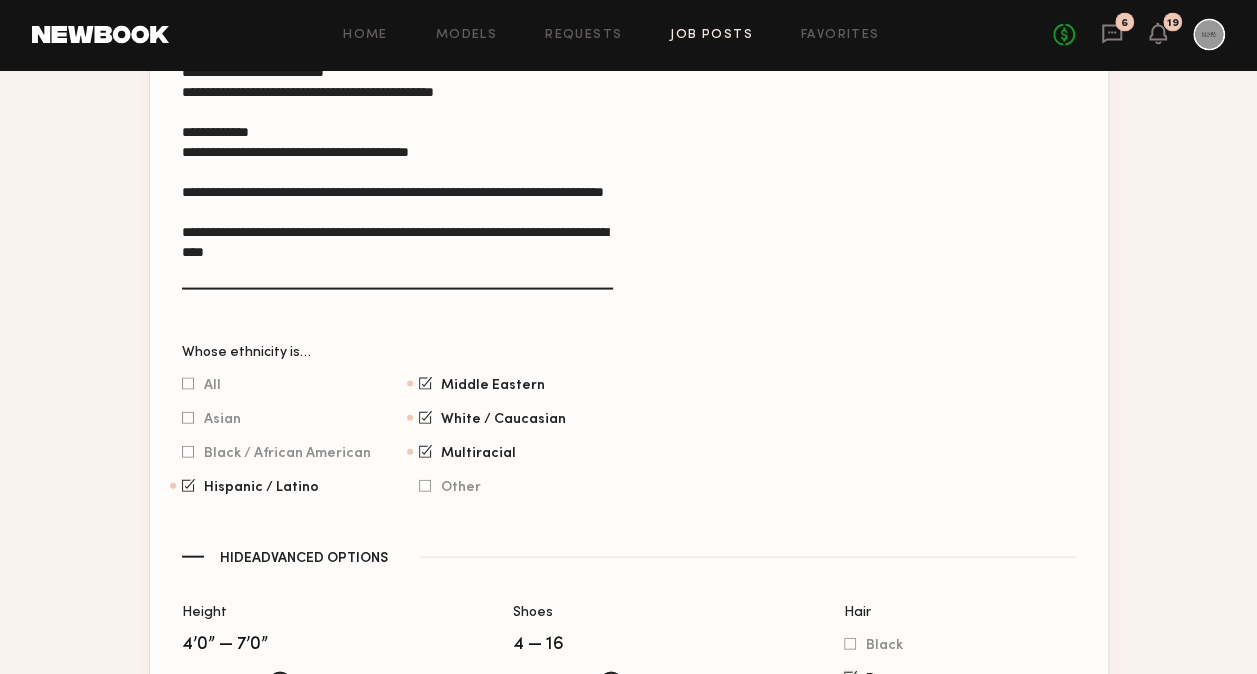click on "Add Another Role" 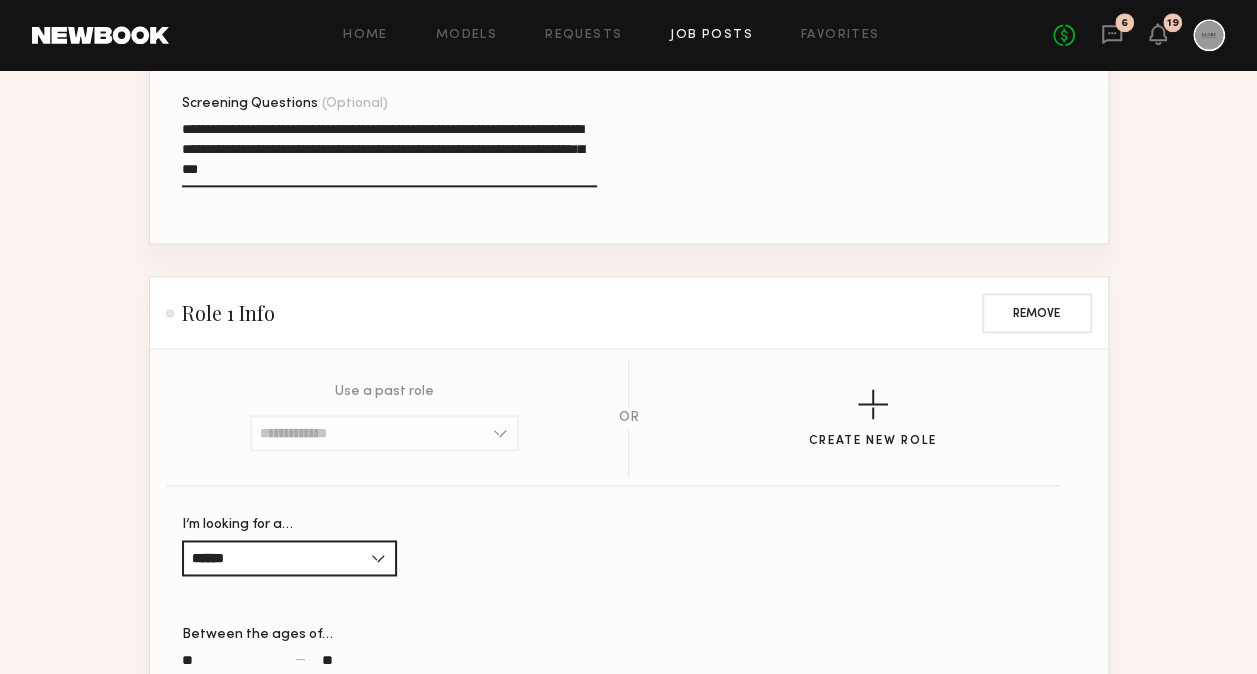 scroll, scrollTop: 1204, scrollLeft: 0, axis: vertical 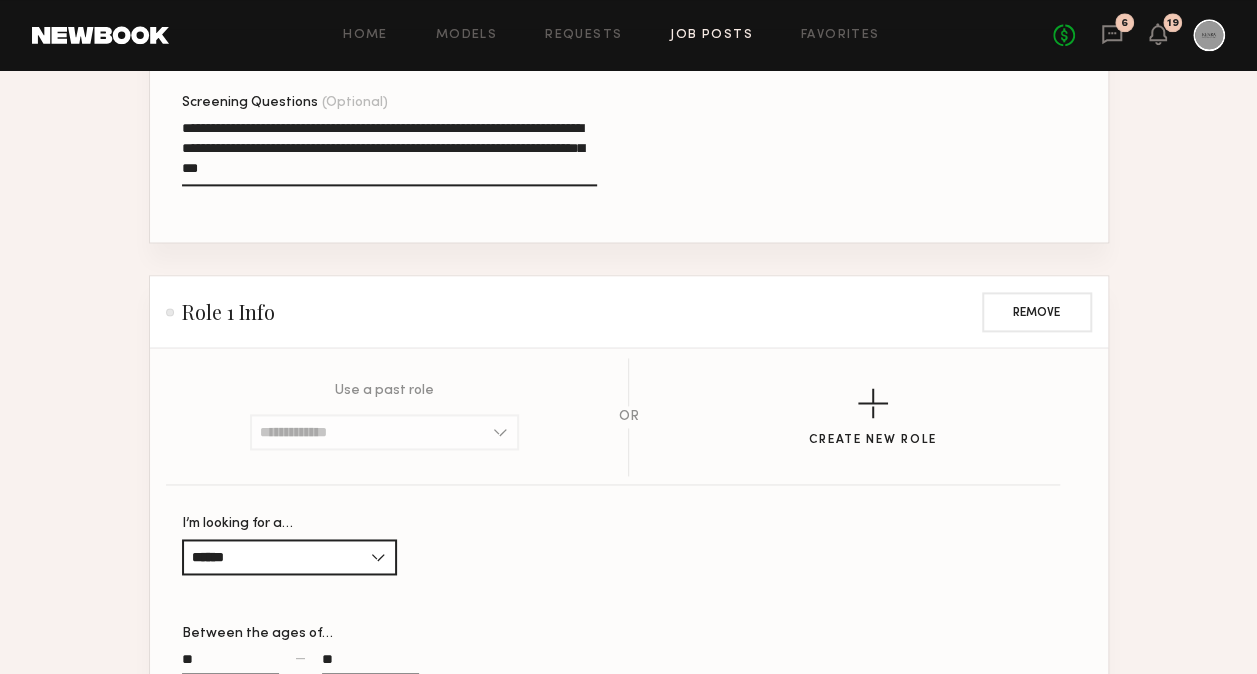 click on "**********" 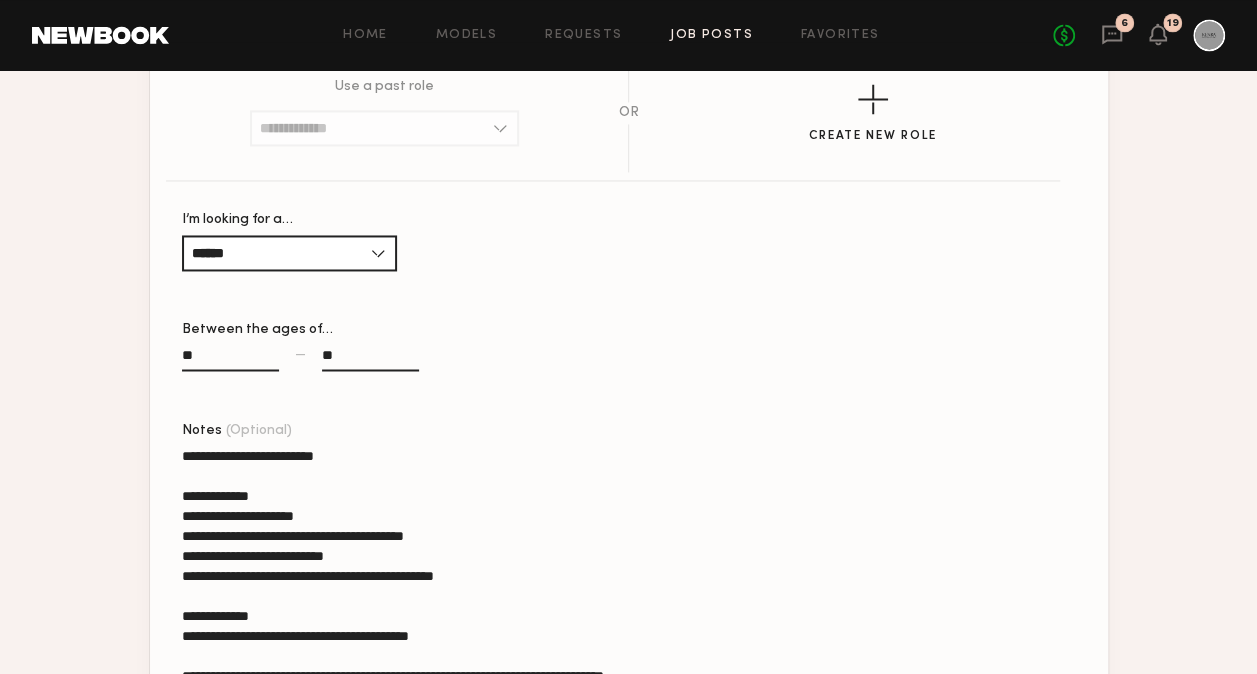 scroll, scrollTop: 1509, scrollLeft: 0, axis: vertical 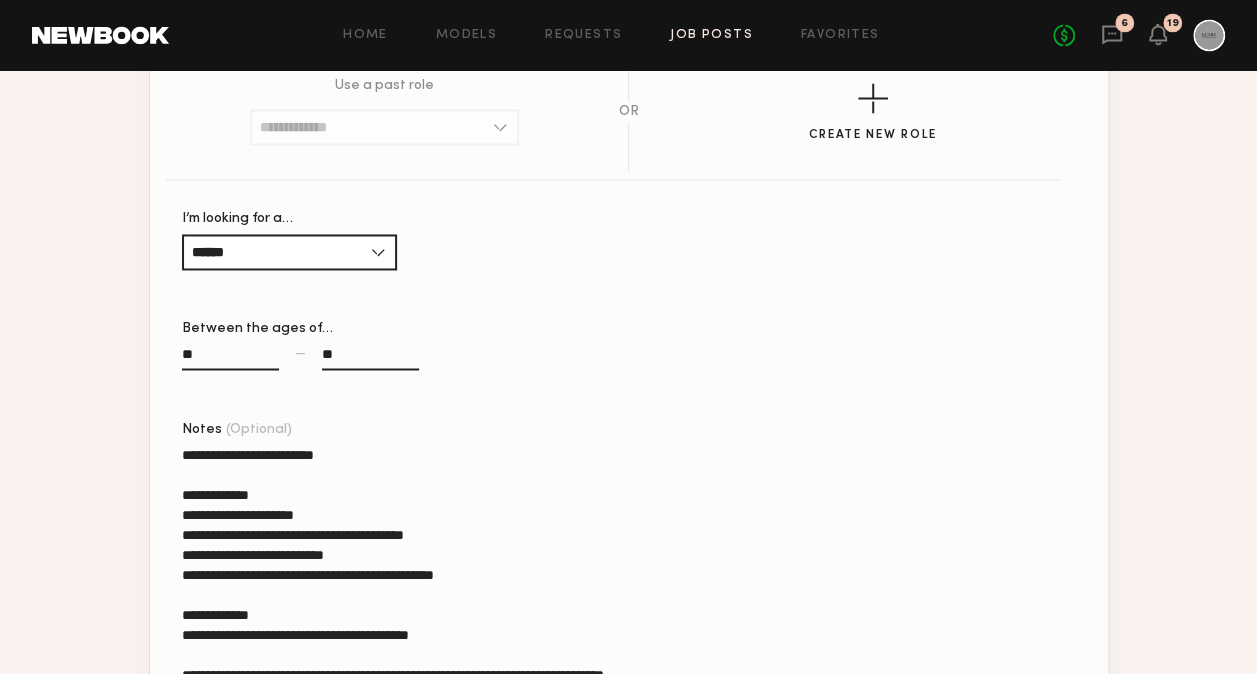 type on "**********" 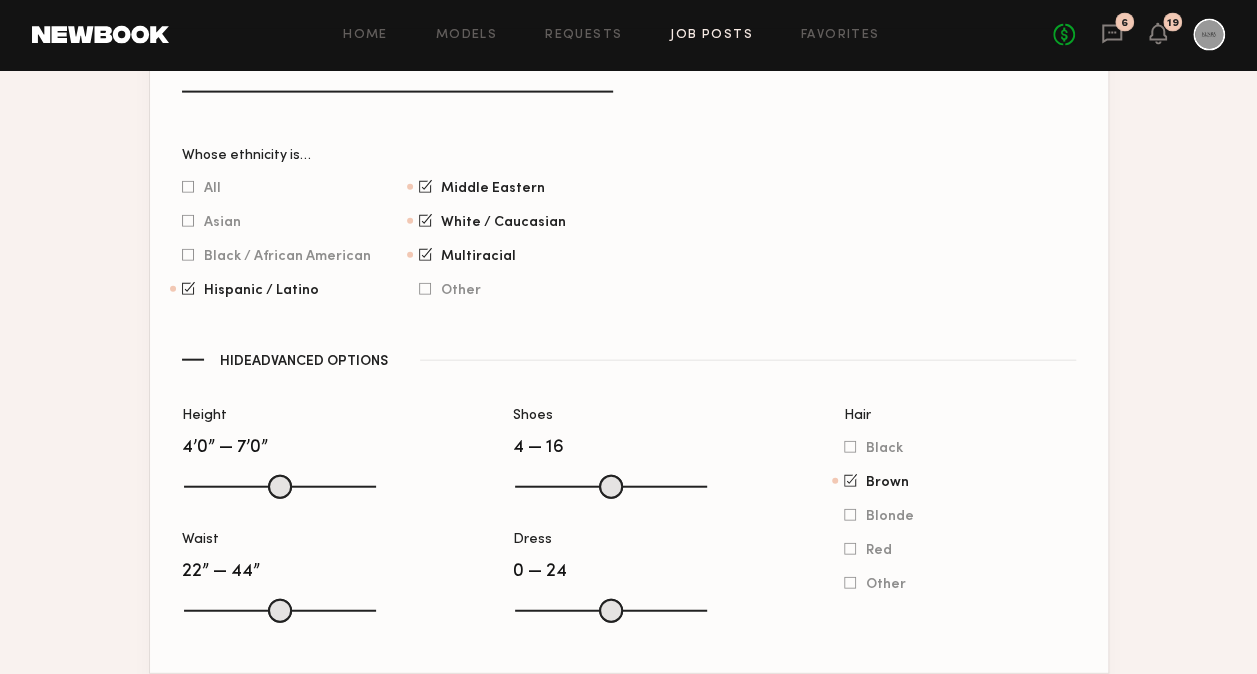 scroll, scrollTop: 2189, scrollLeft: 0, axis: vertical 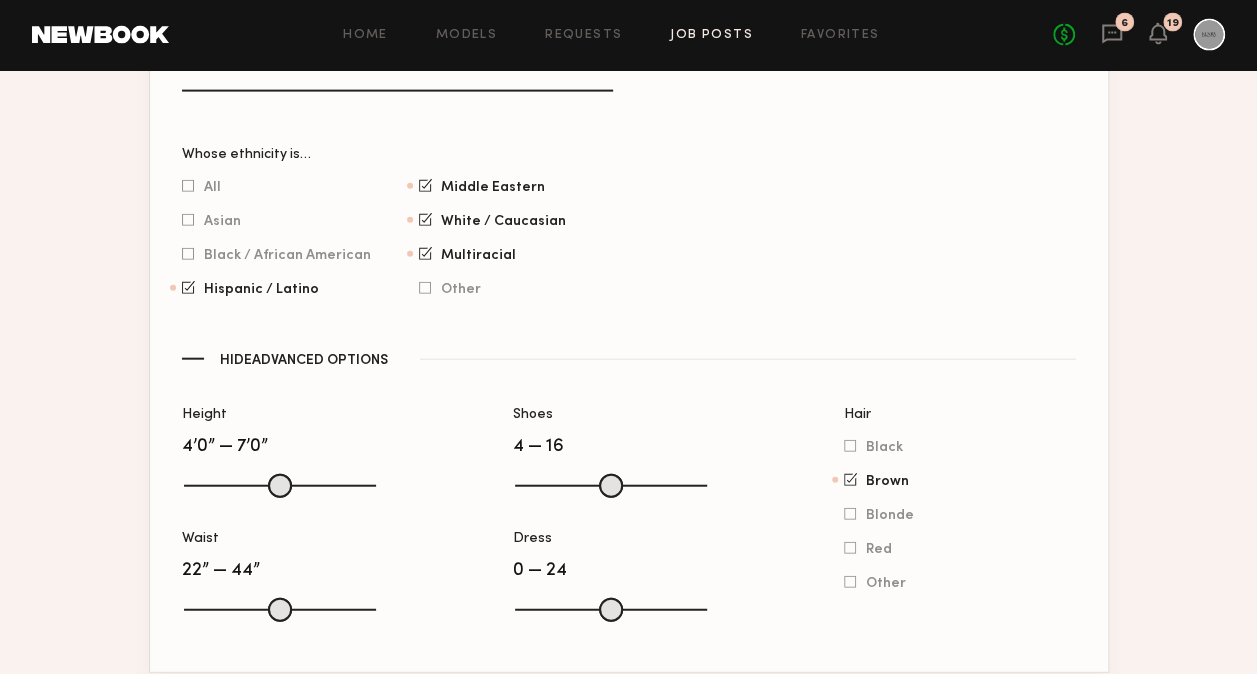 click on "Create New Role" 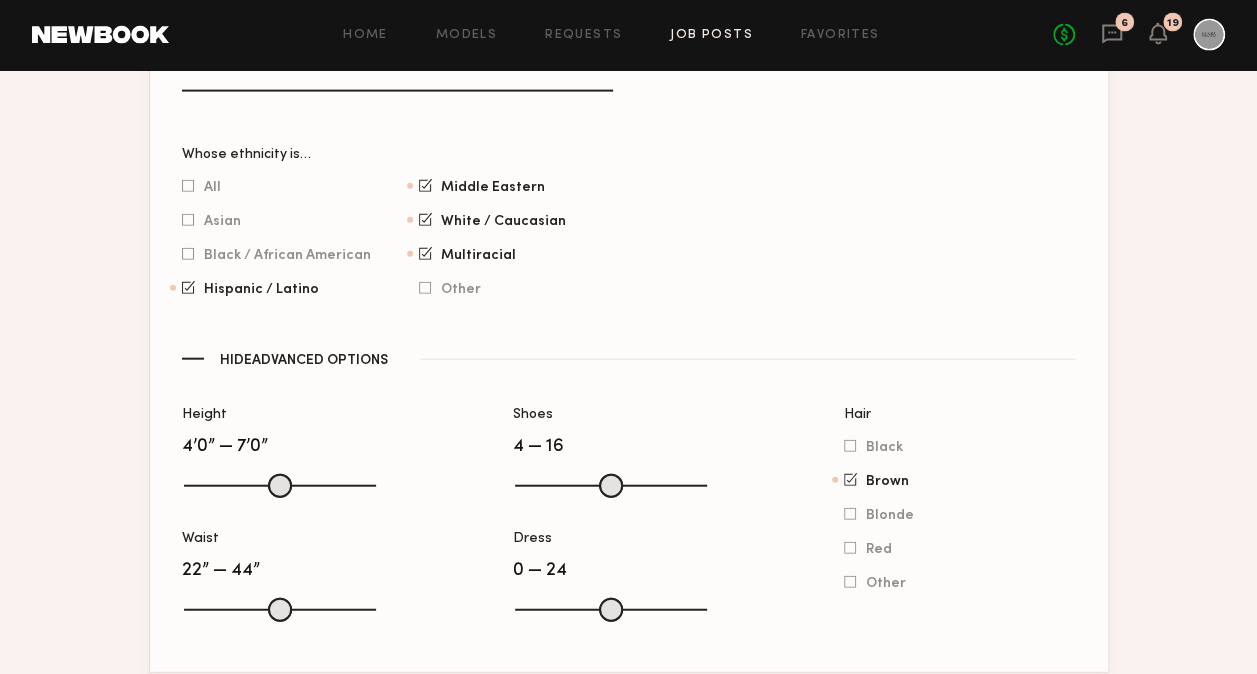 click on "I’m looking for a…" at bounding box center [289, 987] 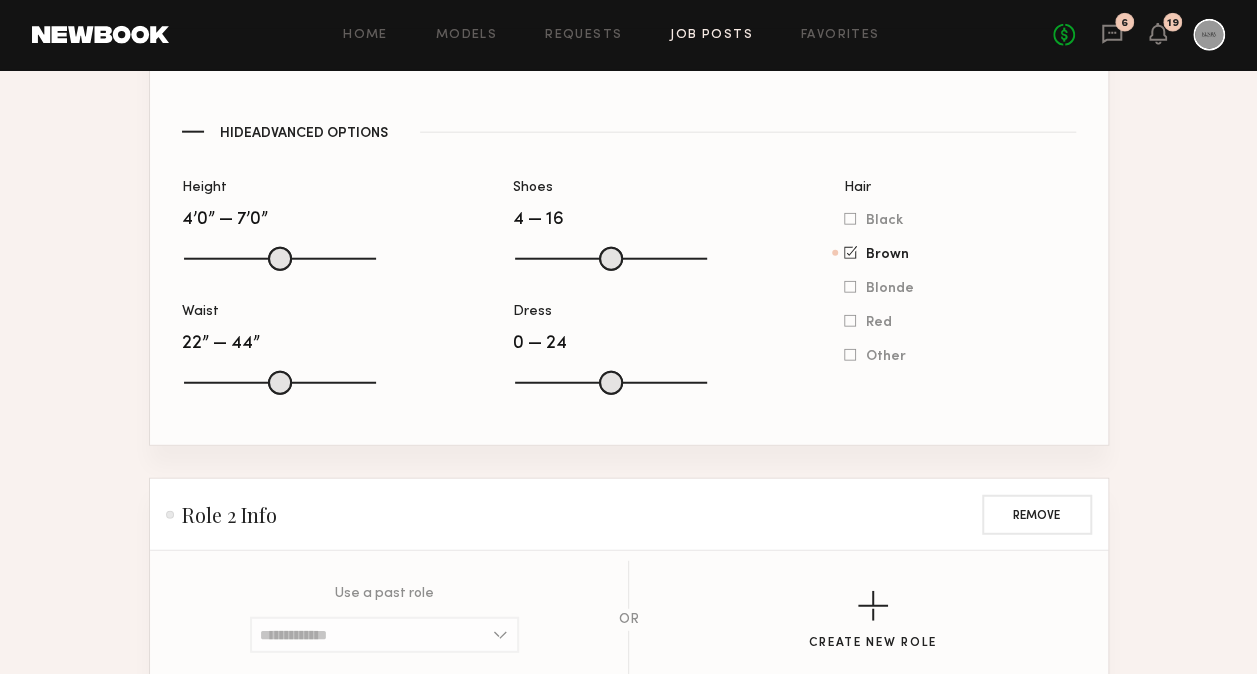 scroll, scrollTop: 2421, scrollLeft: 0, axis: vertical 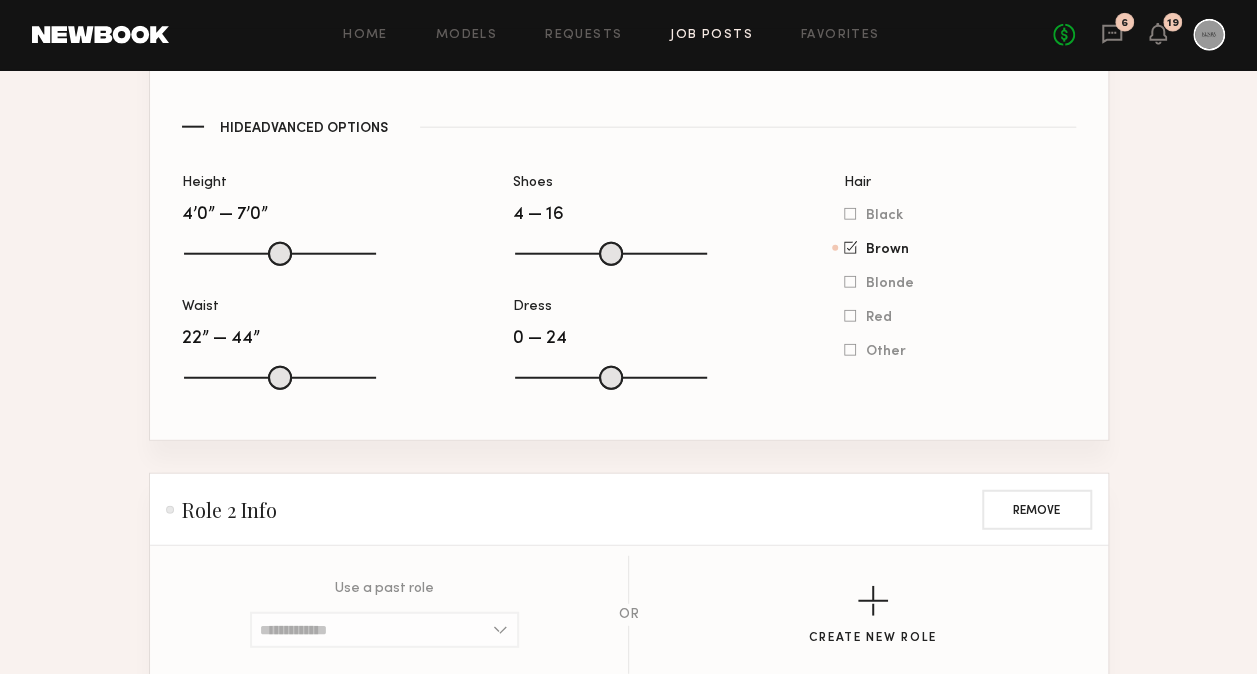 click 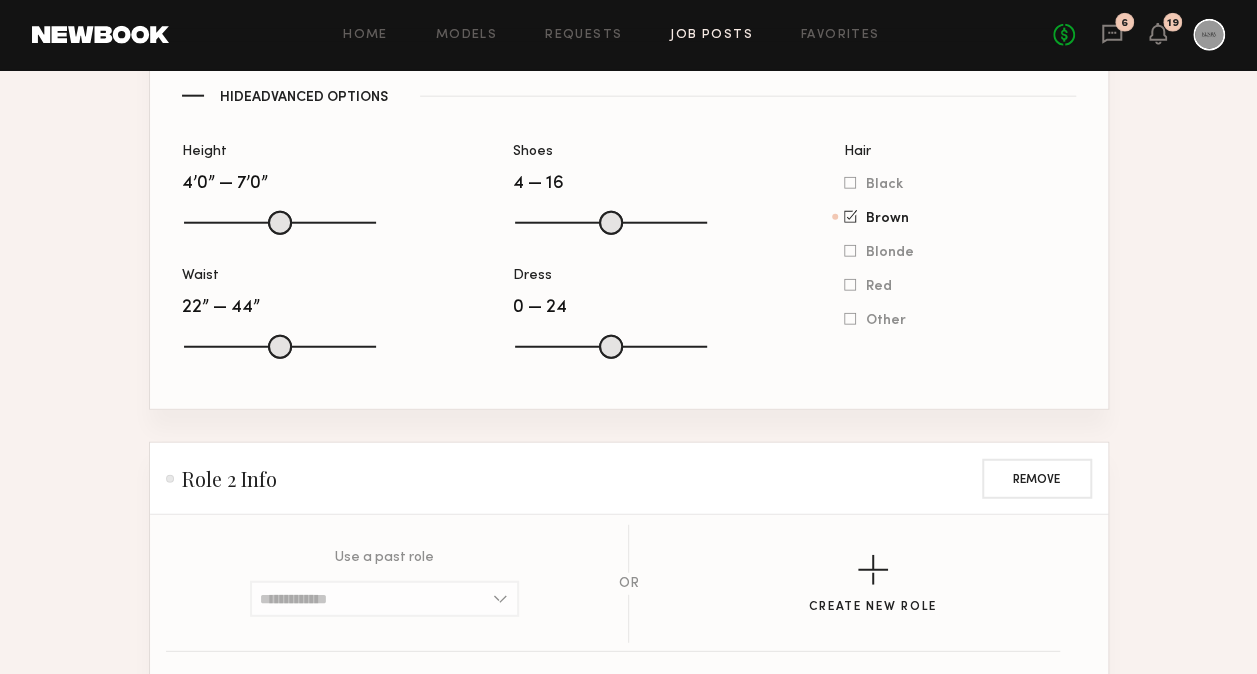 scroll, scrollTop: 2445, scrollLeft: 0, axis: vertical 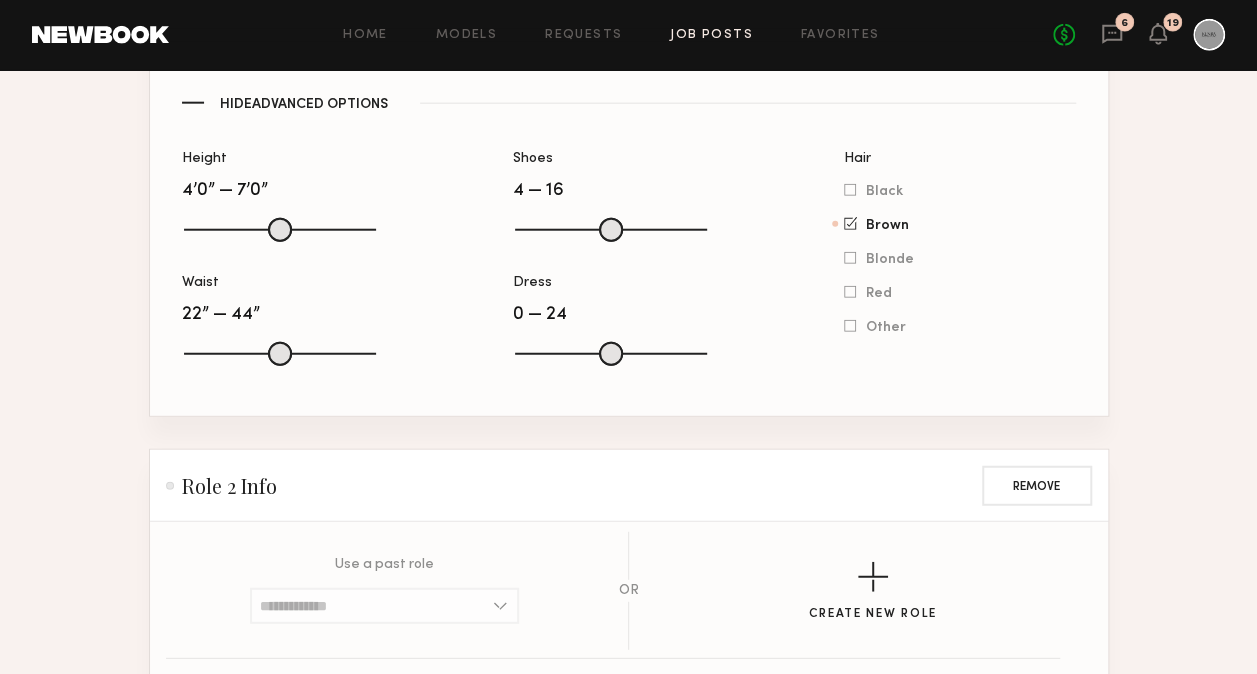 click 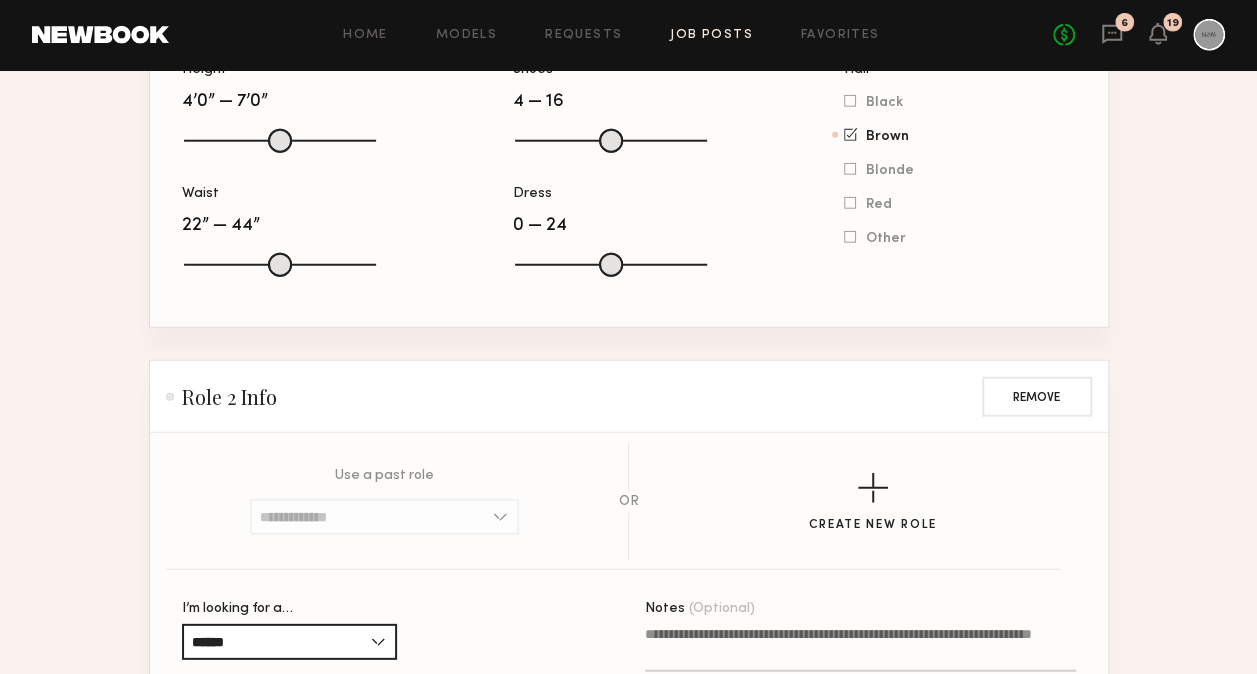 scroll, scrollTop: 2558, scrollLeft: 0, axis: vertical 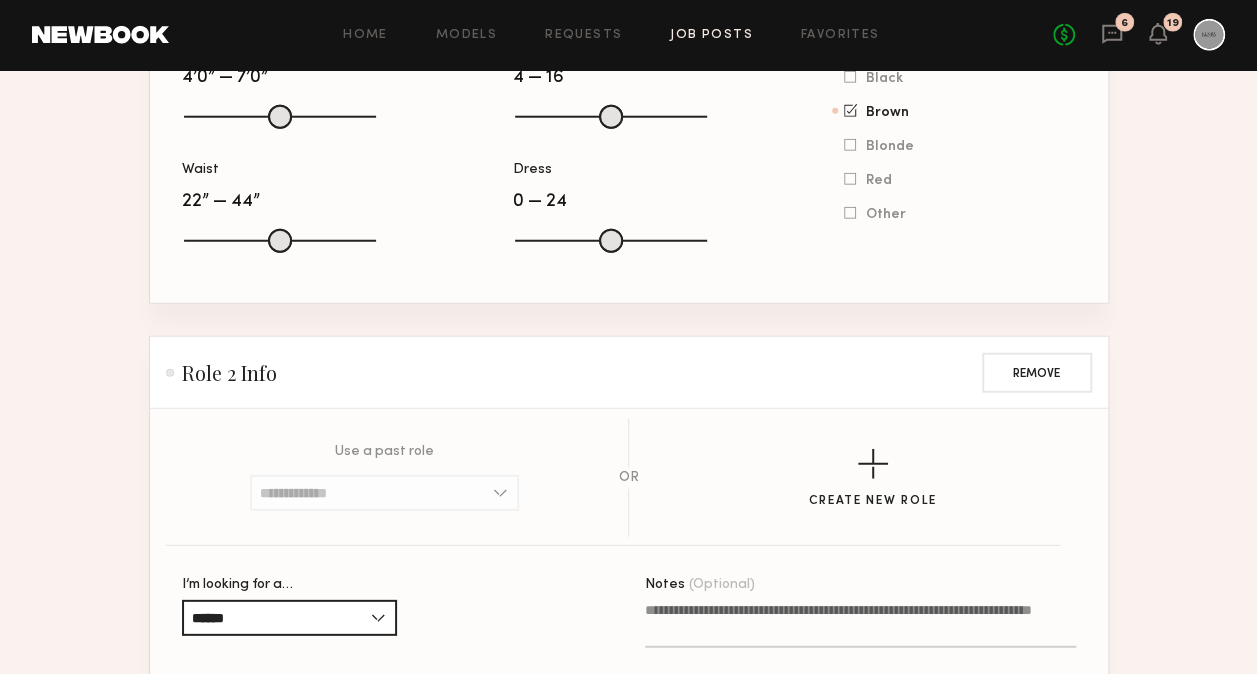 click on "All Asian Black / African American Hispanic / Latino Middle Eastern White / Caucasian Multiracial Other" 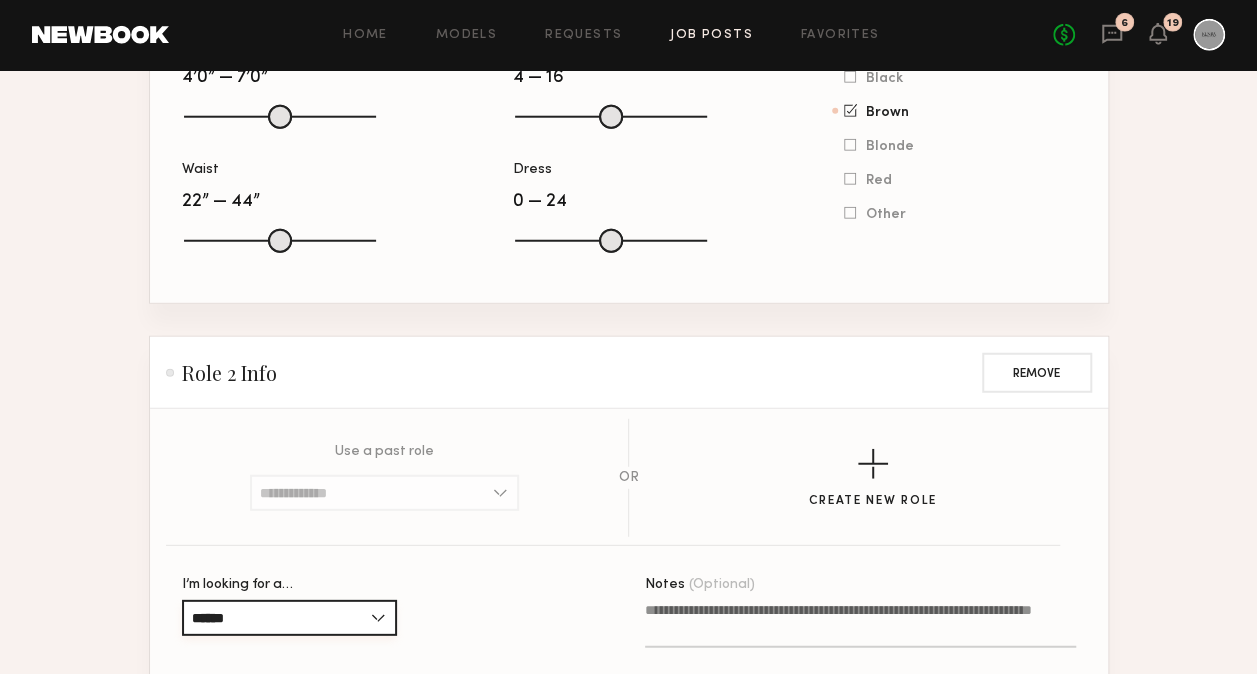 click on "******" at bounding box center [289, 618] 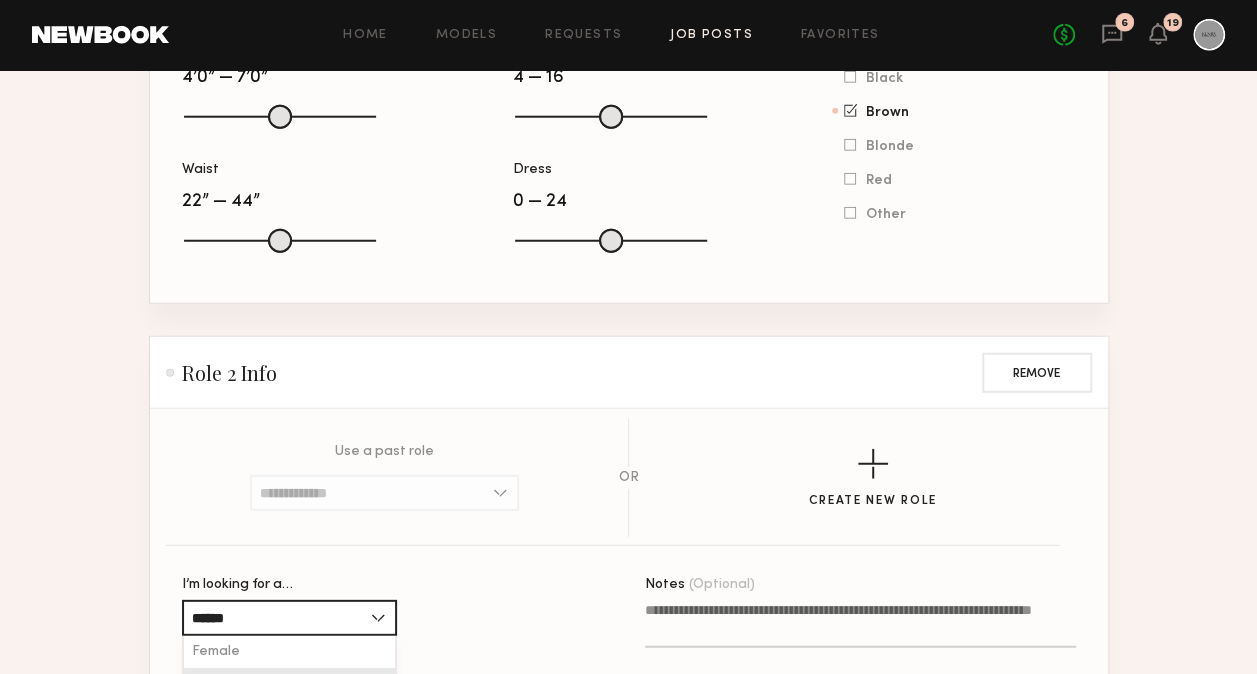 click on "Male" 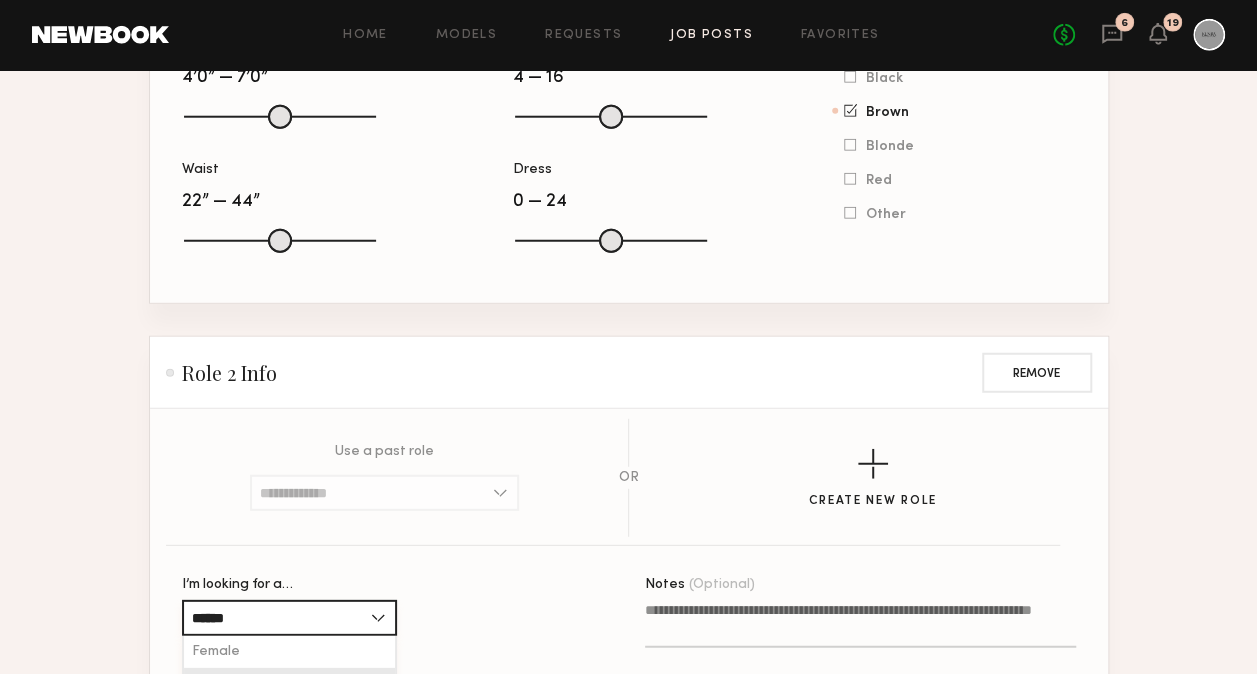 type on "****" 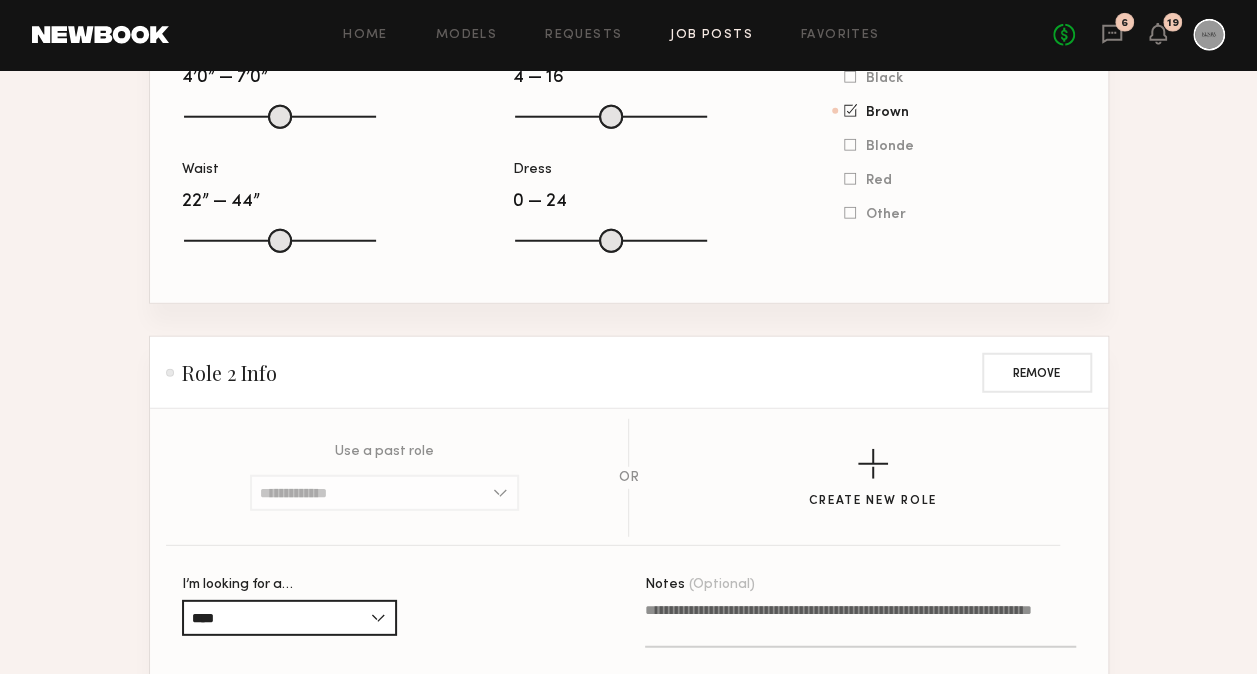 click on "Notes (Optional)" 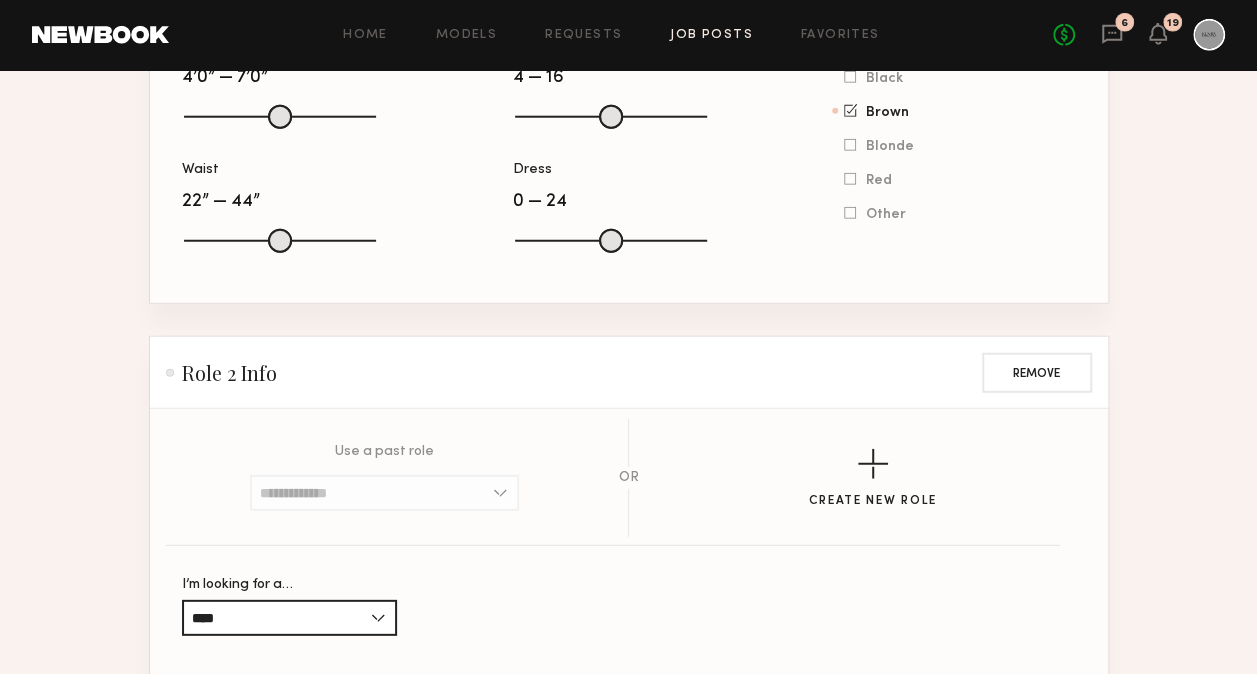 click on "Notes (Optional)" 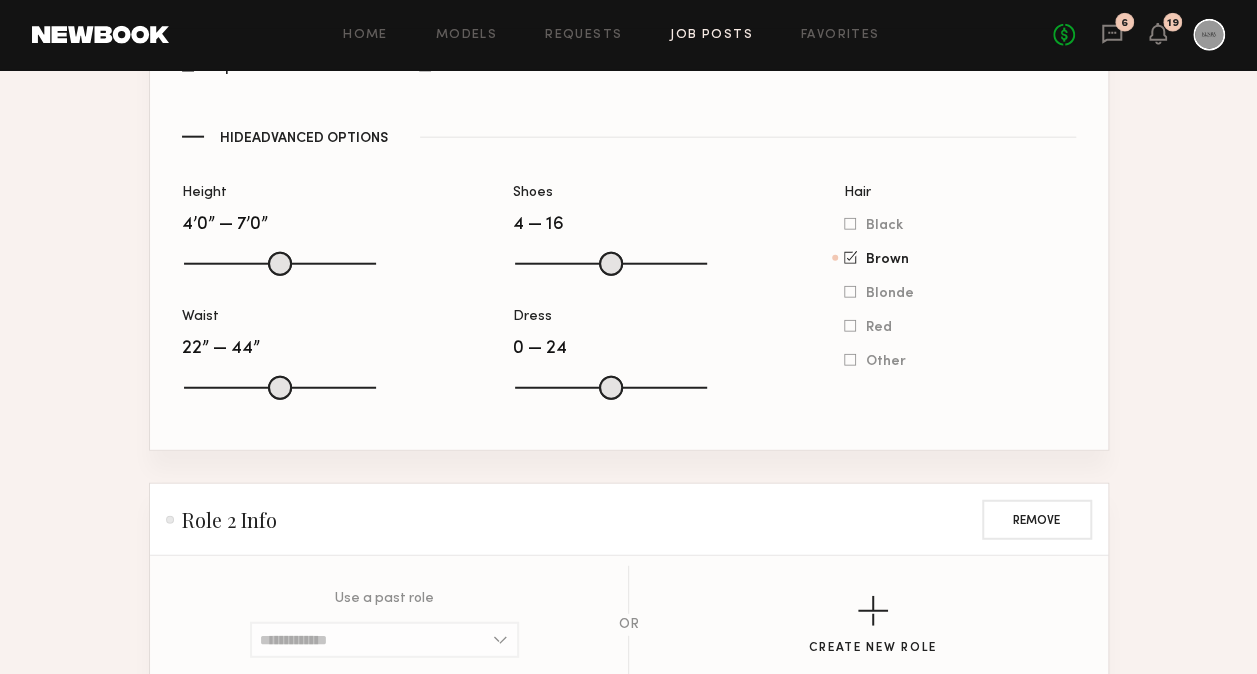 scroll, scrollTop: 2410, scrollLeft: 0, axis: vertical 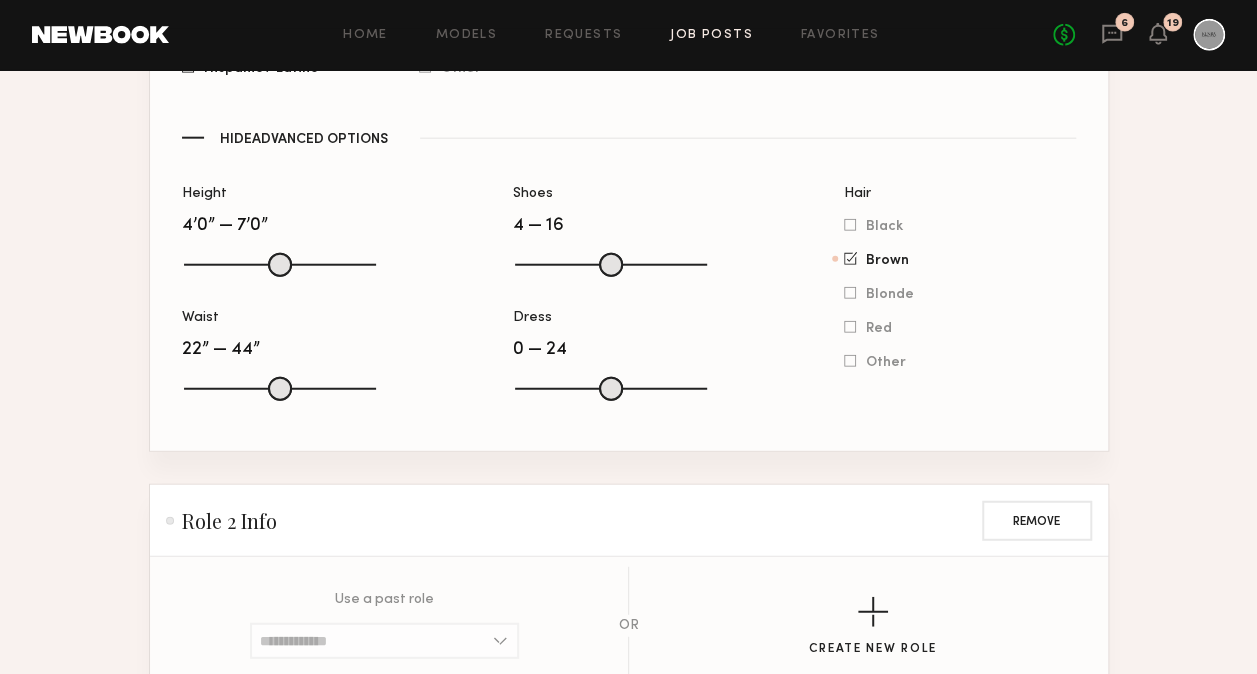 type on "**********" 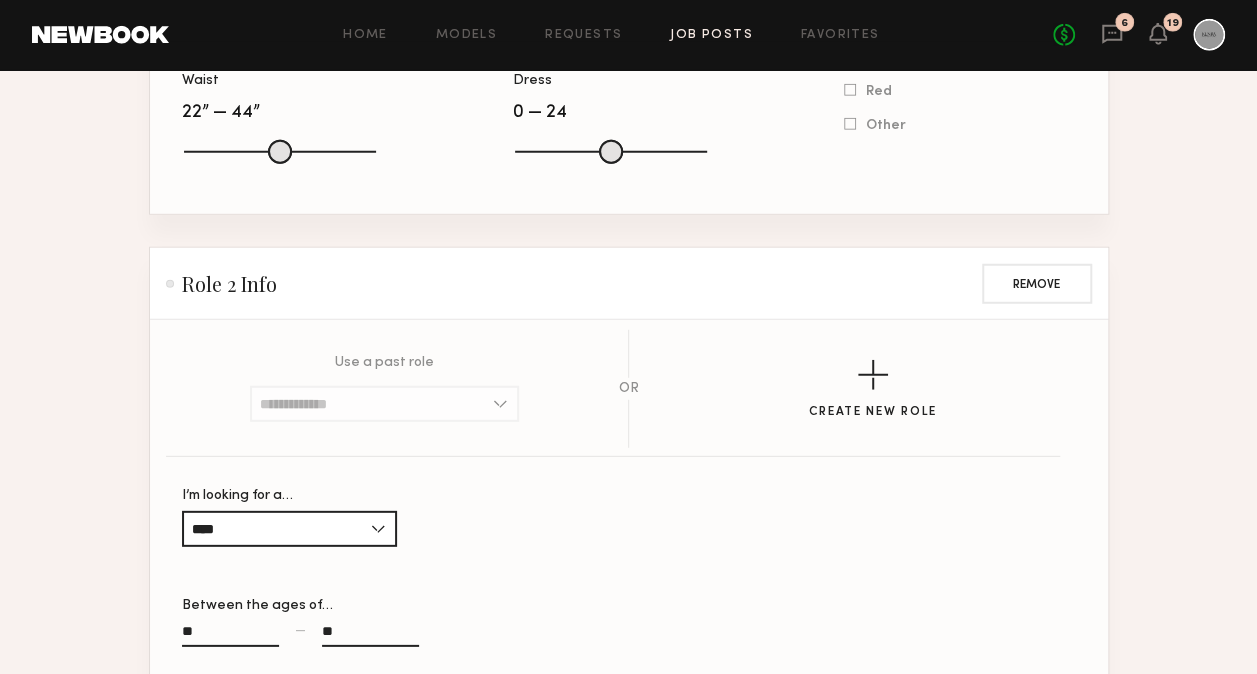 scroll, scrollTop: 2648, scrollLeft: 0, axis: vertical 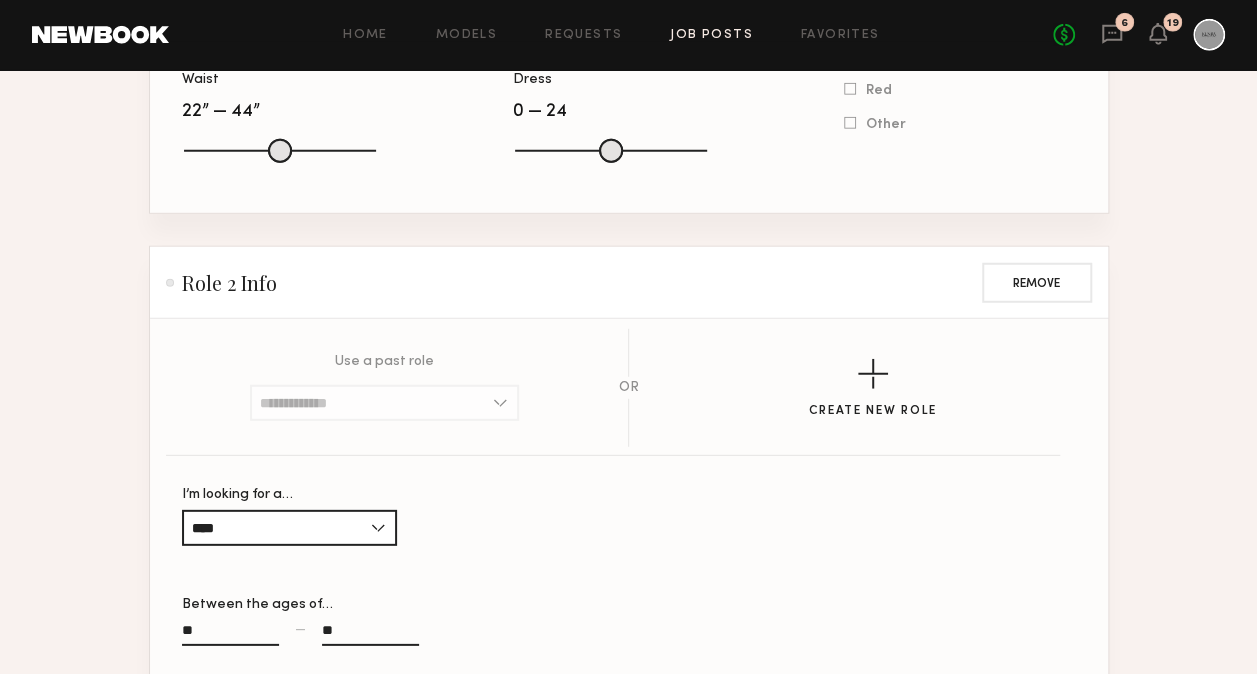 click 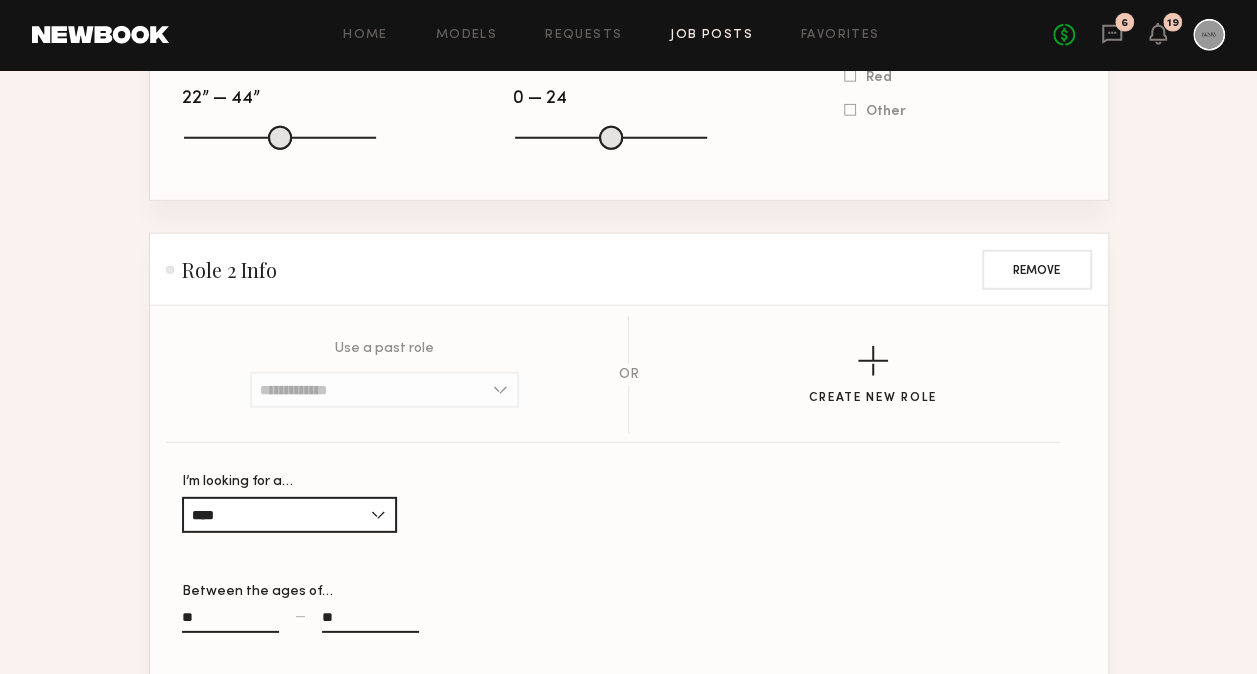 scroll, scrollTop: 2915, scrollLeft: 0, axis: vertical 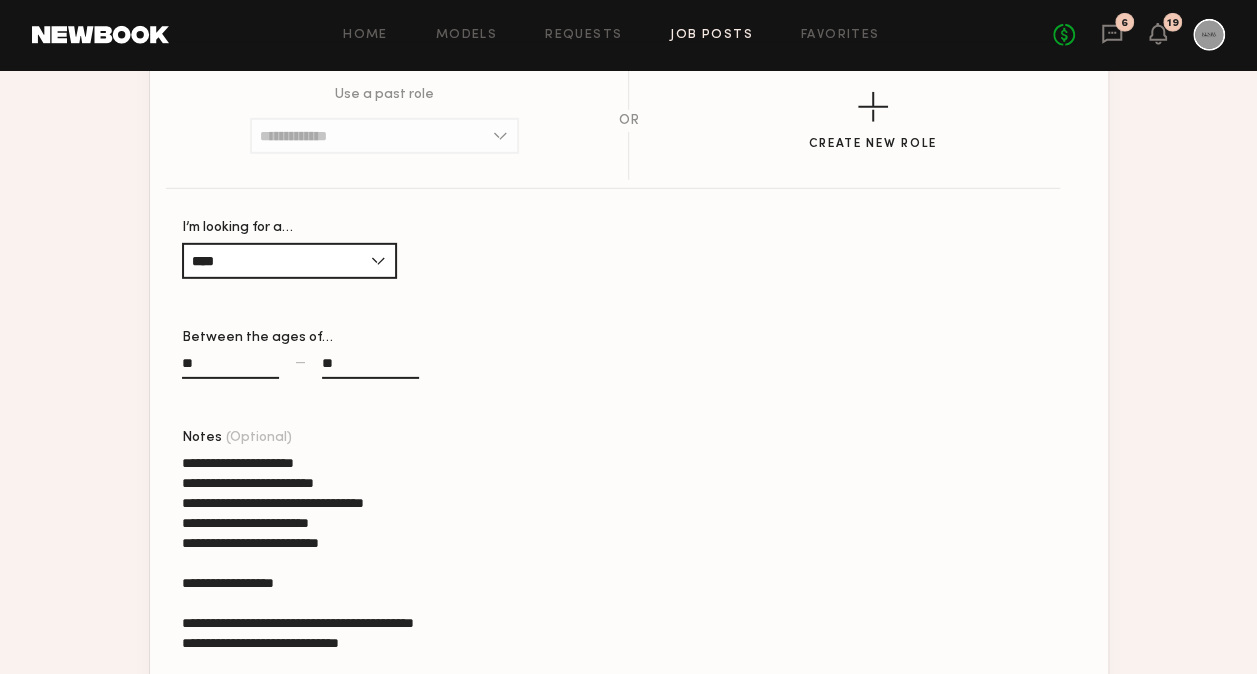 click on "Add Another Role" 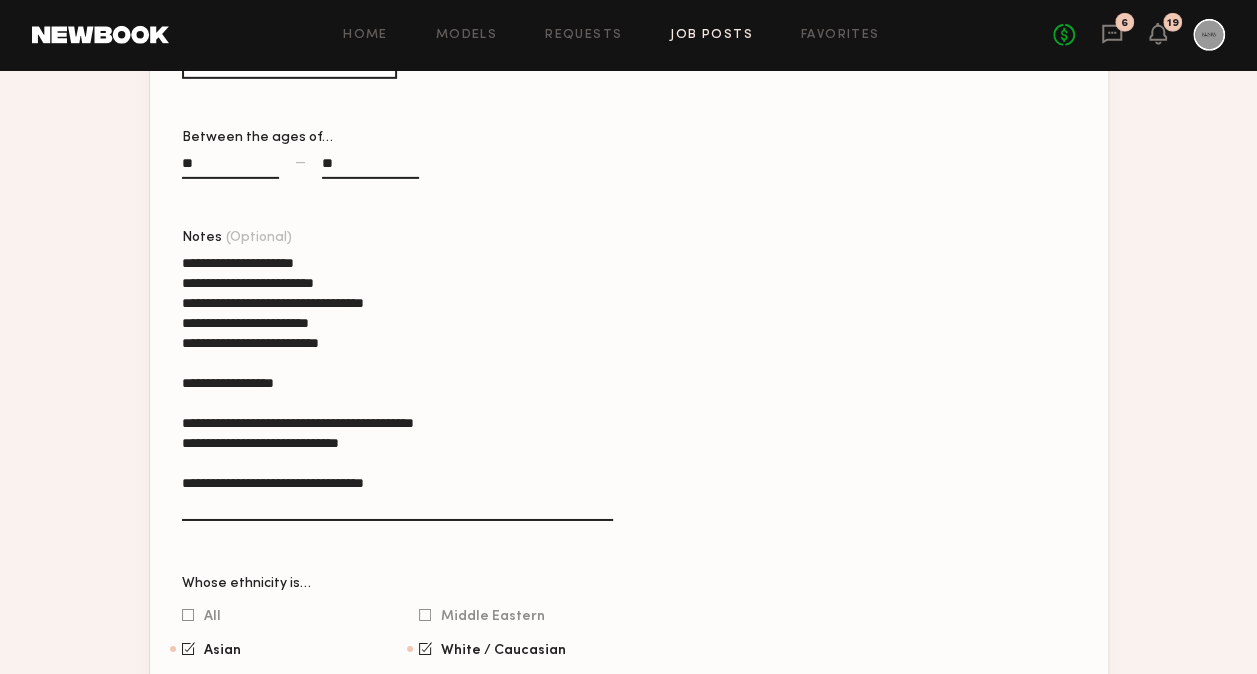 scroll, scrollTop: 3158, scrollLeft: 0, axis: vertical 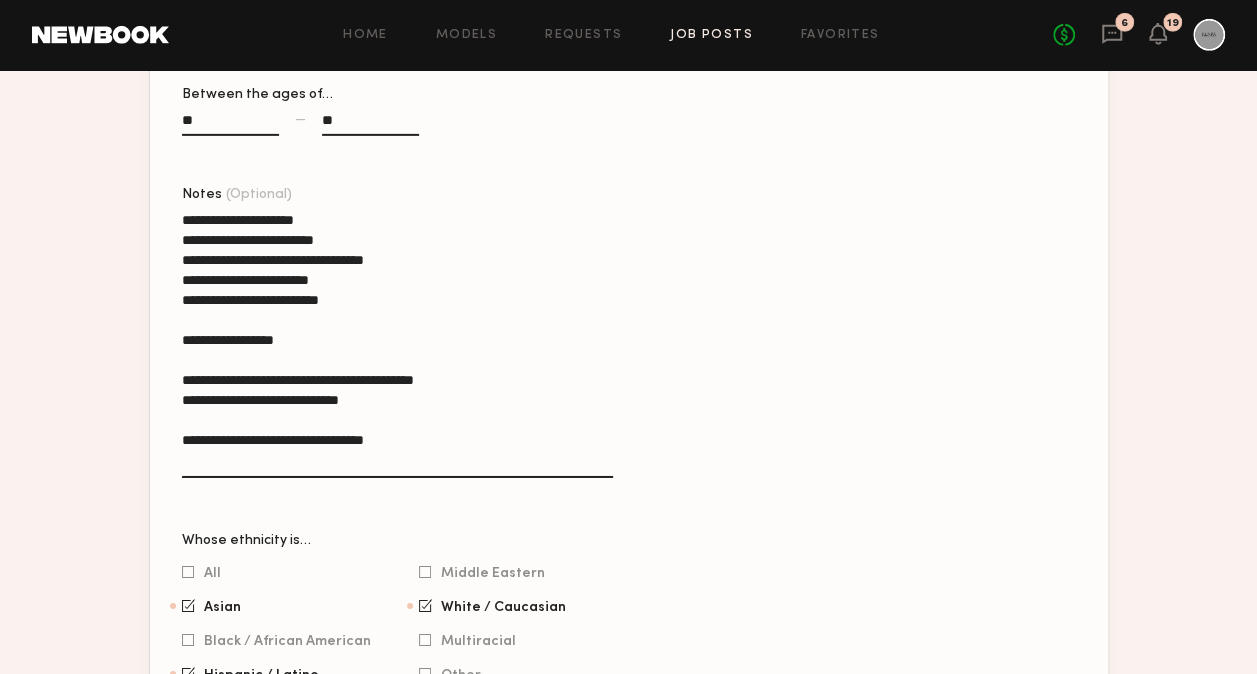 click on "Create New Role" 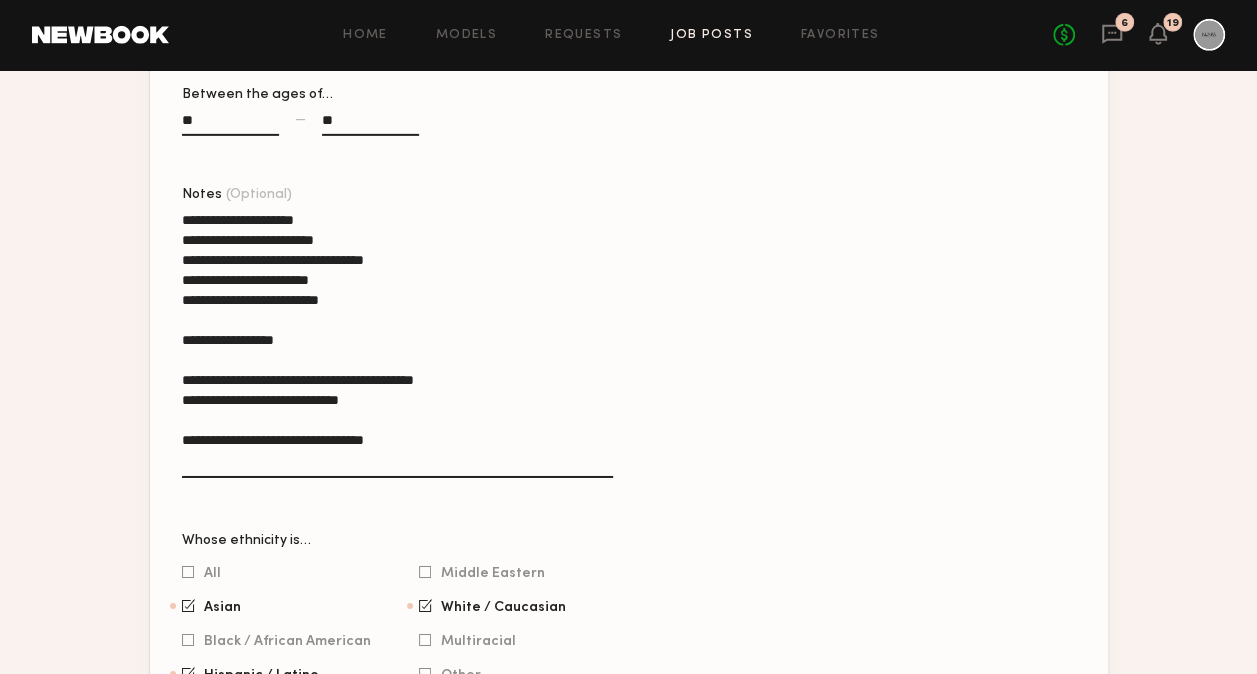 click 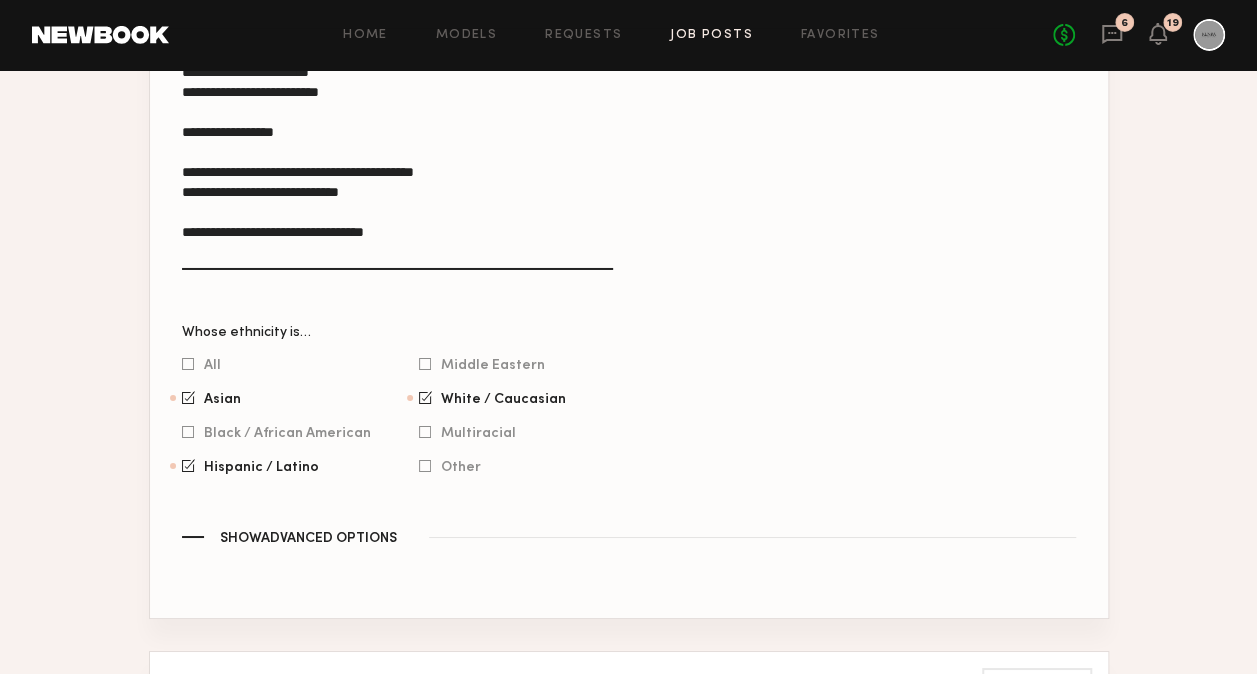 scroll, scrollTop: 3366, scrollLeft: 0, axis: vertical 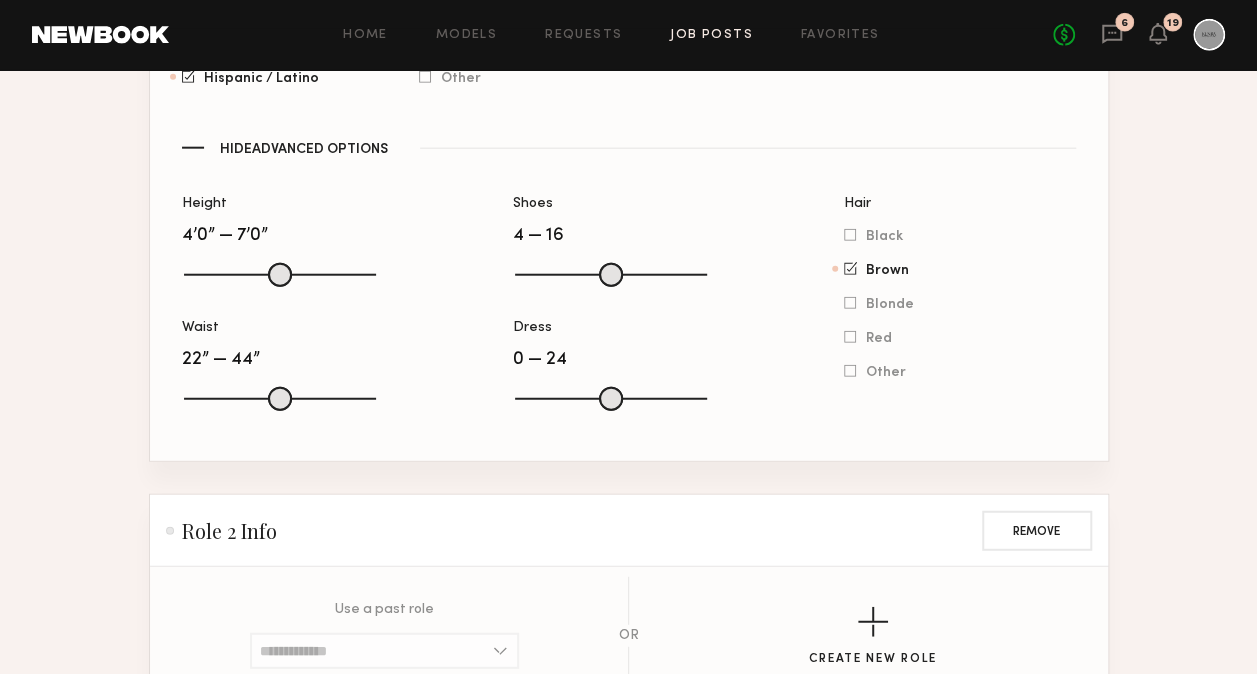 type on "**********" 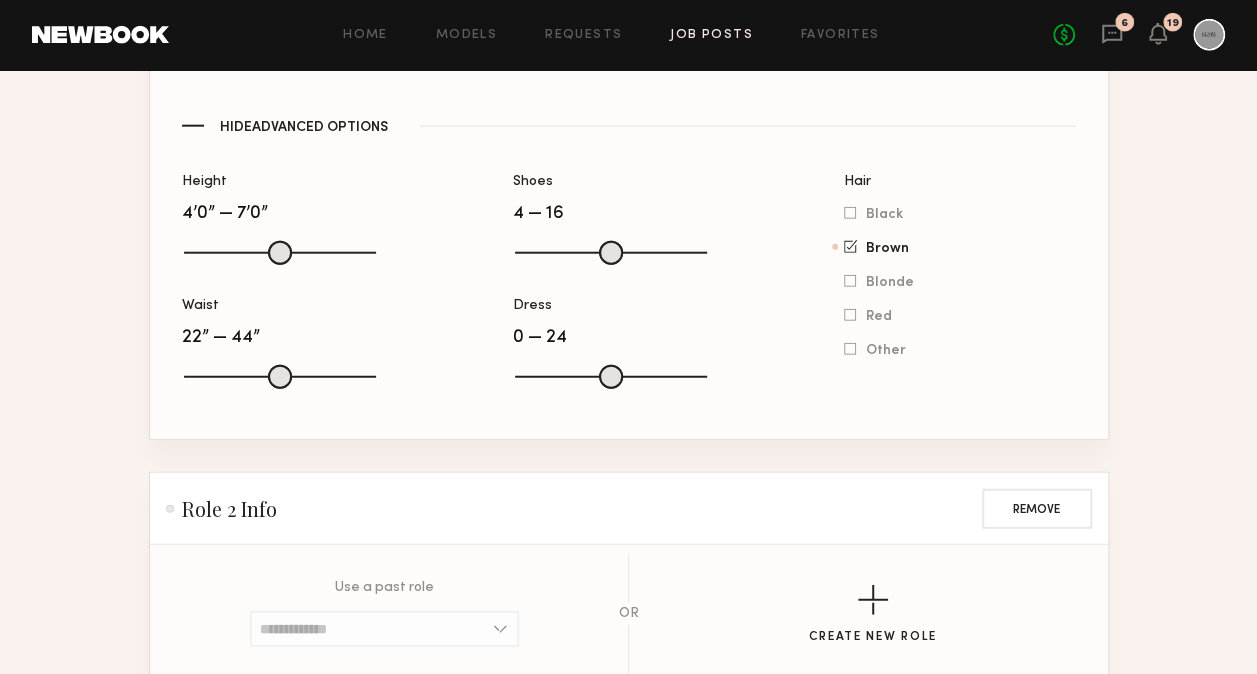 scroll, scrollTop: 2424, scrollLeft: 0, axis: vertical 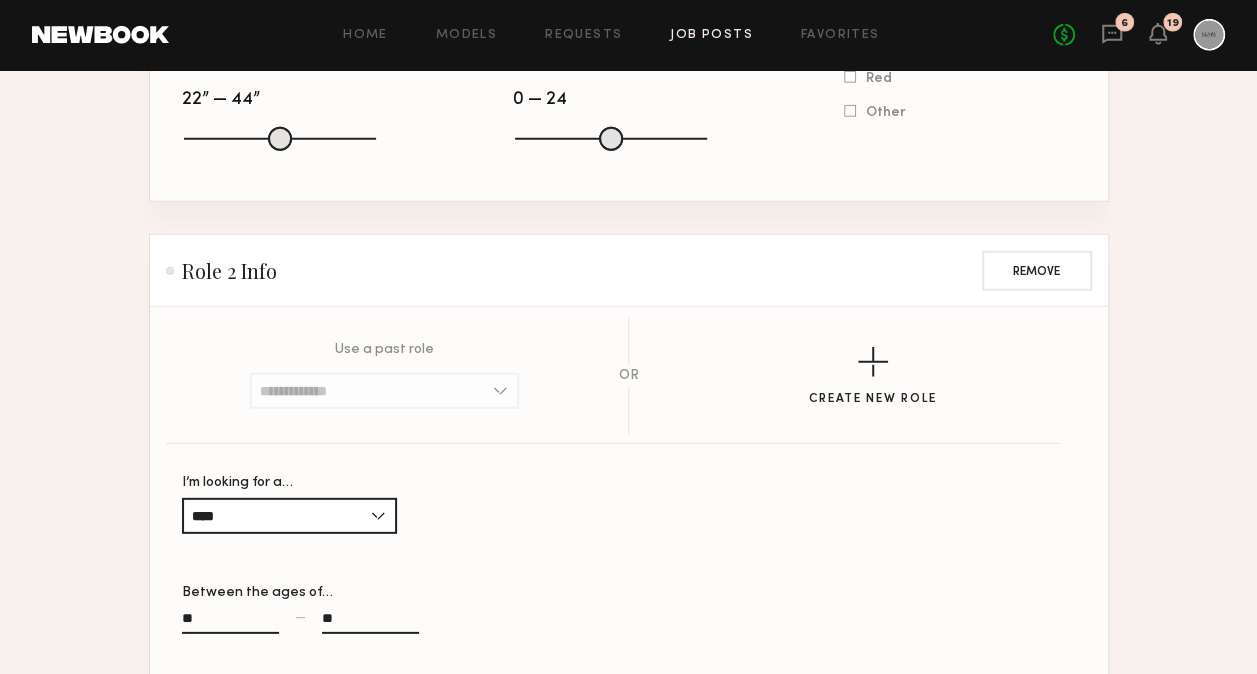 click on "**********" 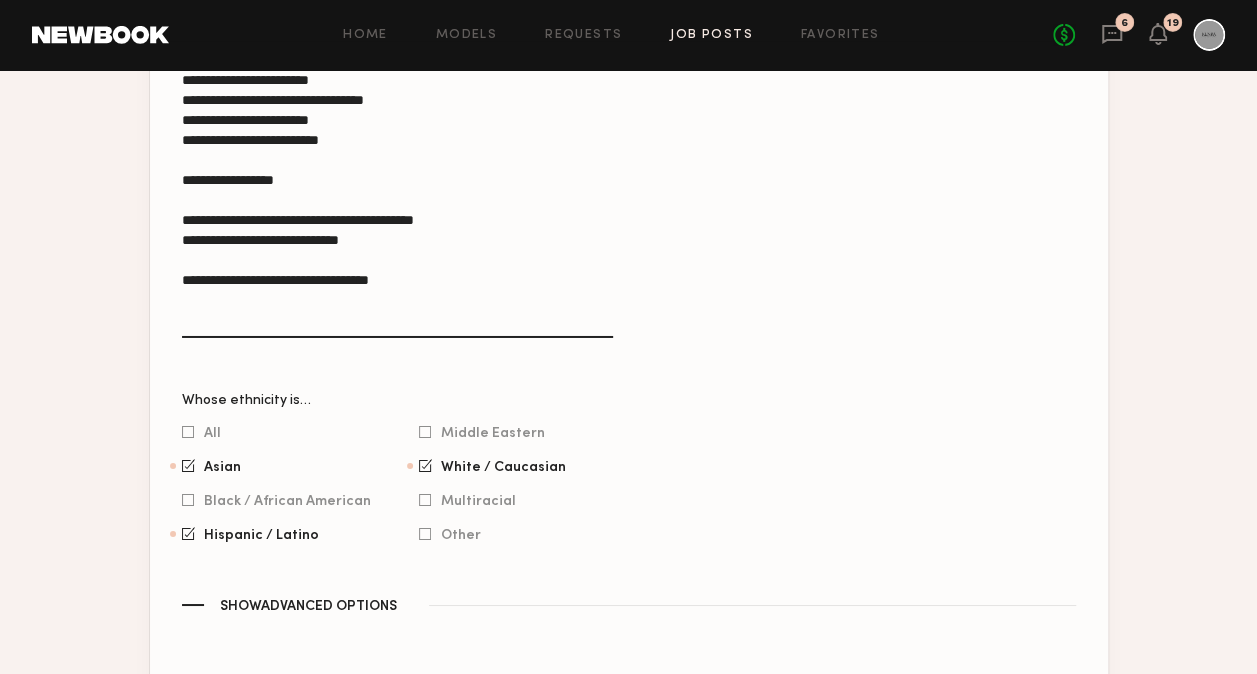scroll, scrollTop: 3320, scrollLeft: 0, axis: vertical 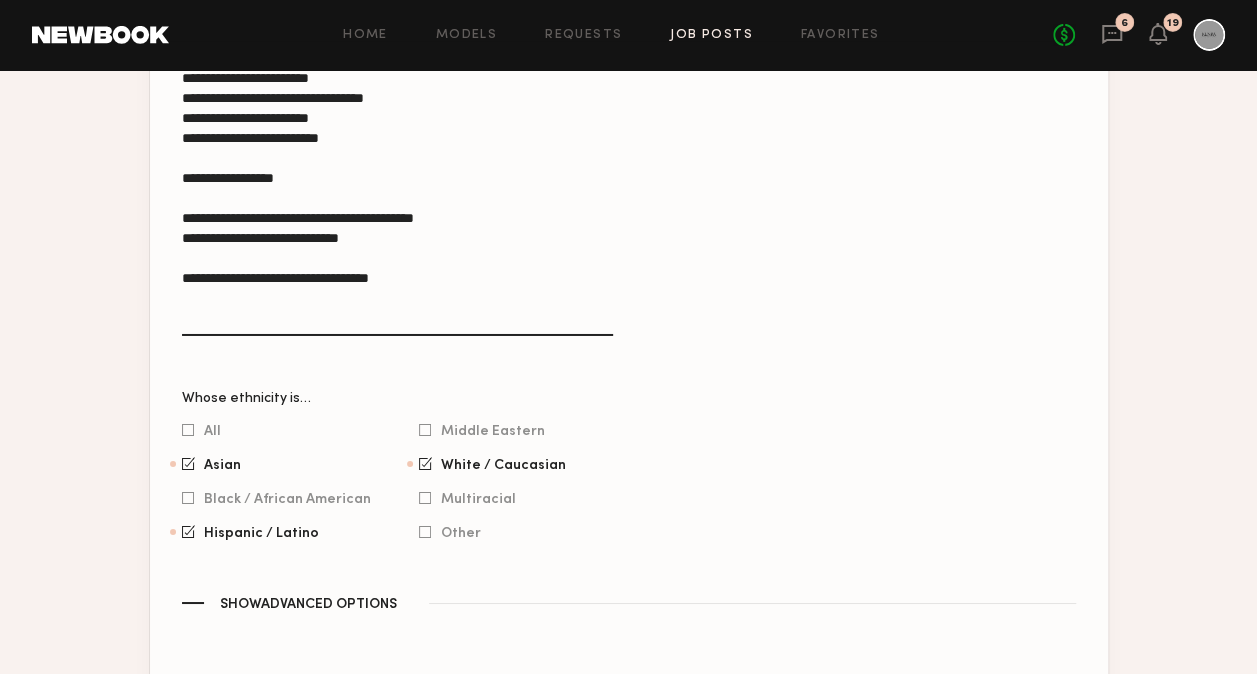 type on "**********" 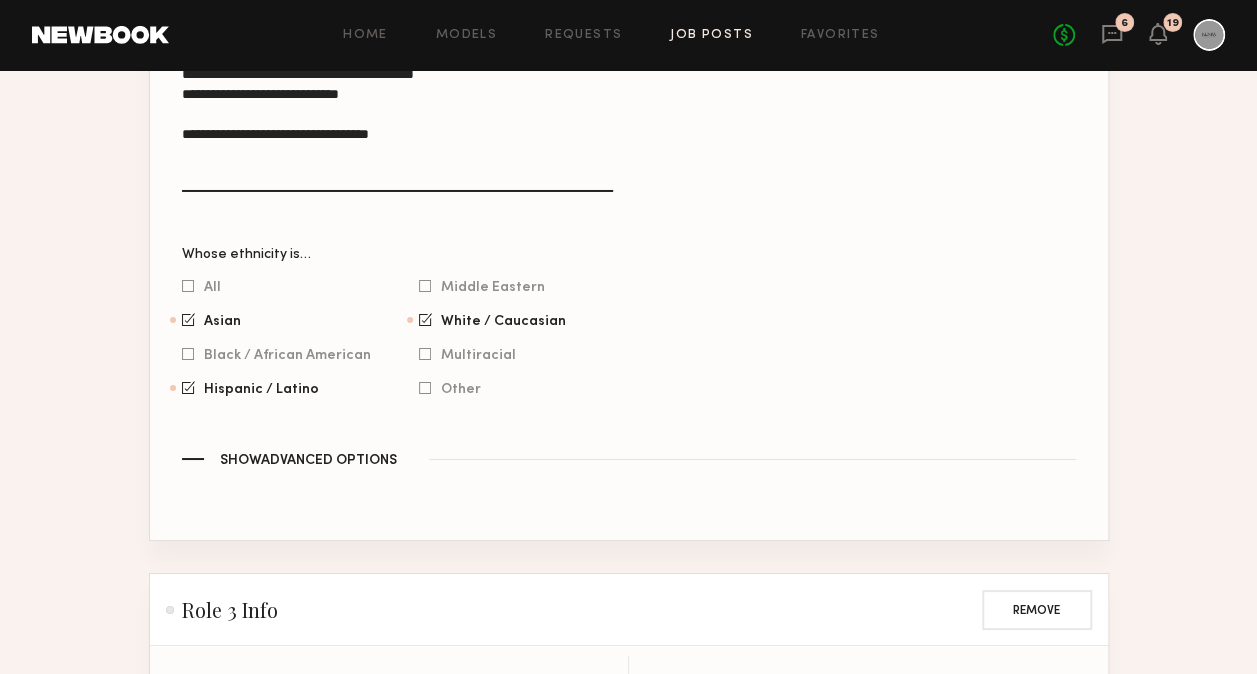 click on "**********" 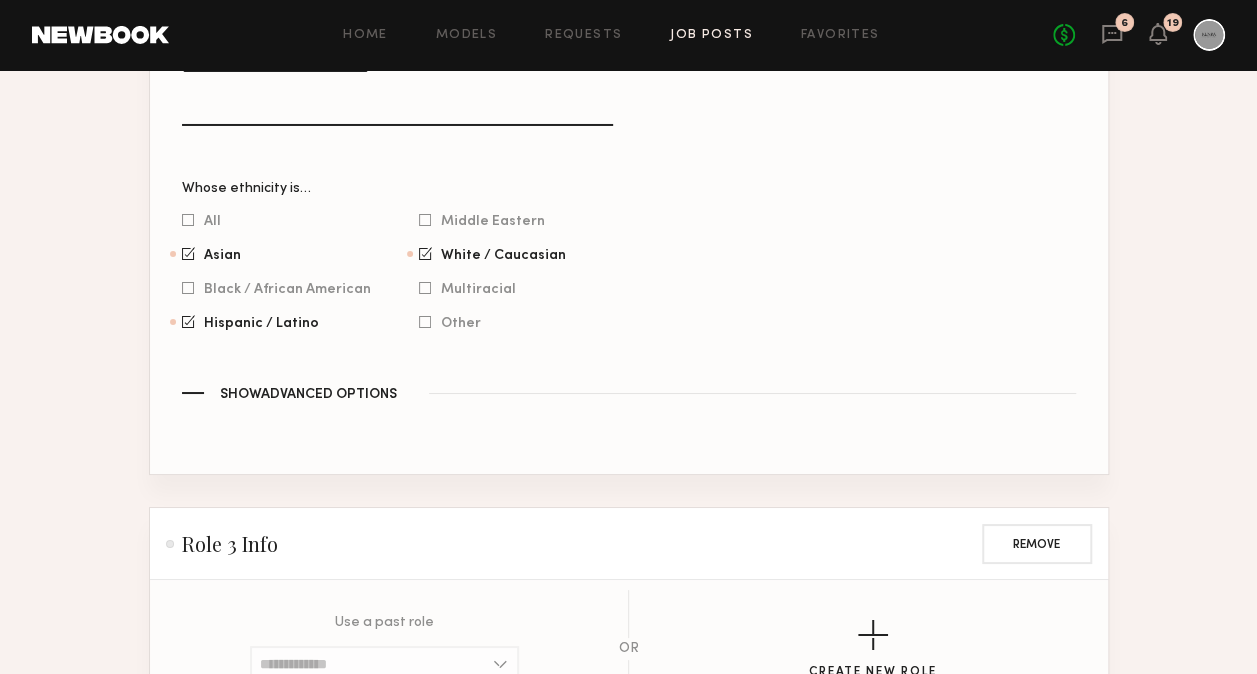 type on "**********" 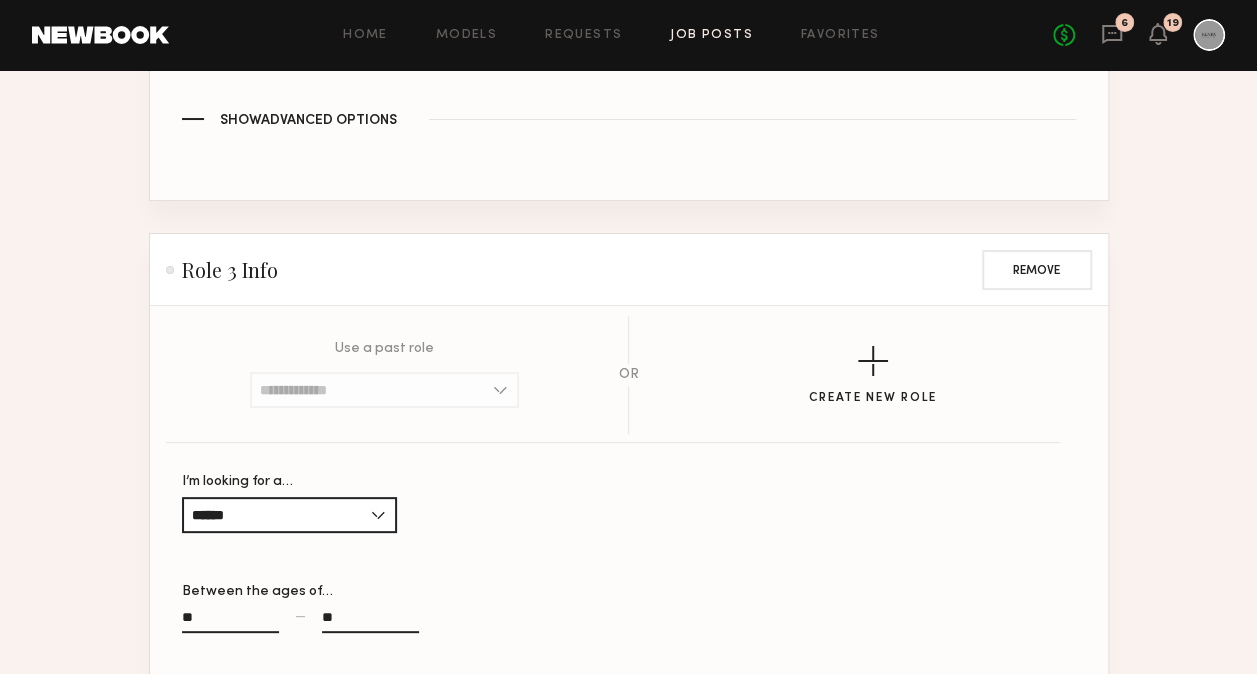 scroll, scrollTop: 3806, scrollLeft: 0, axis: vertical 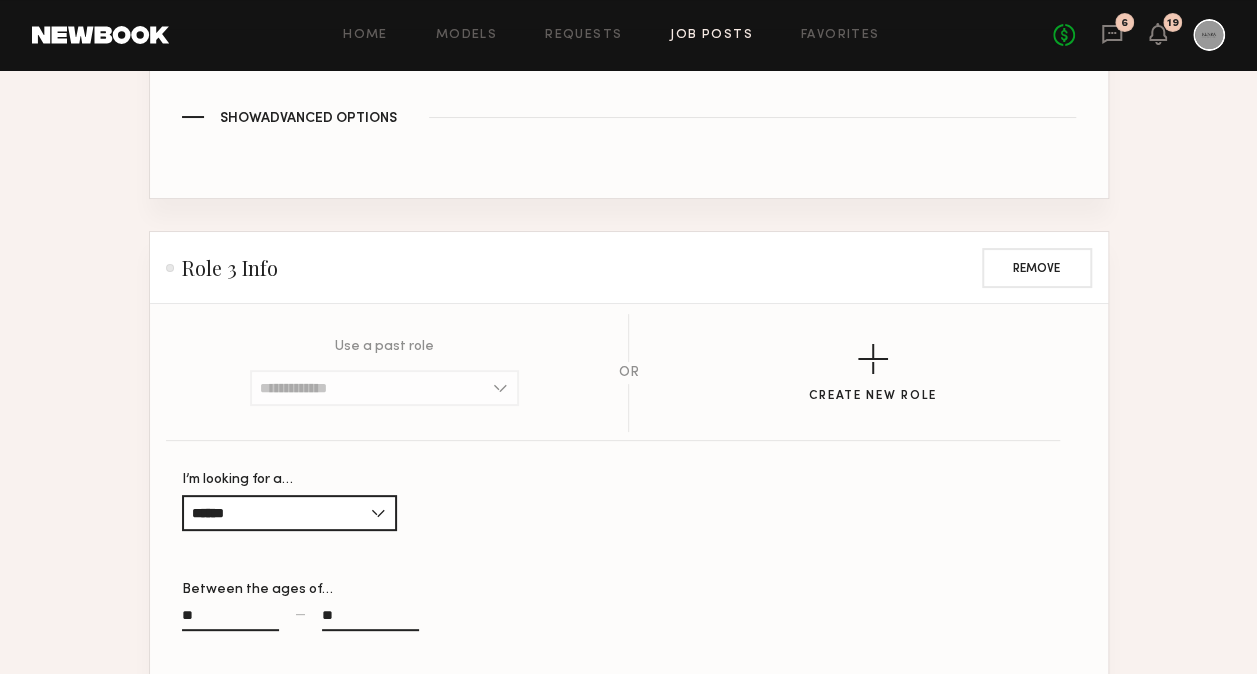 click on "Add Another Role" 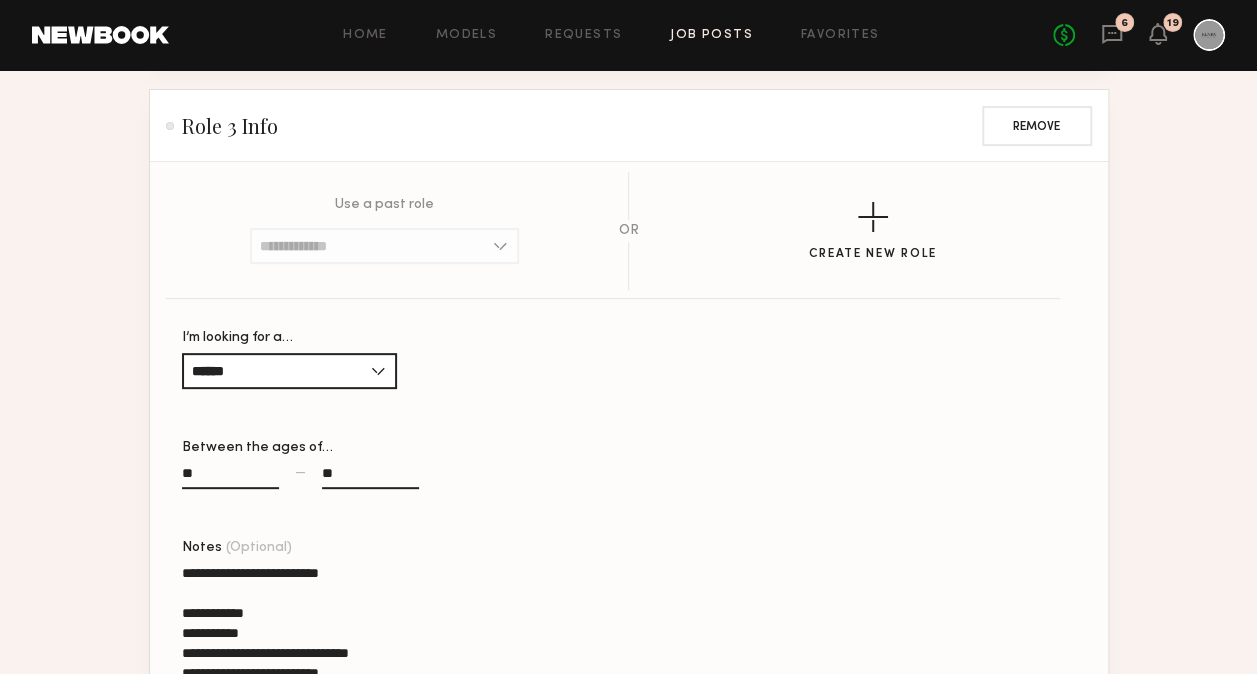 scroll, scrollTop: 3948, scrollLeft: 0, axis: vertical 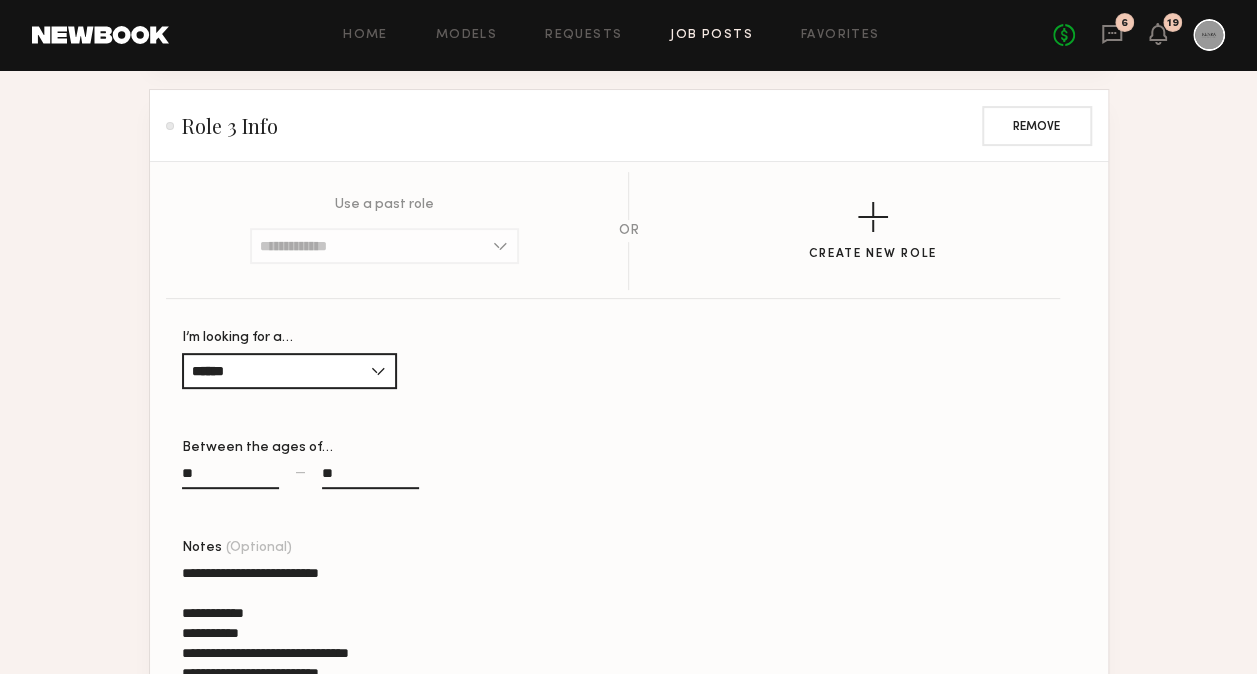 click on "Create New Role" 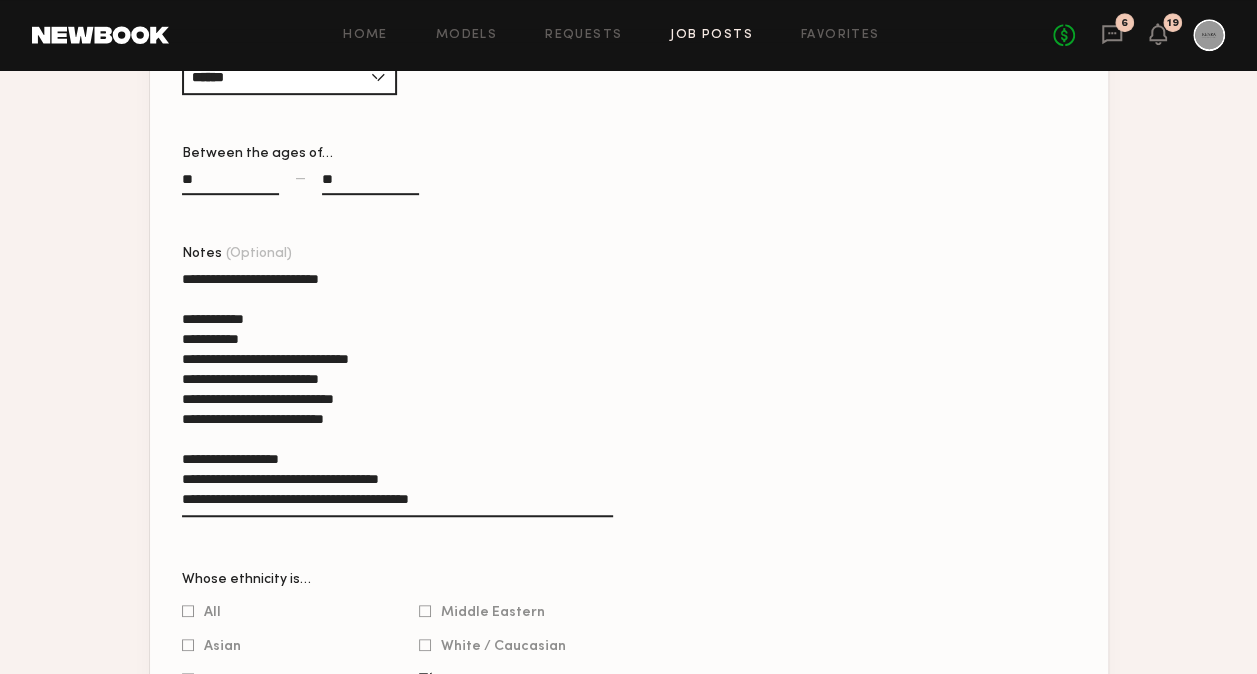 scroll, scrollTop: 4254, scrollLeft: 0, axis: vertical 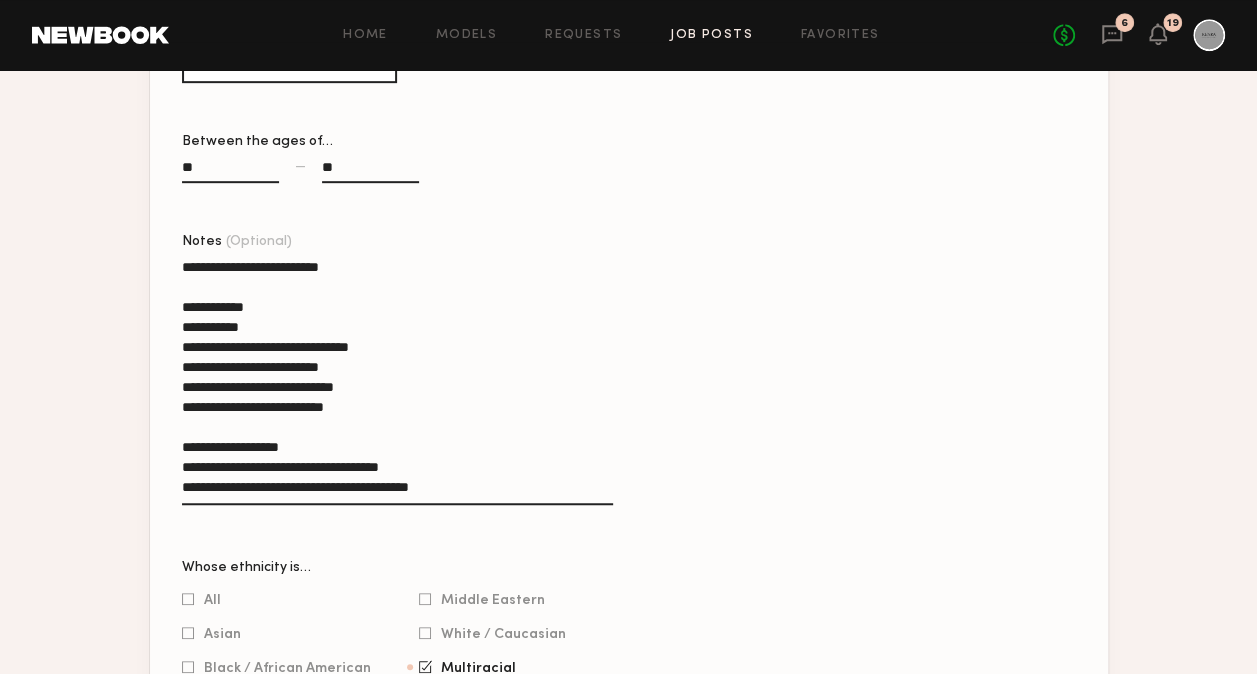 click on "I’m looking for a…" at bounding box center [289, 1168] 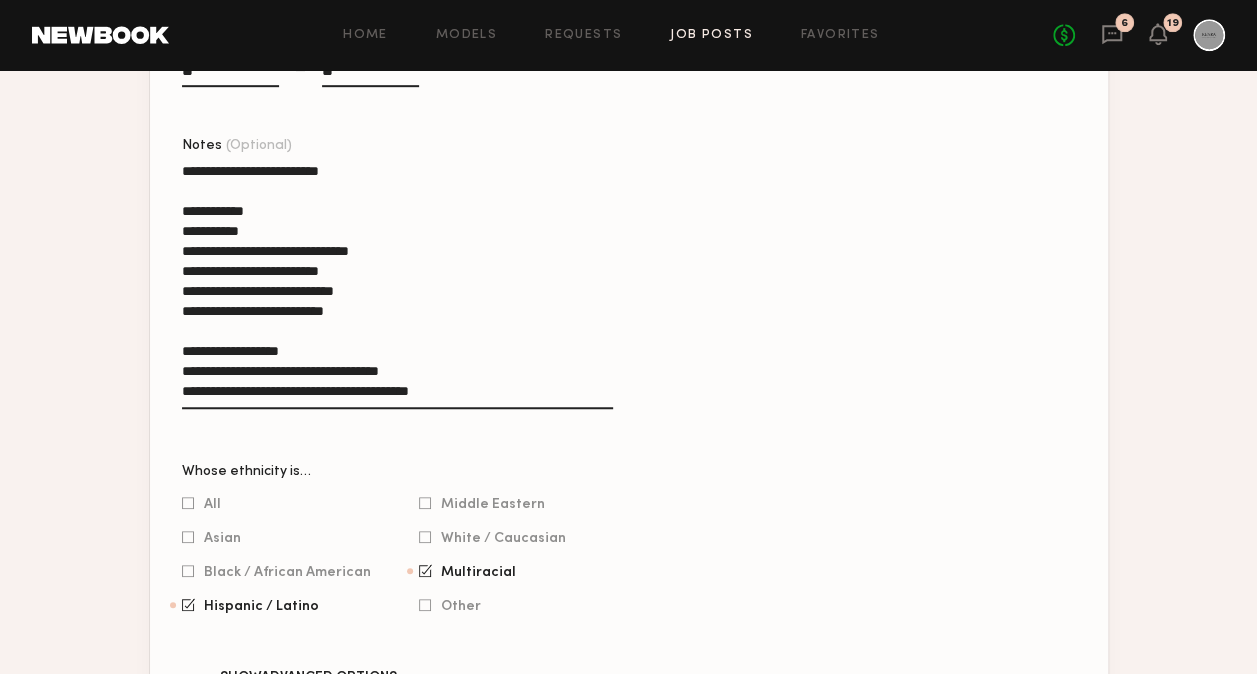 scroll, scrollTop: 4368, scrollLeft: 0, axis: vertical 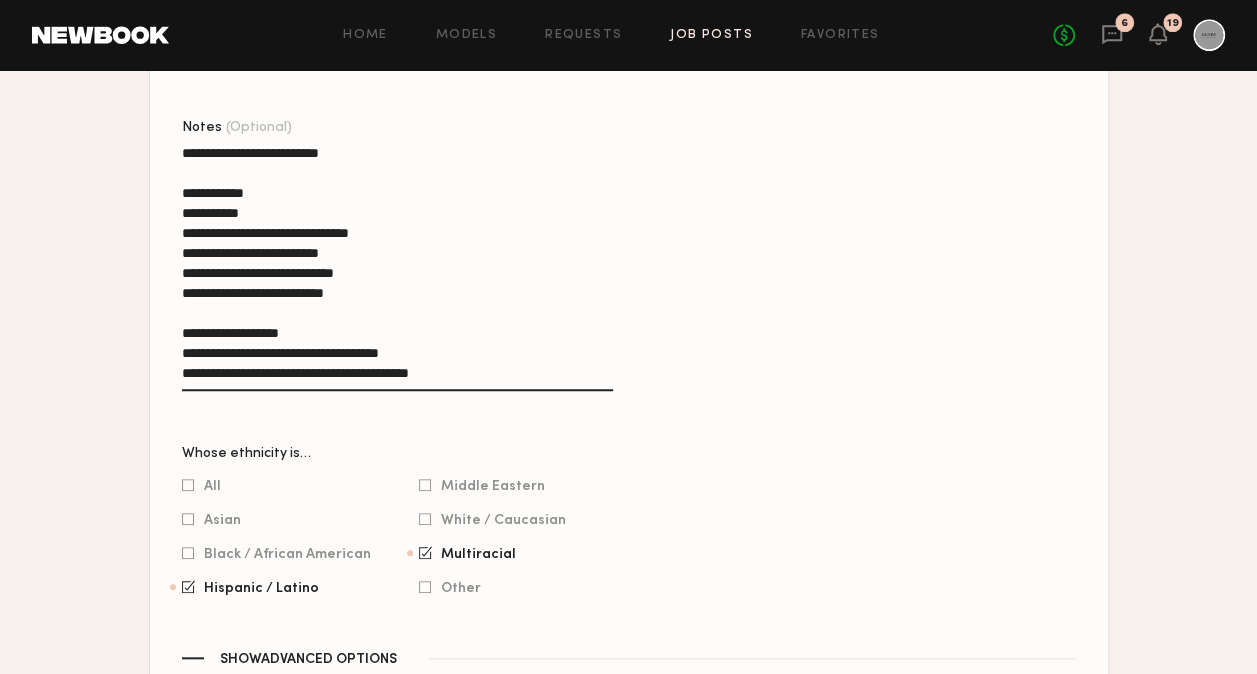 type on "**" 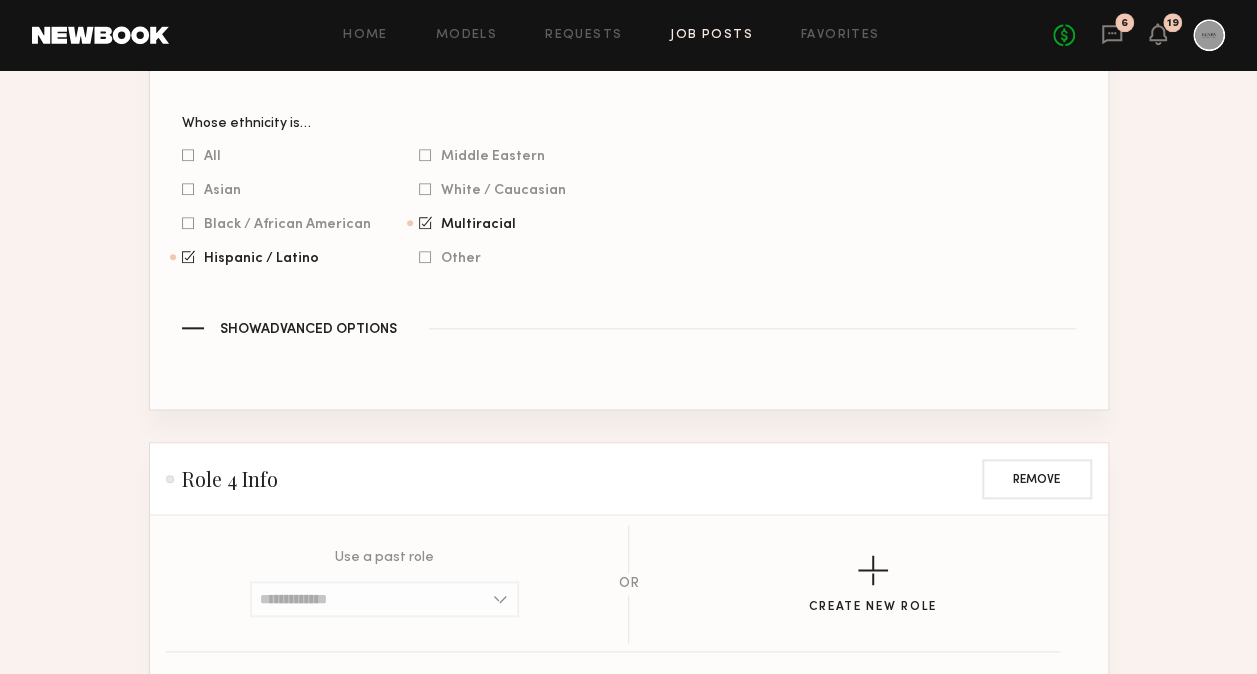 scroll, scrollTop: 4722, scrollLeft: 0, axis: vertical 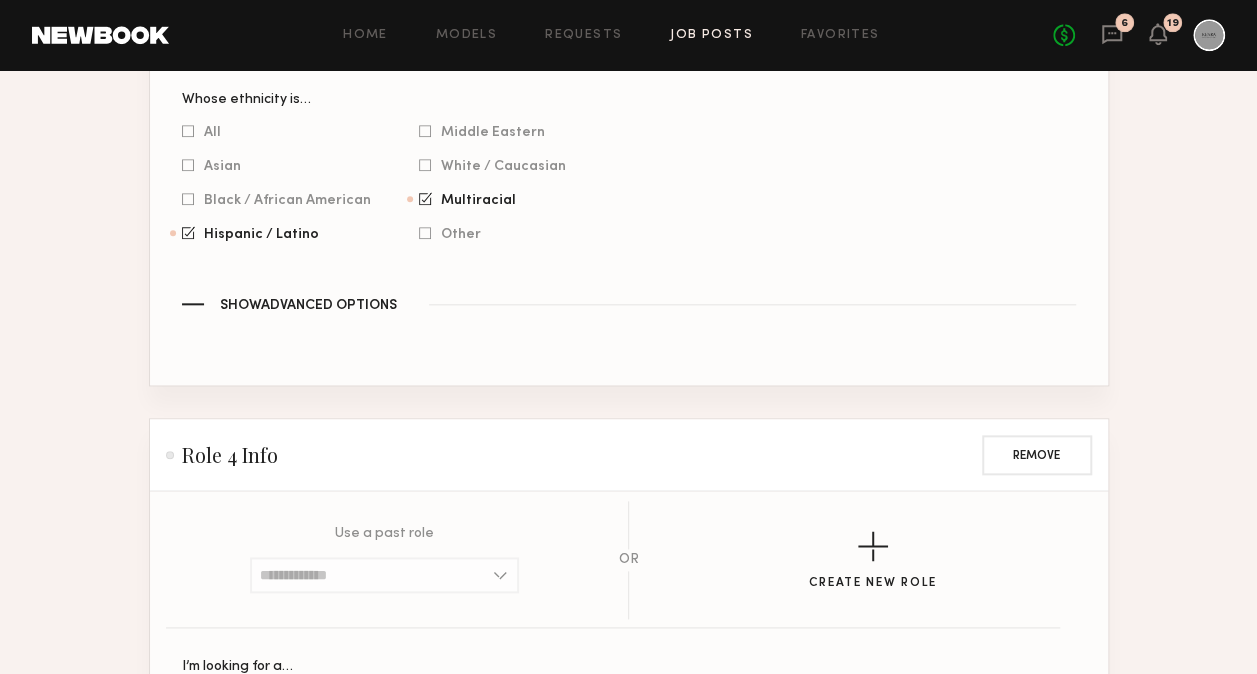type on "**********" 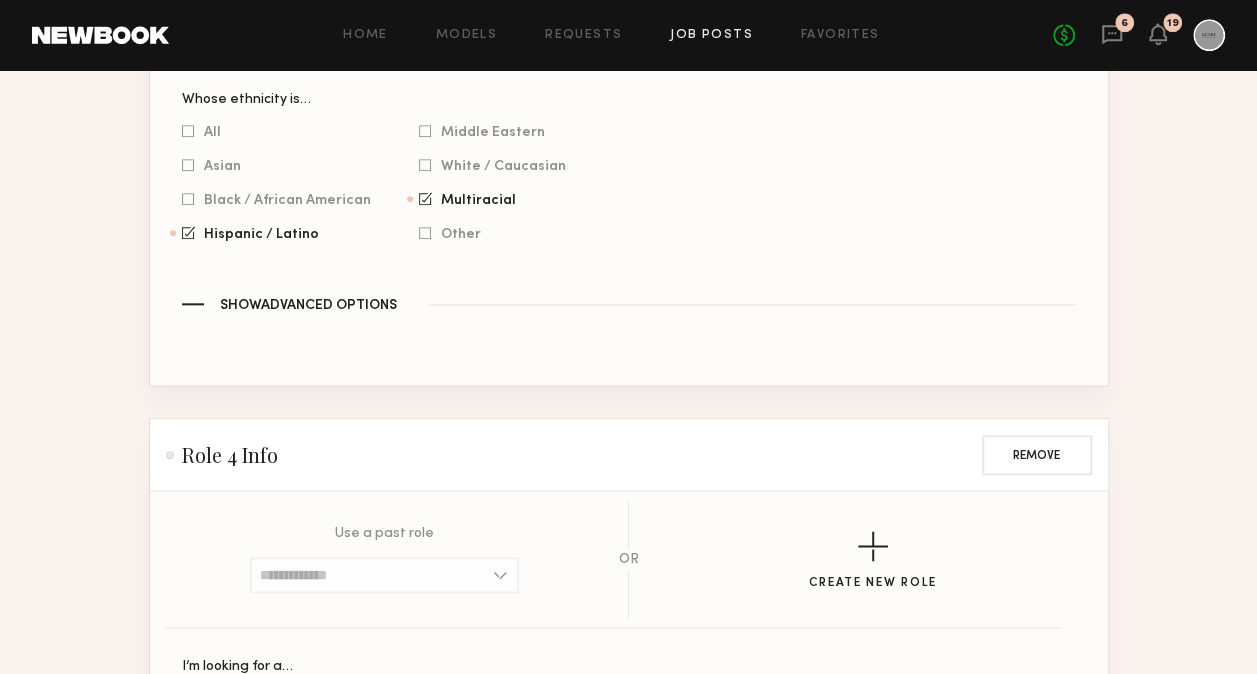 scroll, scrollTop: 4966, scrollLeft: 0, axis: vertical 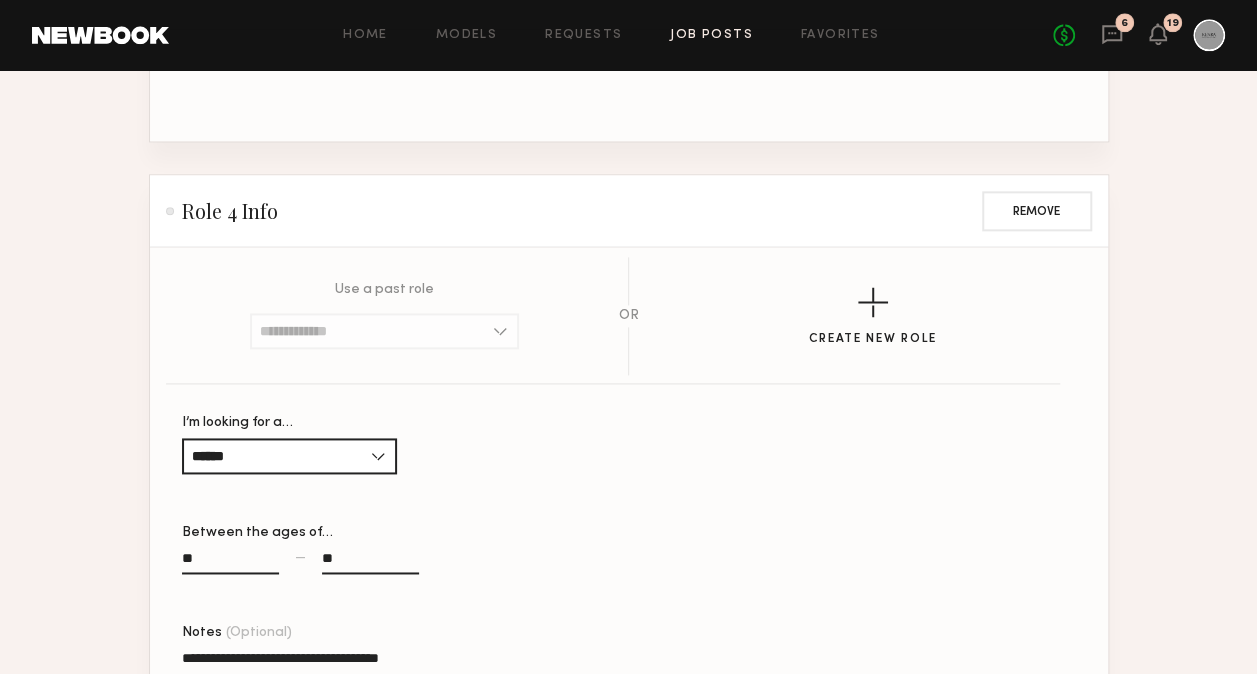 click on "Create New Role" 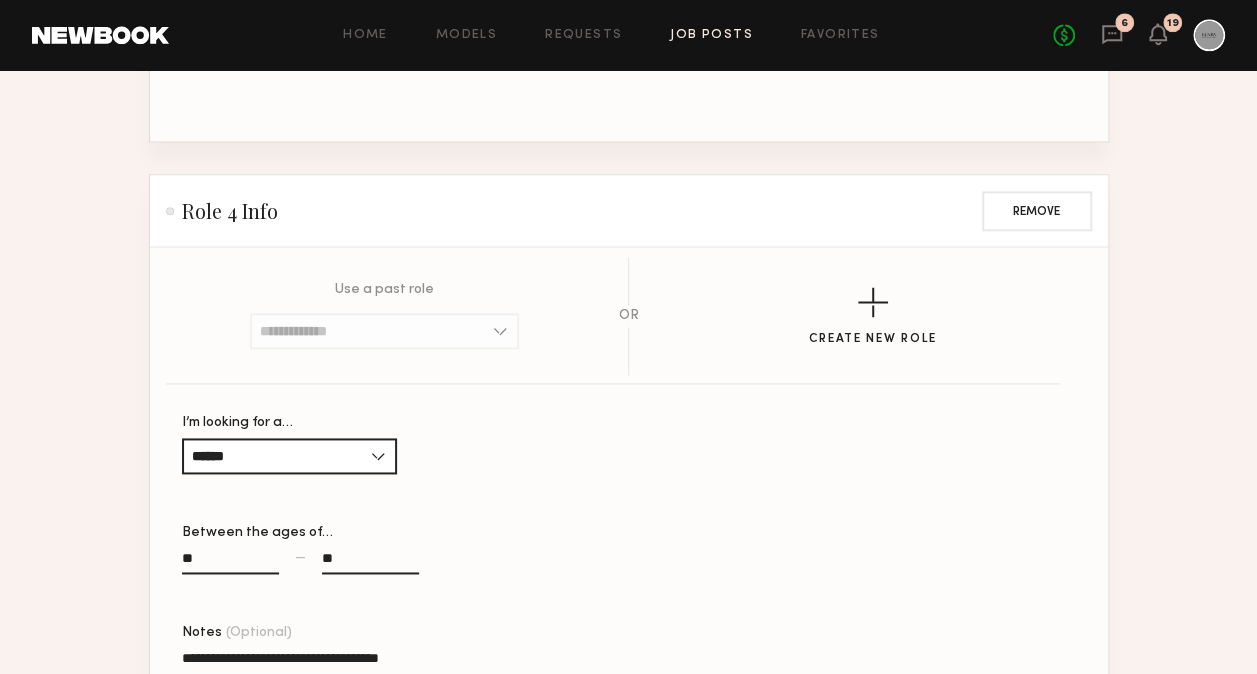 click on "I’m looking for a…" at bounding box center (289, 1539) 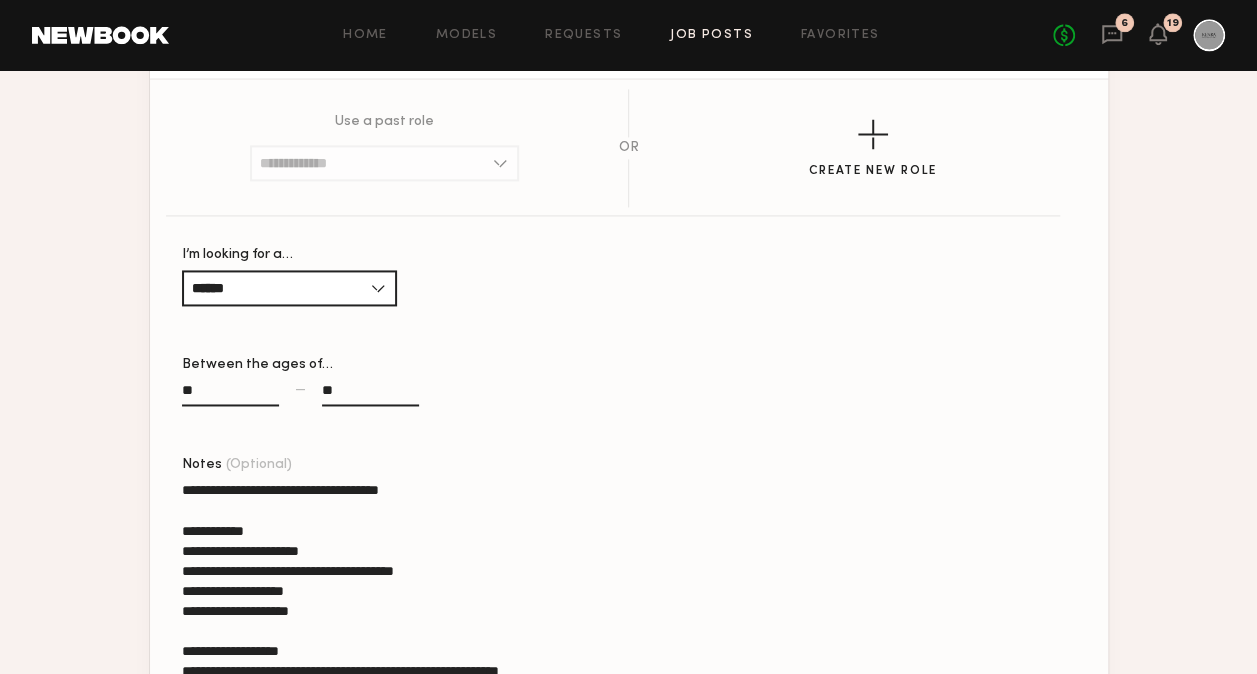 scroll, scrollTop: 5135, scrollLeft: 0, axis: vertical 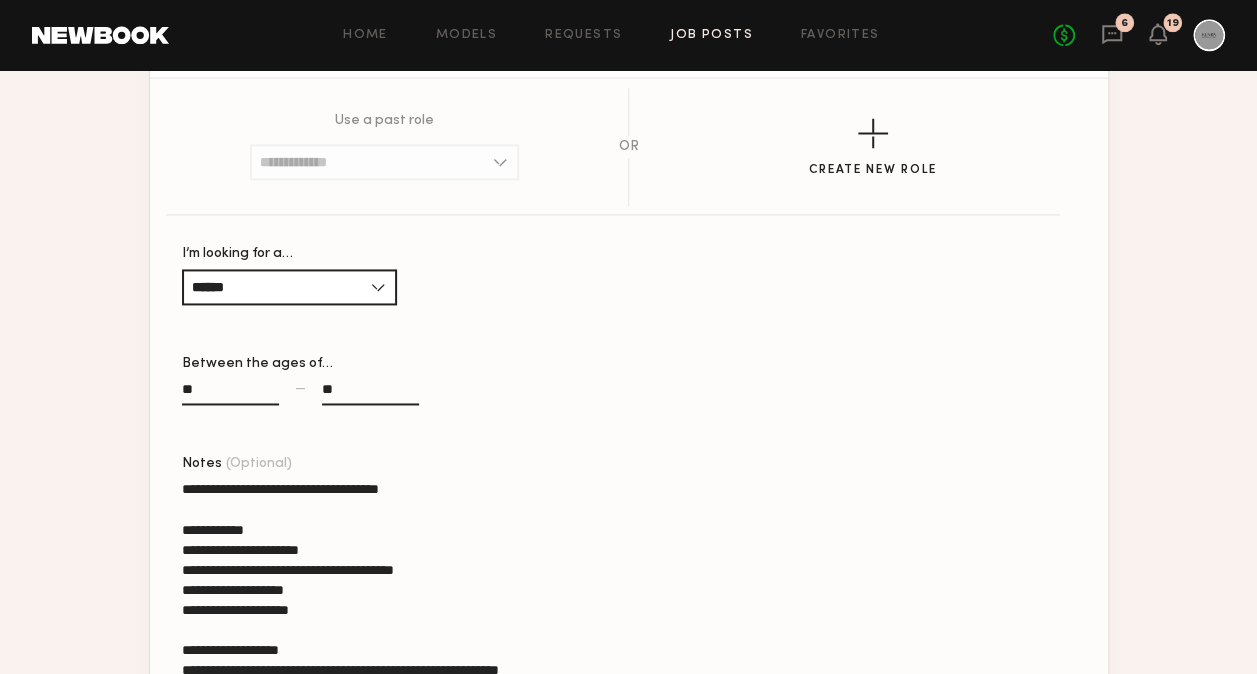 type on "**" 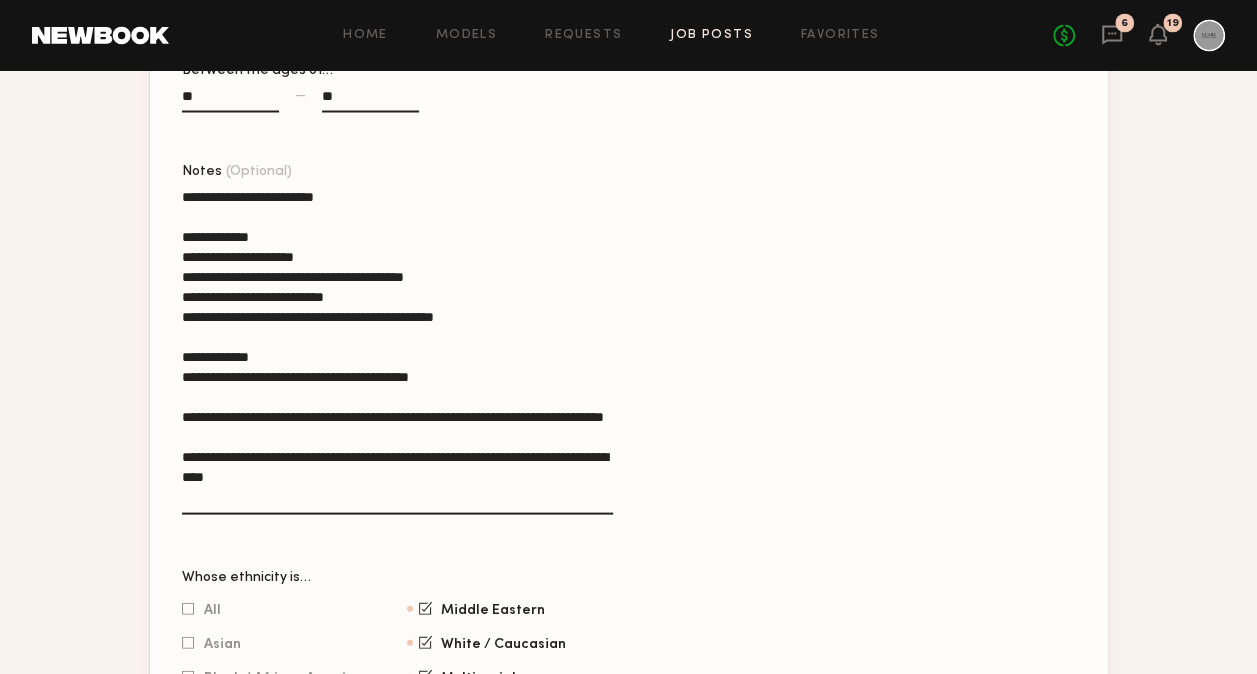 scroll, scrollTop: 1867, scrollLeft: 0, axis: vertical 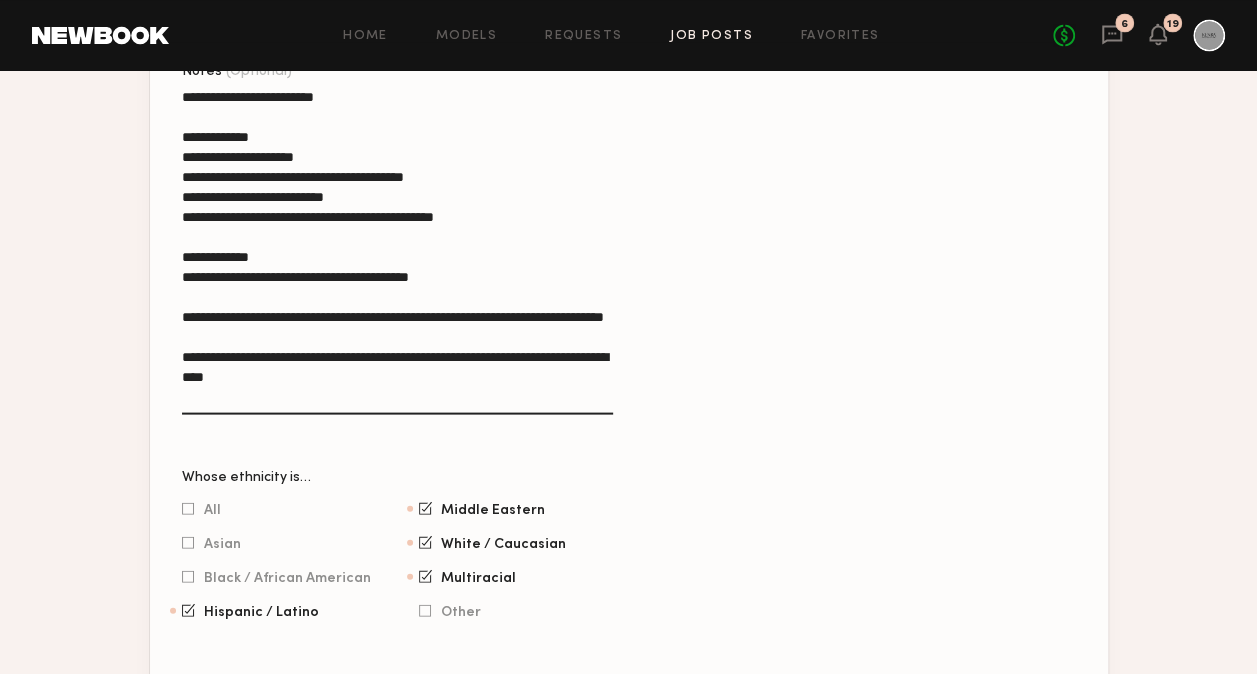 type on "**********" 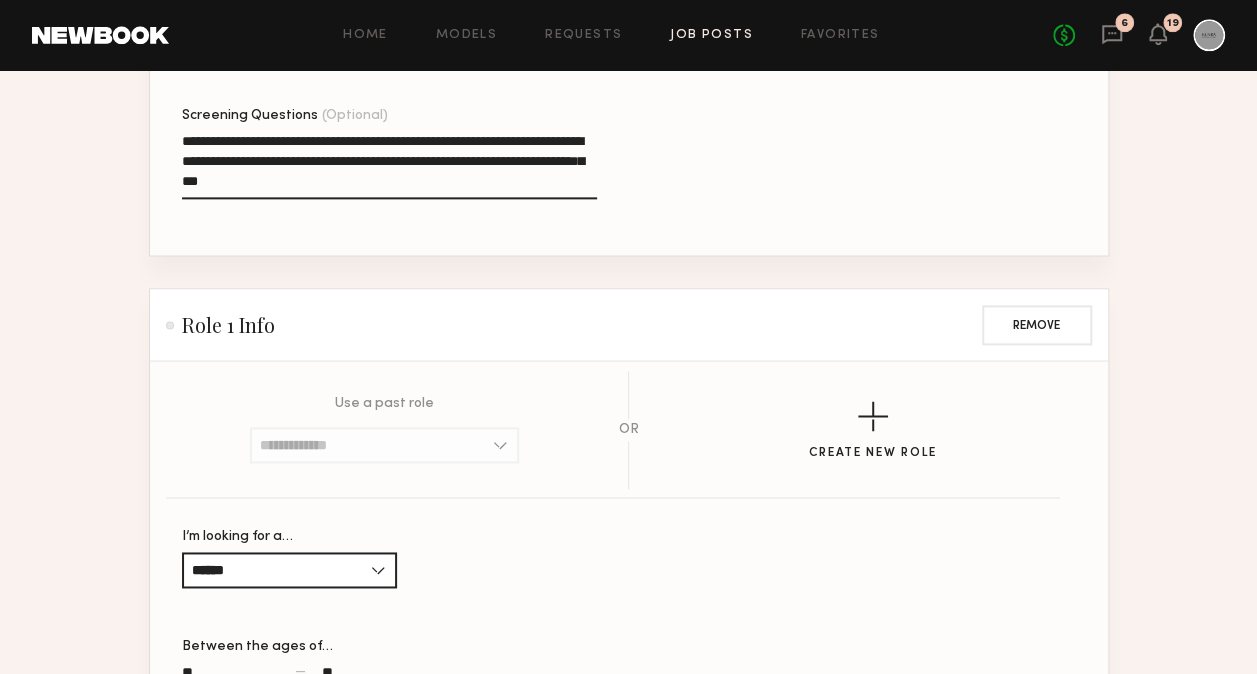 scroll, scrollTop: 1192, scrollLeft: 0, axis: vertical 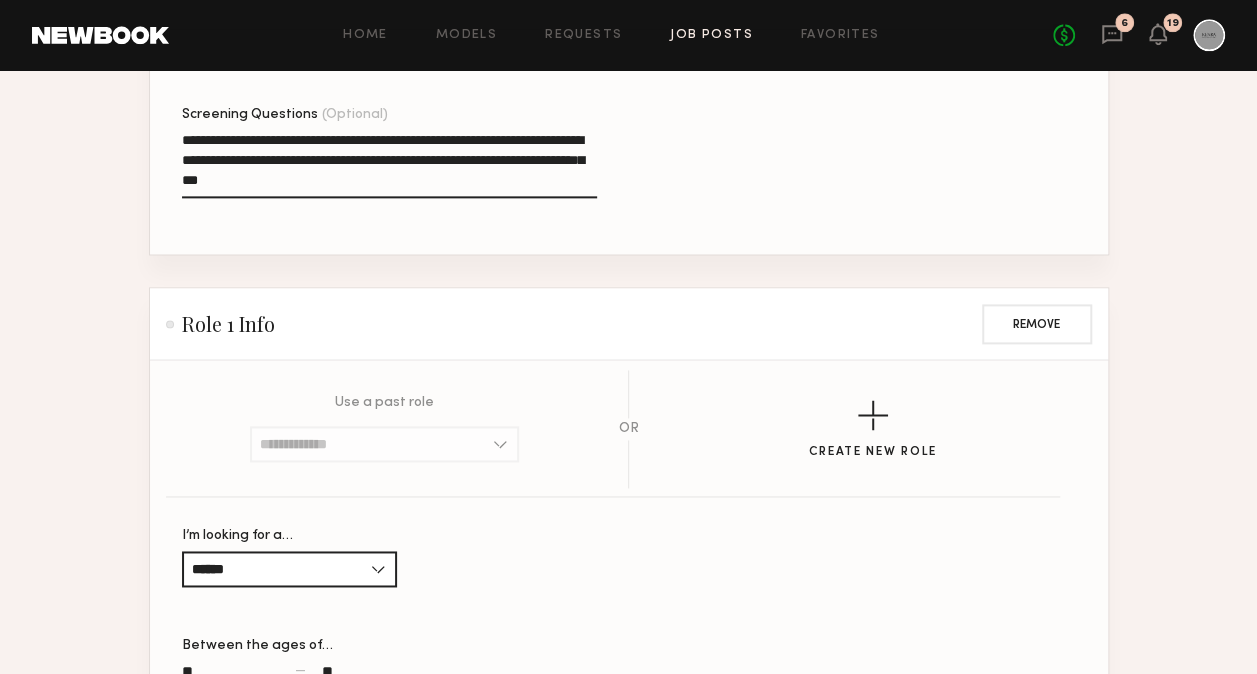 click on "**********" 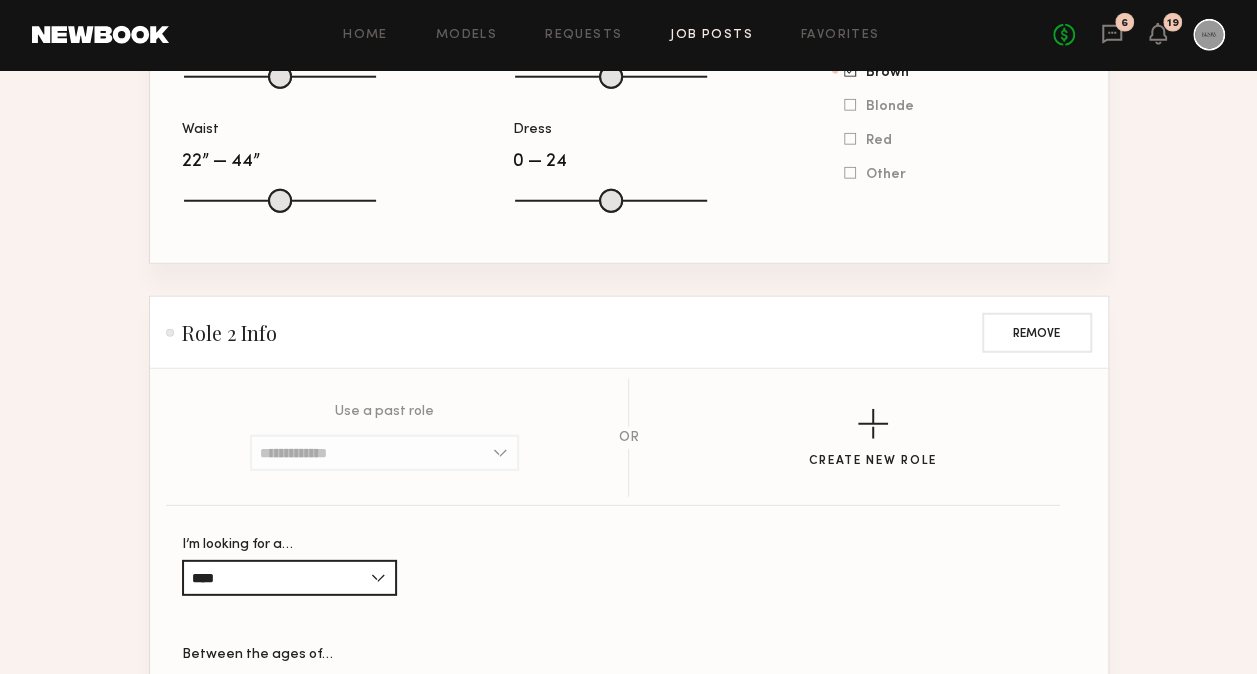 scroll, scrollTop: 2356, scrollLeft: 0, axis: vertical 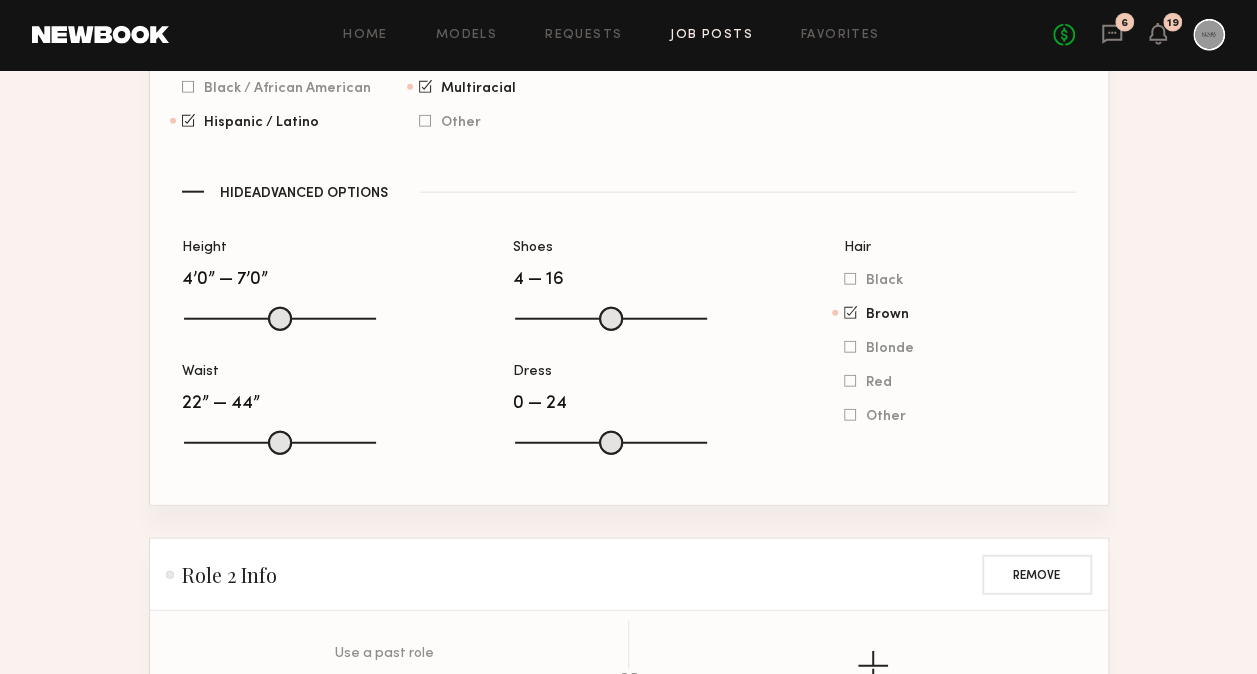type on "**********" 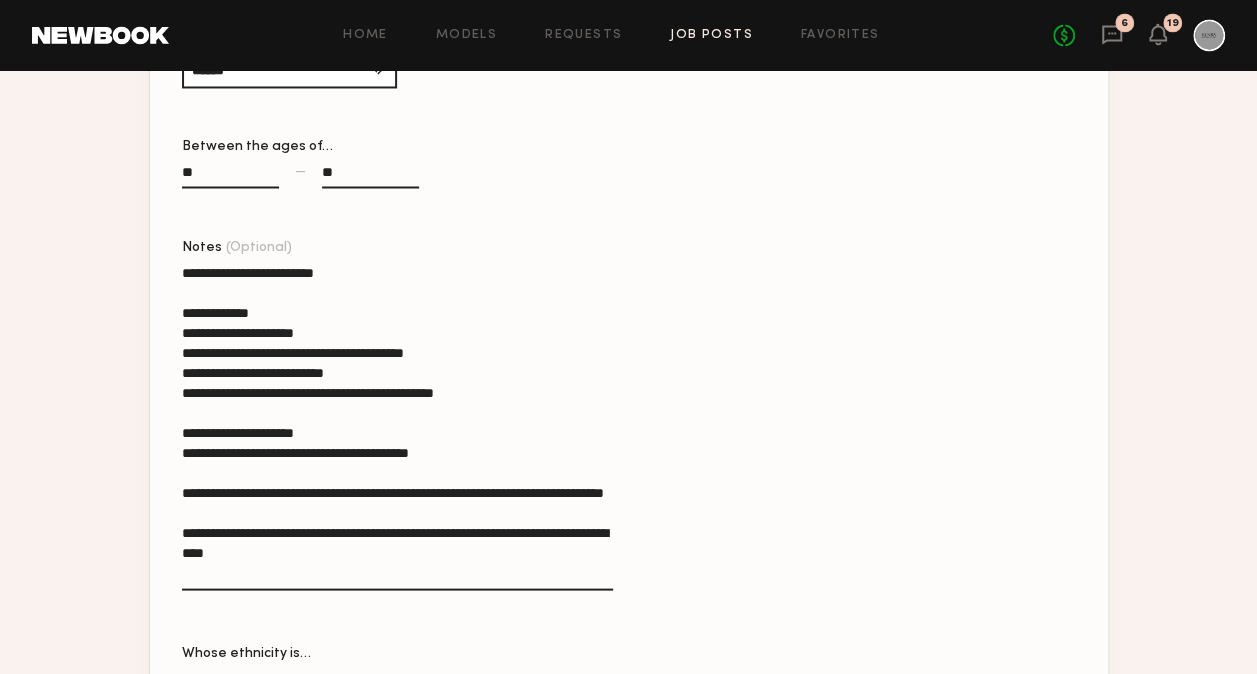 scroll, scrollTop: 1692, scrollLeft: 0, axis: vertical 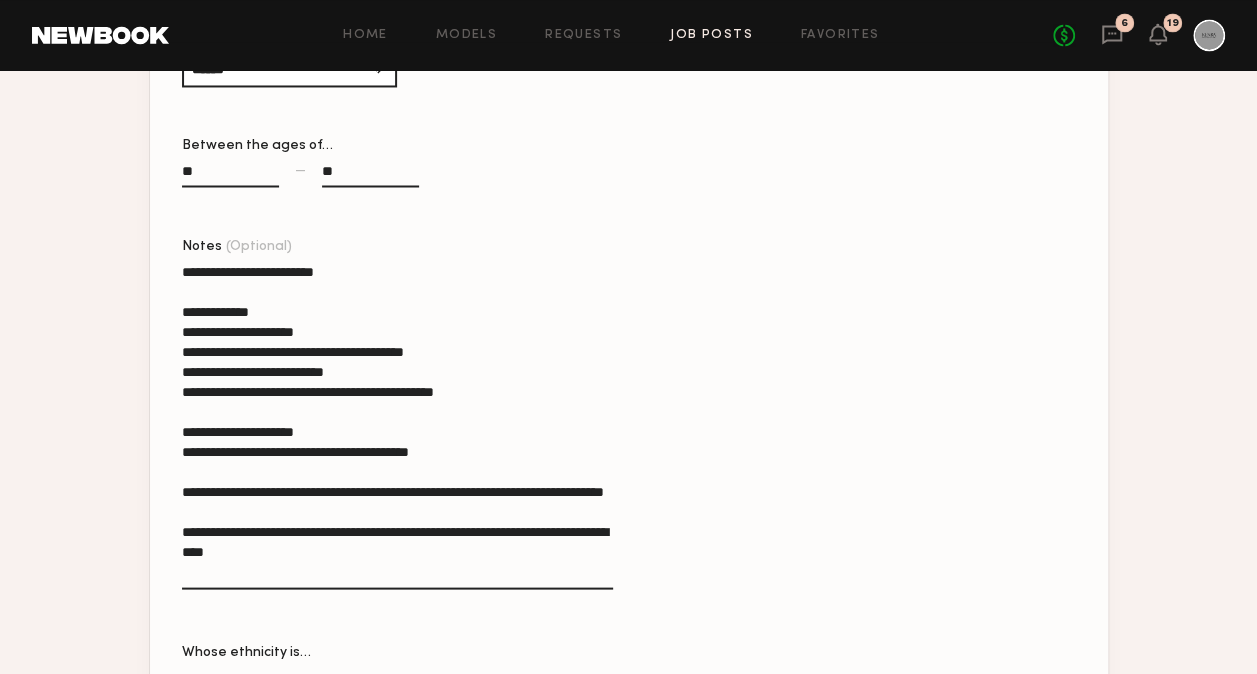 type on "**********" 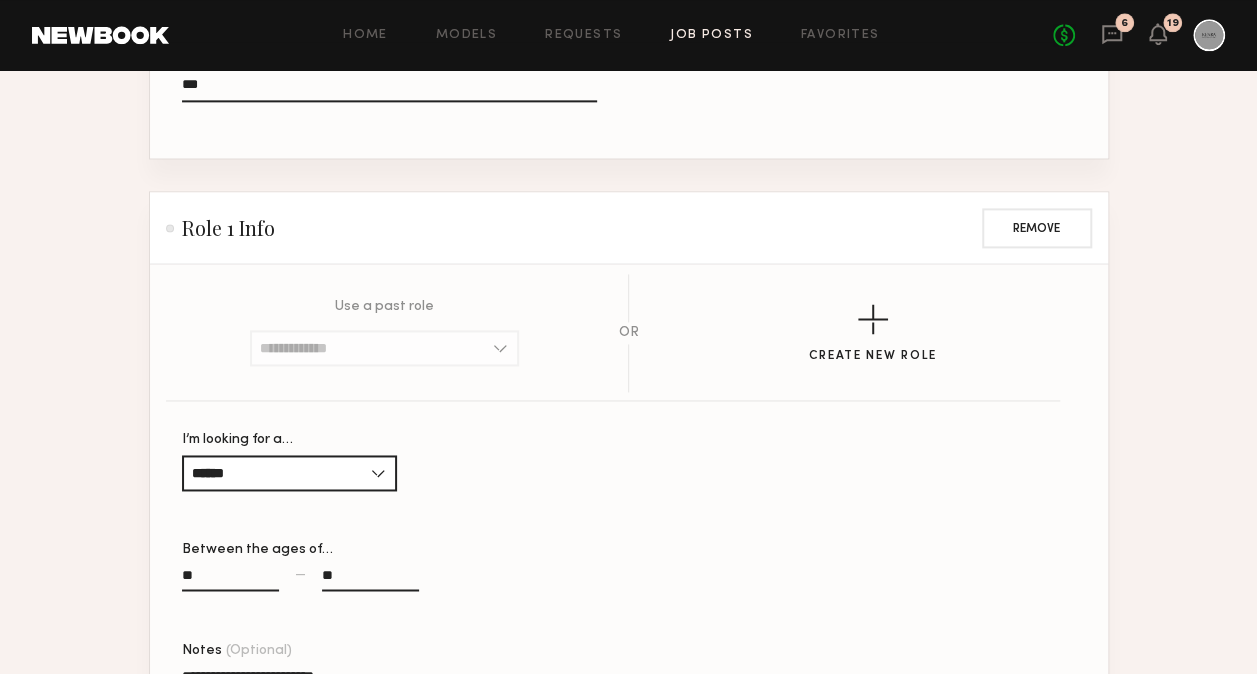 scroll, scrollTop: 1285, scrollLeft: 0, axis: vertical 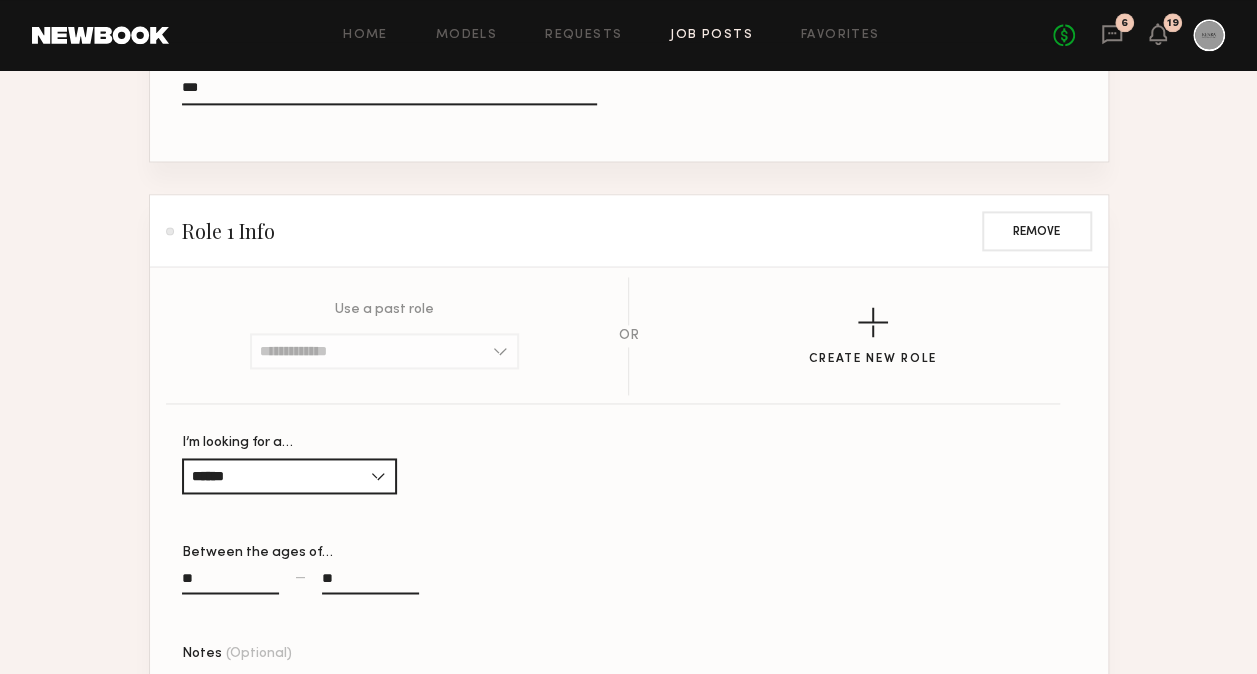 drag, startPoint x: 726, startPoint y: 328, endPoint x: 605, endPoint y: 323, distance: 121.103264 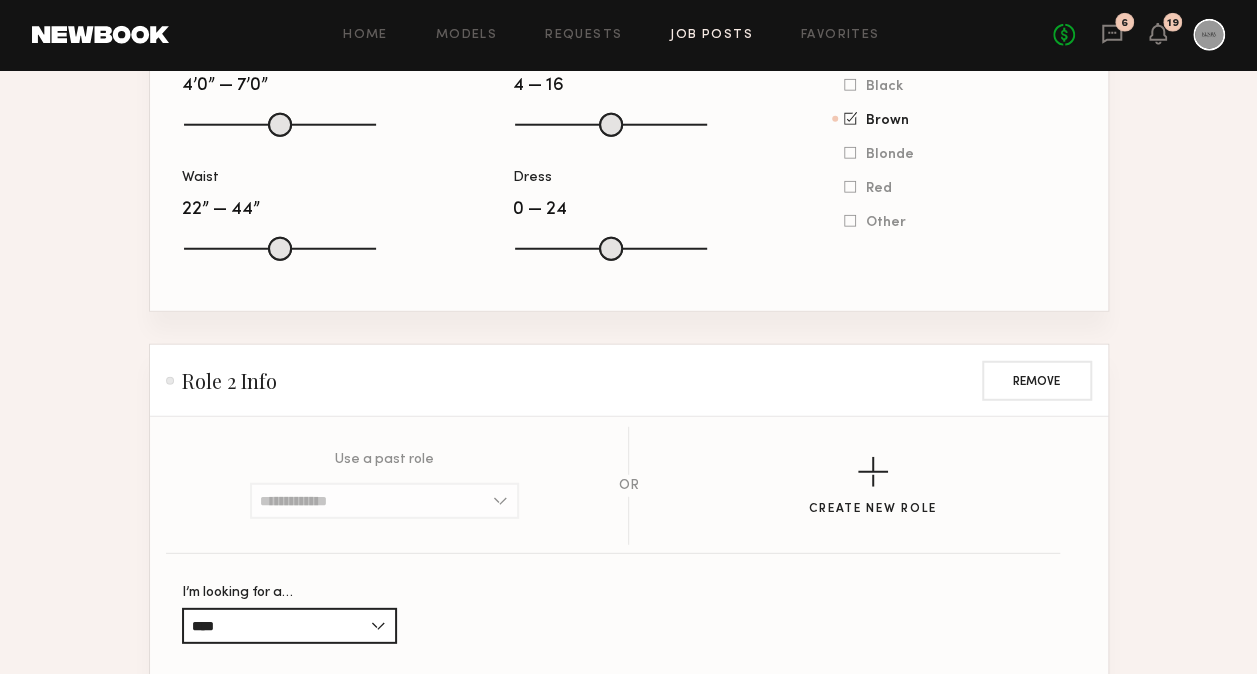 scroll, scrollTop: 2548, scrollLeft: 0, axis: vertical 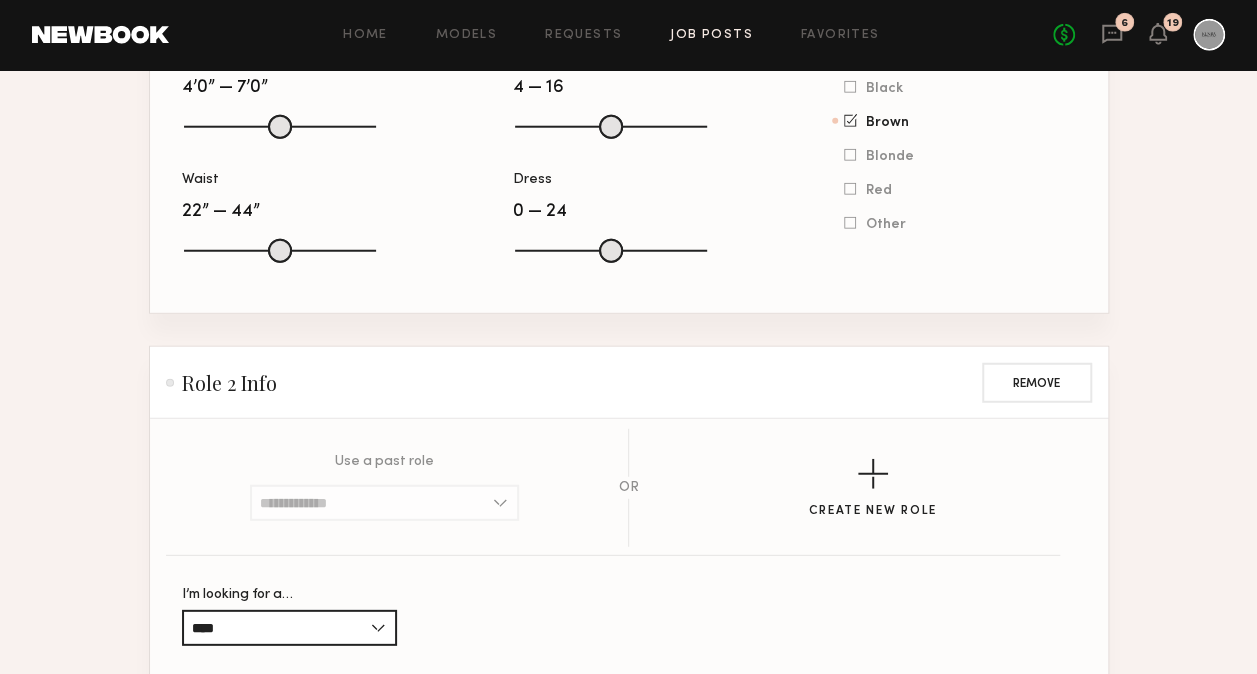 type on "**********" 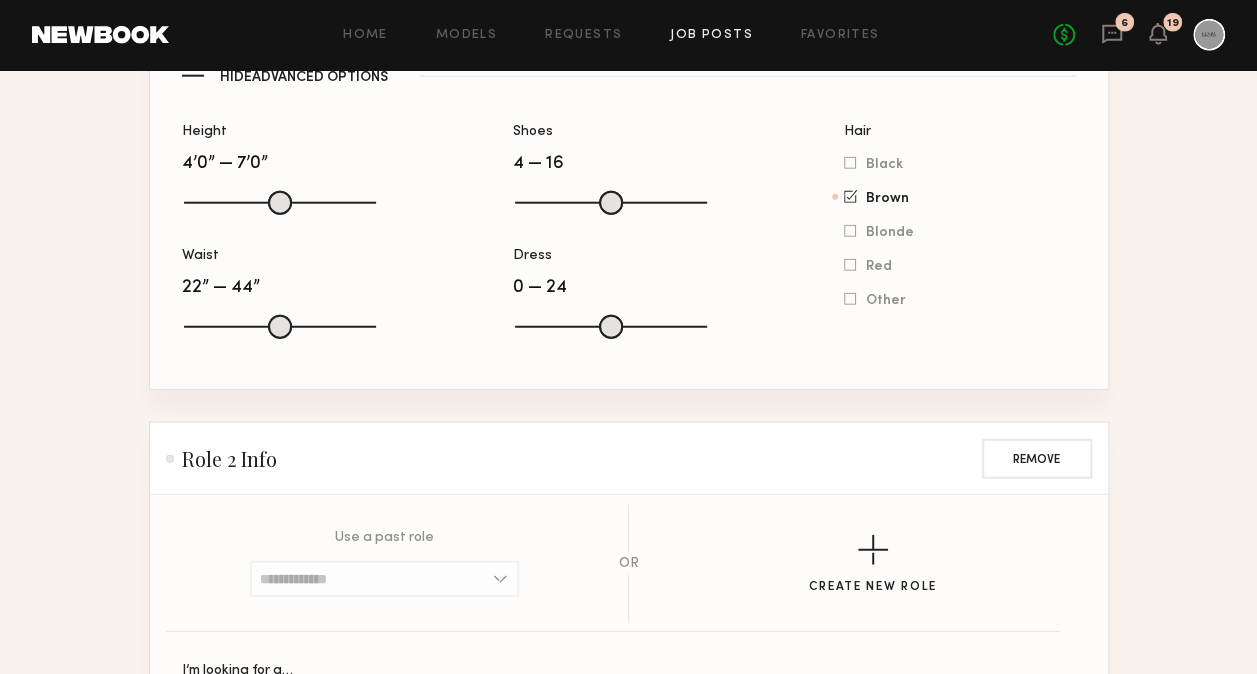 click on "**********" 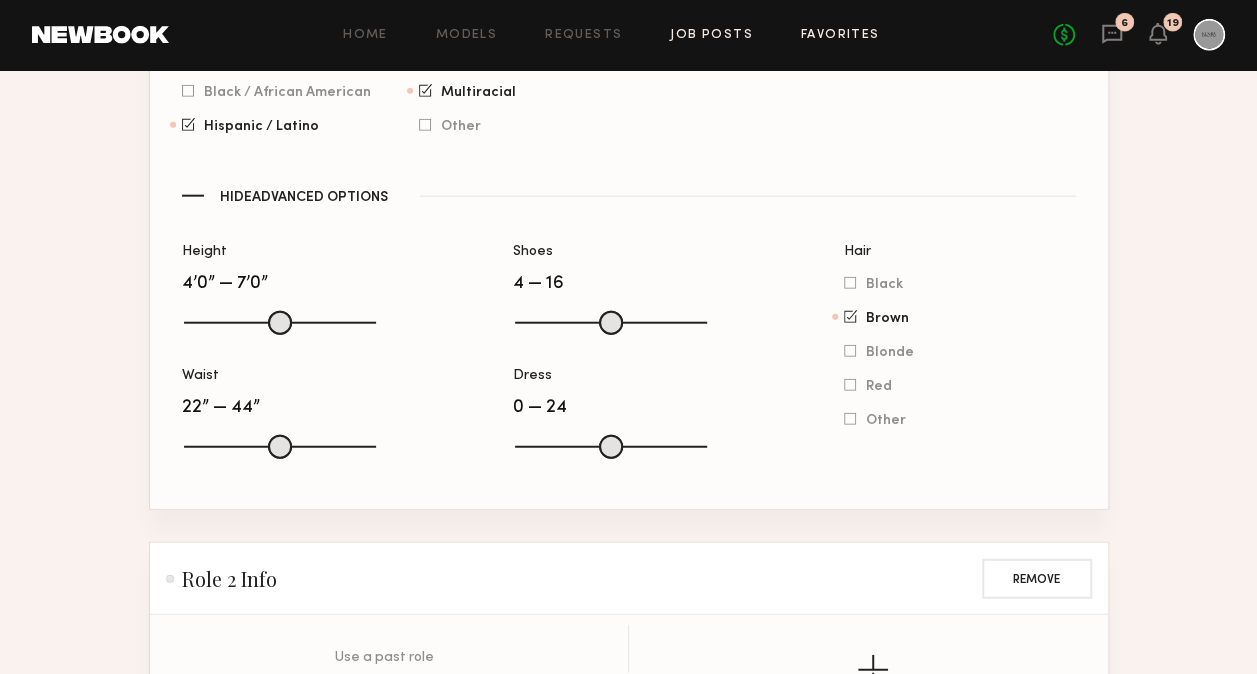 type on "**********" 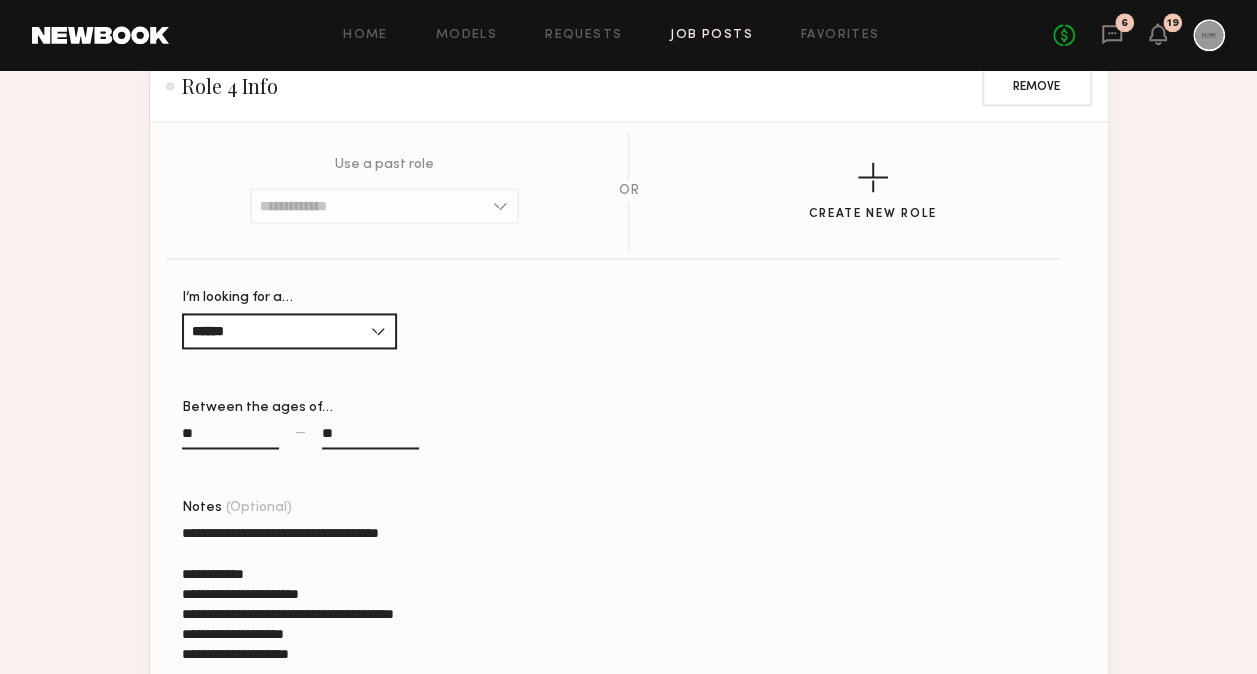 scroll, scrollTop: 5112, scrollLeft: 0, axis: vertical 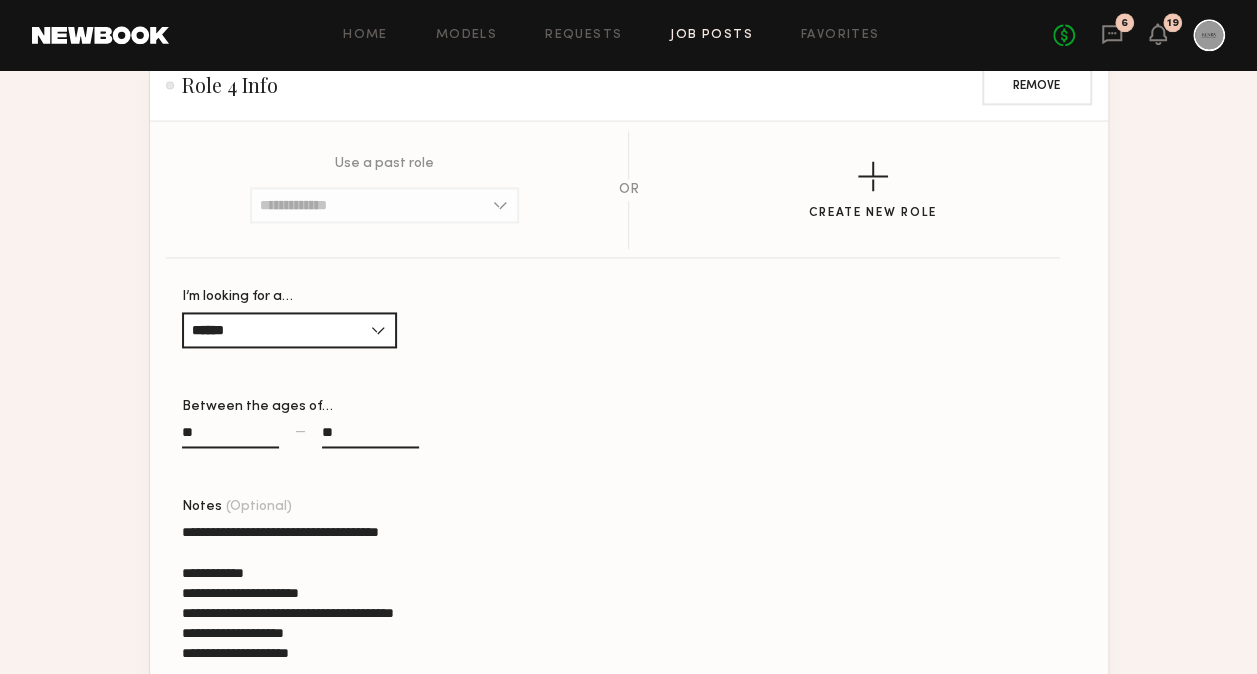 click on "**********" 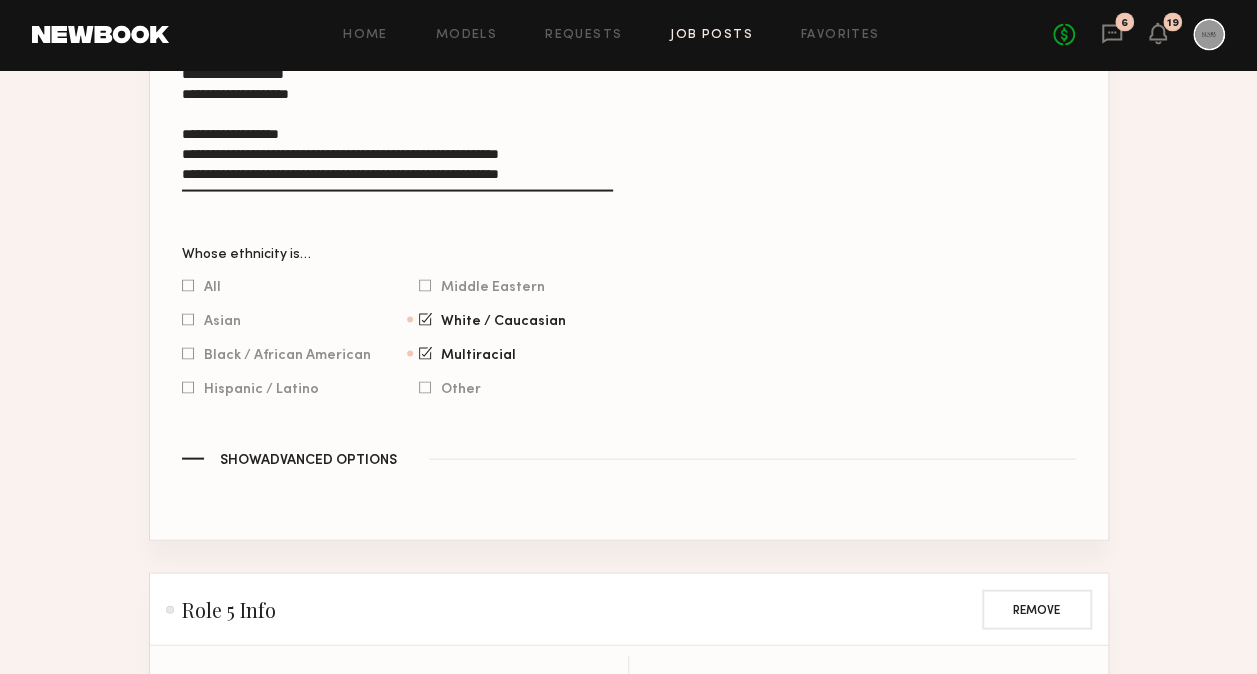 scroll, scrollTop: 5677, scrollLeft: 0, axis: vertical 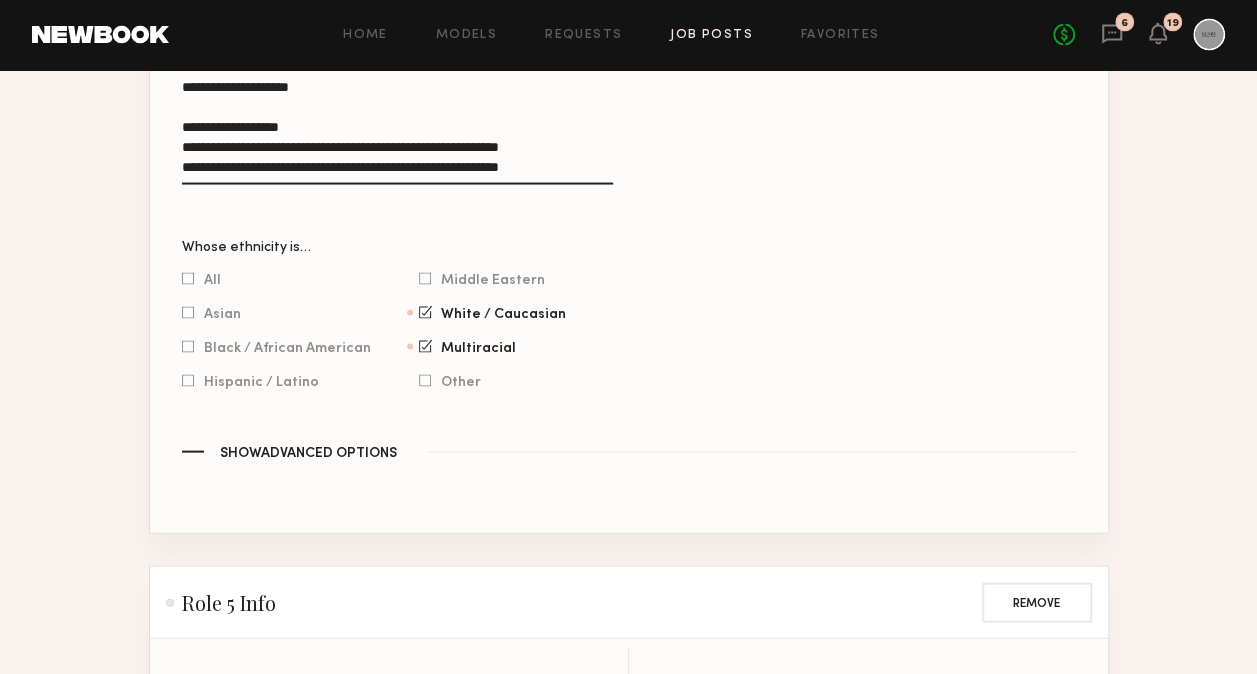 type on "**********" 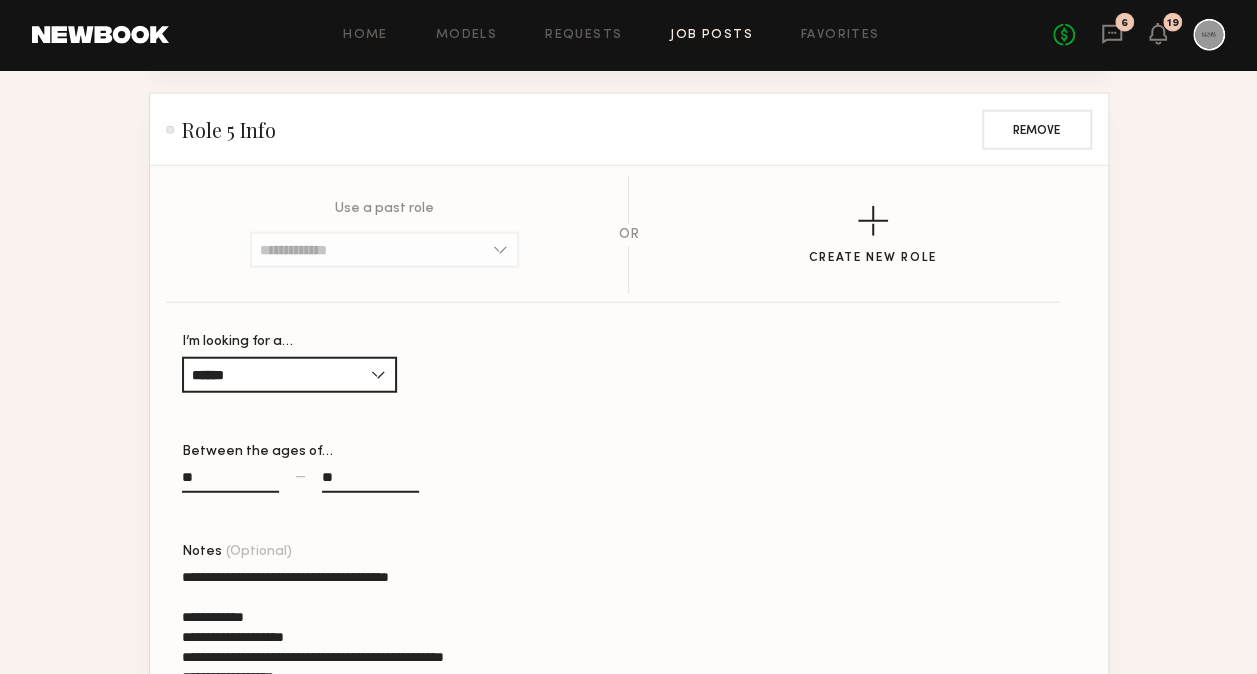 scroll, scrollTop: 6152, scrollLeft: 0, axis: vertical 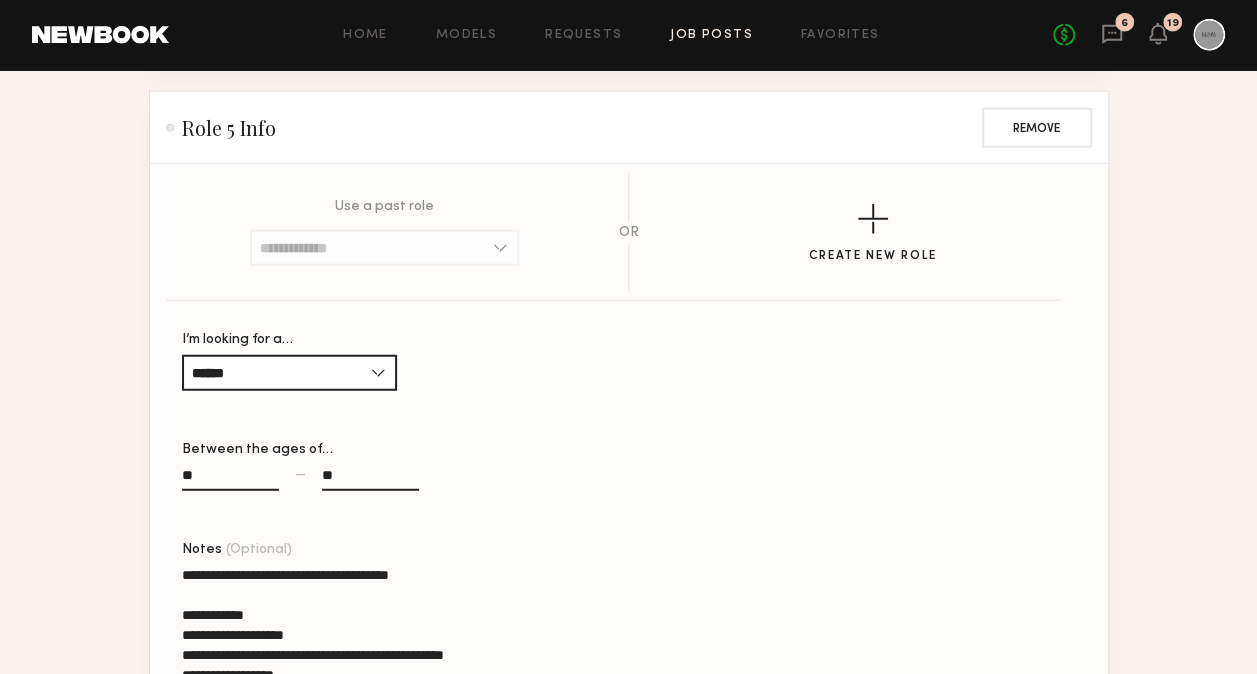 click 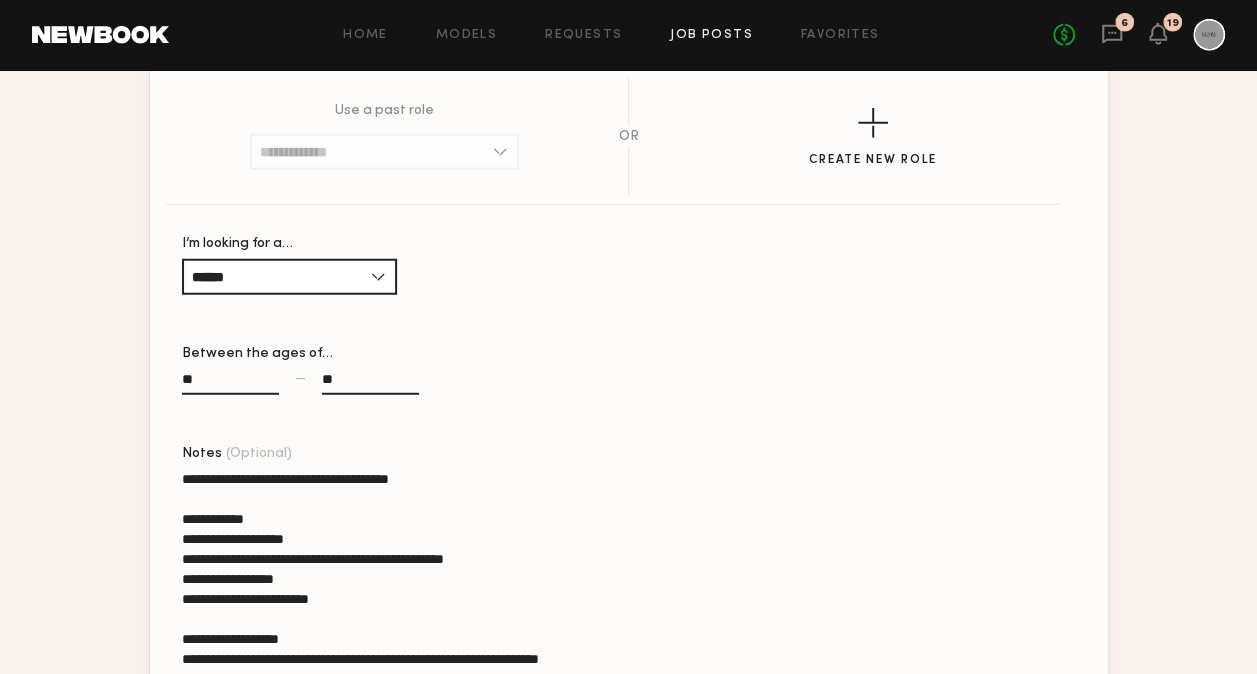 type on "**" 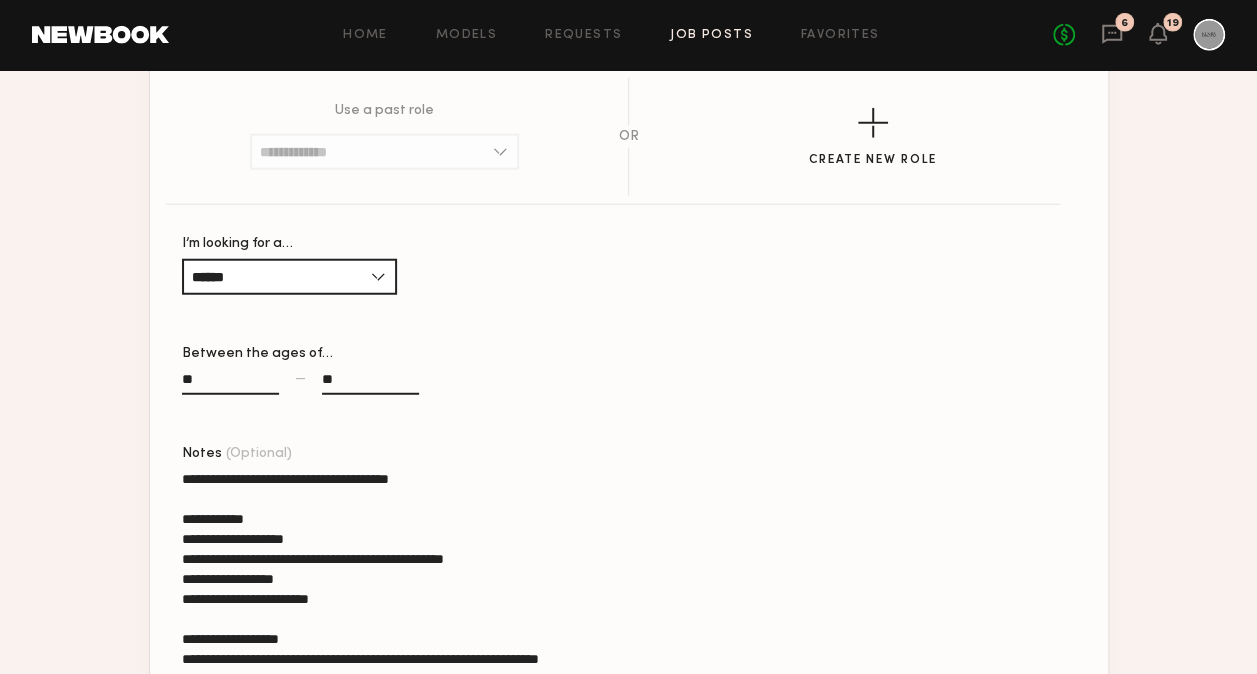 click on "All Asian Black / African American Hispanic / Latino Middle Eastern White / Caucasian Multiracial Other" 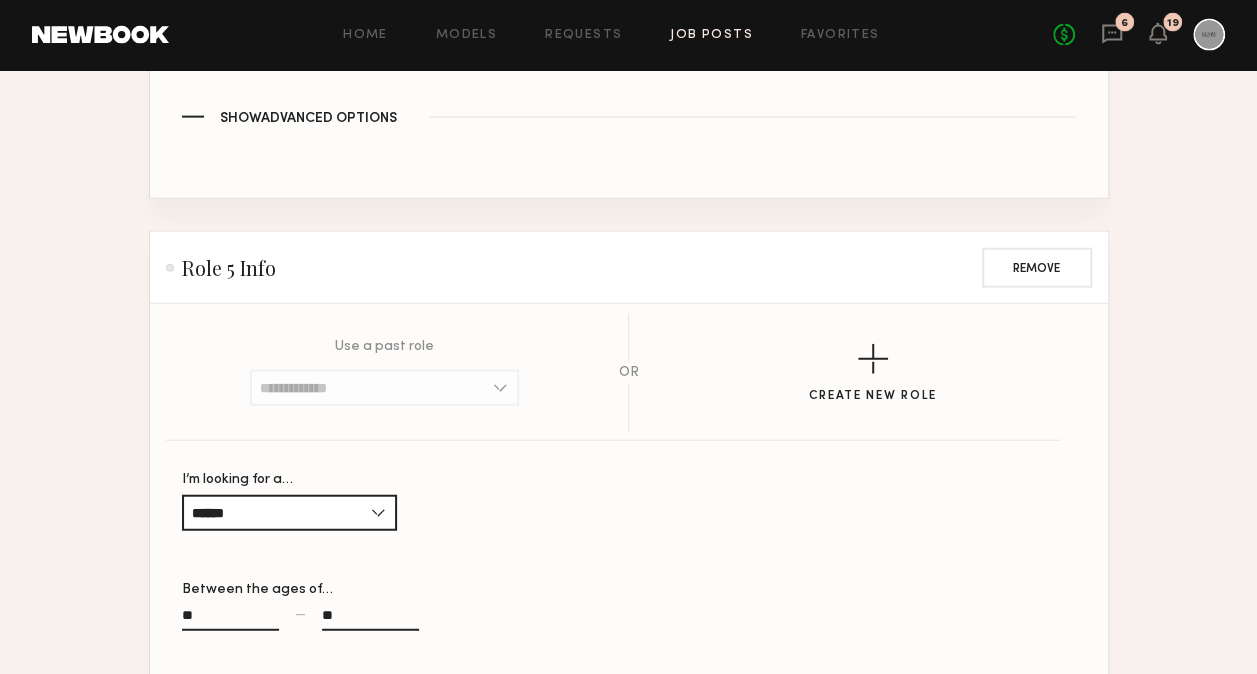scroll, scrollTop: 6060, scrollLeft: 0, axis: vertical 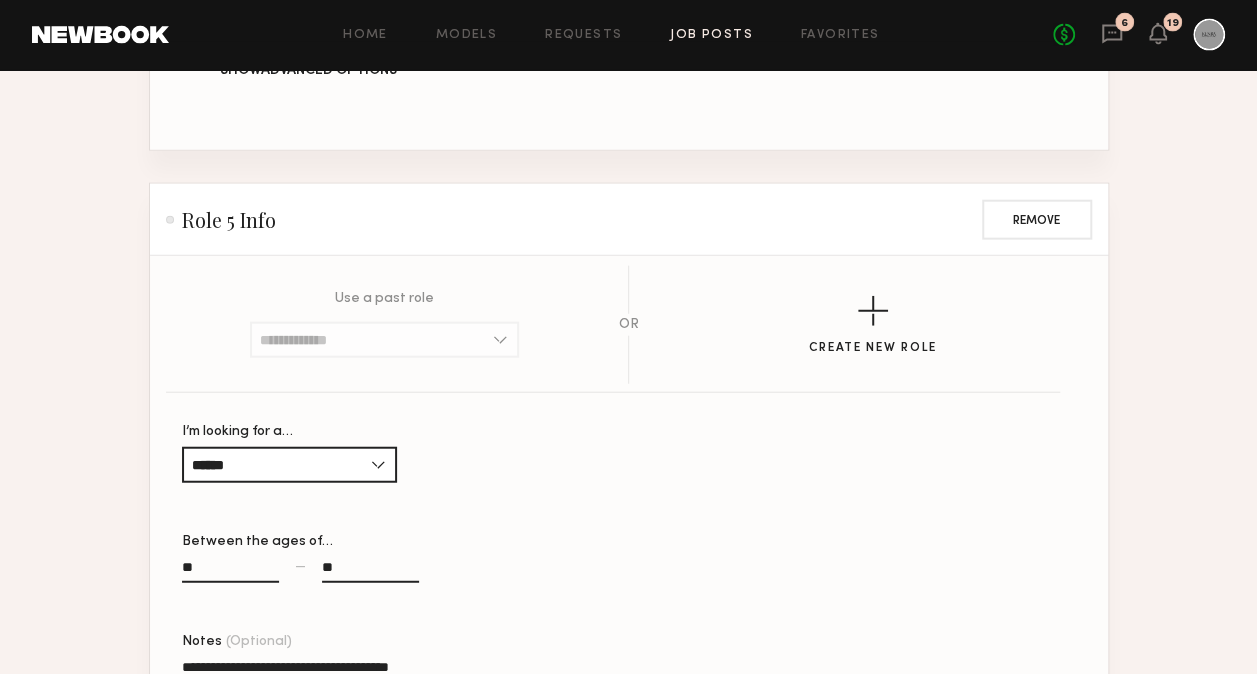 click on "I’m looking for a…" at bounding box center (289, 1628) 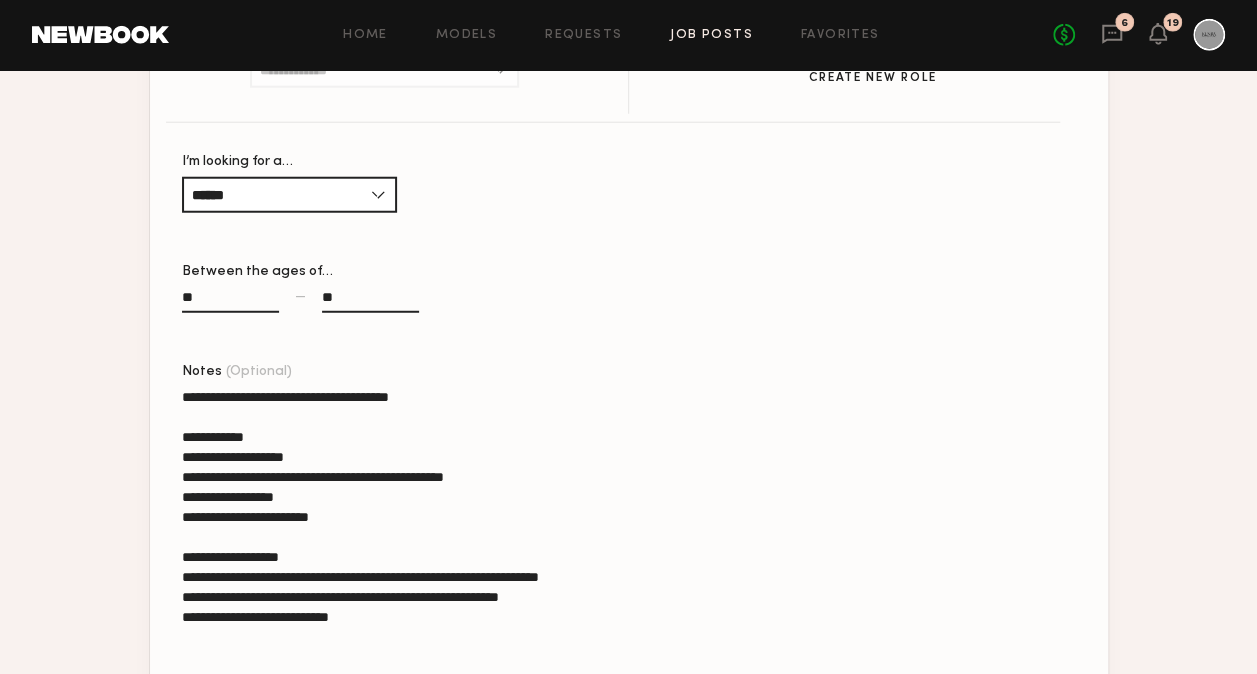 scroll, scrollTop: 6332, scrollLeft: 0, axis: vertical 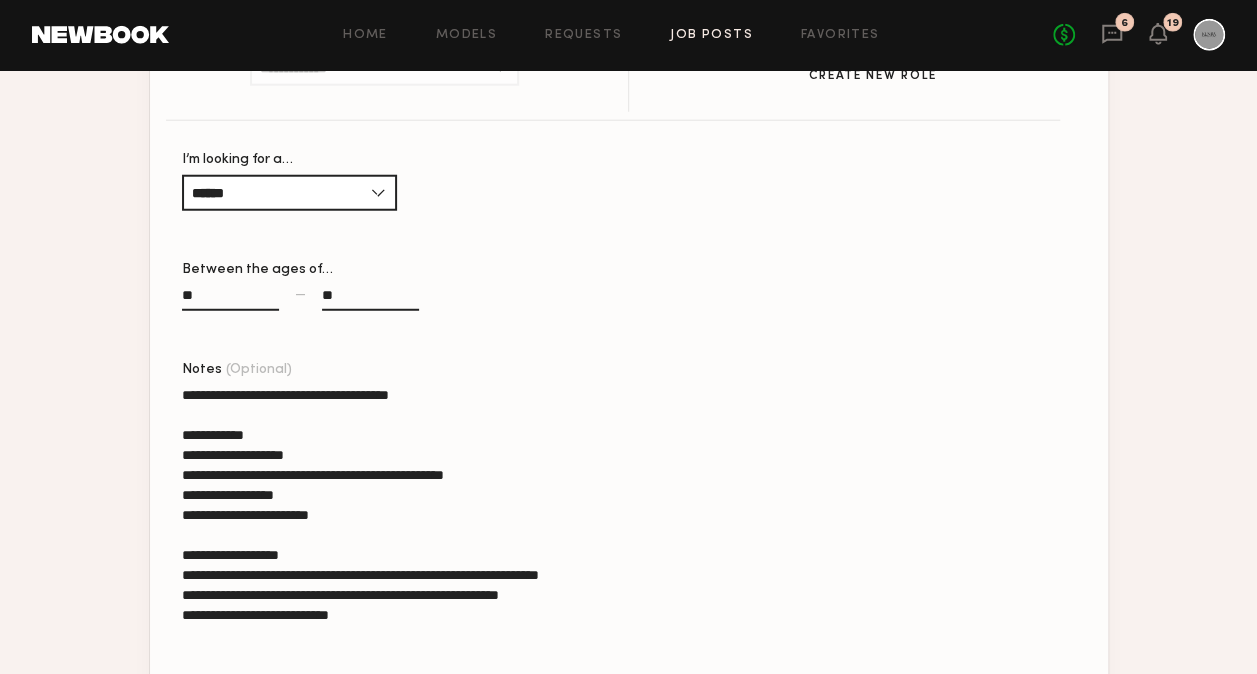 click on "**********" 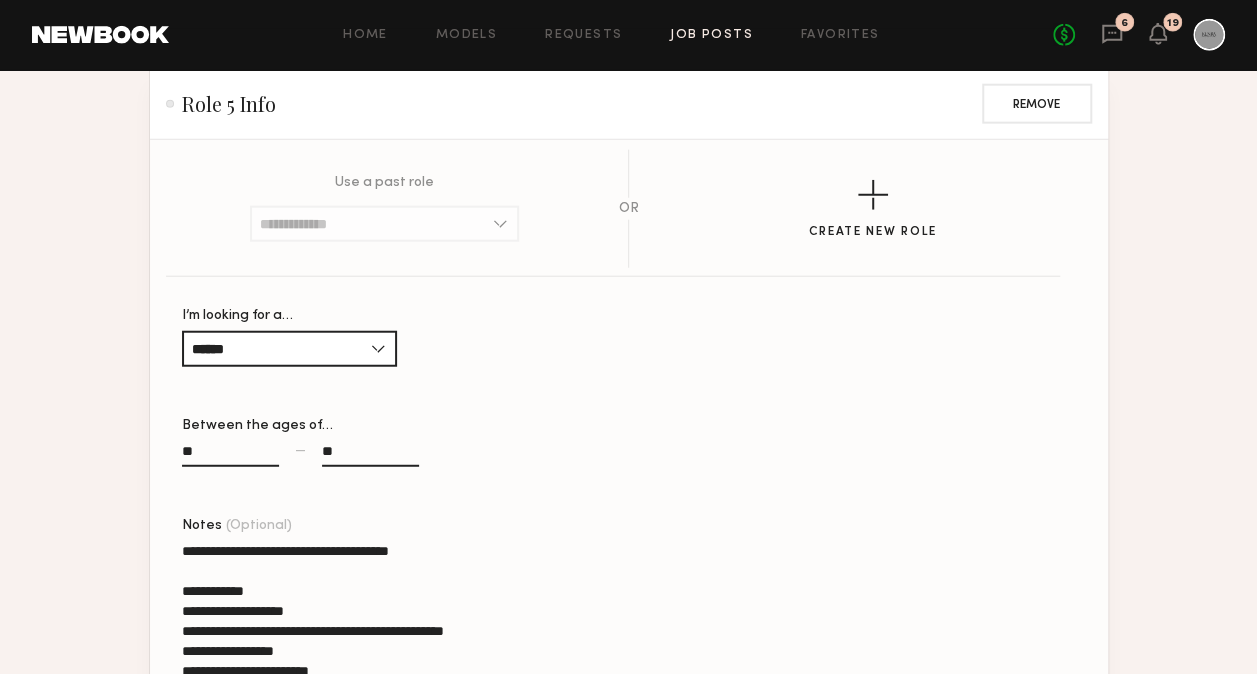 scroll, scrollTop: 6140, scrollLeft: 0, axis: vertical 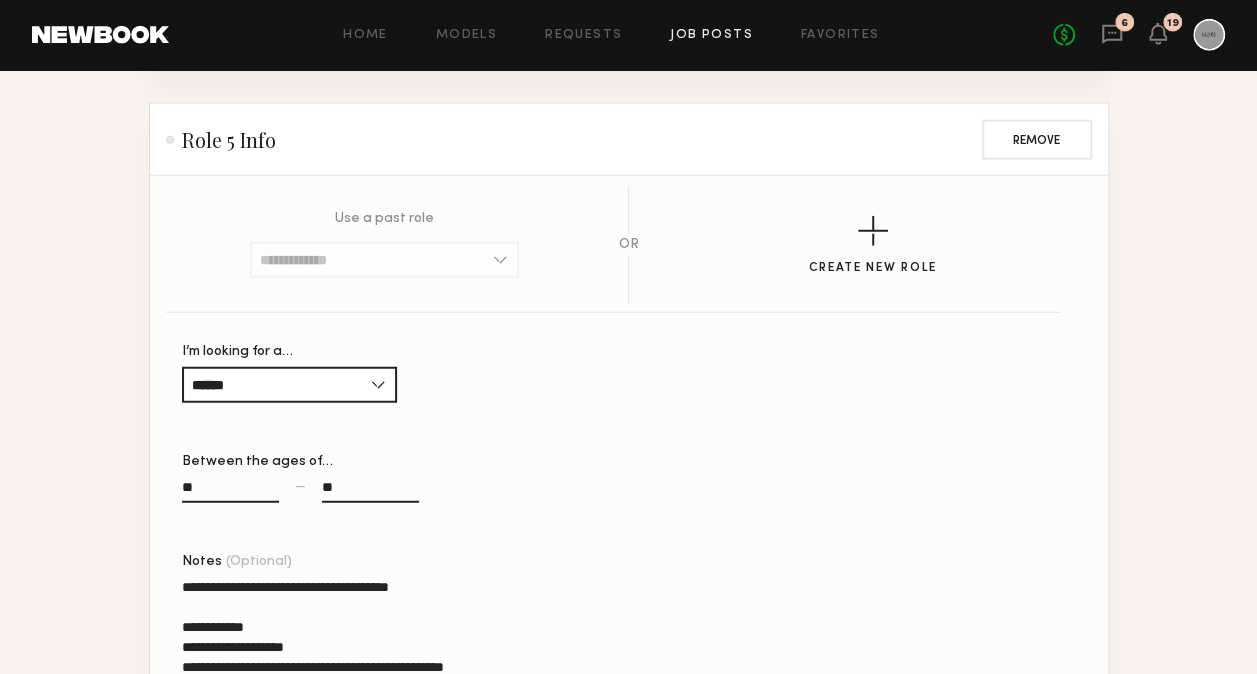 click on "Notes (Optional)" 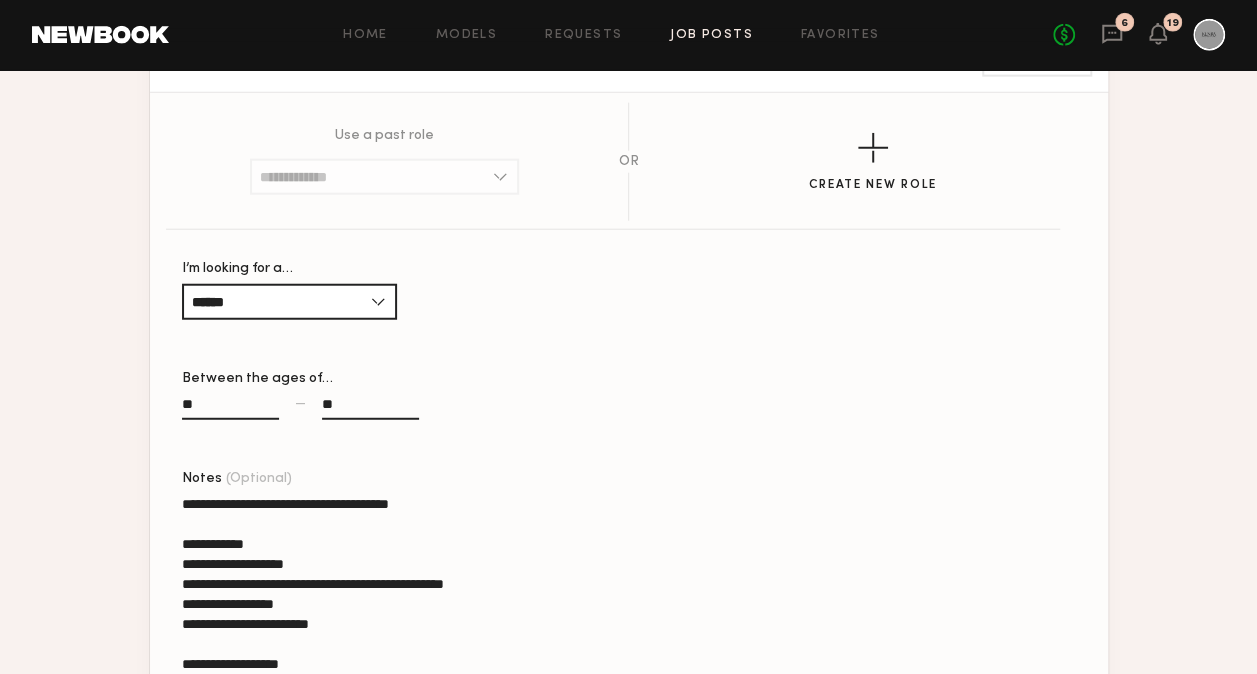 scroll, scrollTop: 6202, scrollLeft: 0, axis: vertical 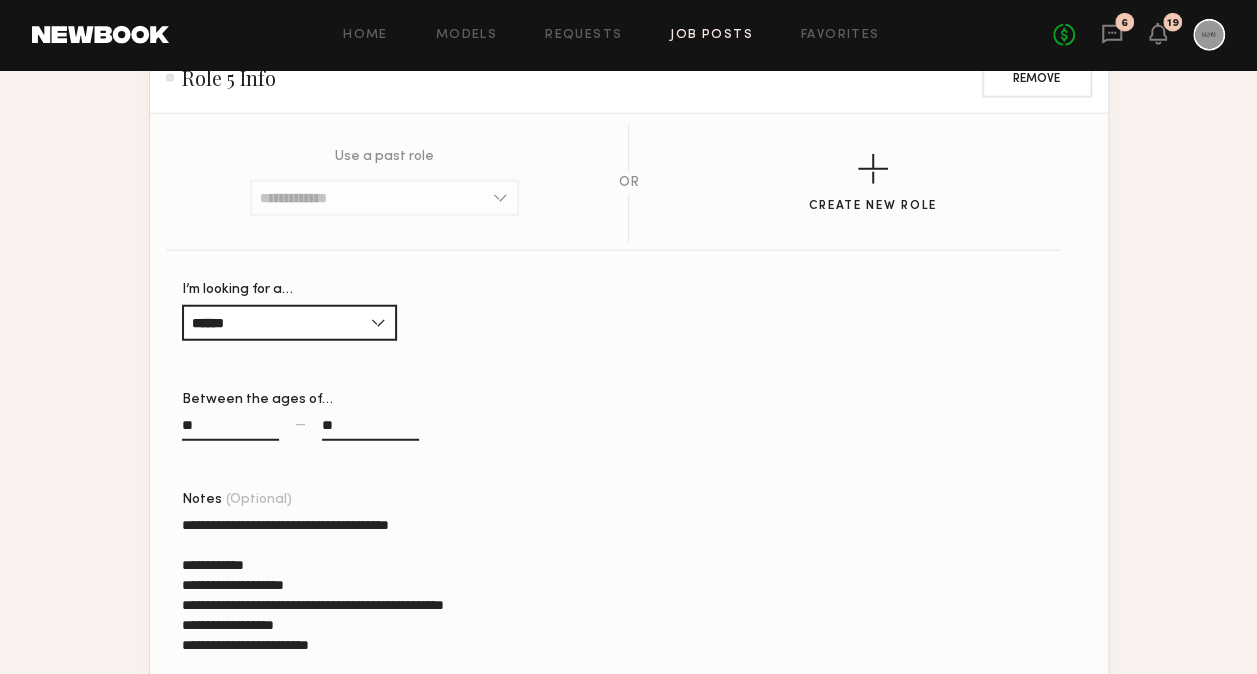 paste on "**********" 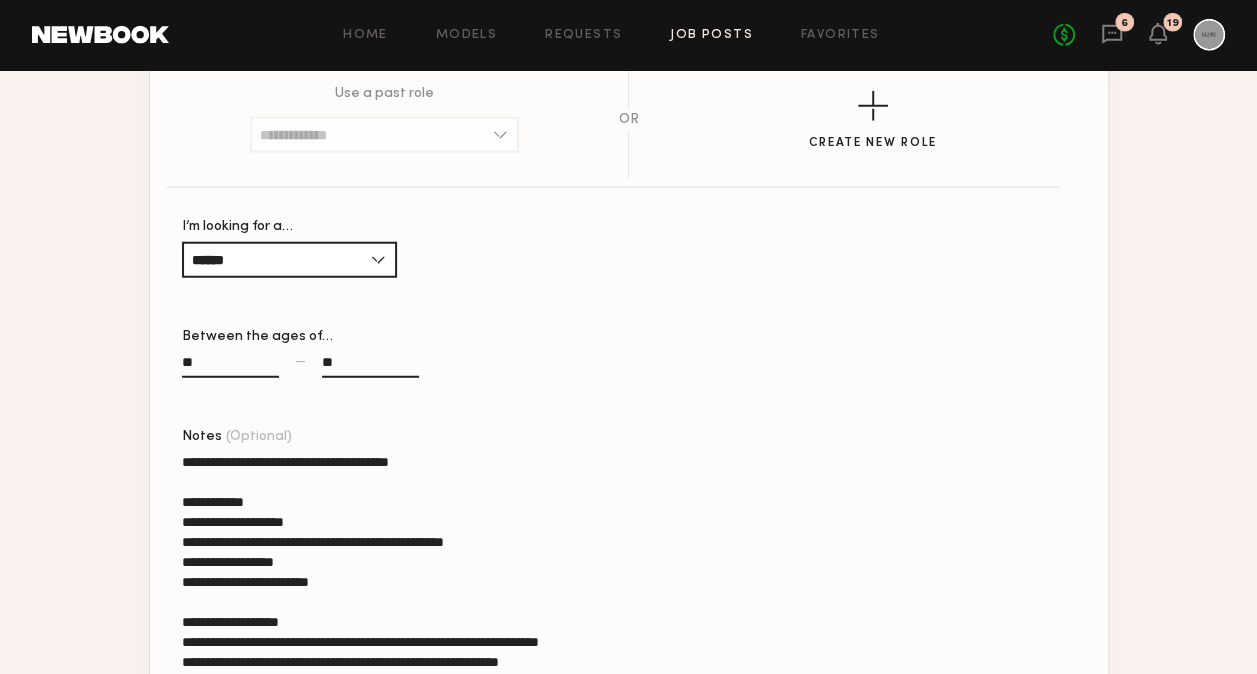 type on "**********" 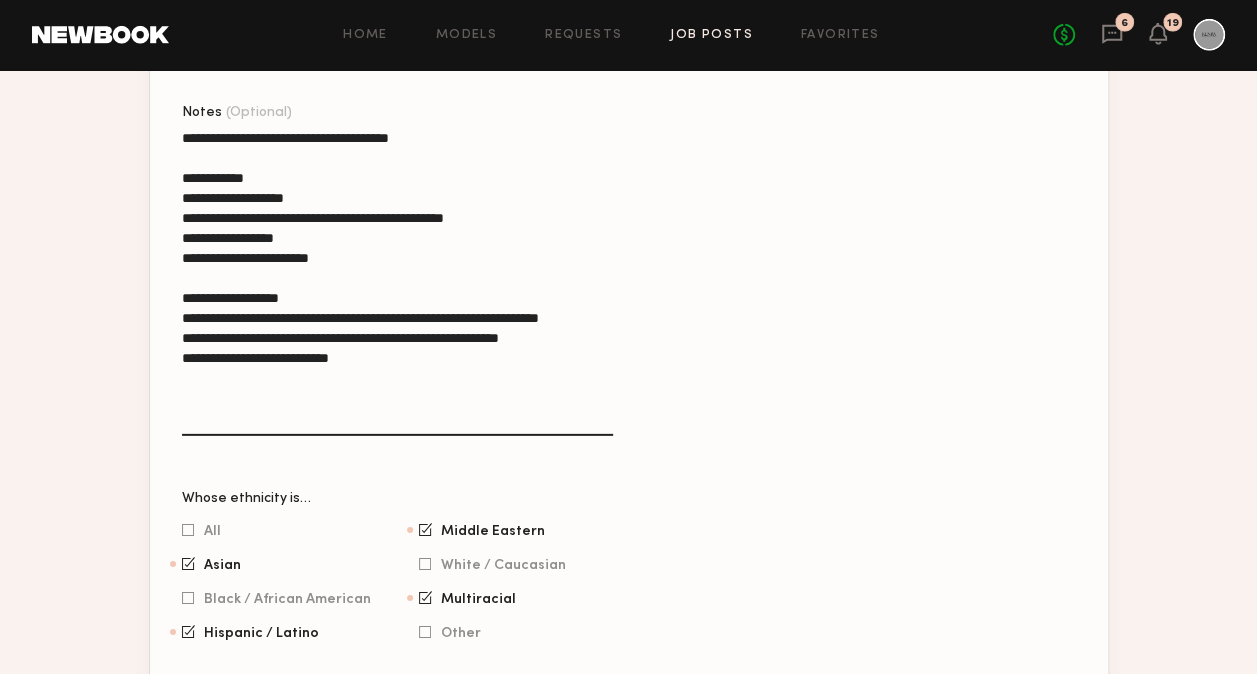 scroll, scrollTop: 6650, scrollLeft: 0, axis: vertical 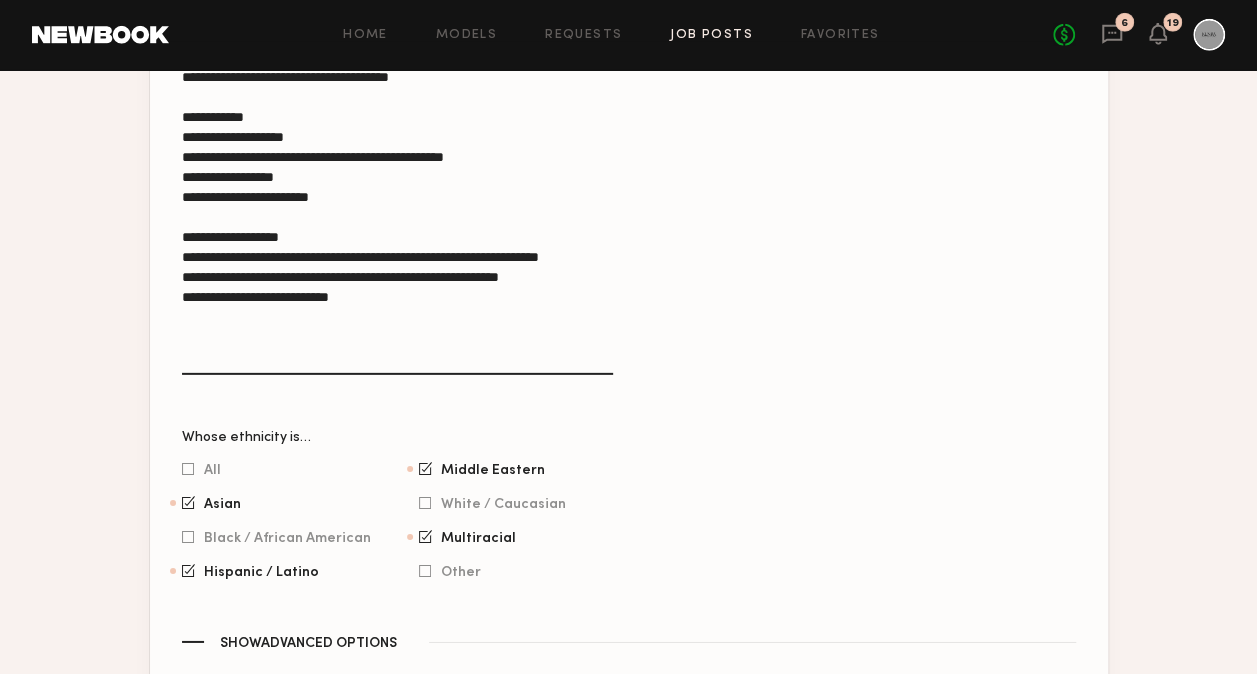 click 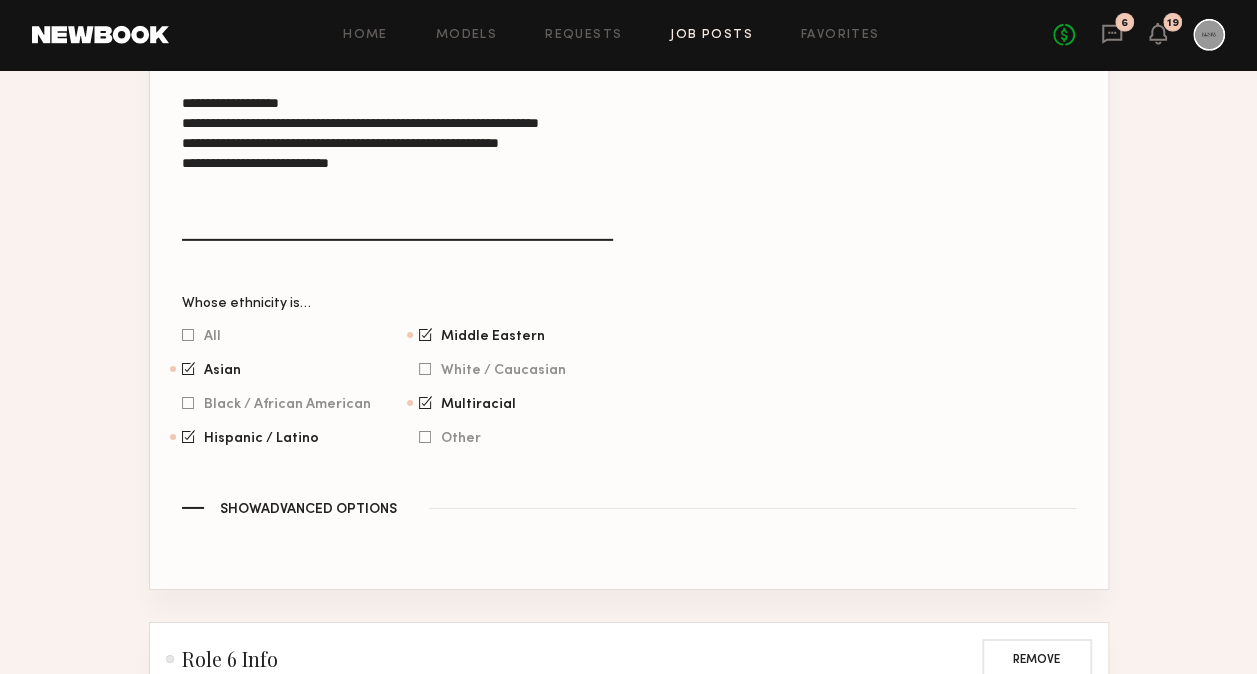 scroll, scrollTop: 6786, scrollLeft: 0, axis: vertical 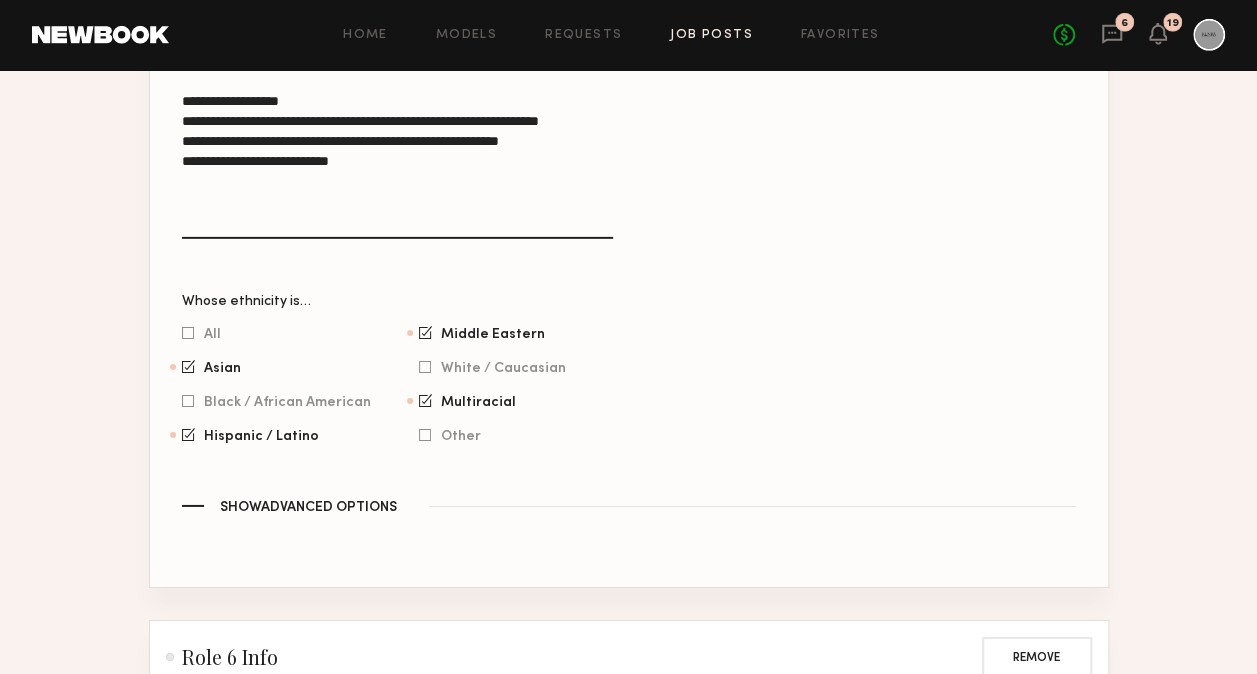 click on "Create New Role" 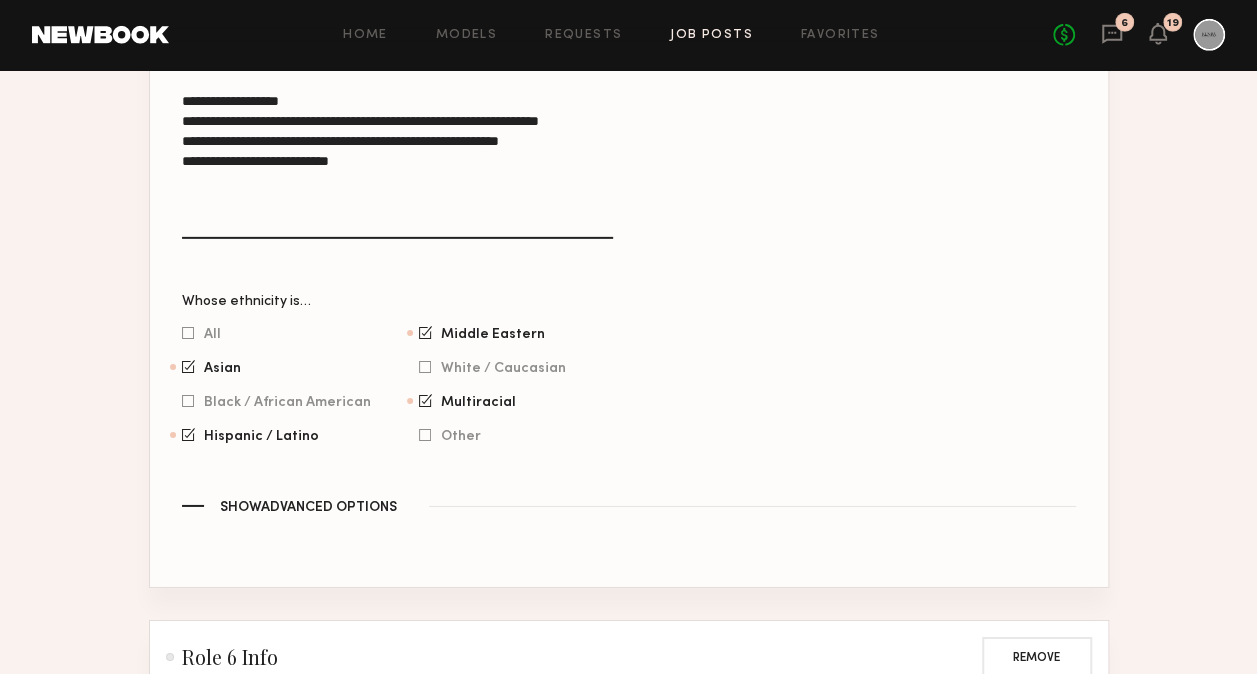 click on "I’m looking for a…" at bounding box center [289, 2045] 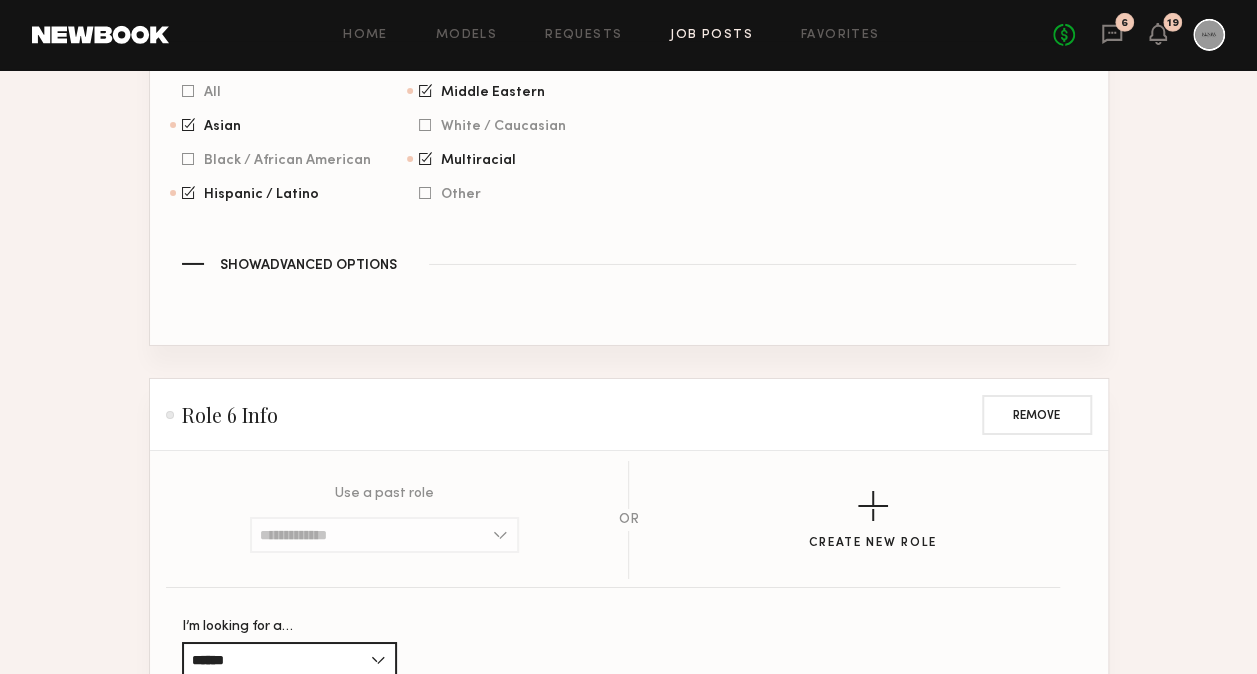 scroll, scrollTop: 7029, scrollLeft: 0, axis: vertical 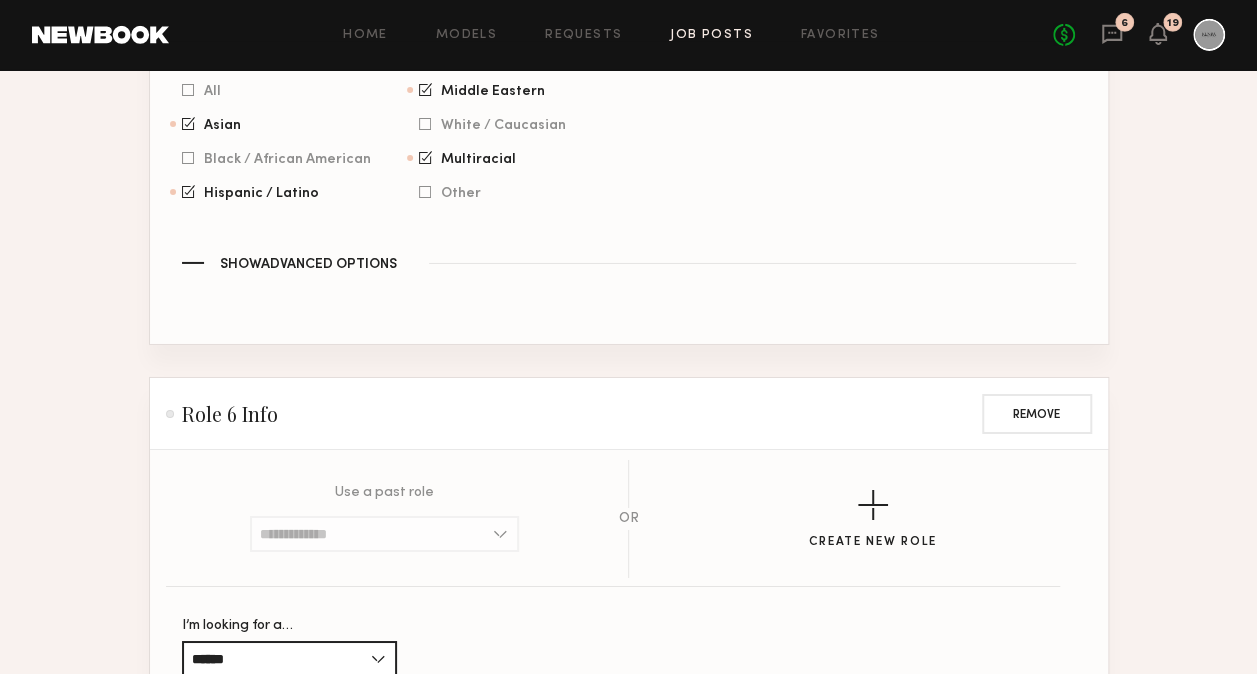 click 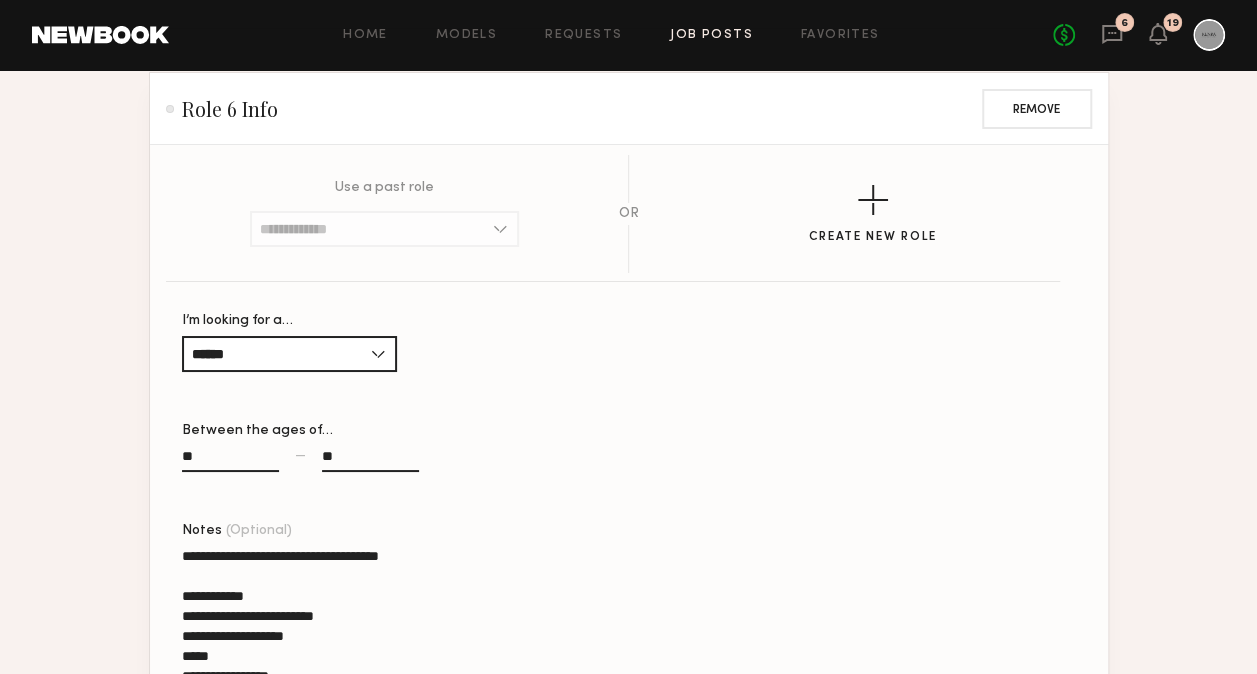 scroll, scrollTop: 7343, scrollLeft: 0, axis: vertical 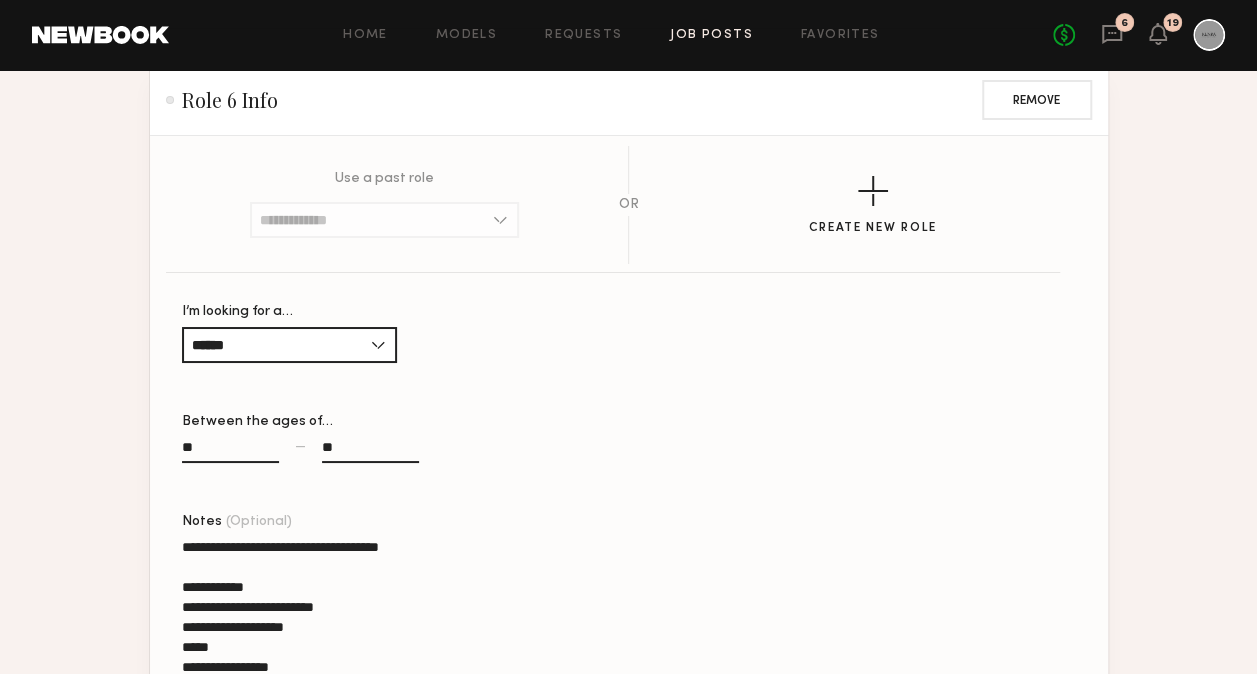 click on "White / Caucasian" 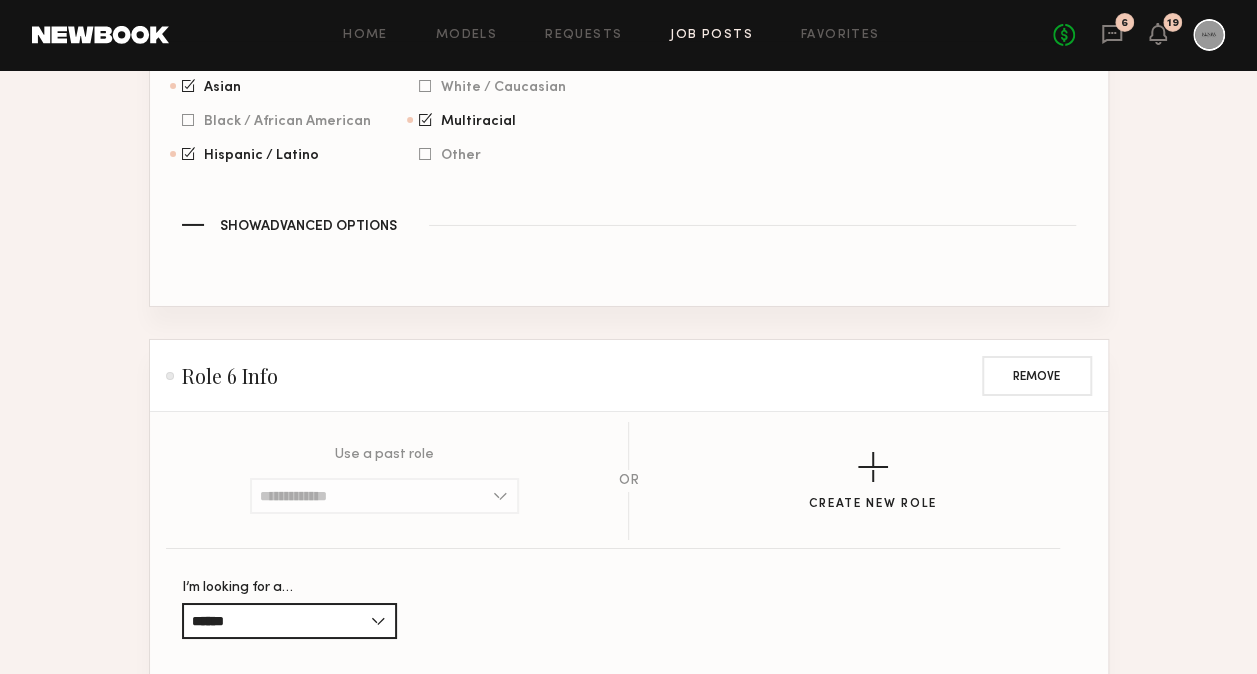 scroll, scrollTop: 7030, scrollLeft: 0, axis: vertical 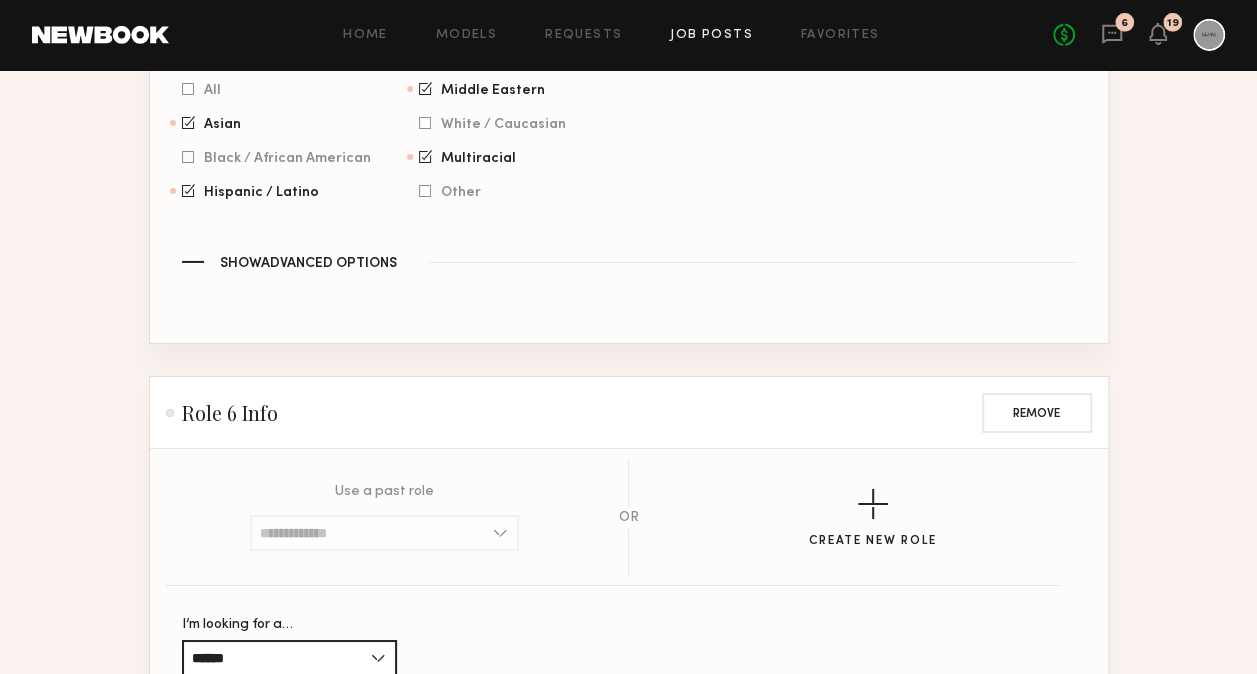 click on "Notes (Optional)" 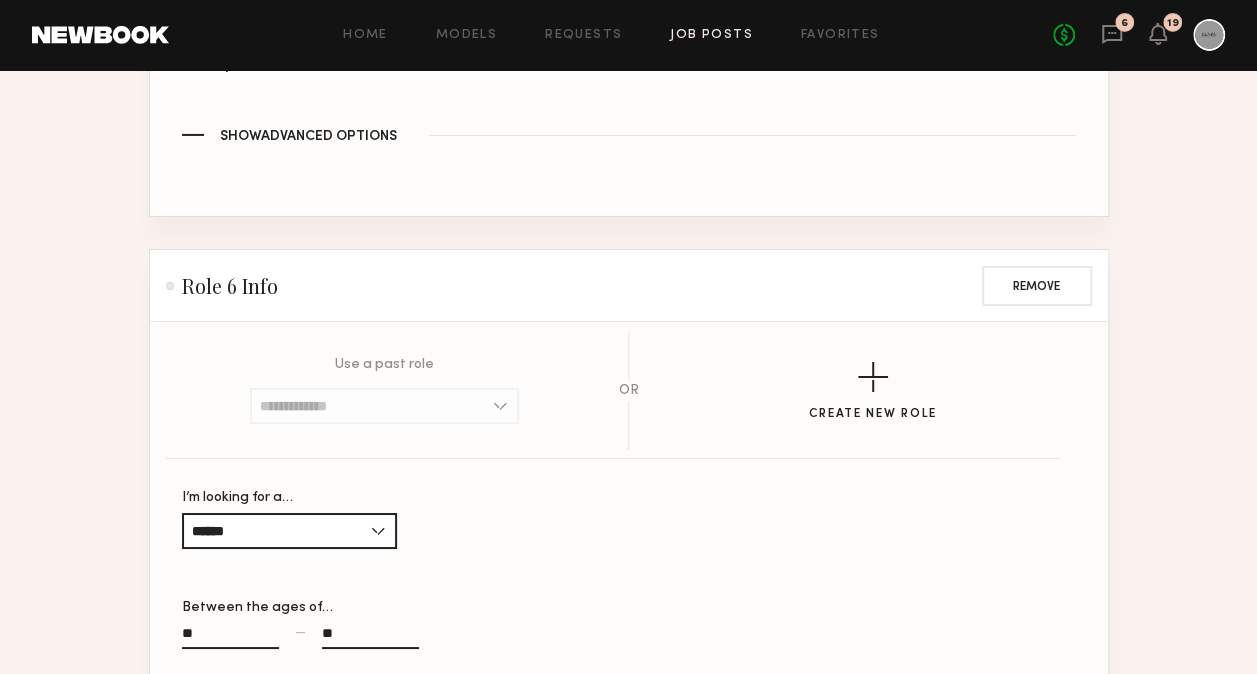 scroll, scrollTop: 7158, scrollLeft: 0, axis: vertical 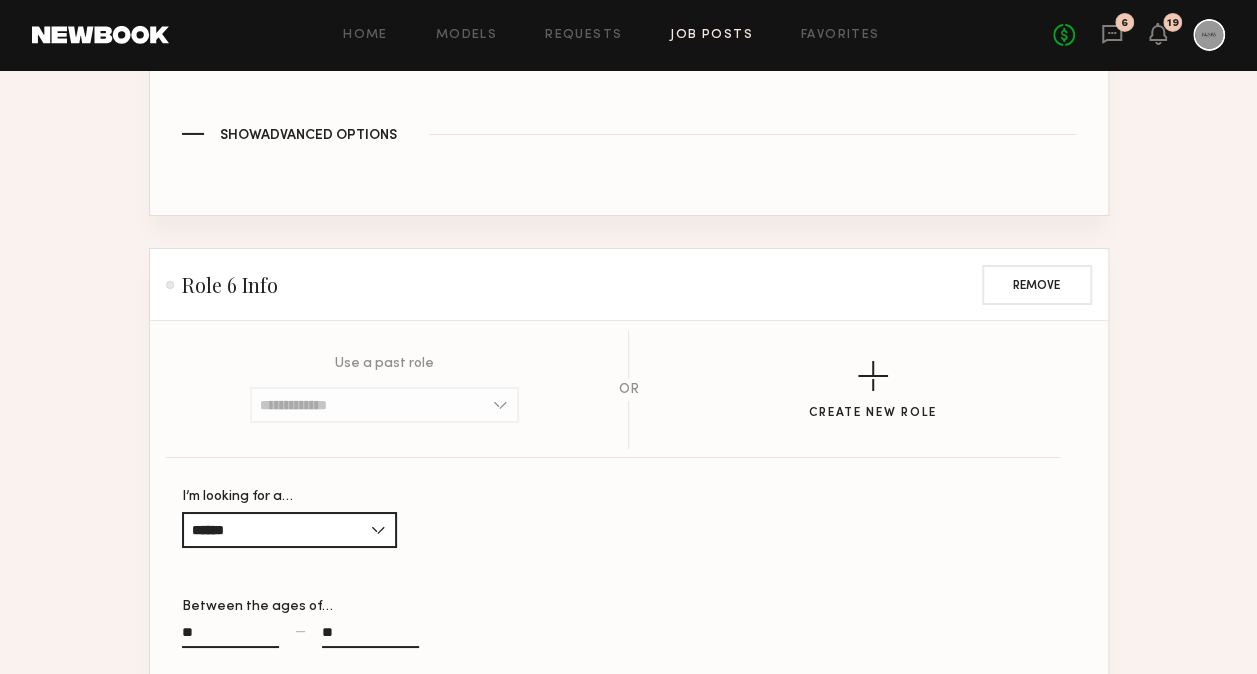 type on "**********" 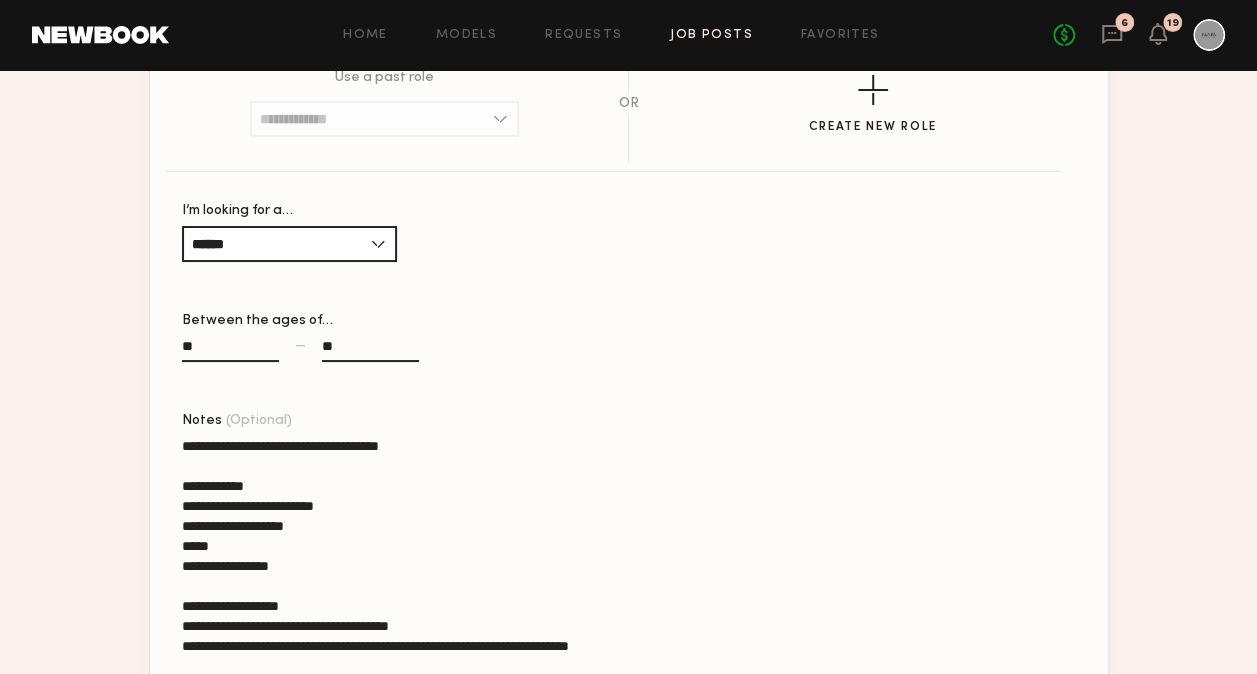scroll, scrollTop: 7533, scrollLeft: 0, axis: vertical 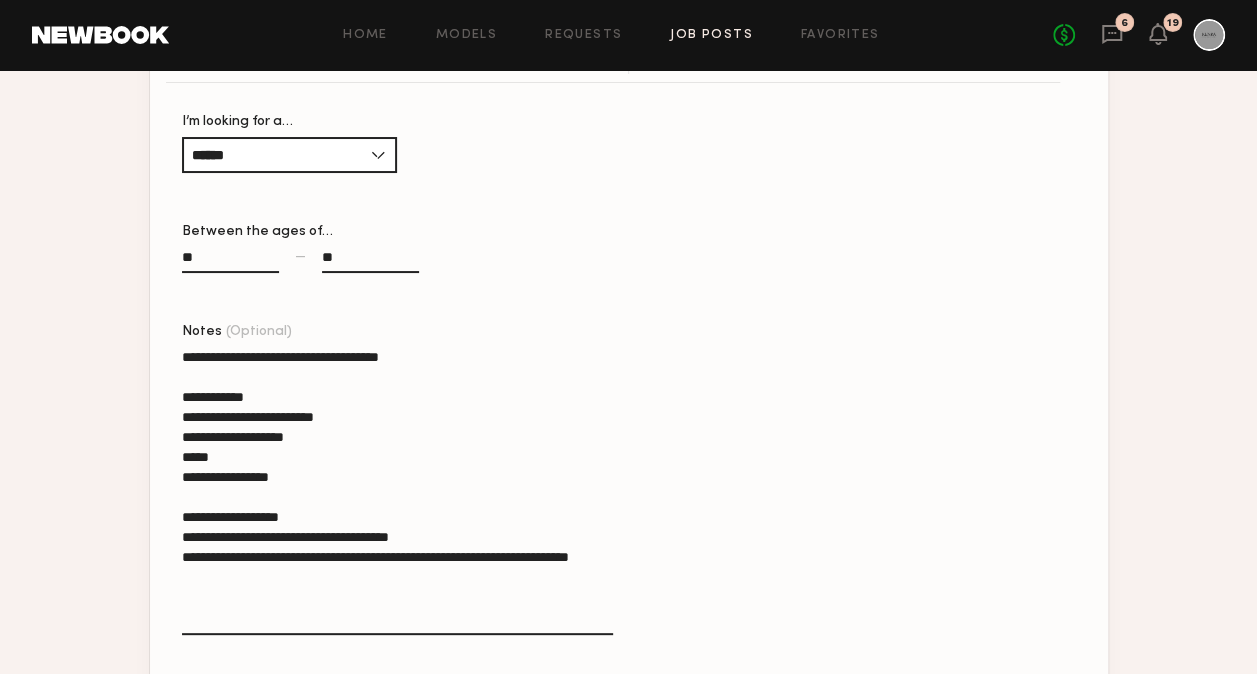 click on "Add Another Role" 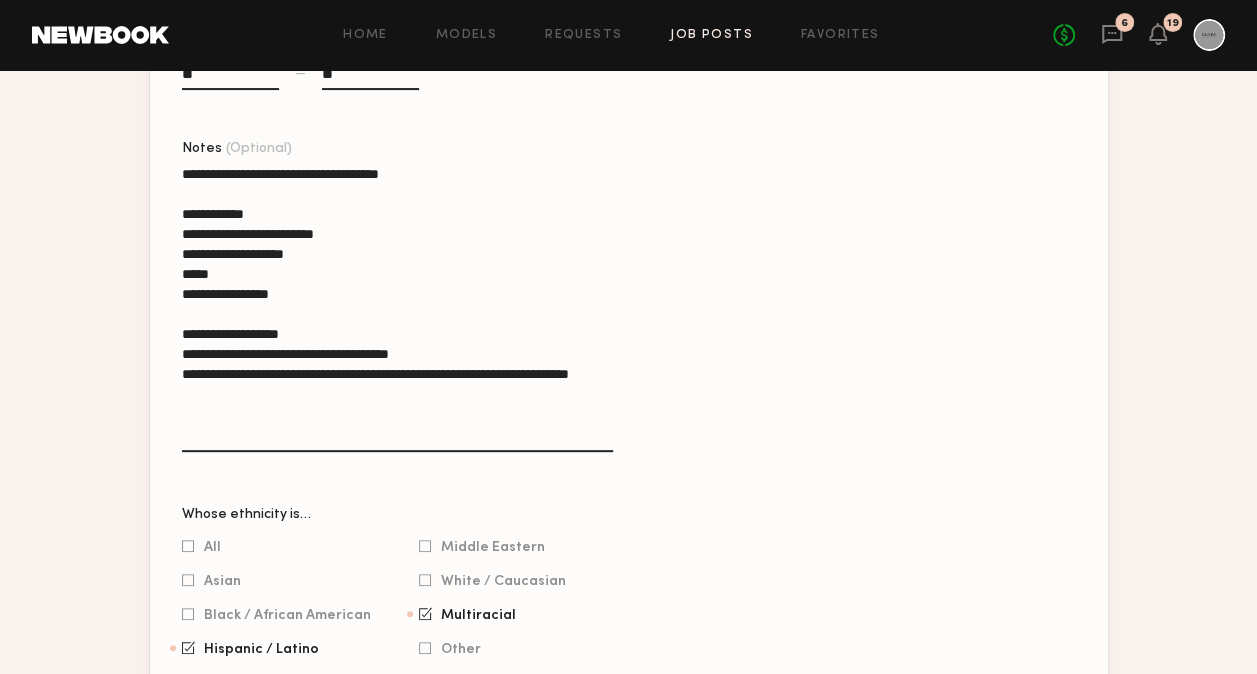 scroll, scrollTop: 7721, scrollLeft: 0, axis: vertical 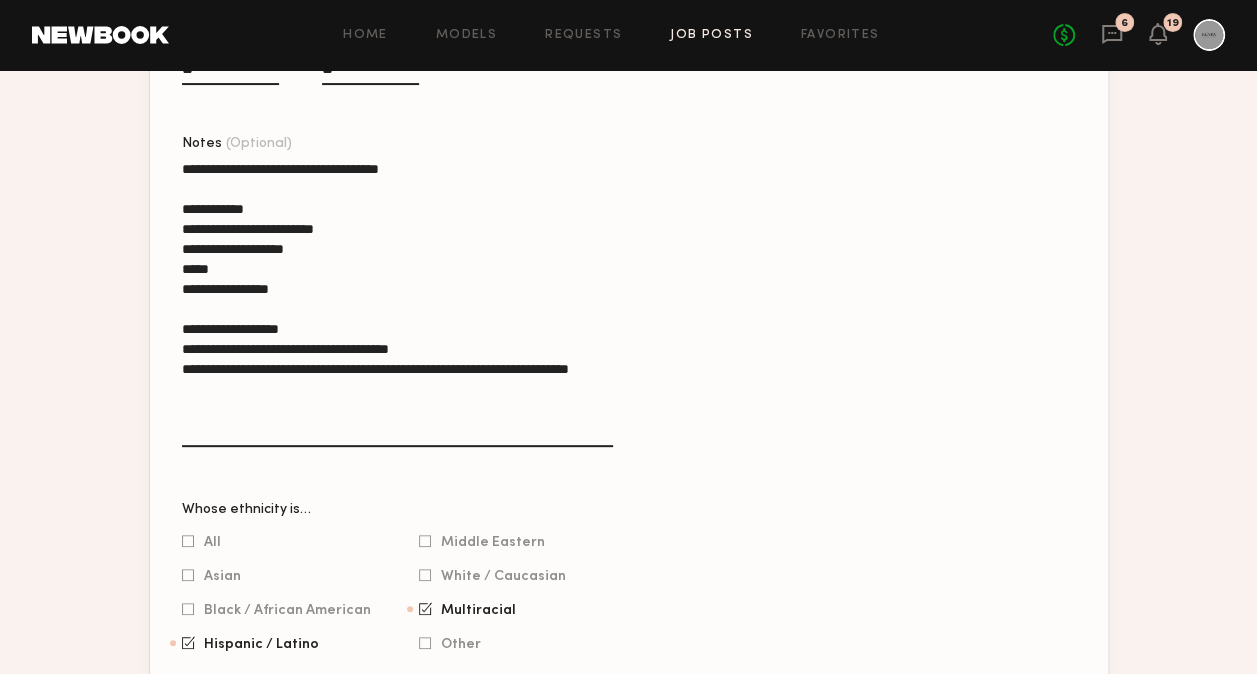 click on "Use a past role Female, 18–40, White / Caucasian, Multiracial Female, 18–35, Asian Female, 18–35, Black/ African American Male, 18–30, Hispanic / Latino, Multiracial, Middle Eastern Female, 18–35, Hispanic / Latino, Asian, Multiracial, Middle Eastern All genders, 18–35, White / Caucasian Female, 20–35, Black/ African American, Multiracial Female, 18–40, All ethnicities Female, 18–35, White / Caucasian, Multiracial Female, 18–35, White / Caucasian Female, 18–70, All ethnicities Female, 18–40, Black/ African American, Hispanic / Latino, Asian Female, 18–40, Hispanic / Latino, Asian, Middle Eastern Female, 18–40, White / Caucasian, Hispanic / Latino, Asian, Multiracial, Middle Eastern Male, 18–40, White / Caucasian, Multiracial Male, 18–40, White / Caucasian, Hispanic / Latino, Multiracial, Middle Eastern, Other Female, 18–40, White / Caucasian, Hispanic / Latino, Asian, Multiracial Female, 18–40, Black/ African American, Multiracial Female, 18–40, White / Caucasian OR" 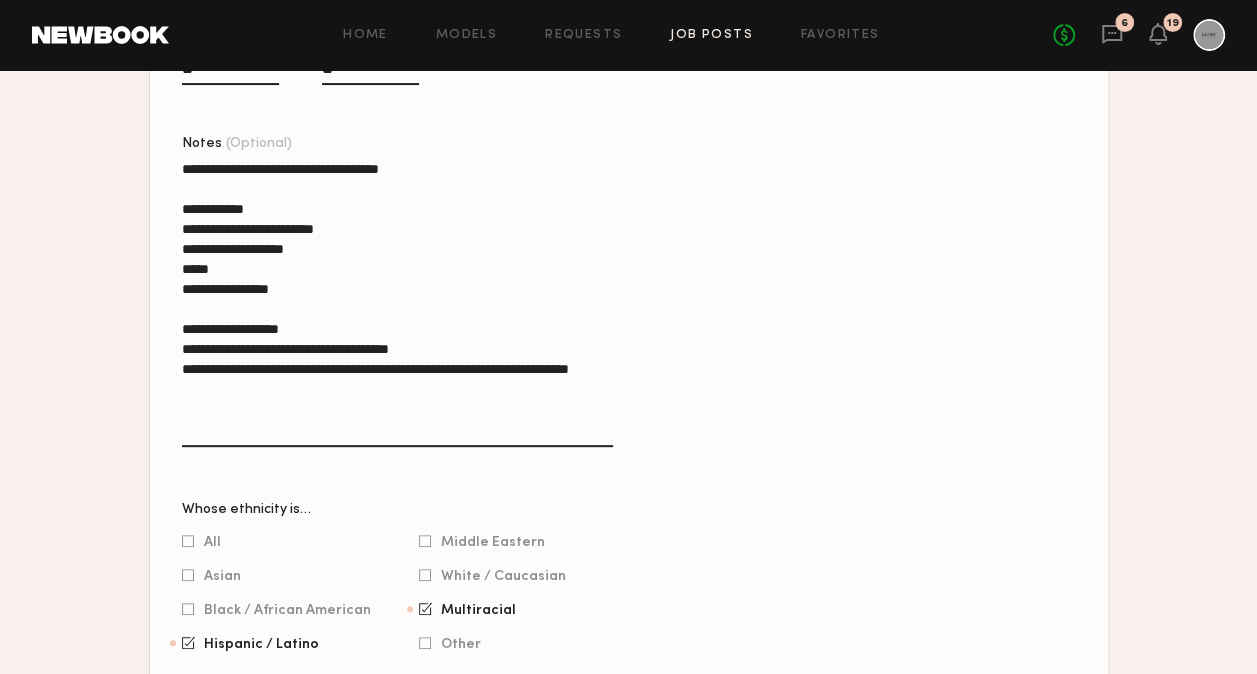 click on "Create New Role" 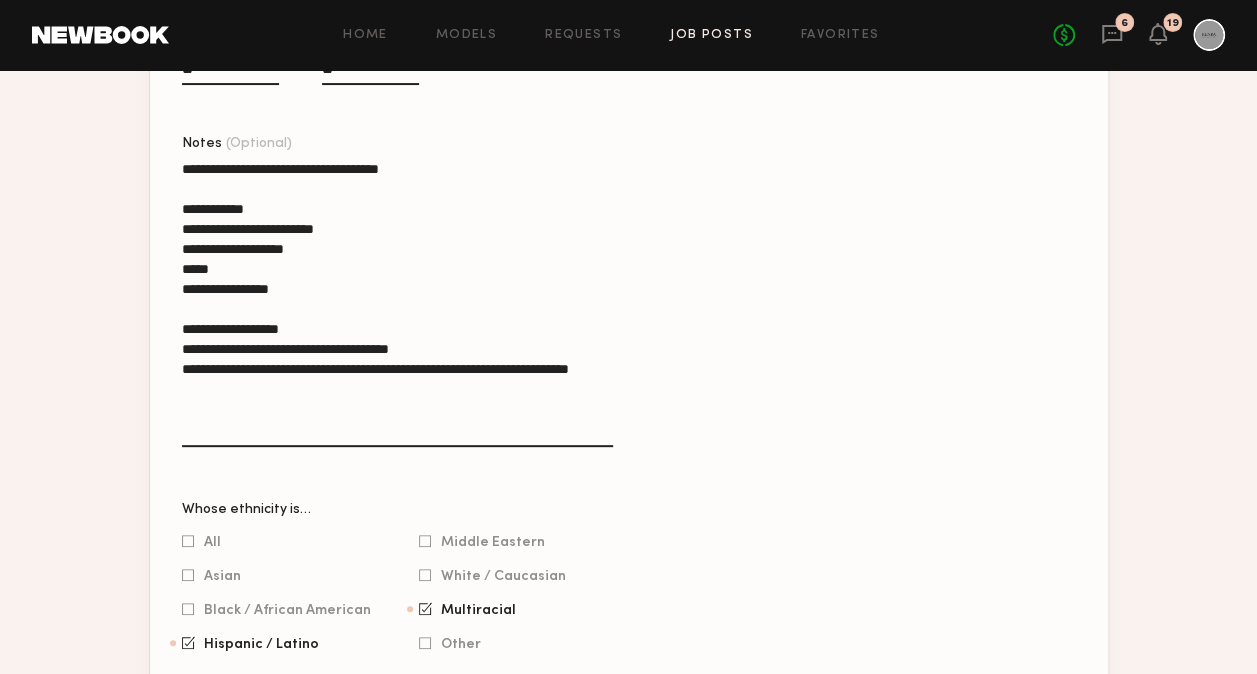click on "I’m looking for a…" at bounding box center [289, 2193] 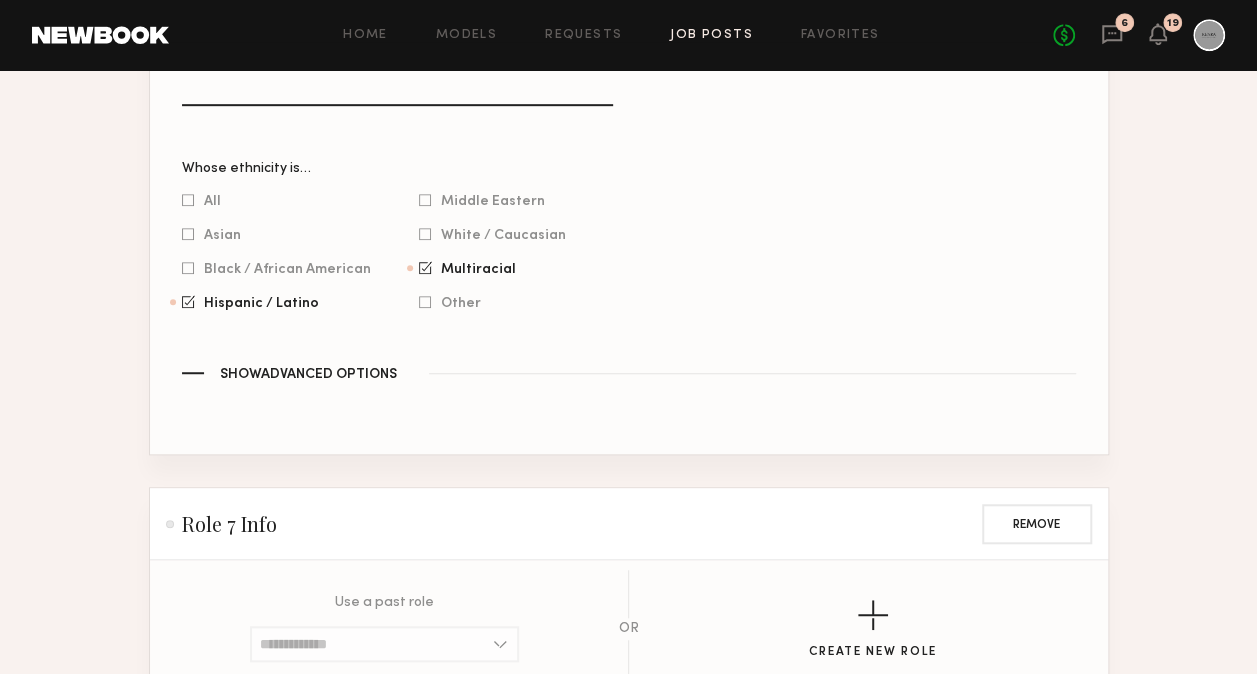 scroll, scrollTop: 8125, scrollLeft: 0, axis: vertical 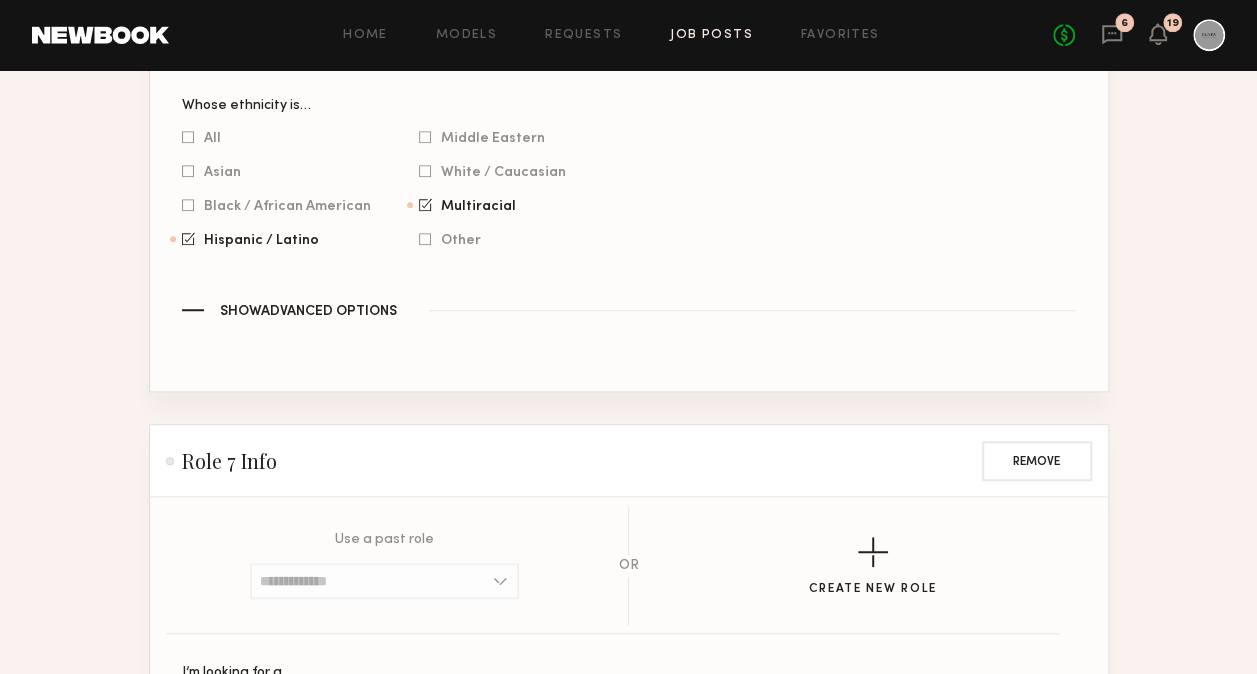 type on "**" 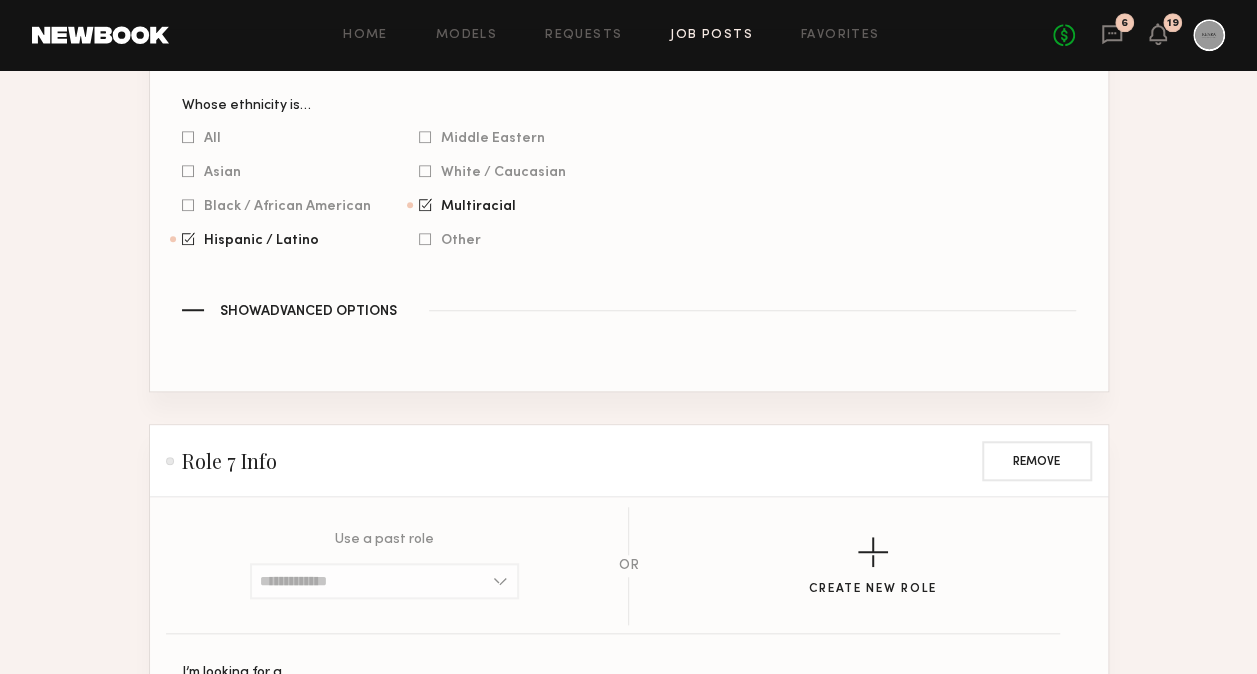 click on "**********" 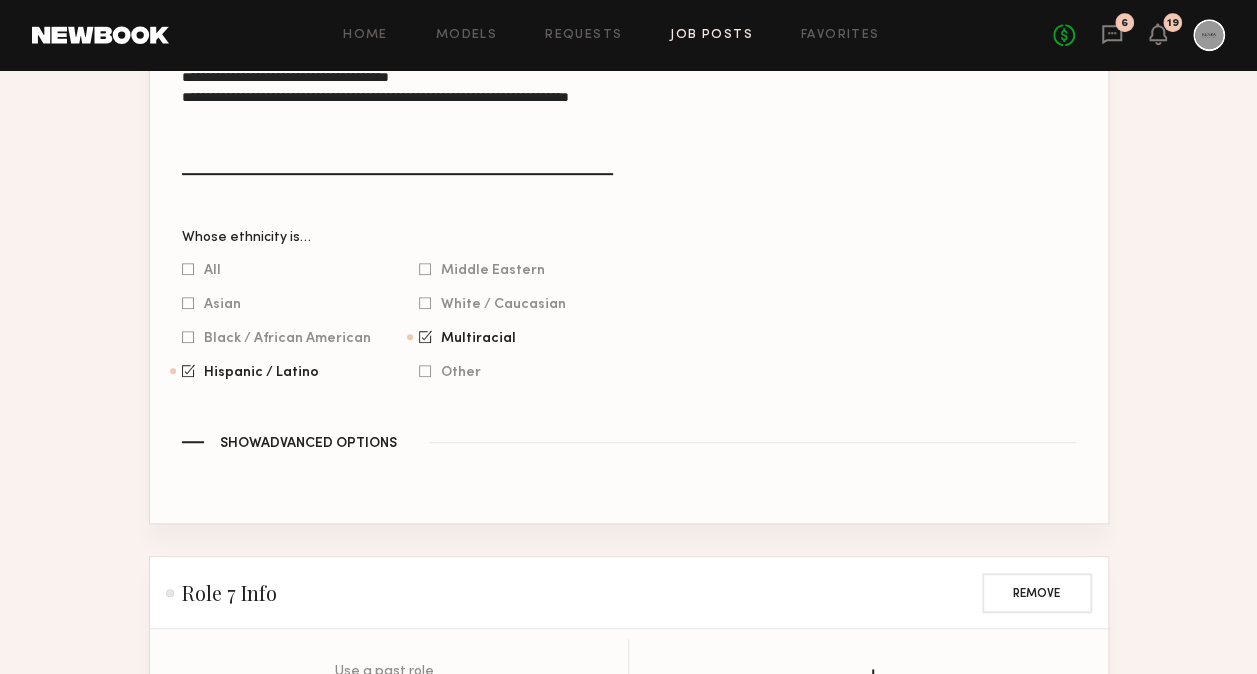scroll, scrollTop: 7944, scrollLeft: 0, axis: vertical 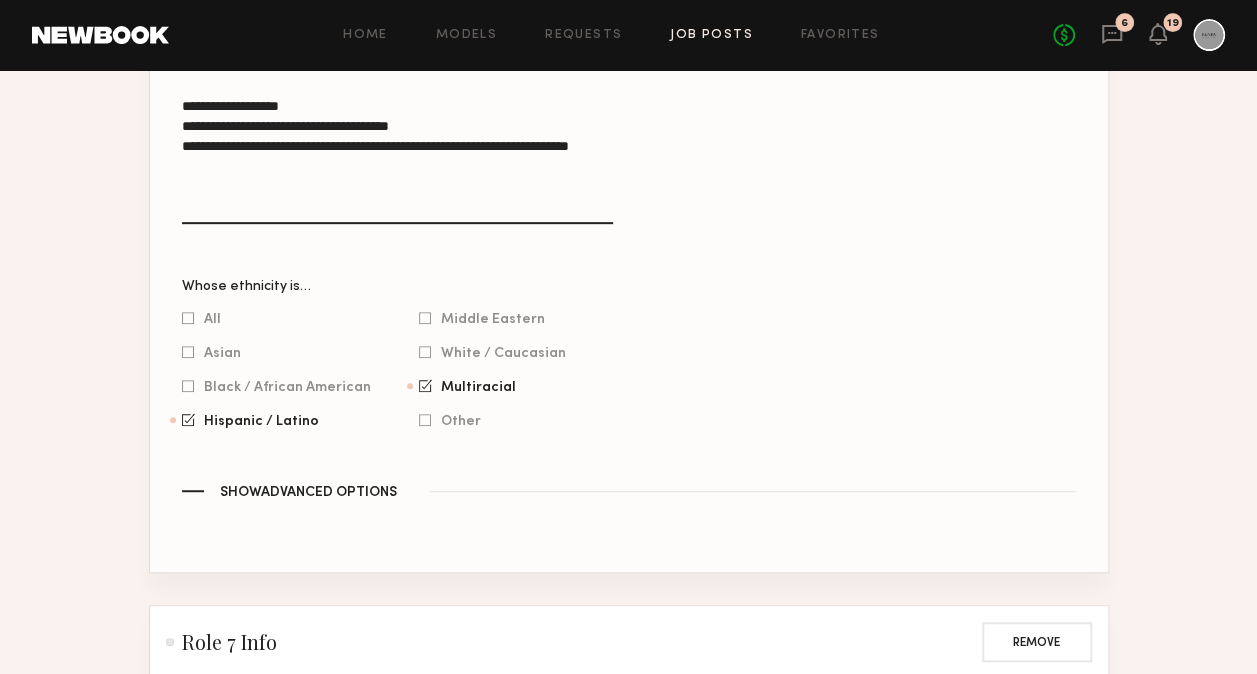 click on "Notes (Optional)" 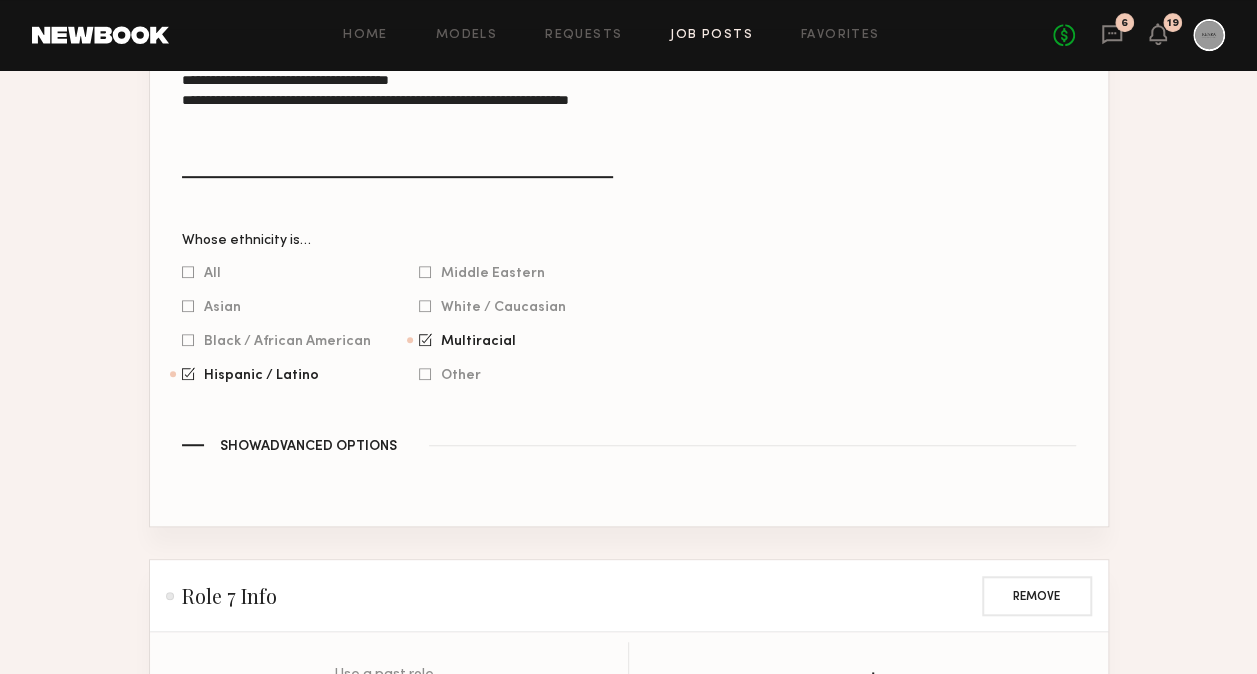 paste on "**********" 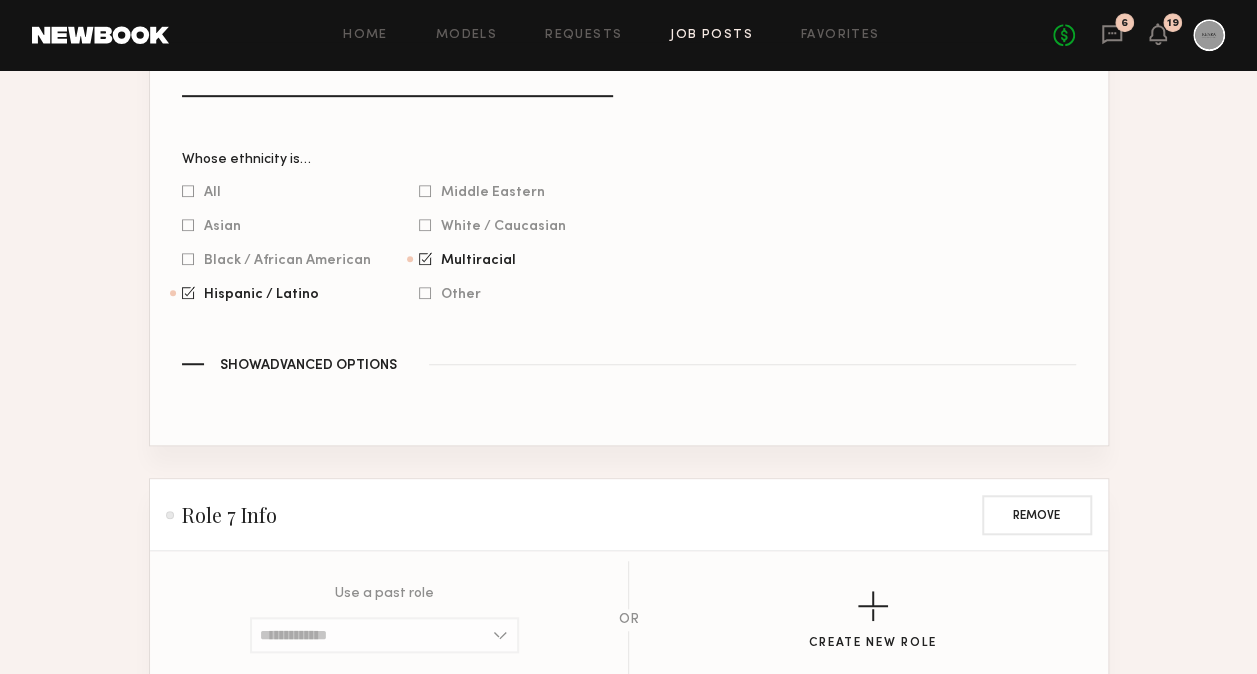 scroll, scrollTop: 8072, scrollLeft: 0, axis: vertical 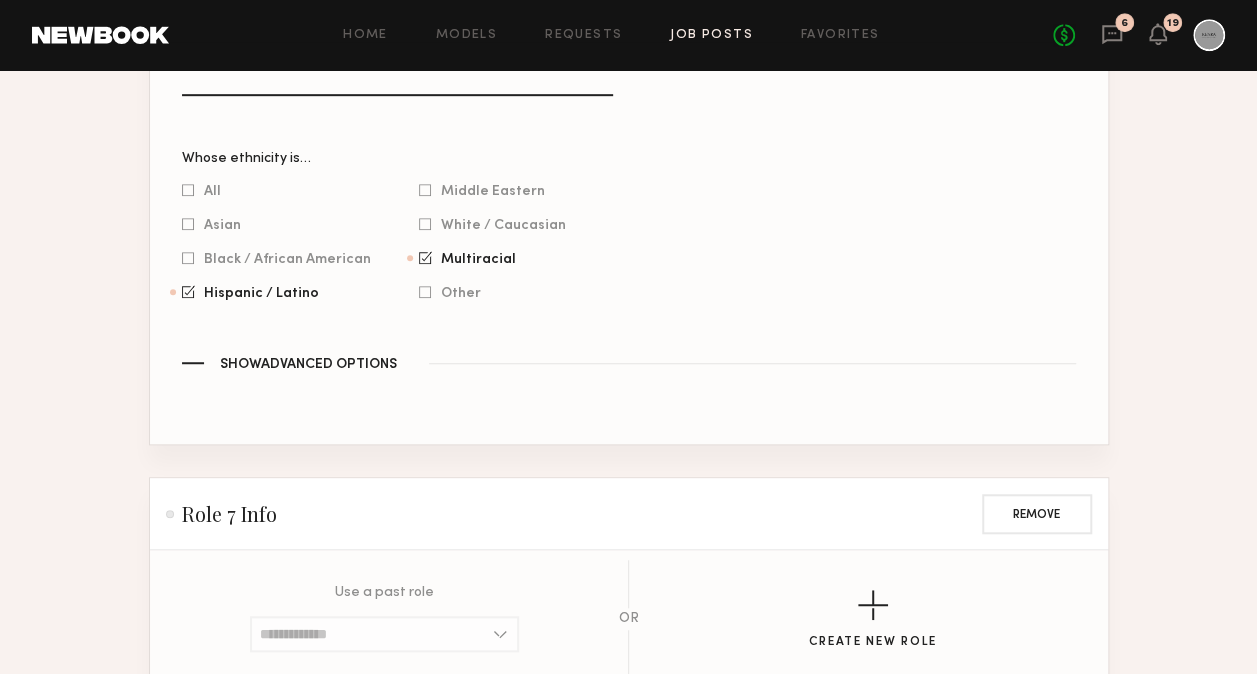 type on "**********" 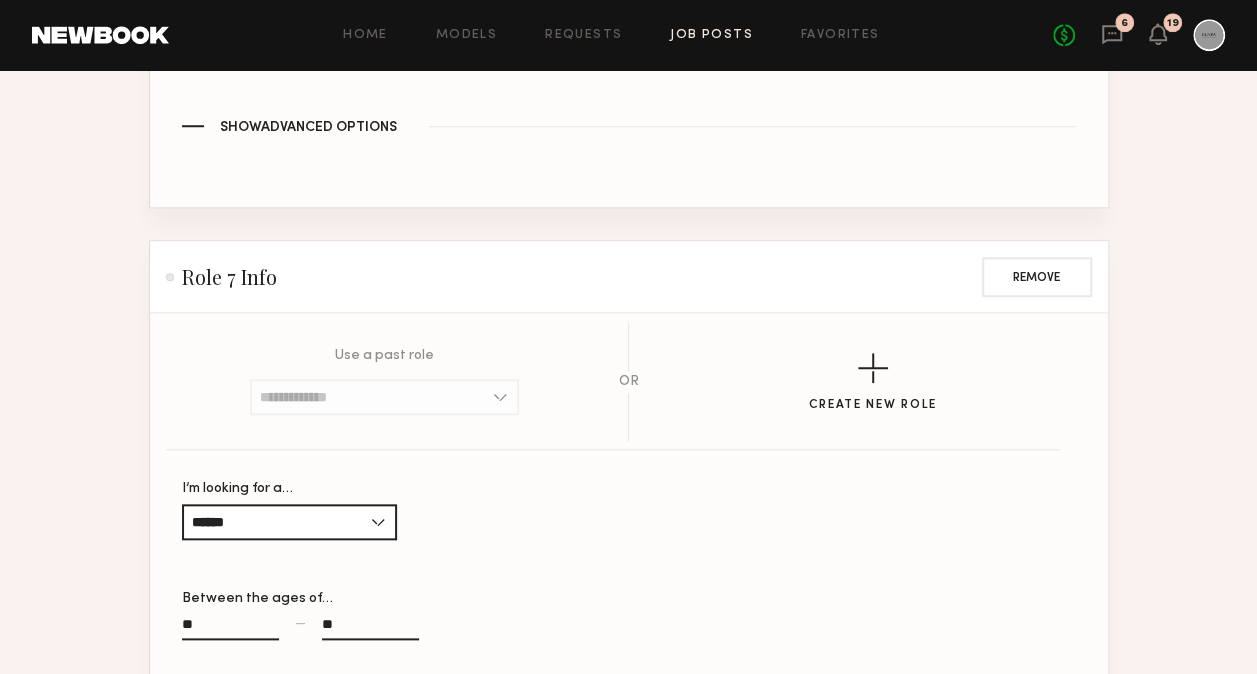 scroll, scrollTop: 8417, scrollLeft: 0, axis: vertical 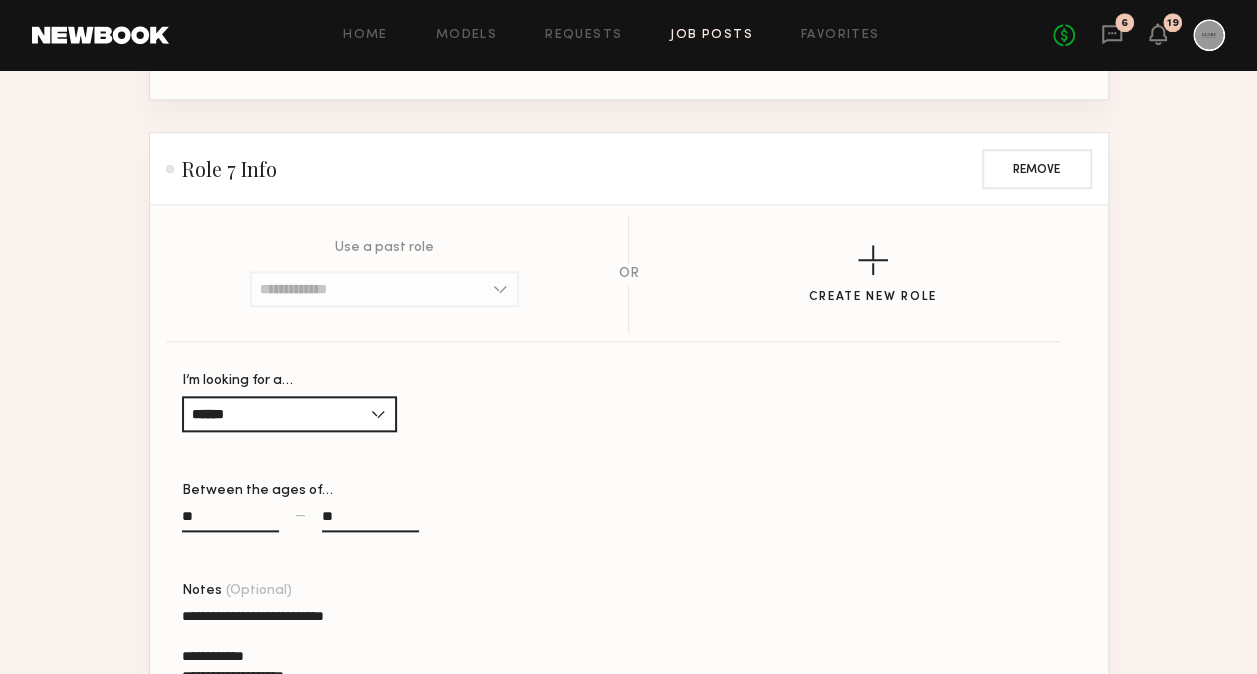 click on "Add Another Role" 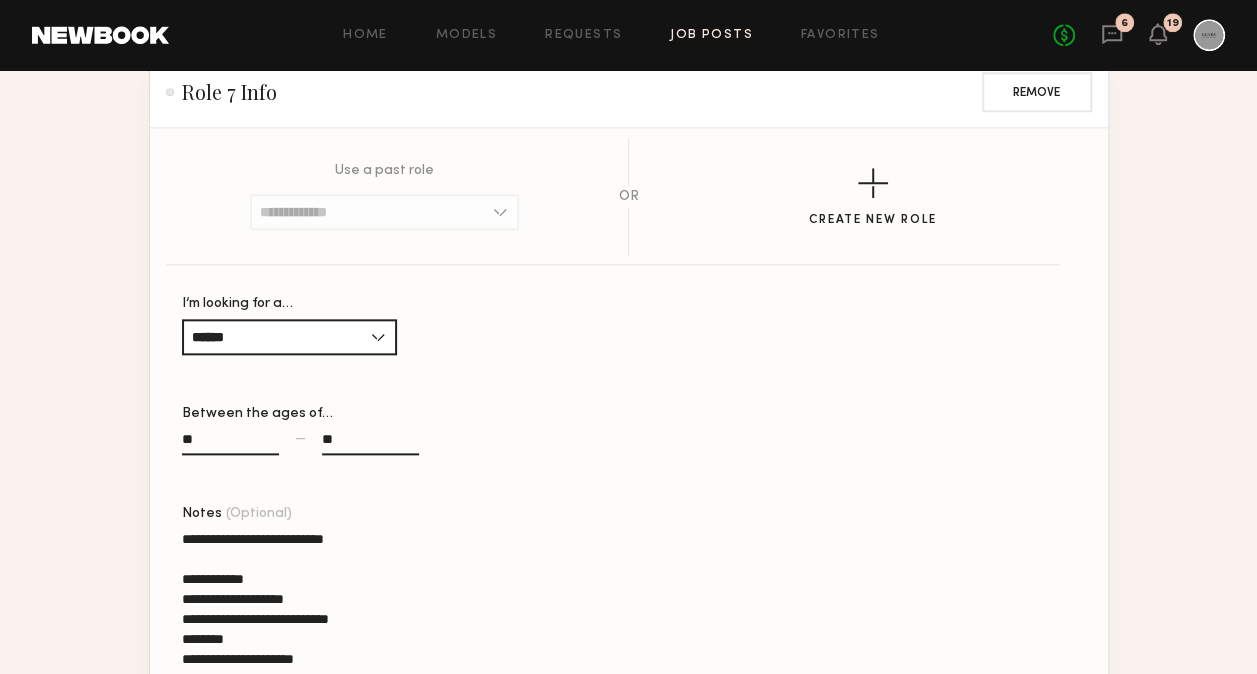 scroll, scrollTop: 8504, scrollLeft: 0, axis: vertical 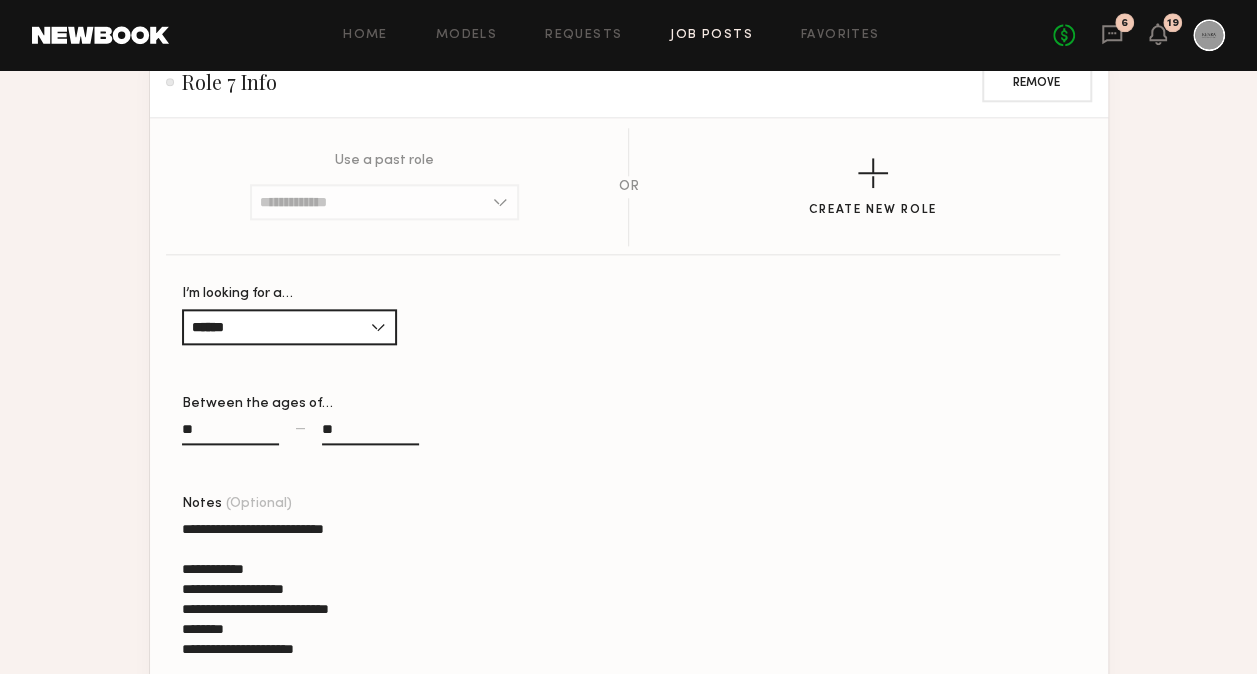 click at bounding box center [384, 2368] 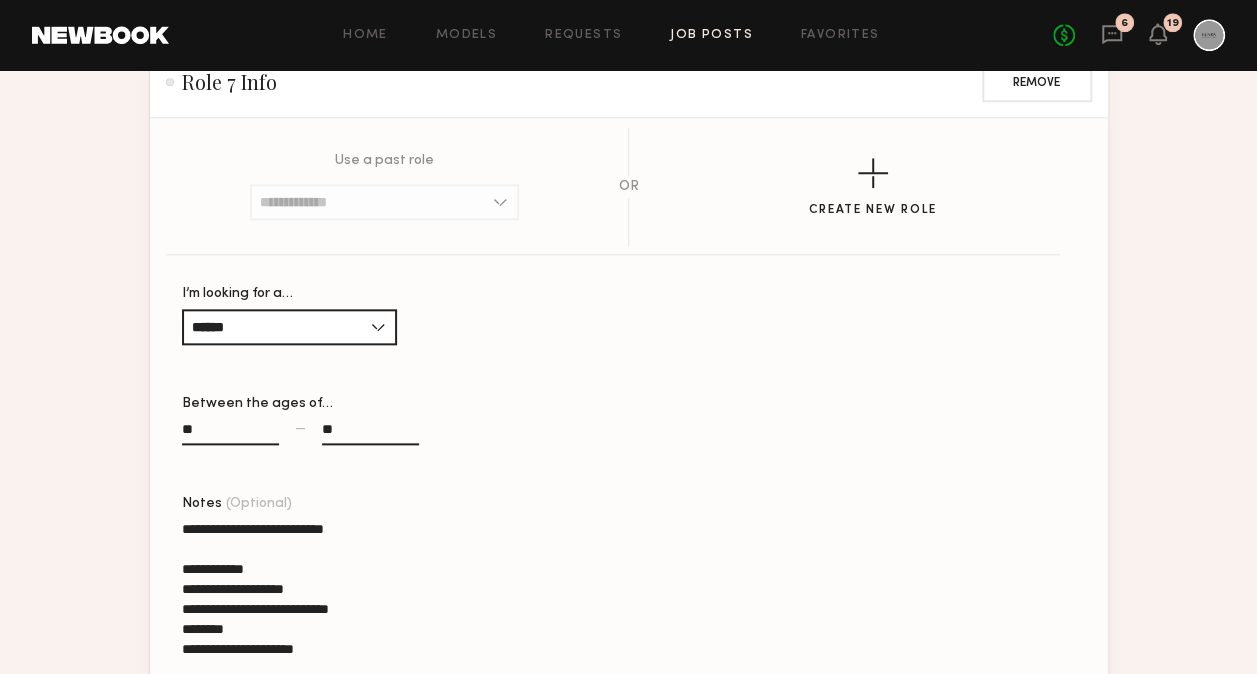 click on "Create New Role" 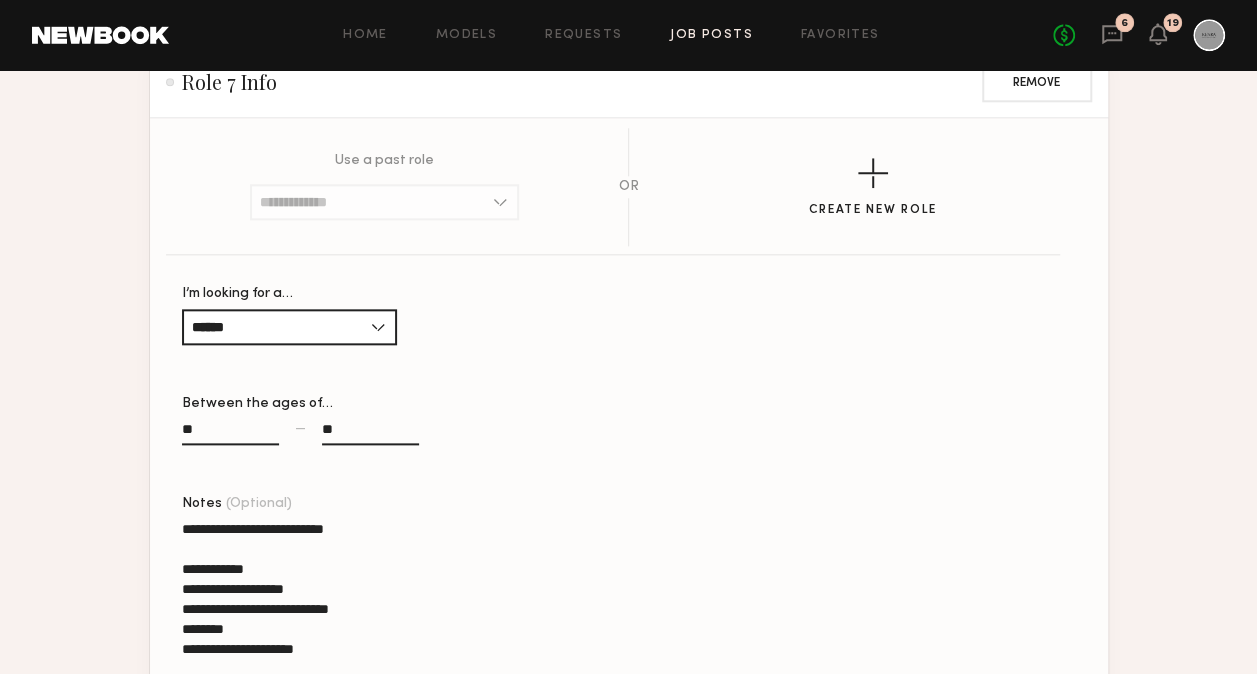 click on "I’m looking for a…" at bounding box center [289, 2493] 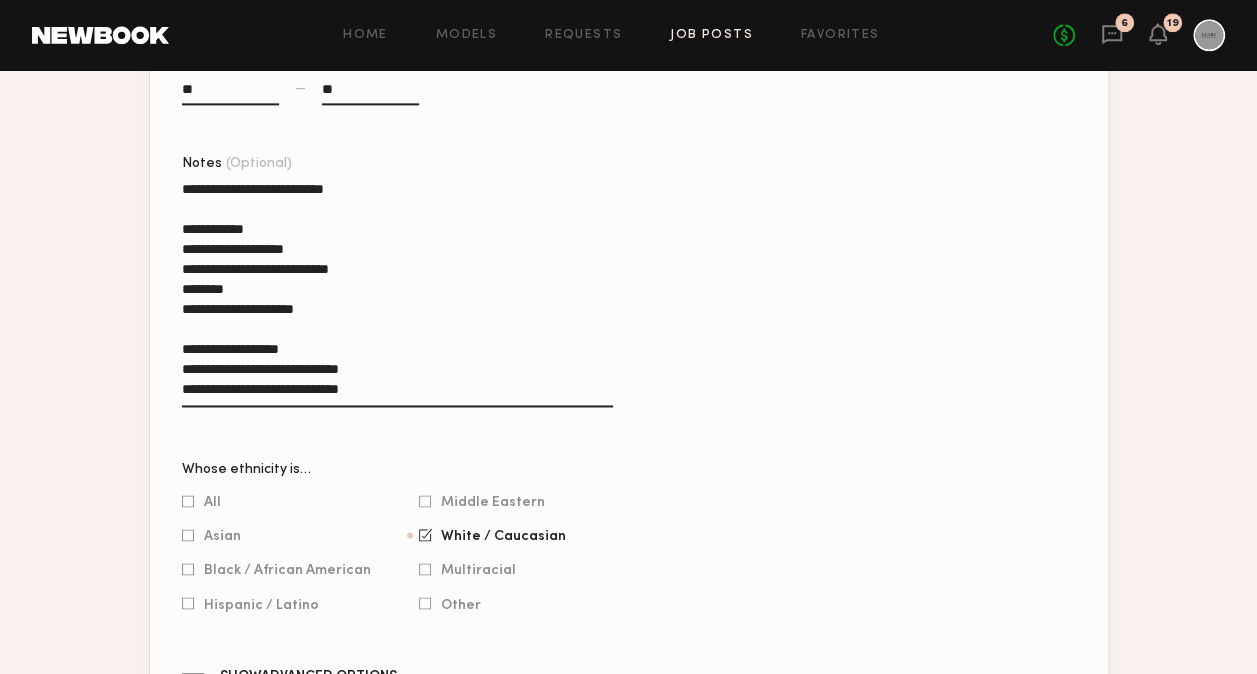 scroll, scrollTop: 8846, scrollLeft: 0, axis: vertical 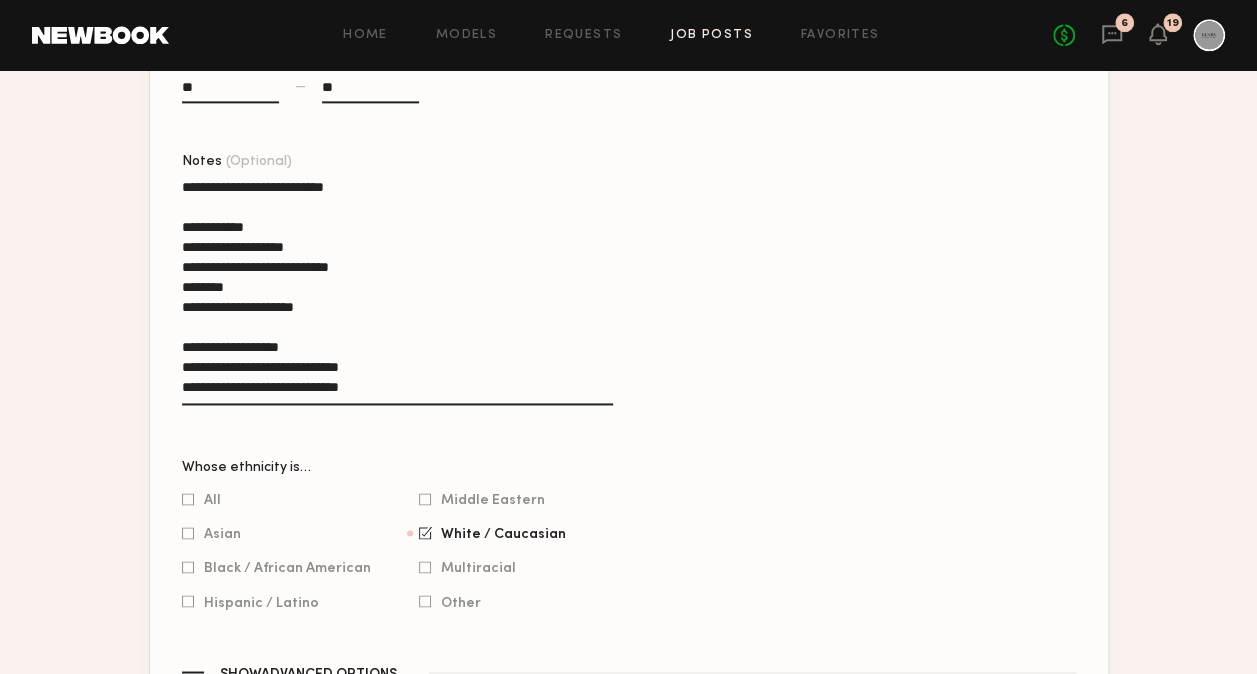 click 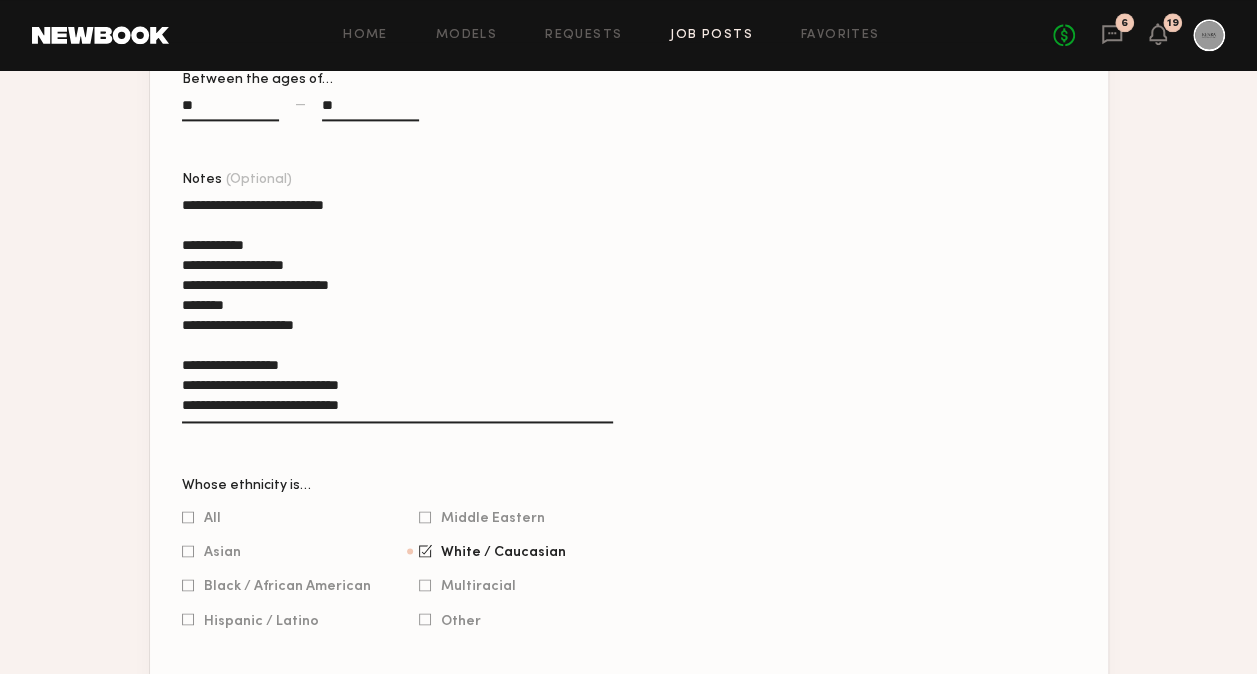 scroll, scrollTop: 8824, scrollLeft: 0, axis: vertical 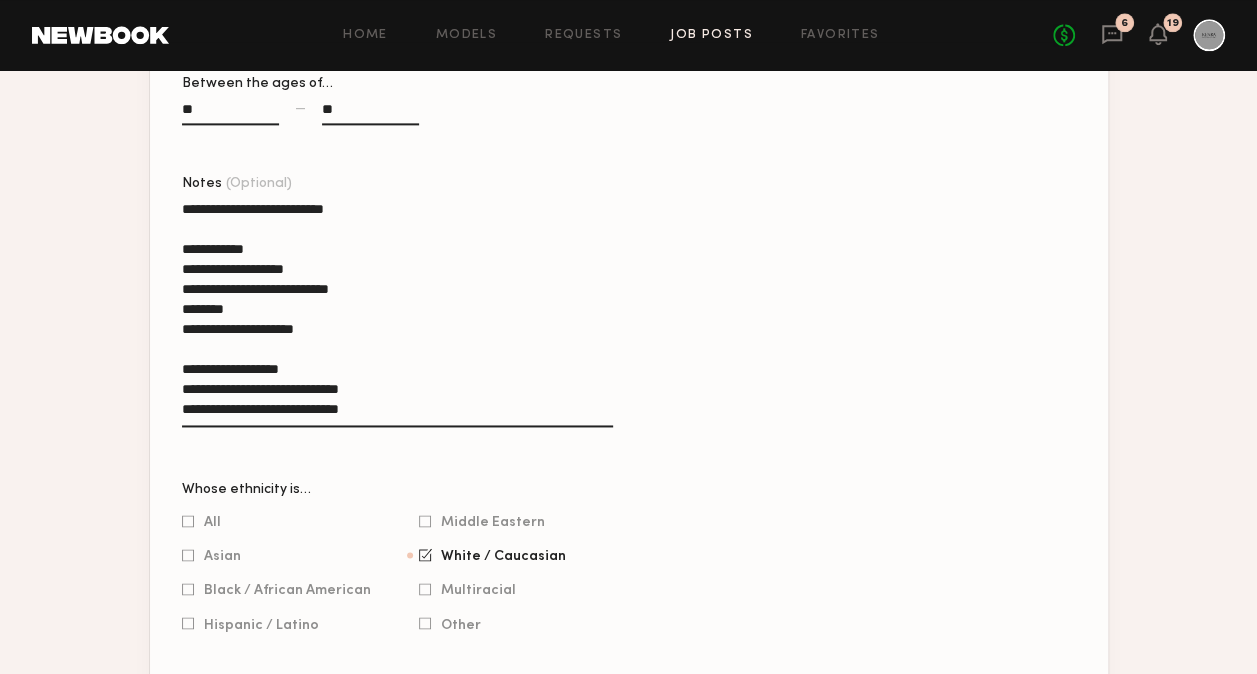 click on "Notes (Optional)" 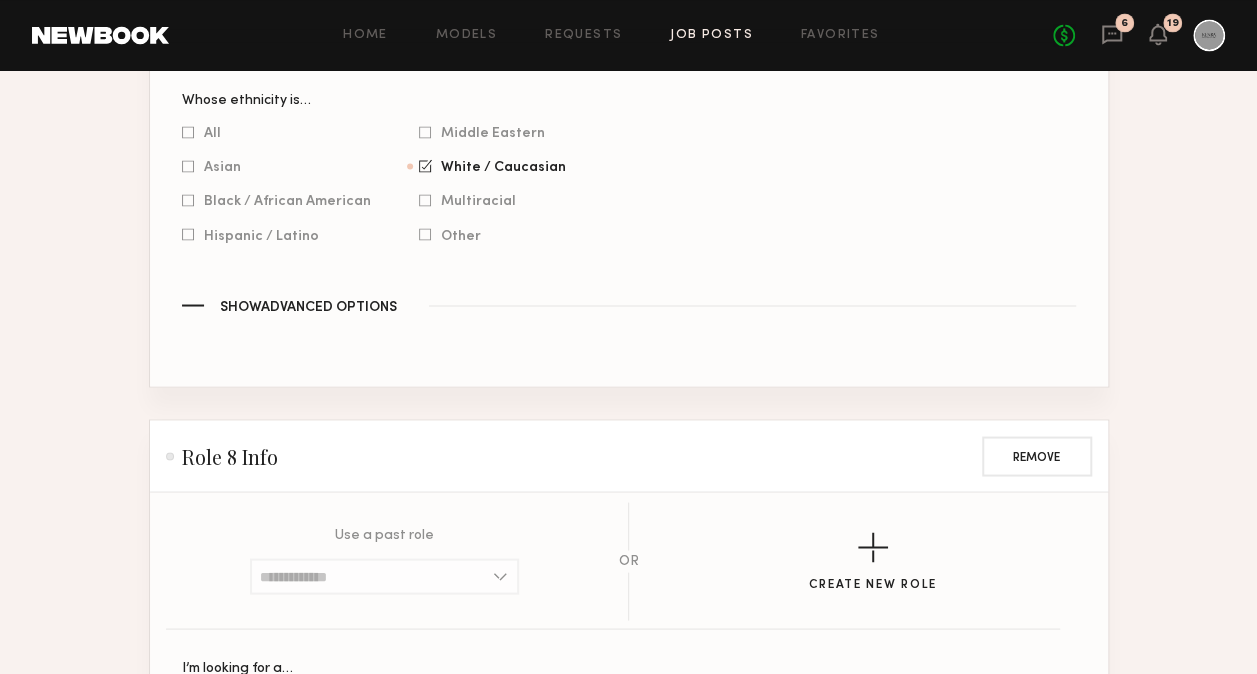 scroll, scrollTop: 9269, scrollLeft: 0, axis: vertical 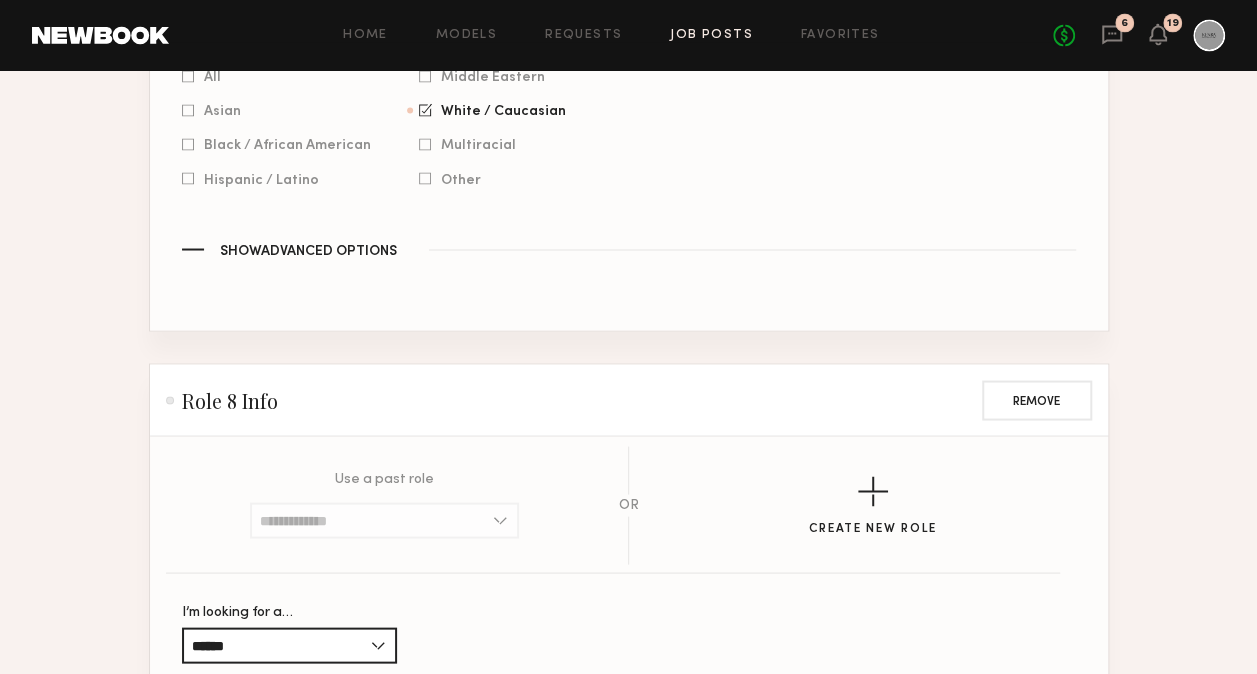 type on "**********" 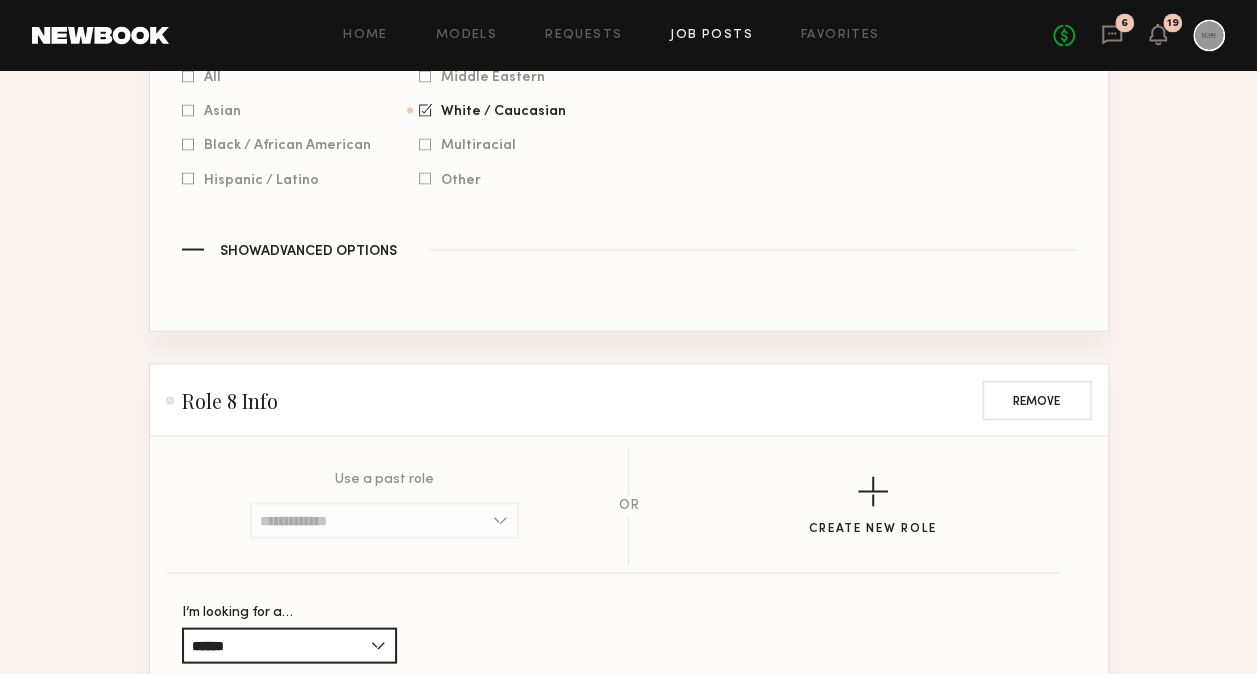 click on "**********" 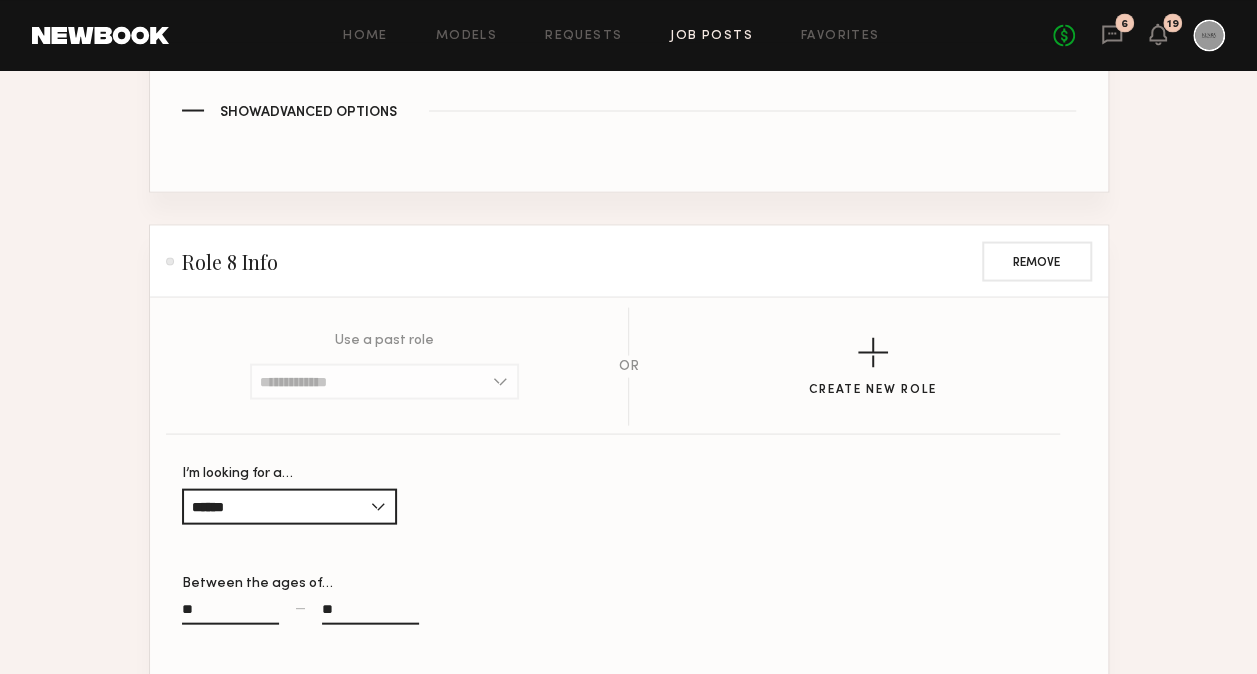 scroll, scrollTop: 9418, scrollLeft: 0, axis: vertical 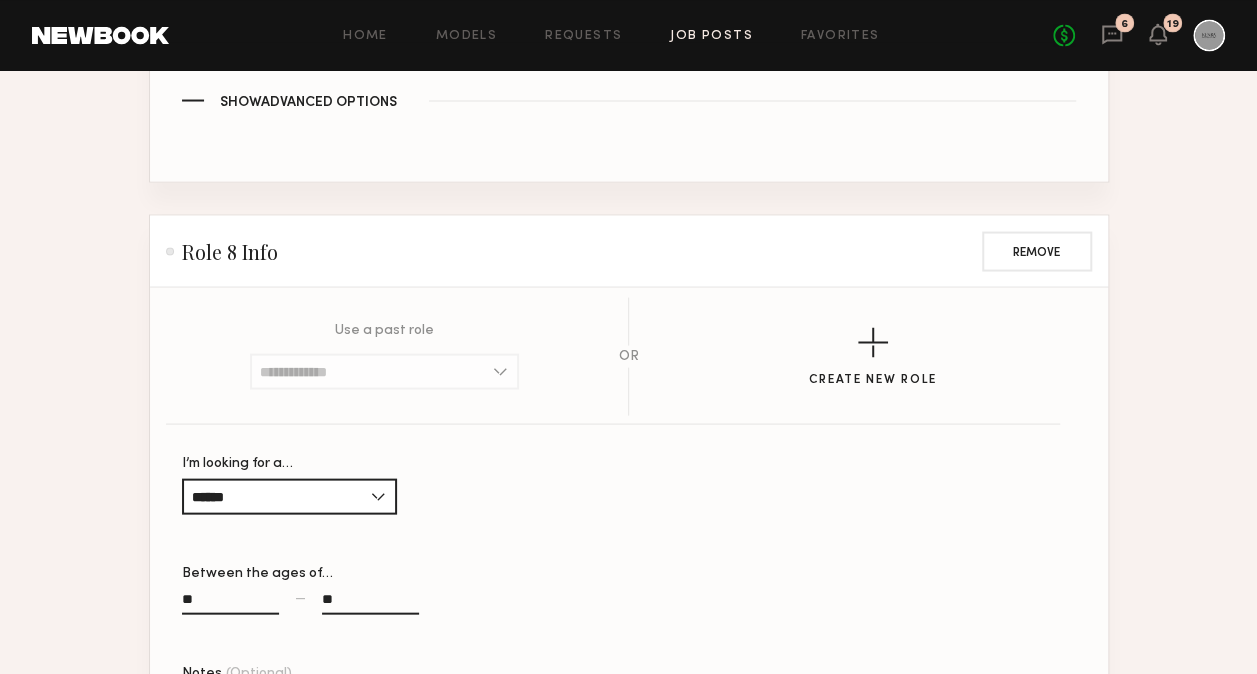 click on "Create New Role" 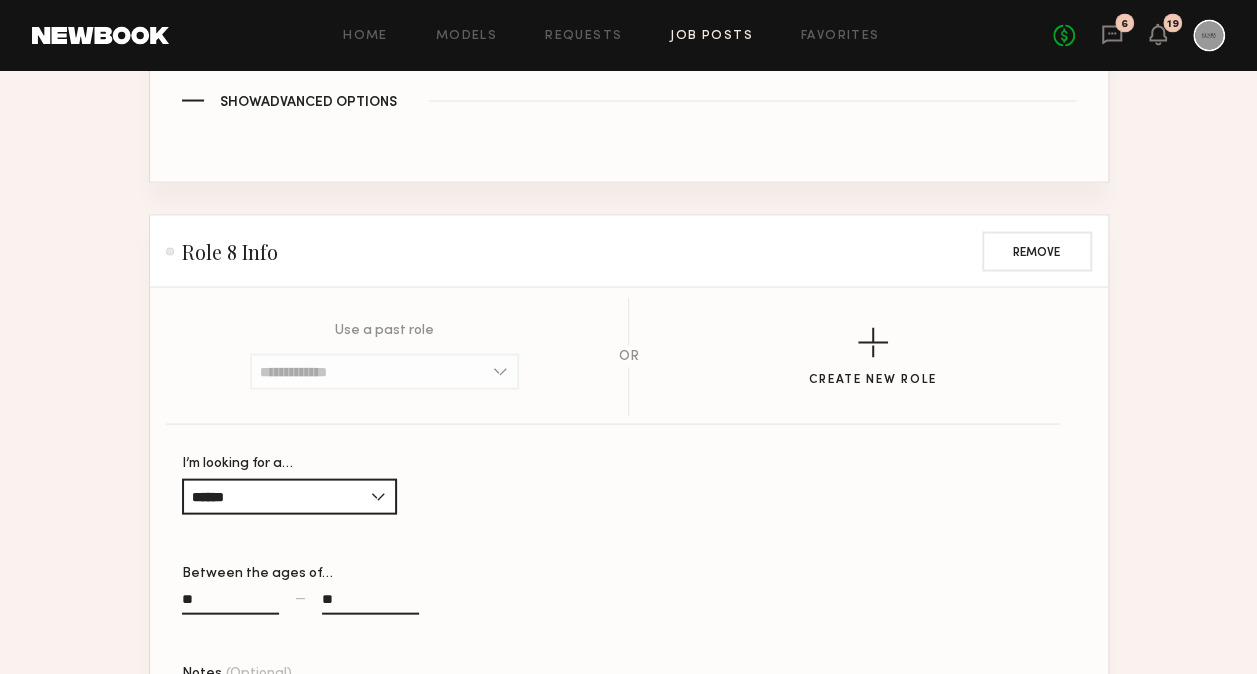 click on "I’m looking for a…" at bounding box center (289, 2642) 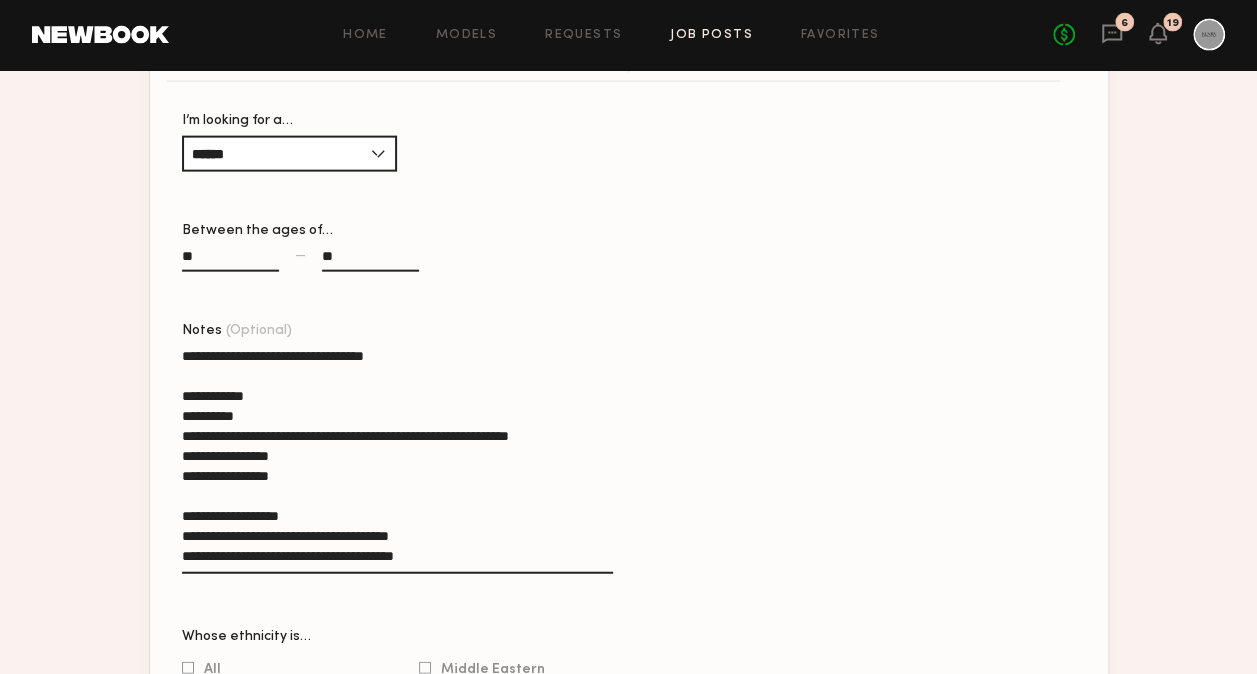 scroll, scrollTop: 9762, scrollLeft: 0, axis: vertical 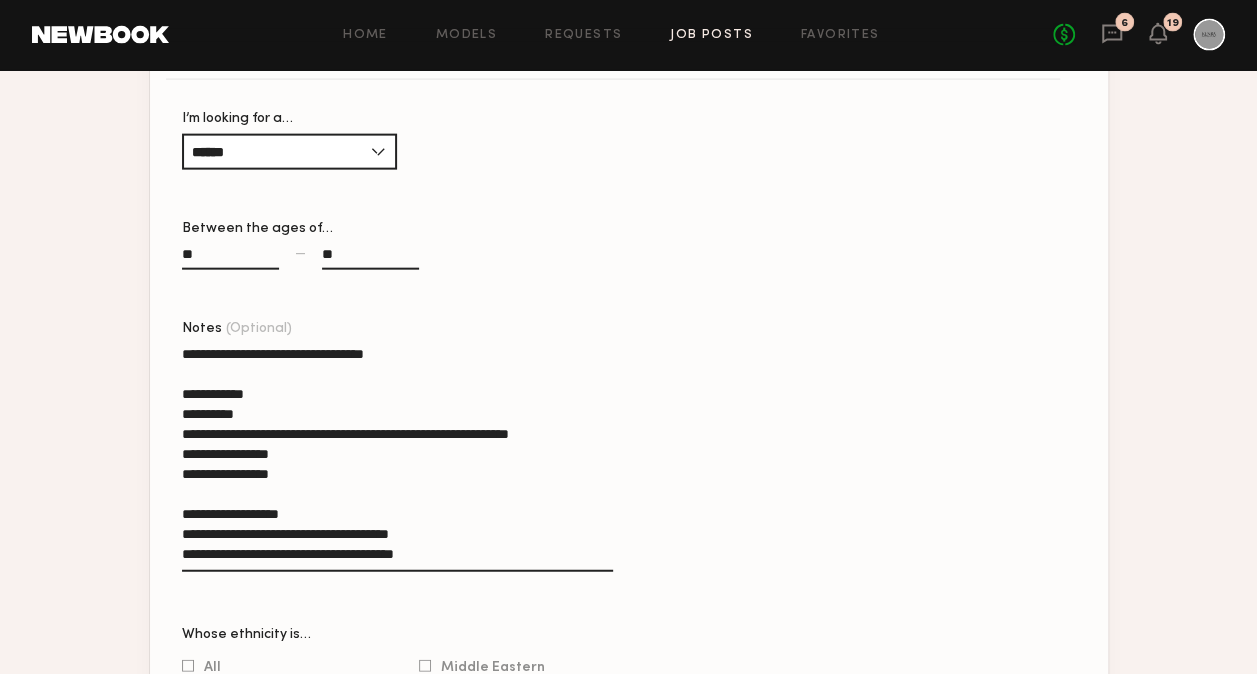 click 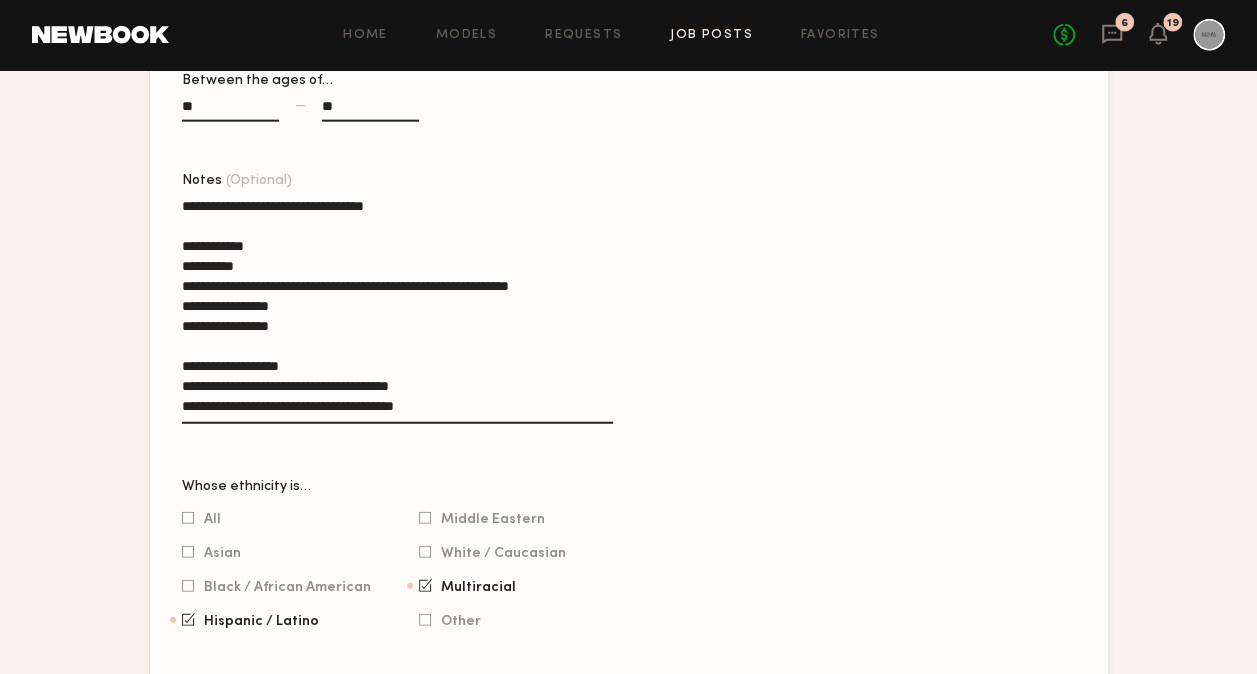 scroll, scrollTop: 9963, scrollLeft: 0, axis: vertical 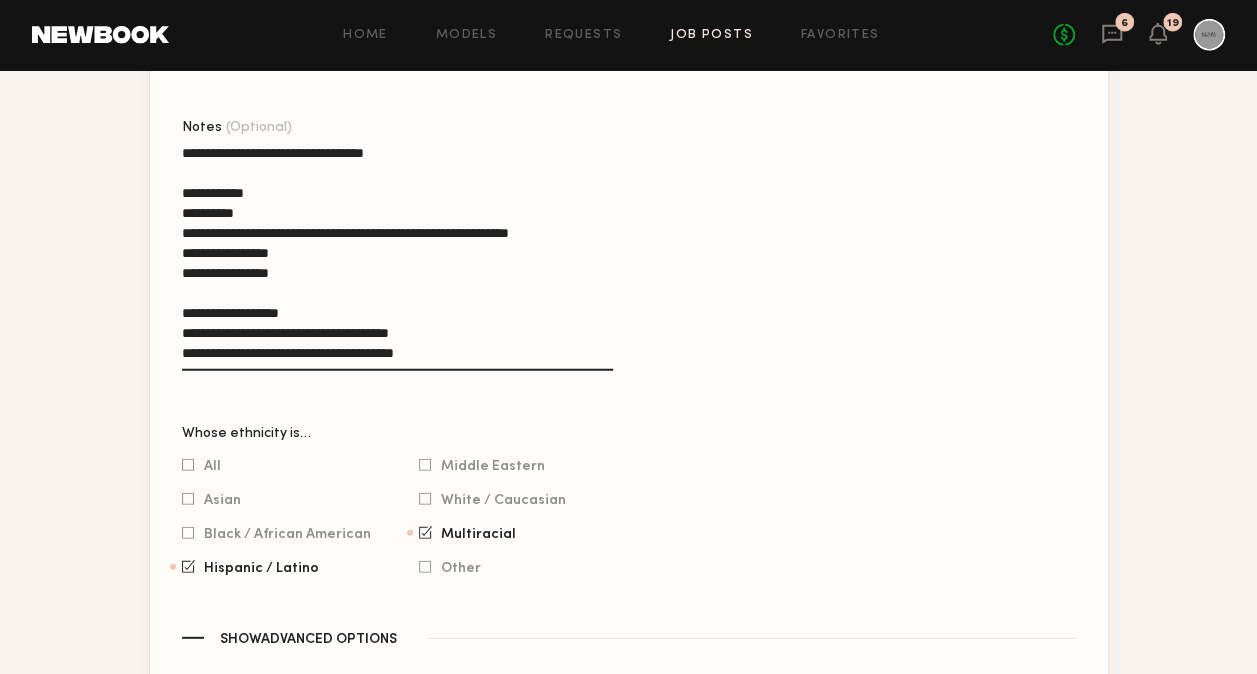click on "**********" 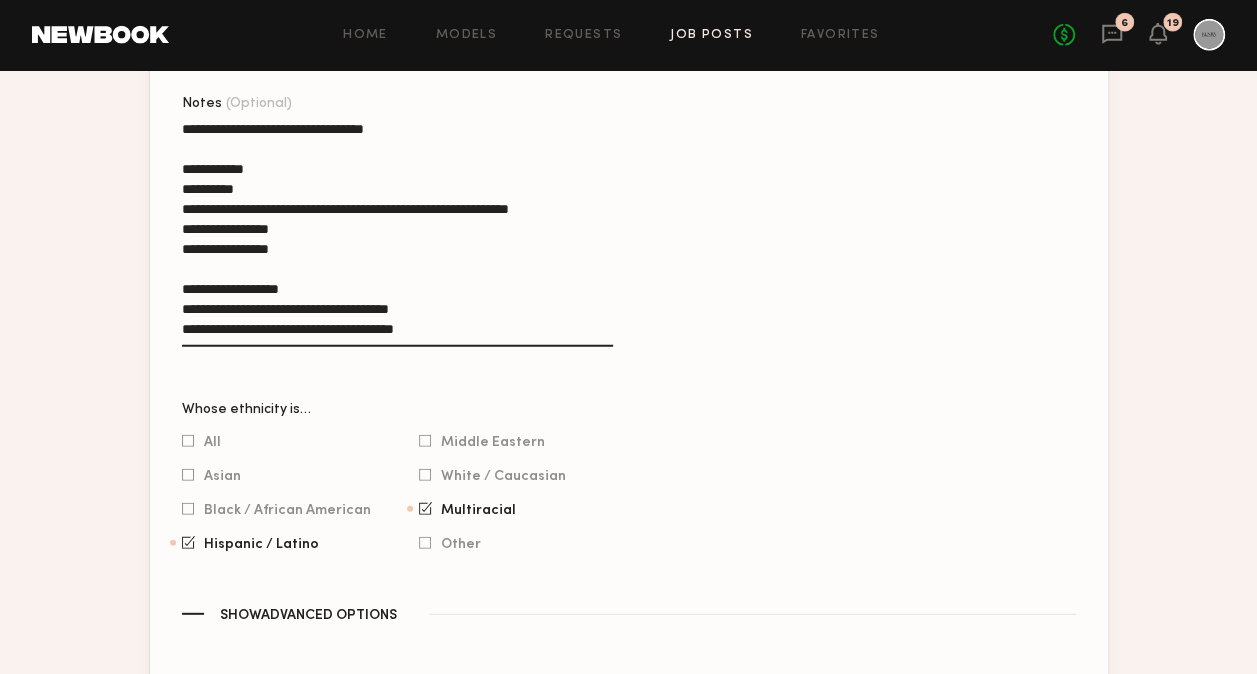 click on "**********" 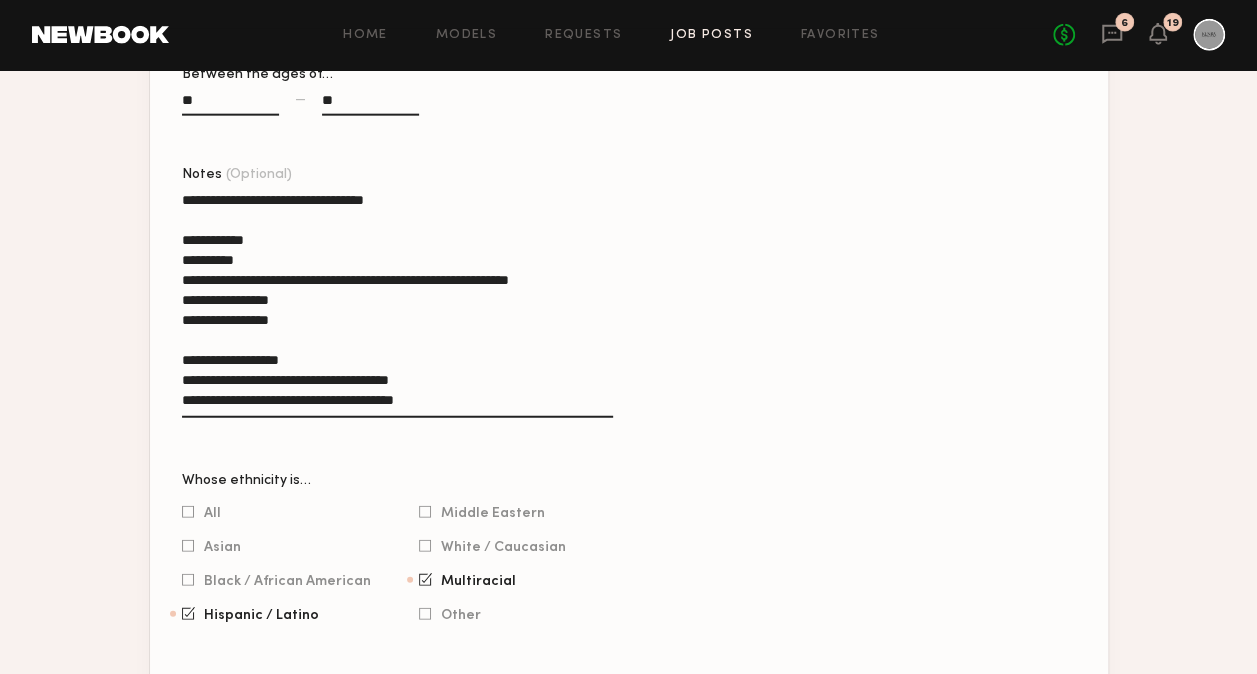 scroll, scrollTop: 10059, scrollLeft: 0, axis: vertical 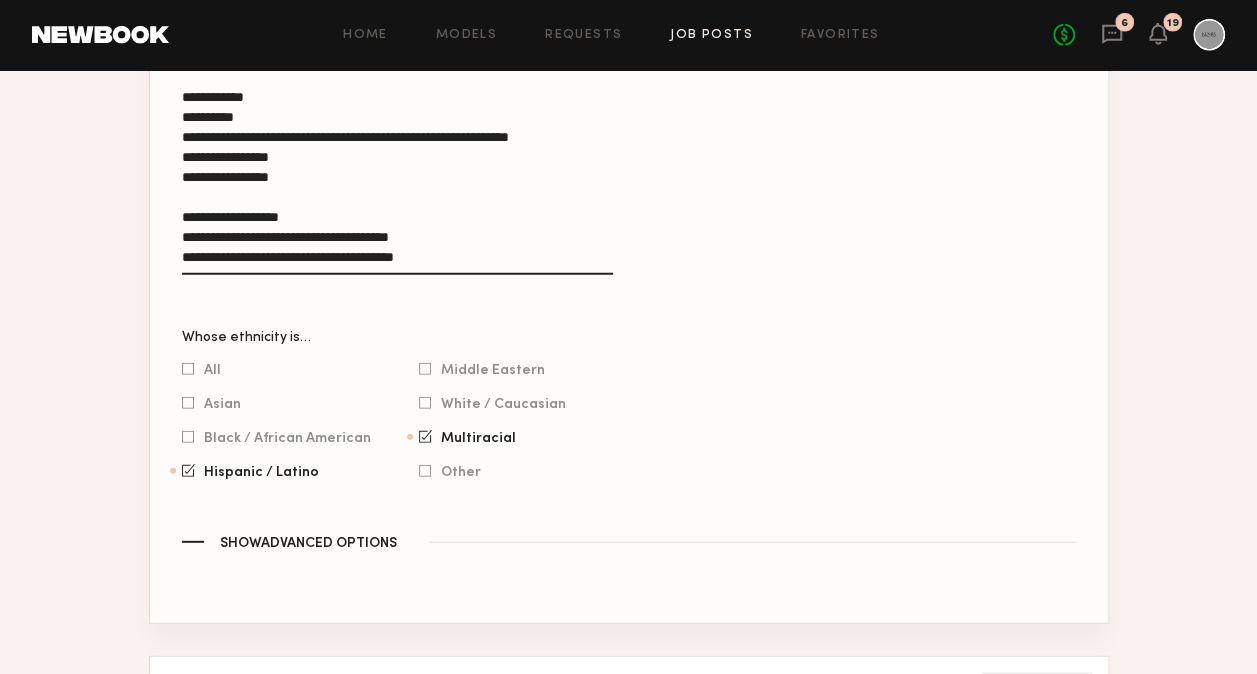 type on "**********" 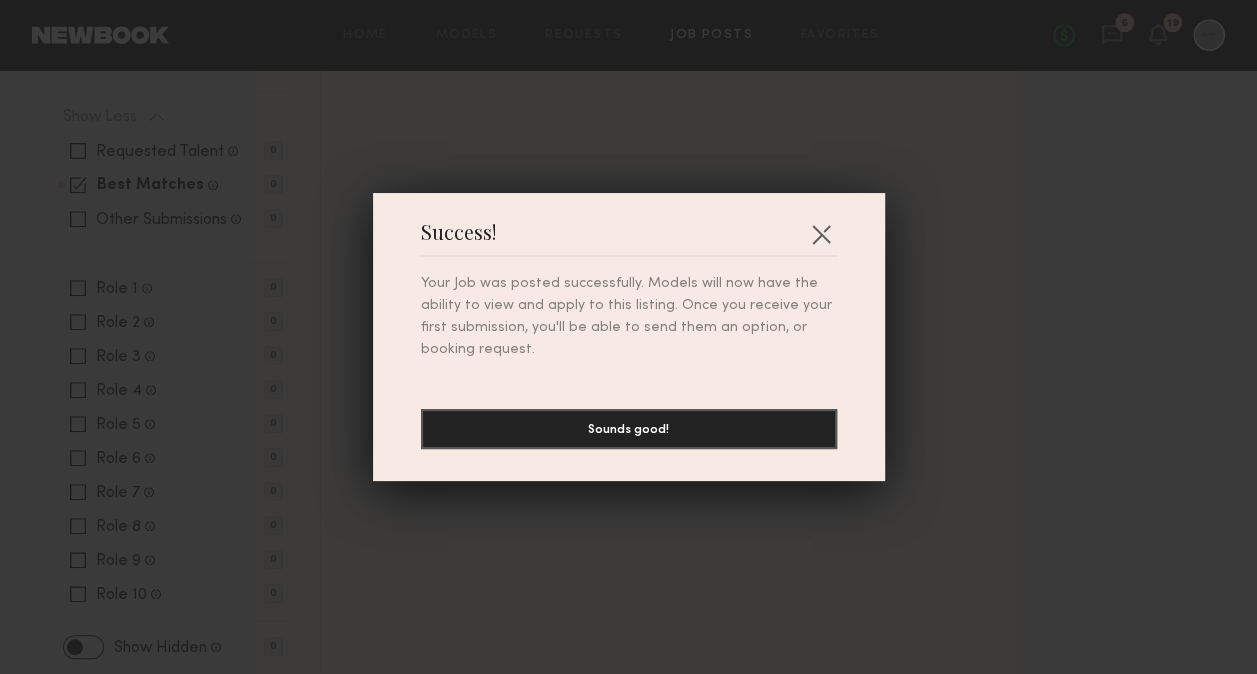 scroll, scrollTop: 0, scrollLeft: 0, axis: both 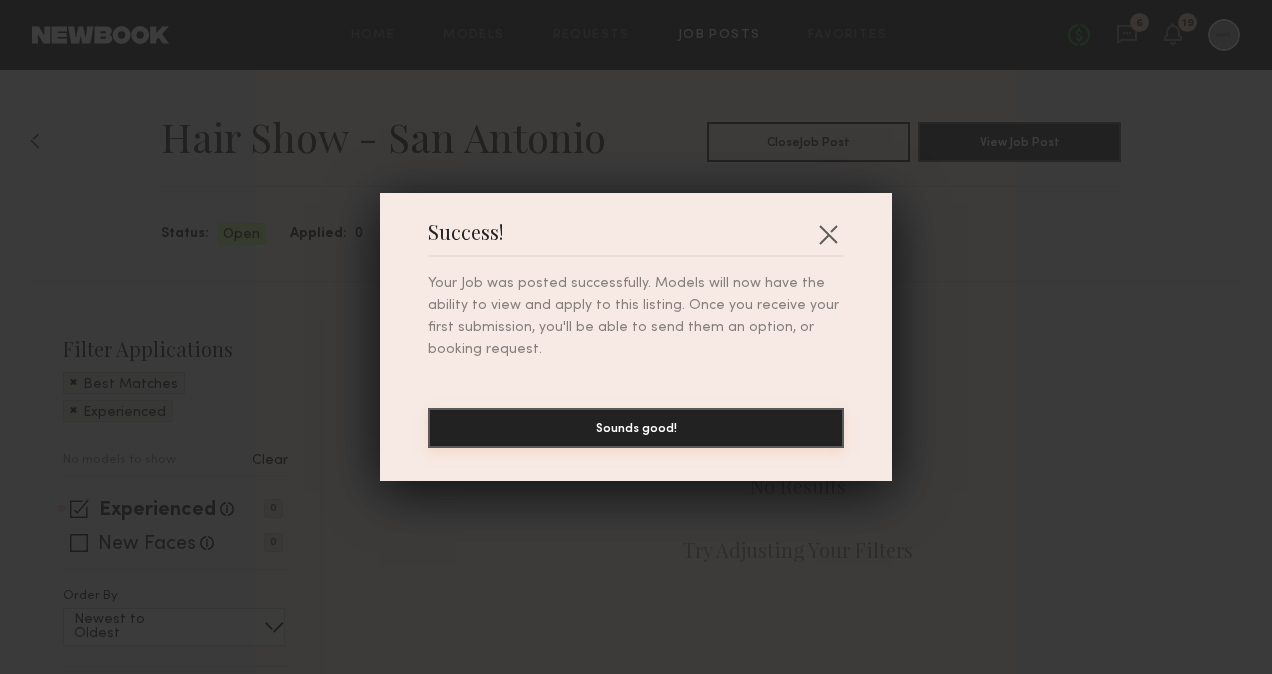 click on "Sounds good!" at bounding box center [636, 428] 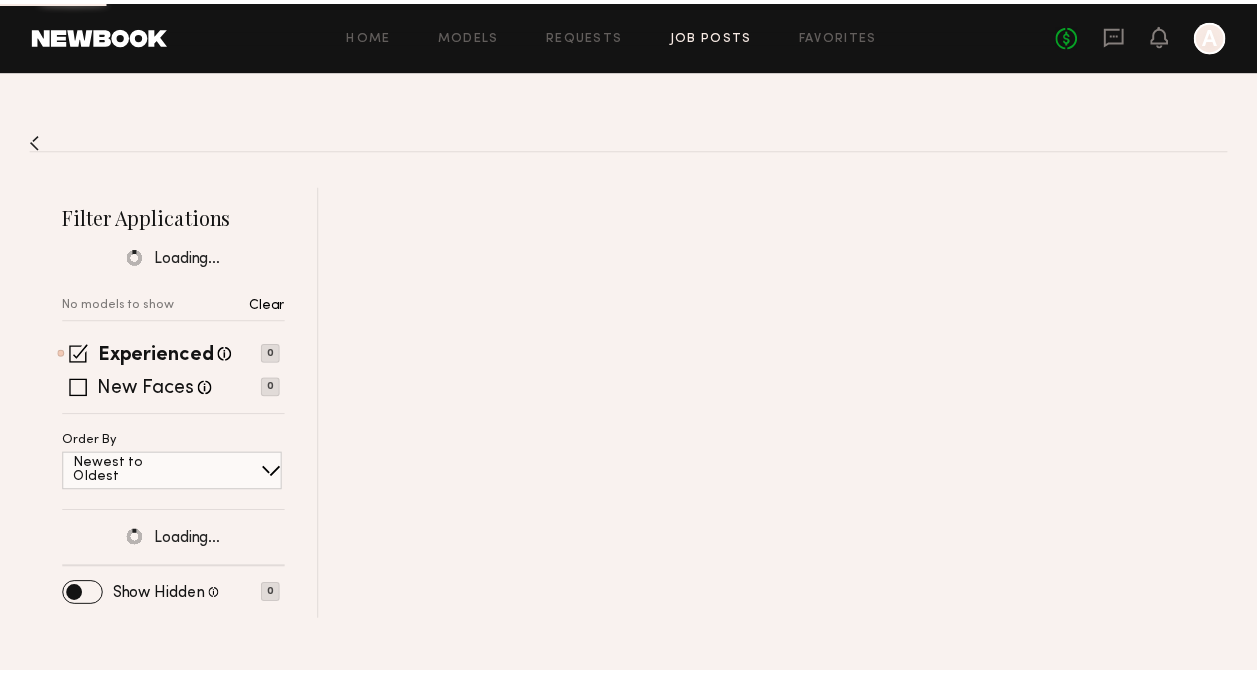 scroll, scrollTop: 0, scrollLeft: 0, axis: both 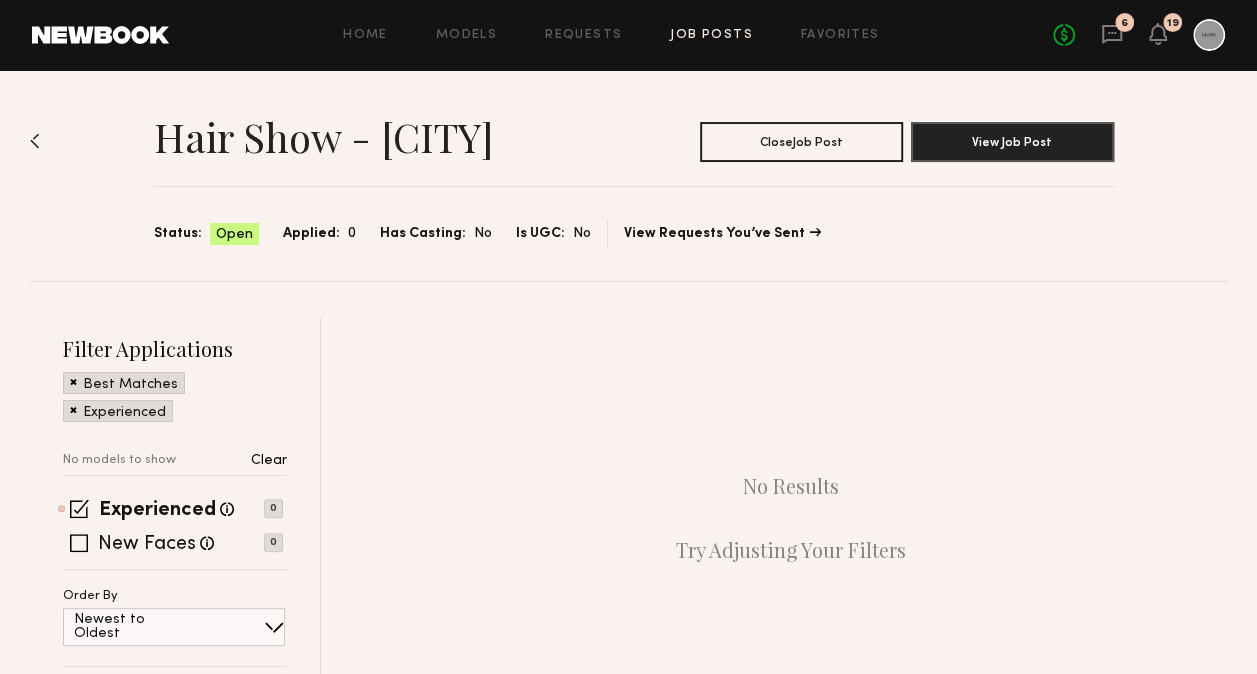 click on "Job Posts" 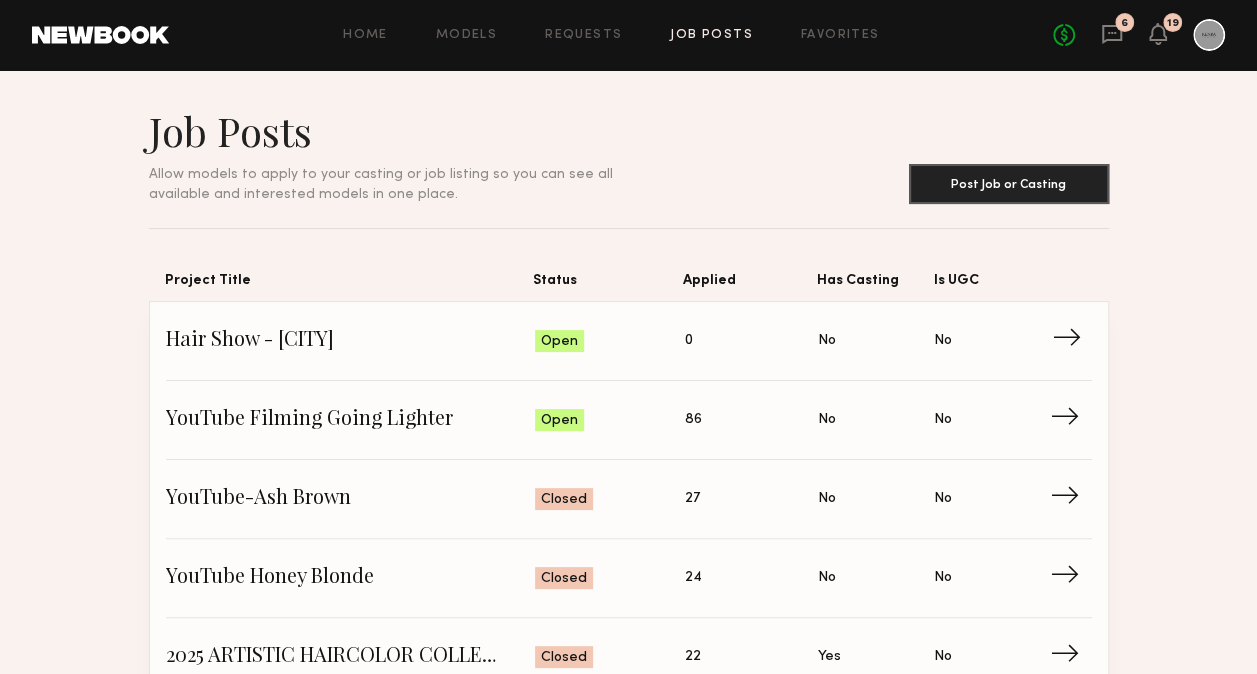 click on "→" 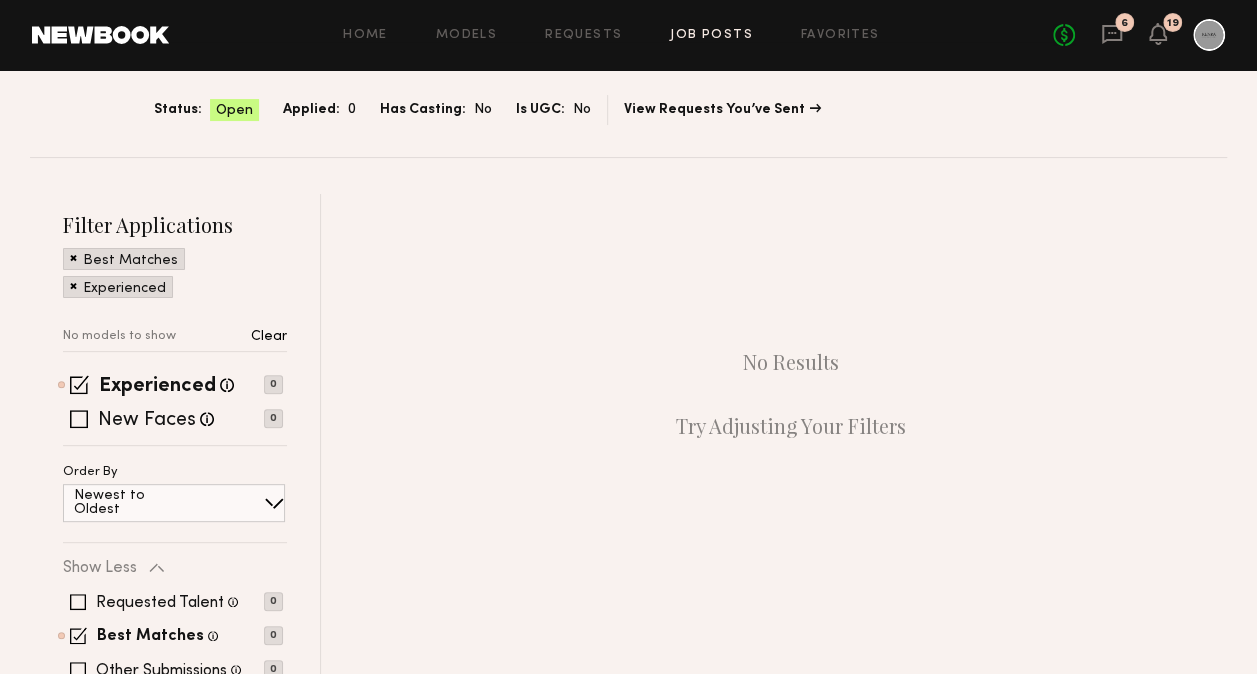 scroll, scrollTop: 0, scrollLeft: 0, axis: both 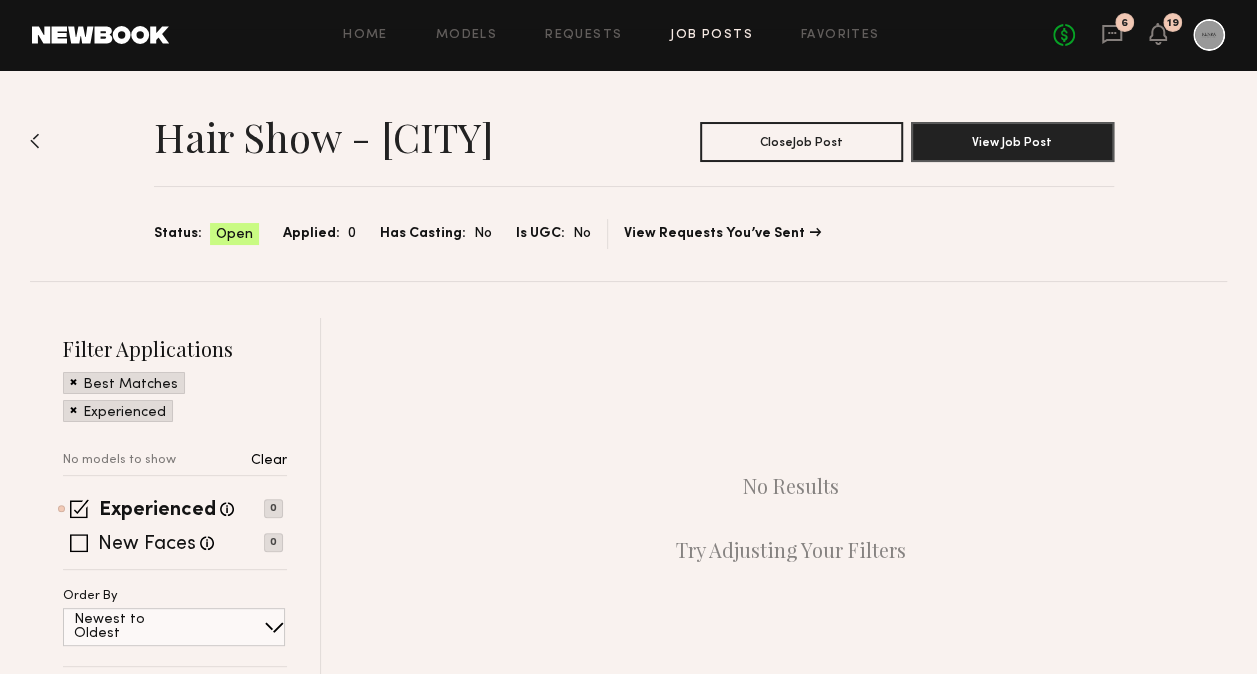 click on "Home Models Requests Job Posts Favorites Sign Out No fees up to $5,000 6 19" 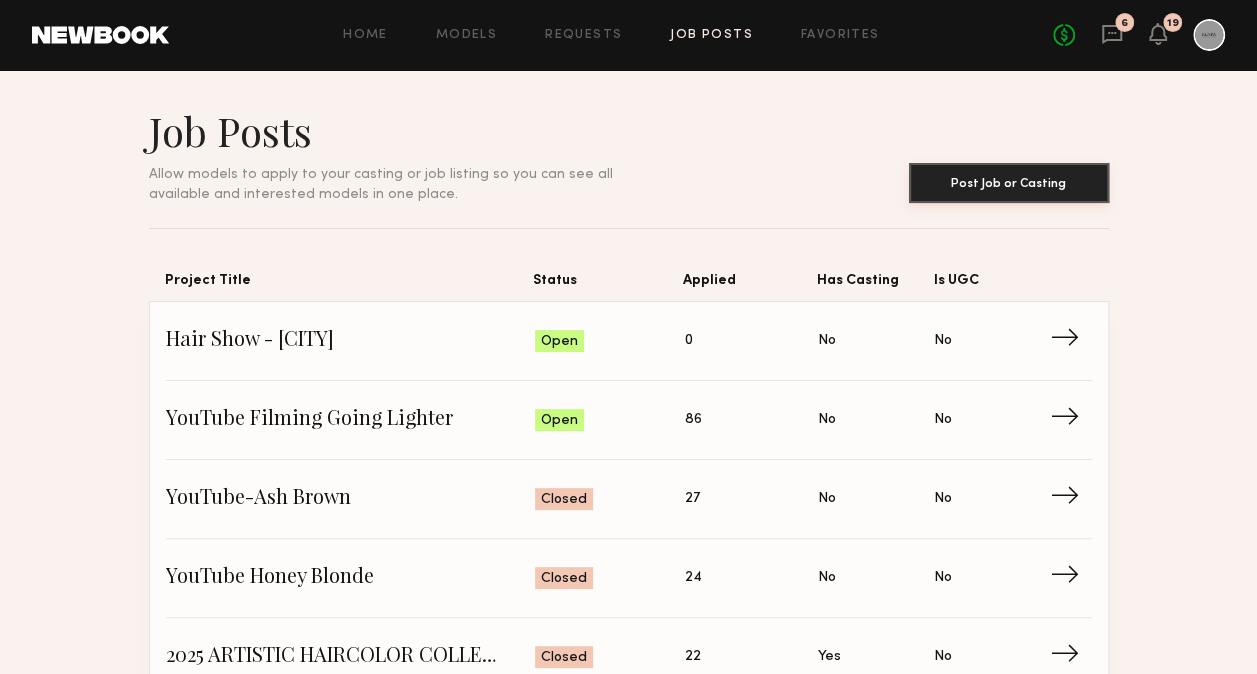 click on "Post Job or Casting" 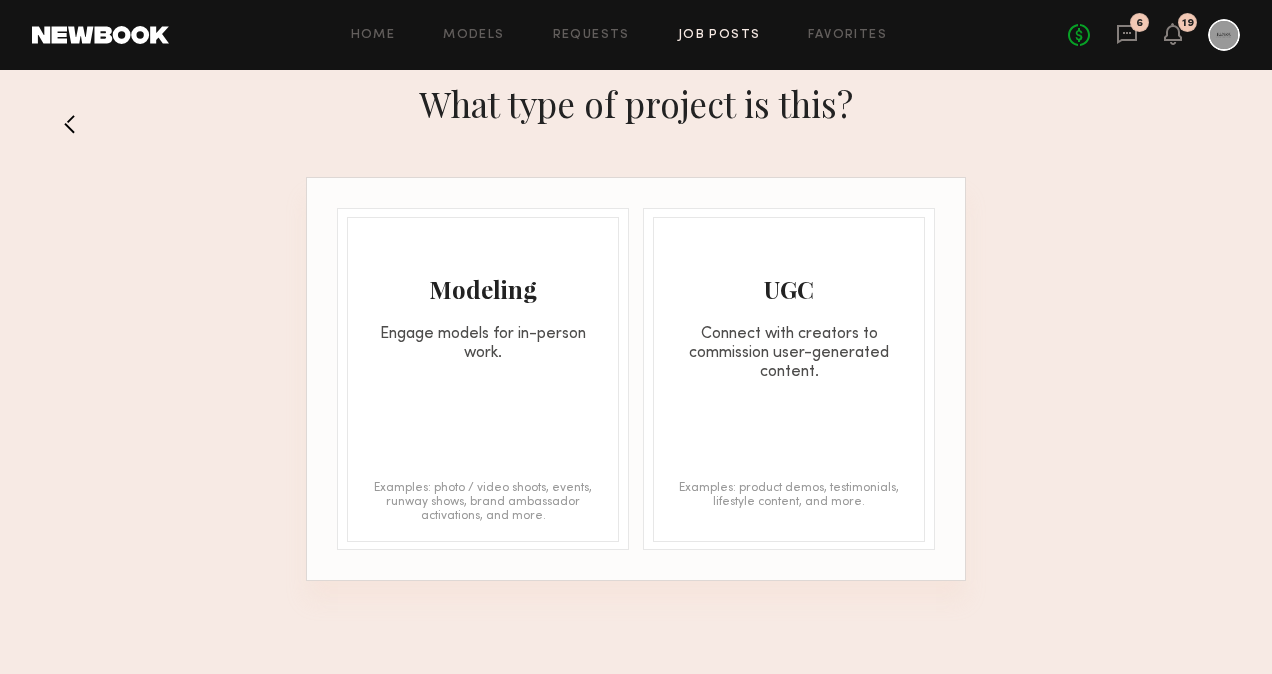 click on "Modeling" 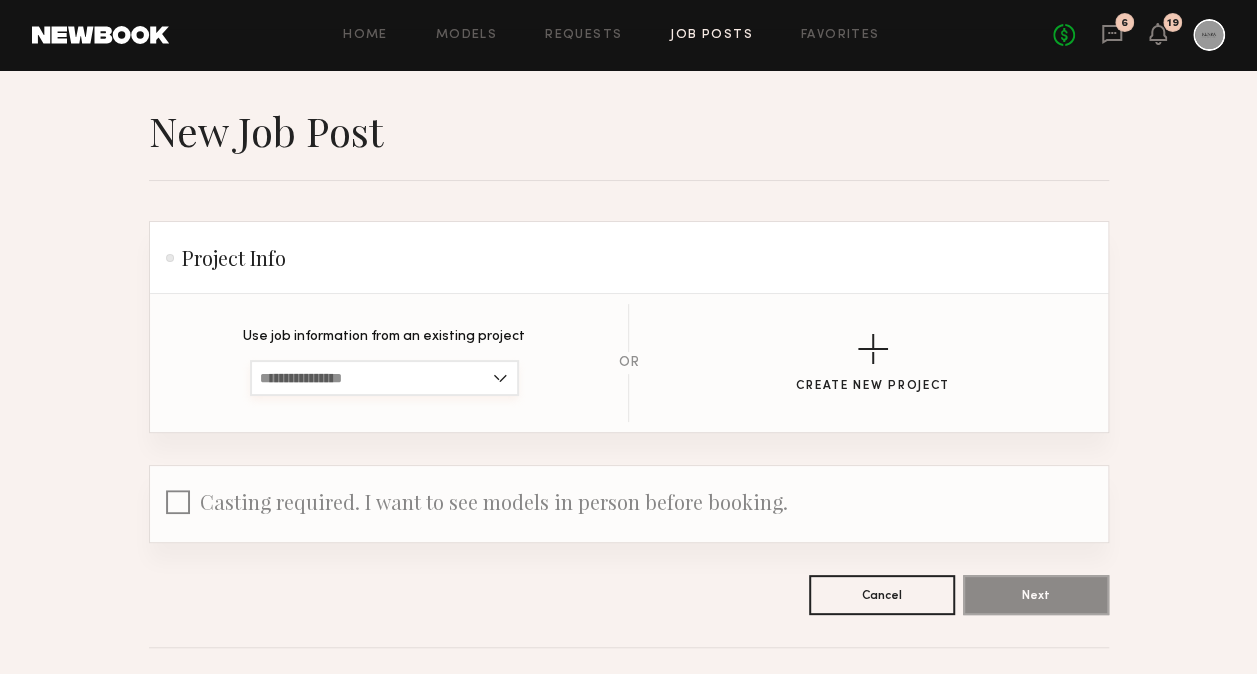 click at bounding box center [384, 378] 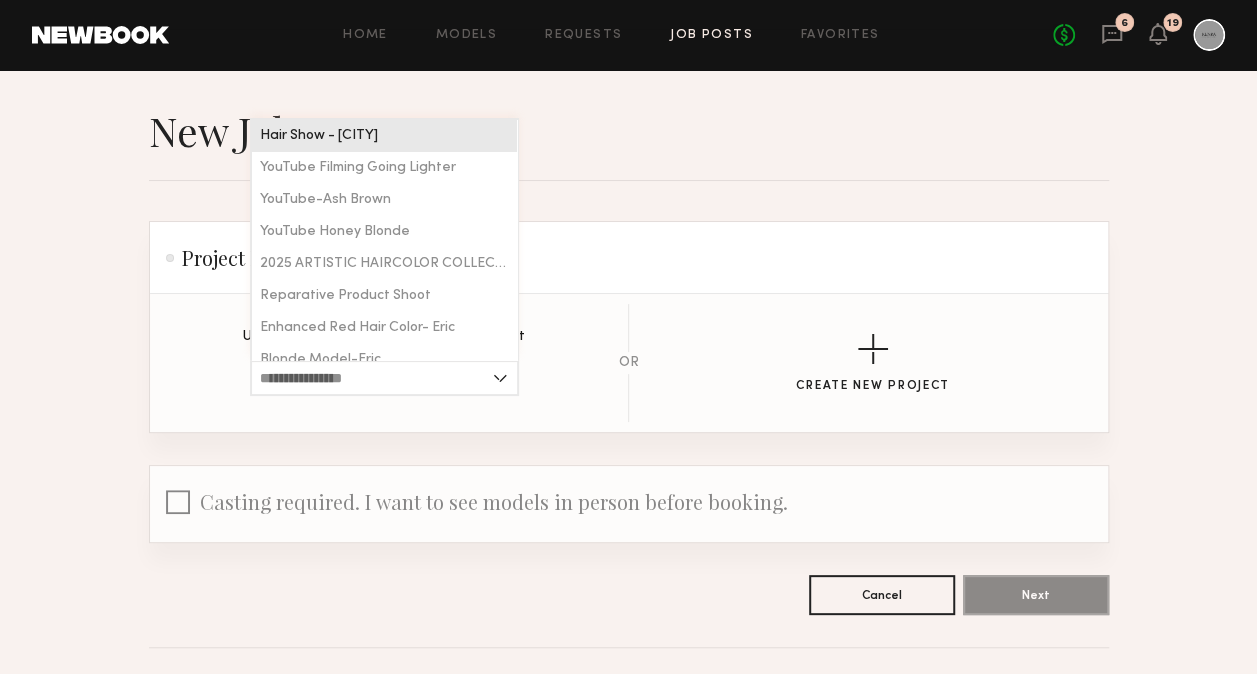 click on "Hair Show - [CITY]" 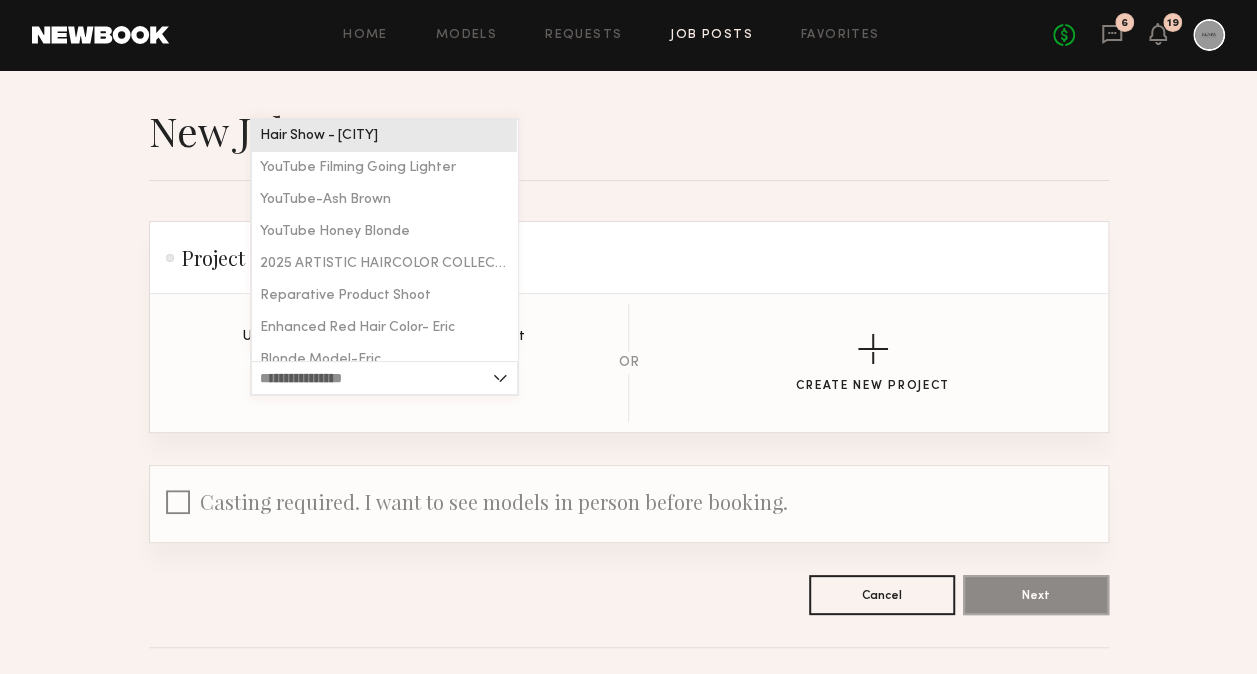 type on "**********" 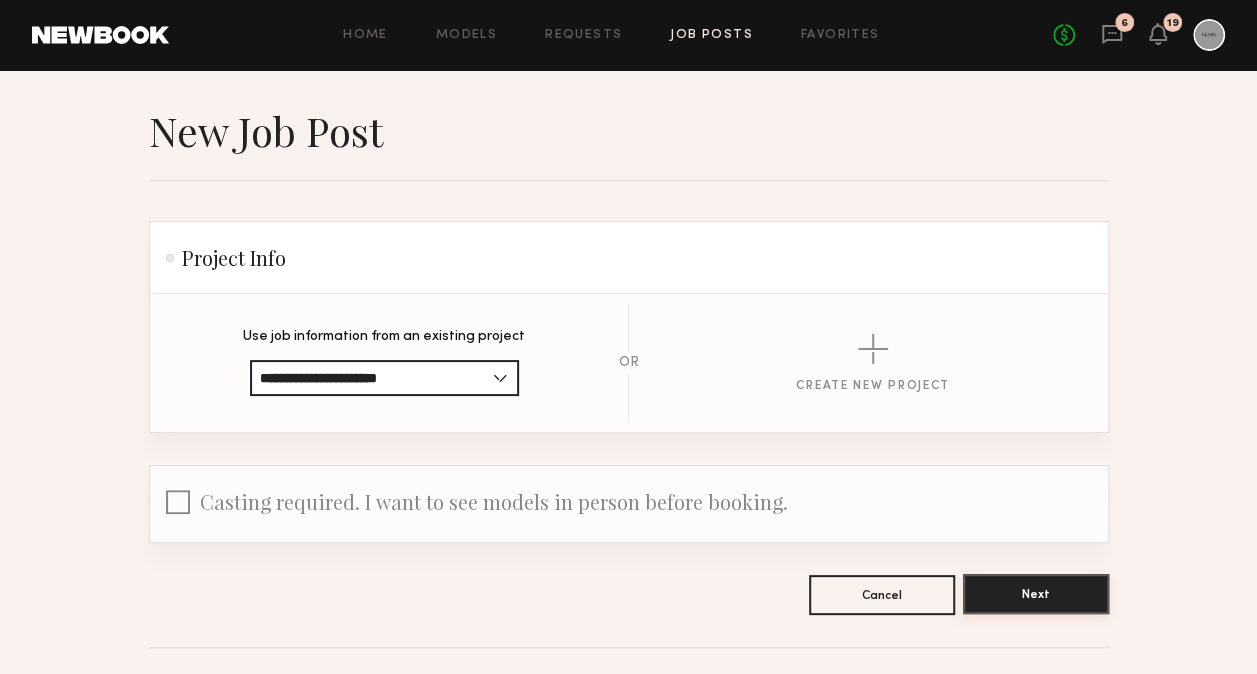 click on "Next" 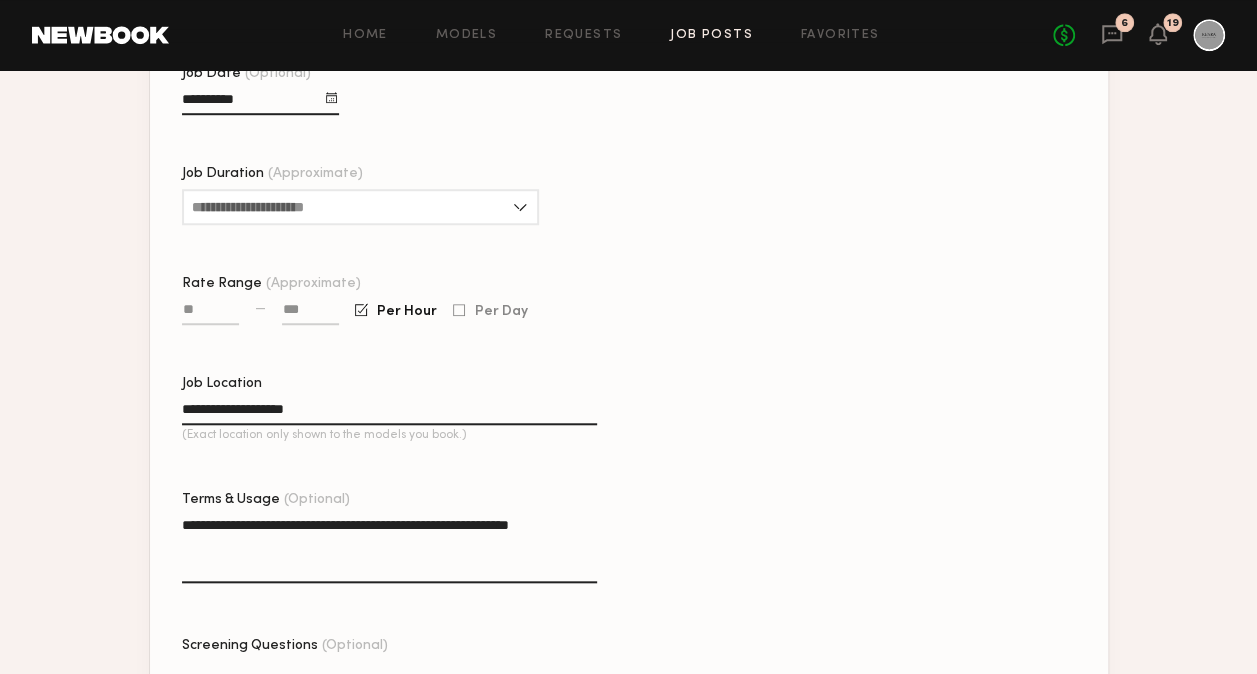 scroll, scrollTop: 657, scrollLeft: 0, axis: vertical 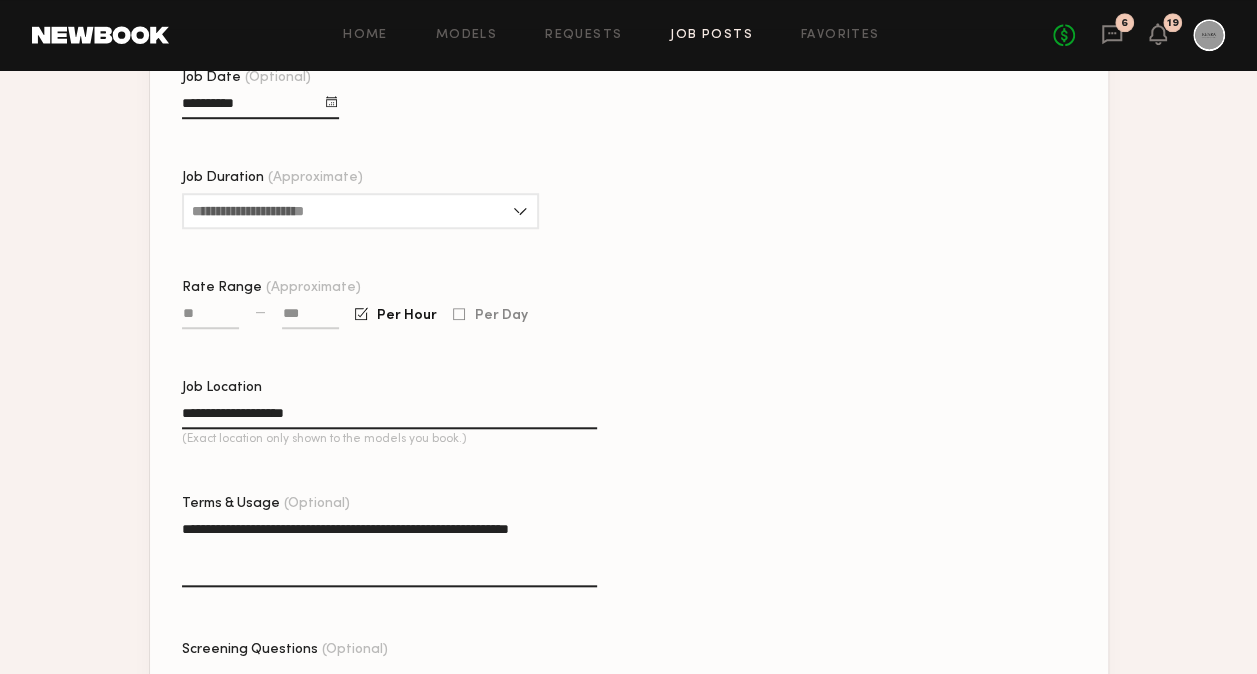 click on "Screening Questions (Optional)" 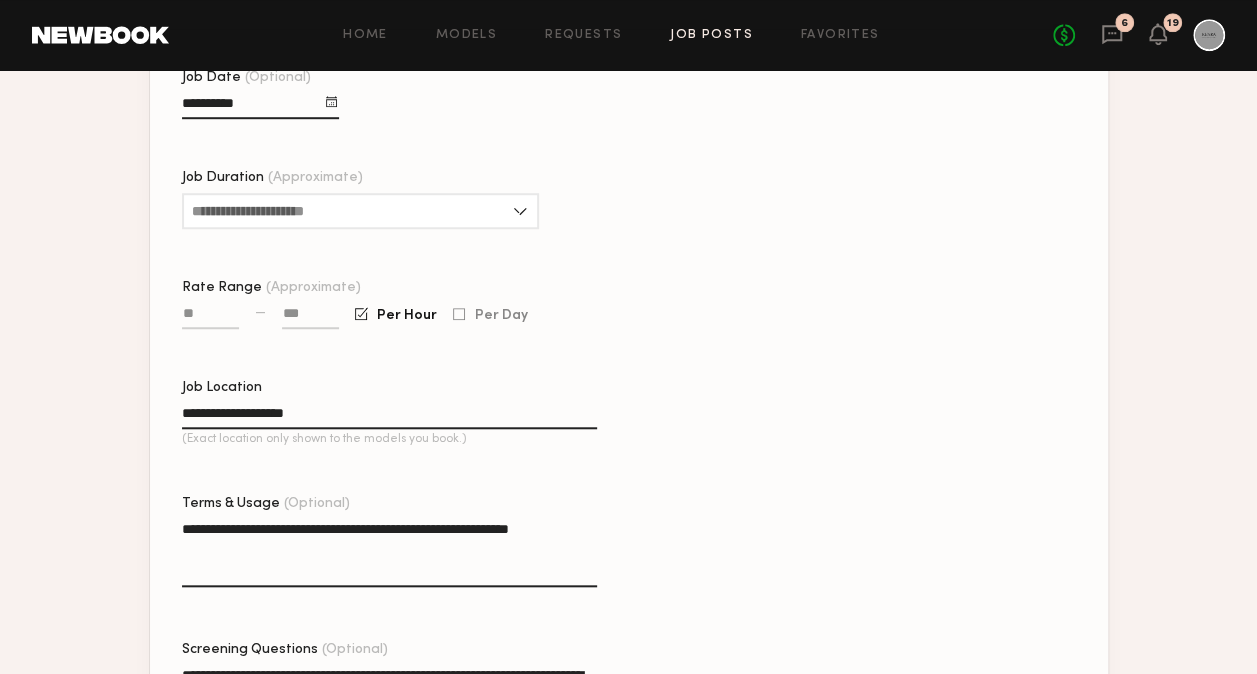 type on "**********" 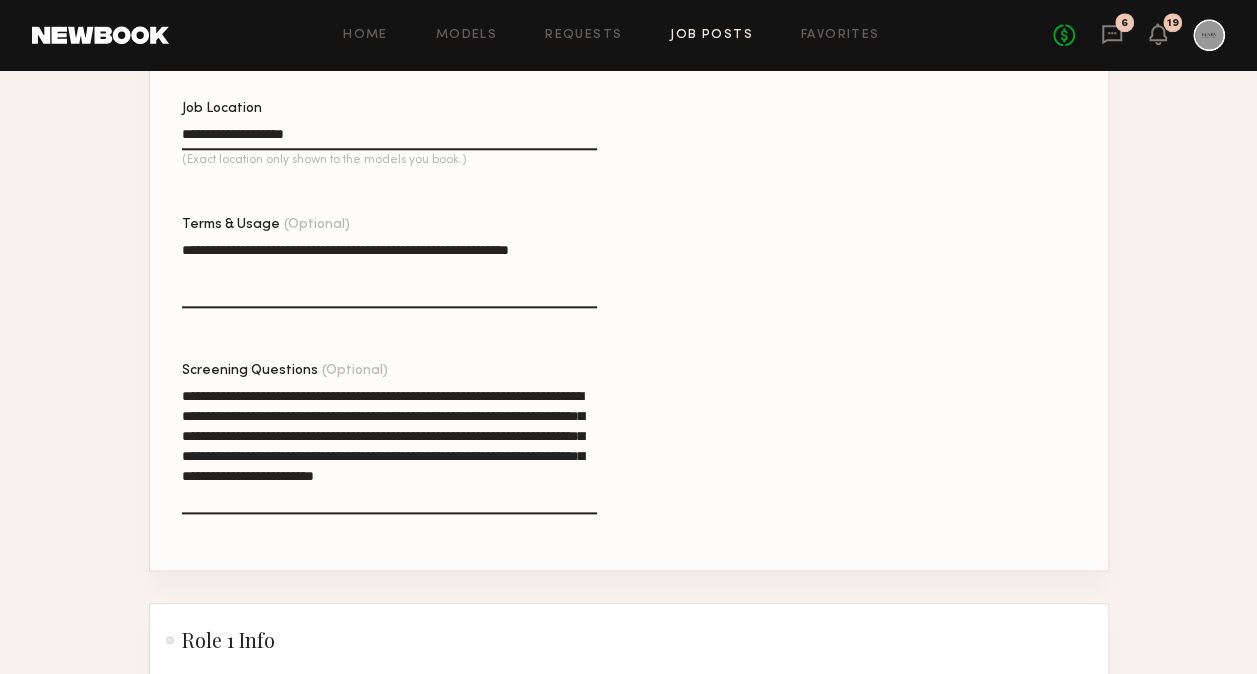 scroll, scrollTop: 937, scrollLeft: 0, axis: vertical 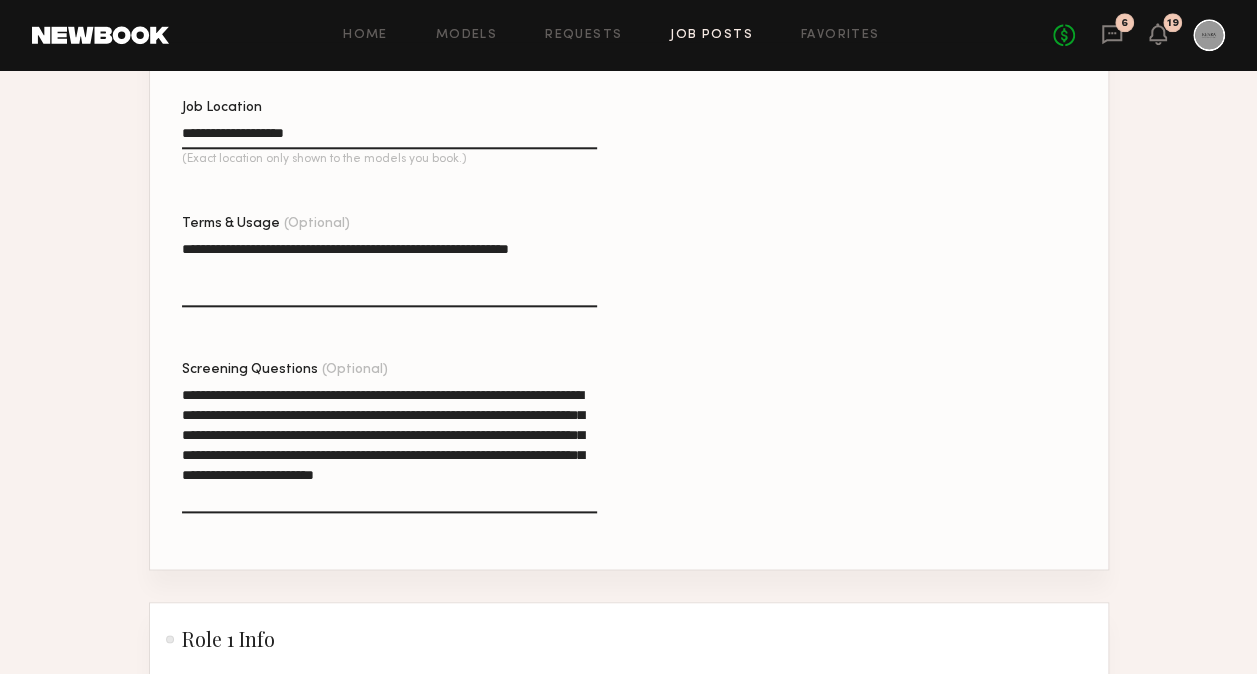 click on "Create New Role" 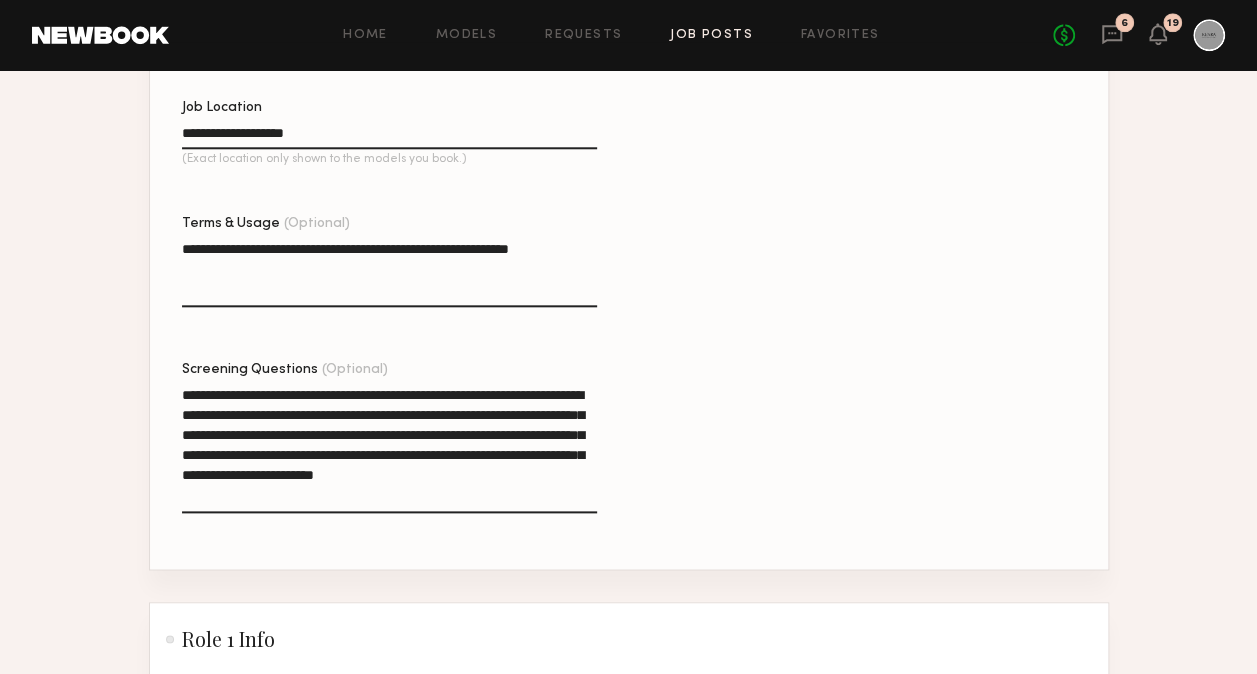 scroll, scrollTop: 1198, scrollLeft: 0, axis: vertical 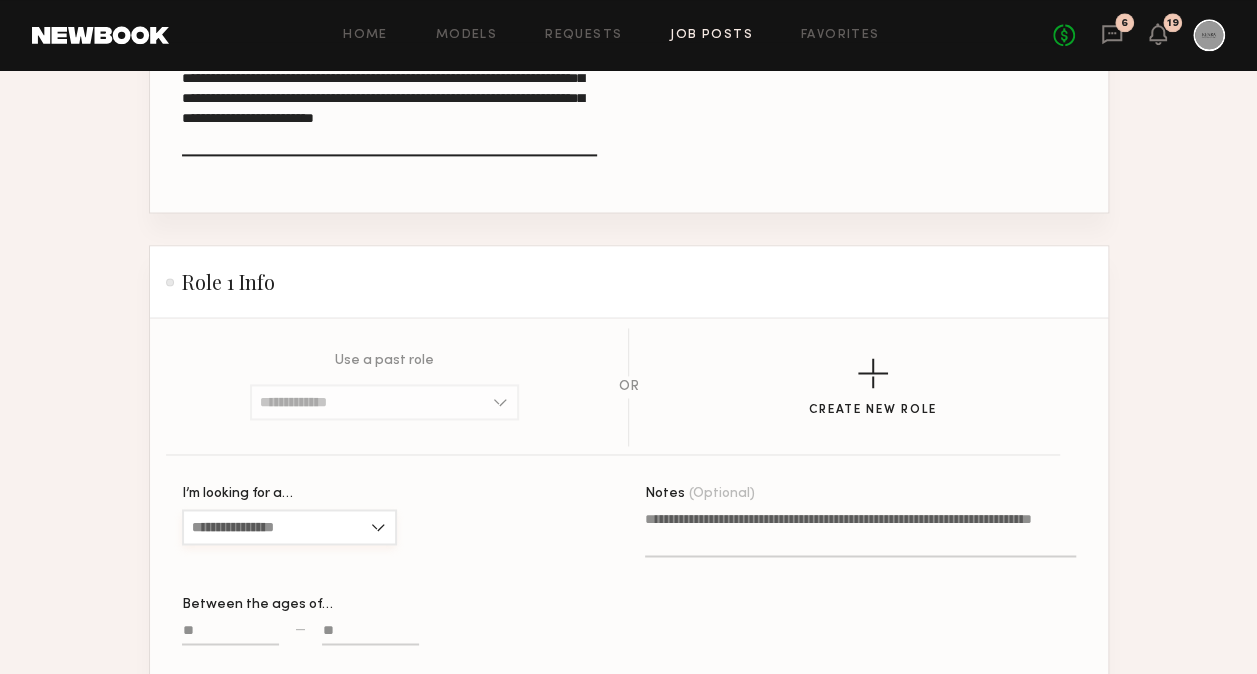 click on "I’m looking for a…" at bounding box center [289, 527] 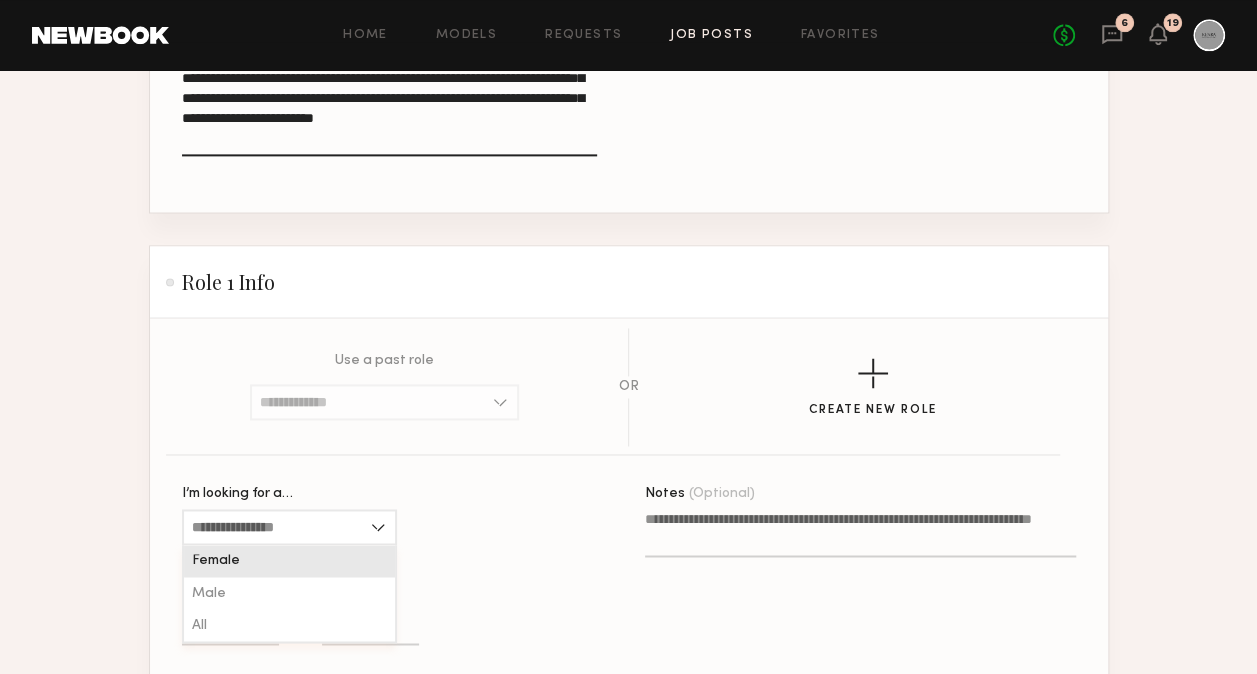 click on "Female" 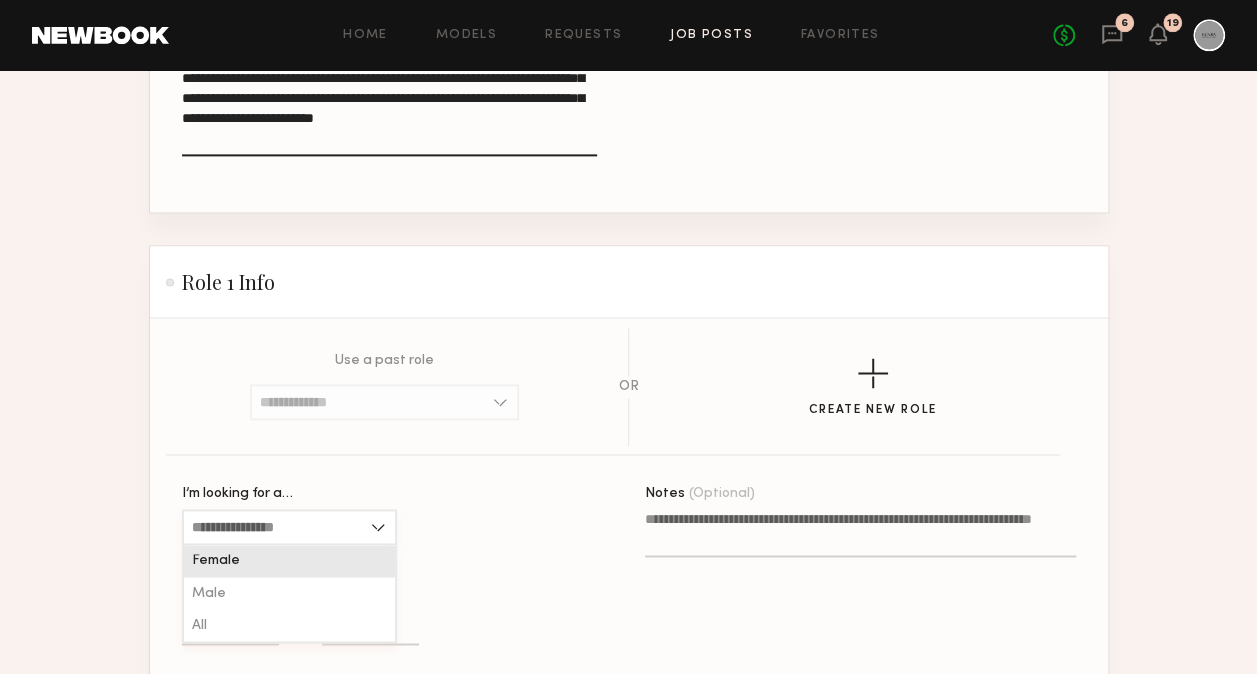 type on "******" 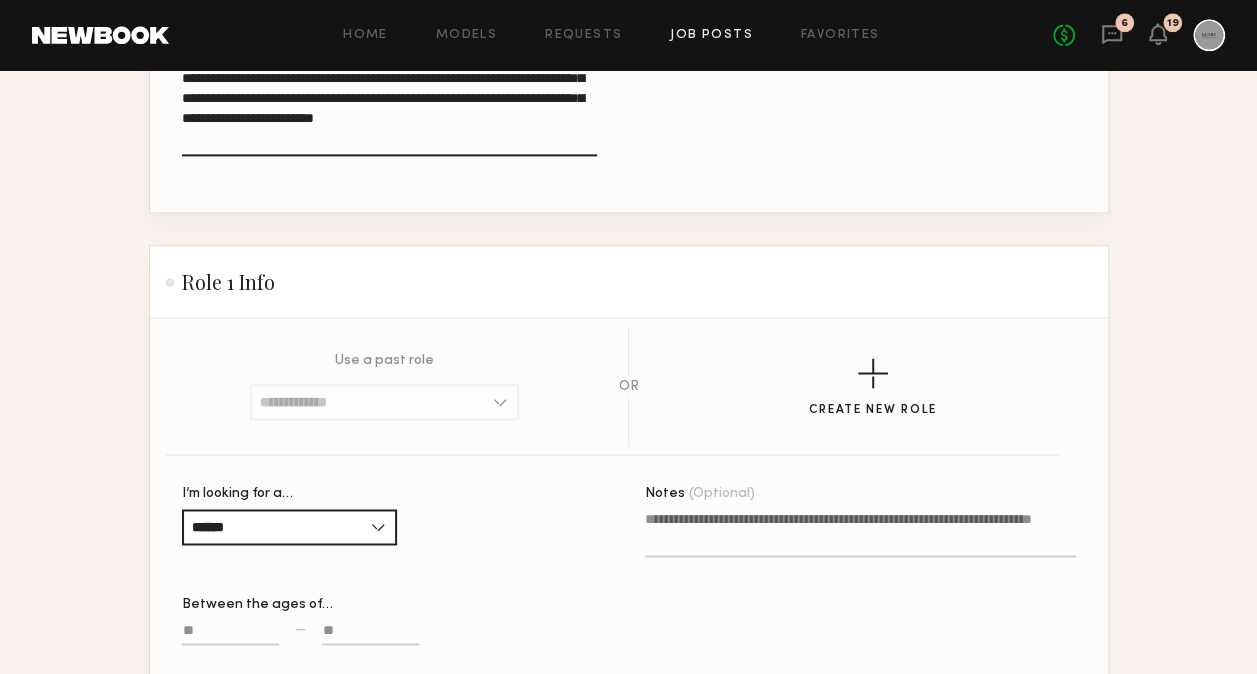 click 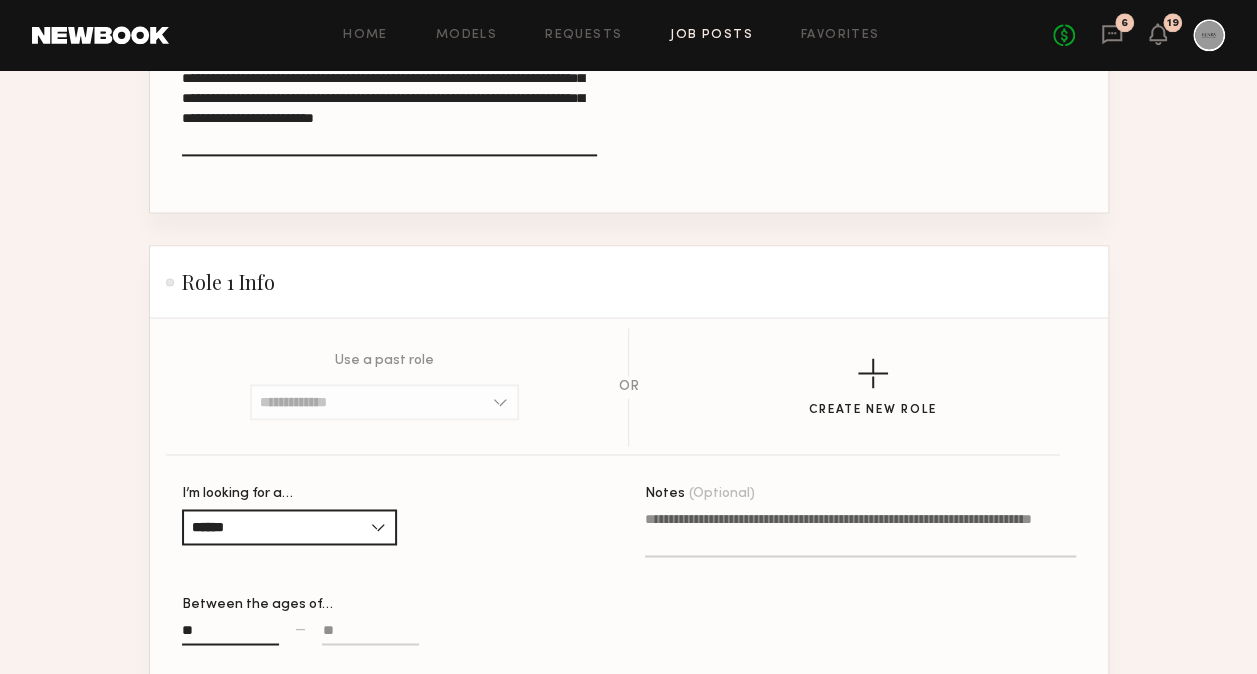type on "**" 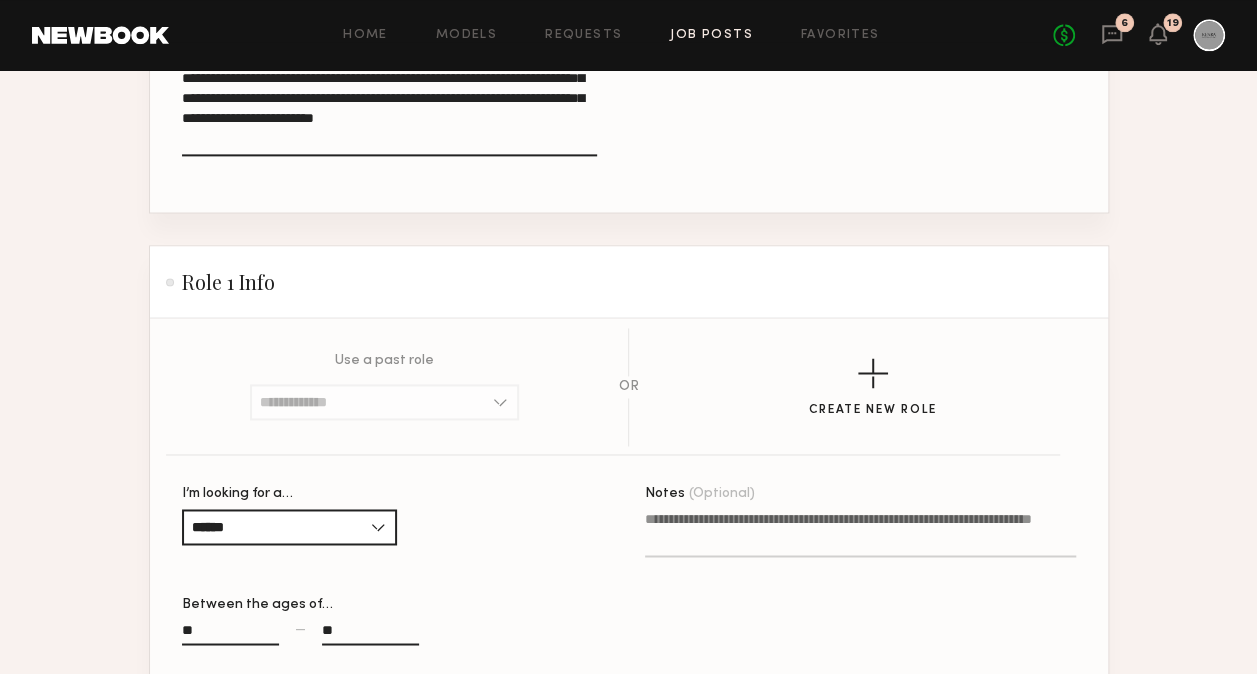 type on "*" 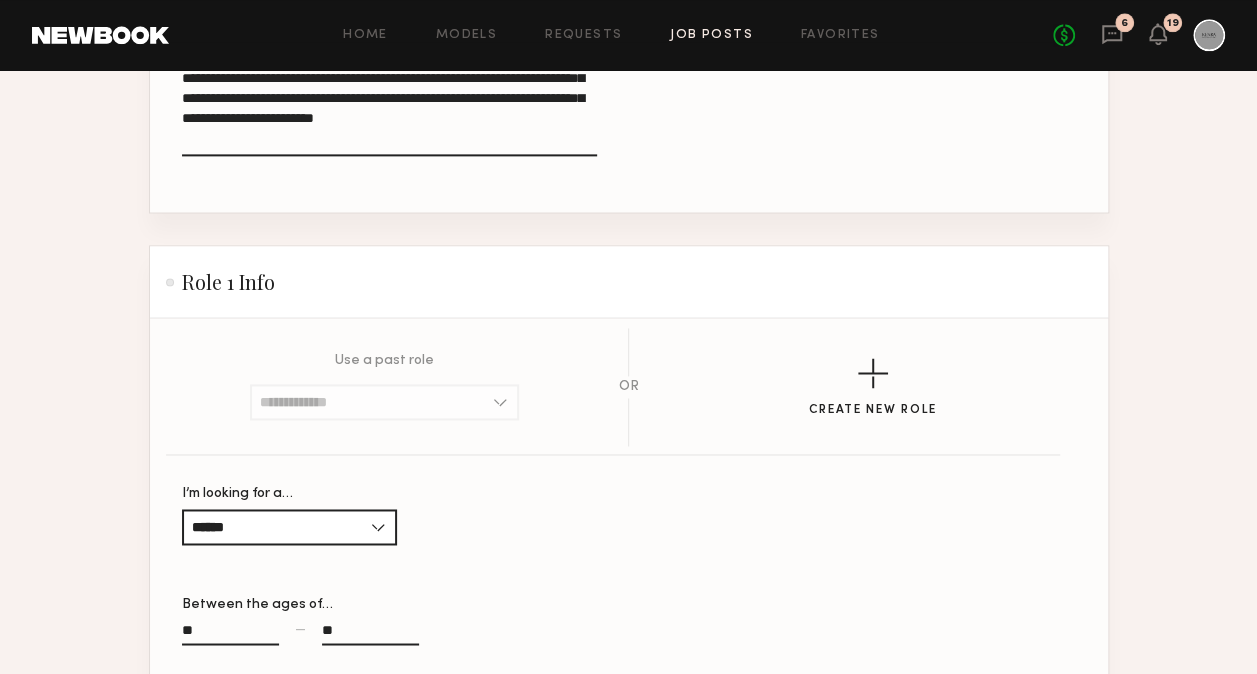 drag, startPoint x: 649, startPoint y: 272, endPoint x: 645, endPoint y: 292, distance: 20.396078 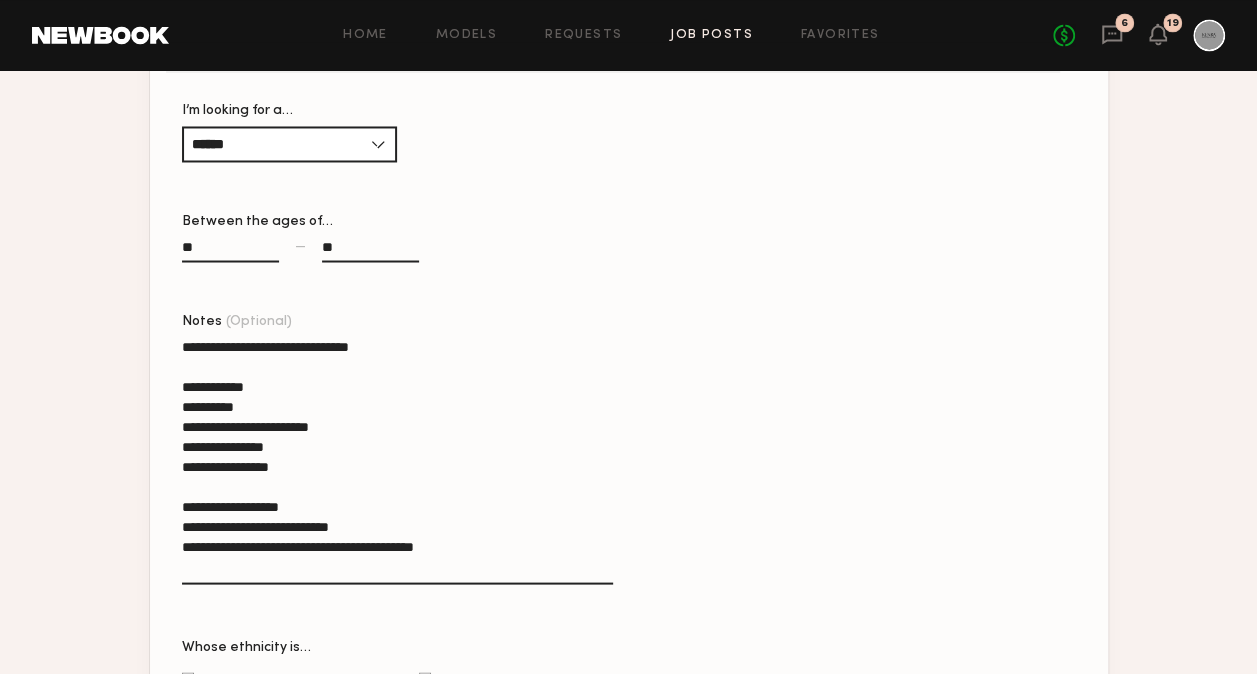 scroll, scrollTop: 1680, scrollLeft: 0, axis: vertical 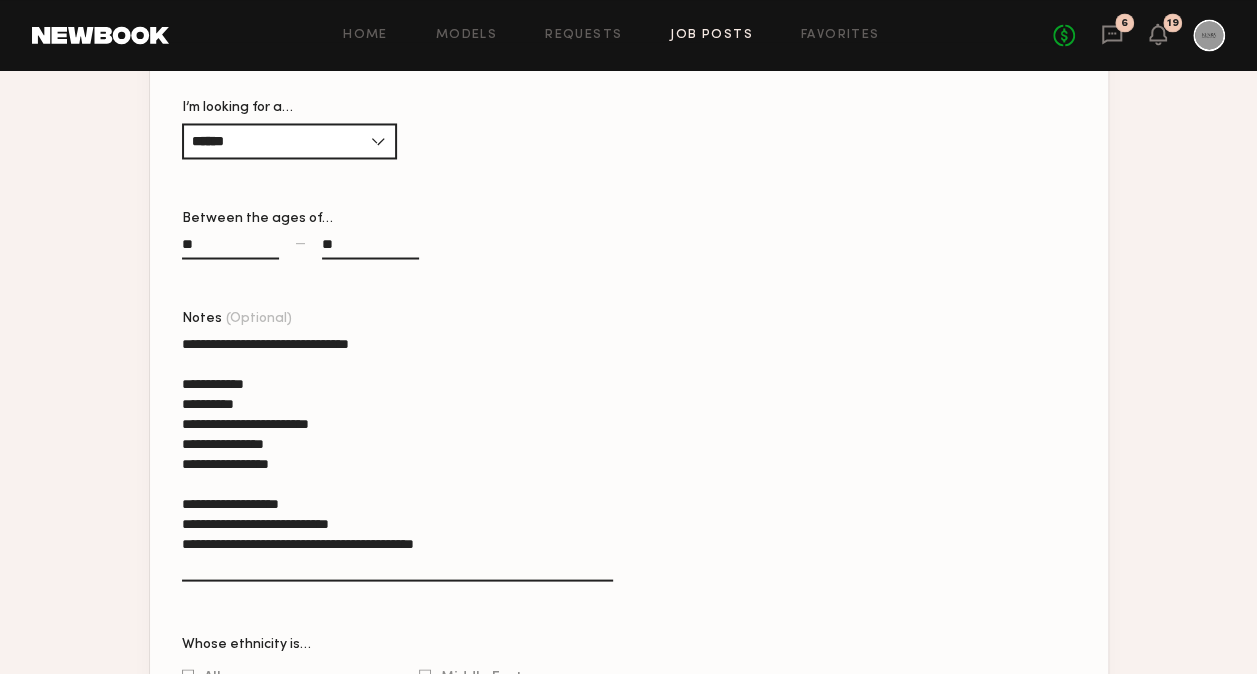 type on "**********" 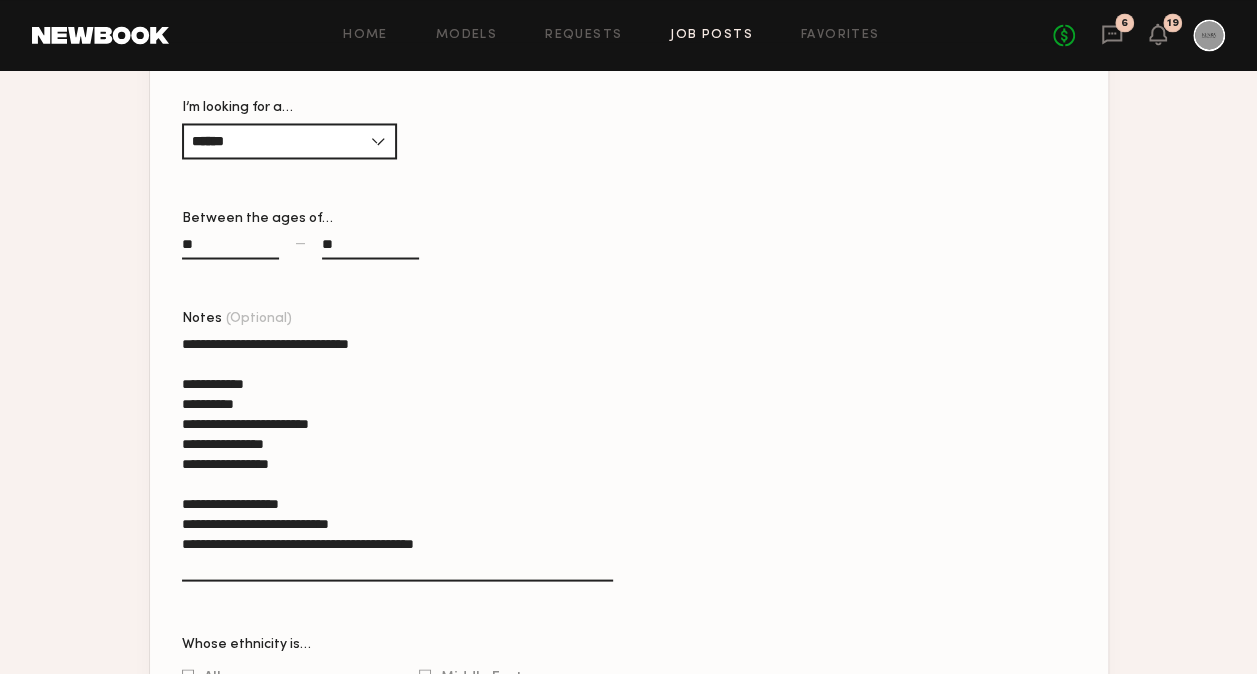 click on "**********" 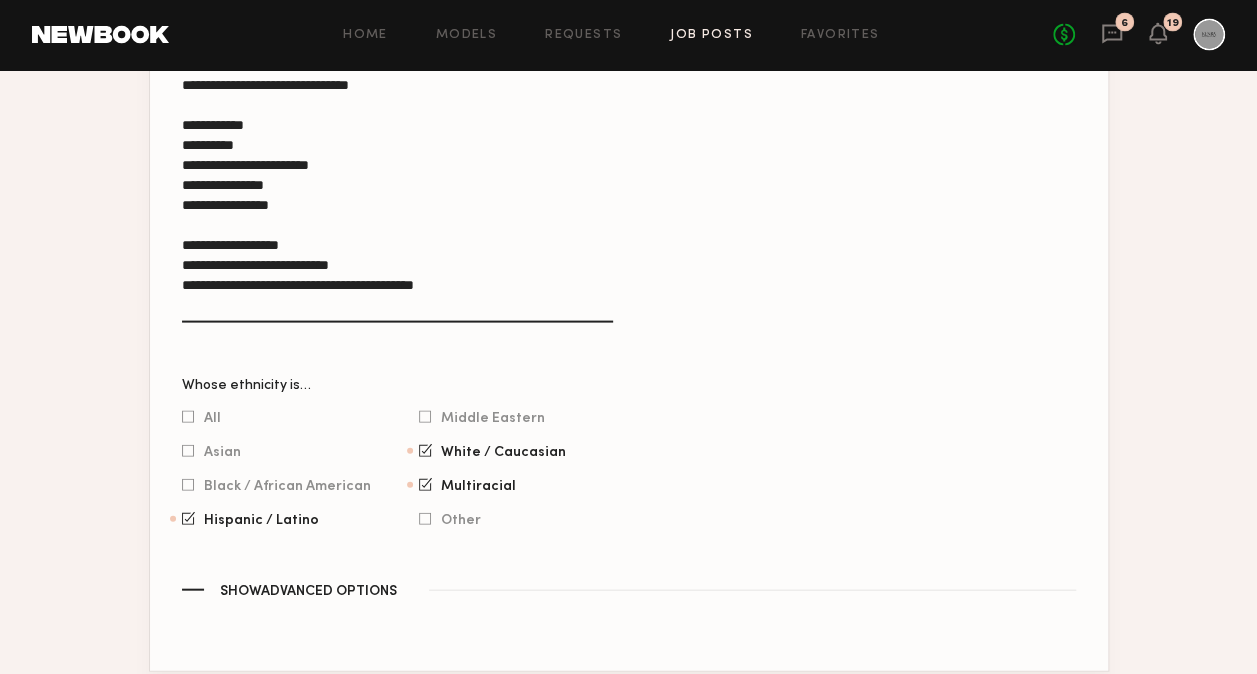 scroll, scrollTop: 1939, scrollLeft: 0, axis: vertical 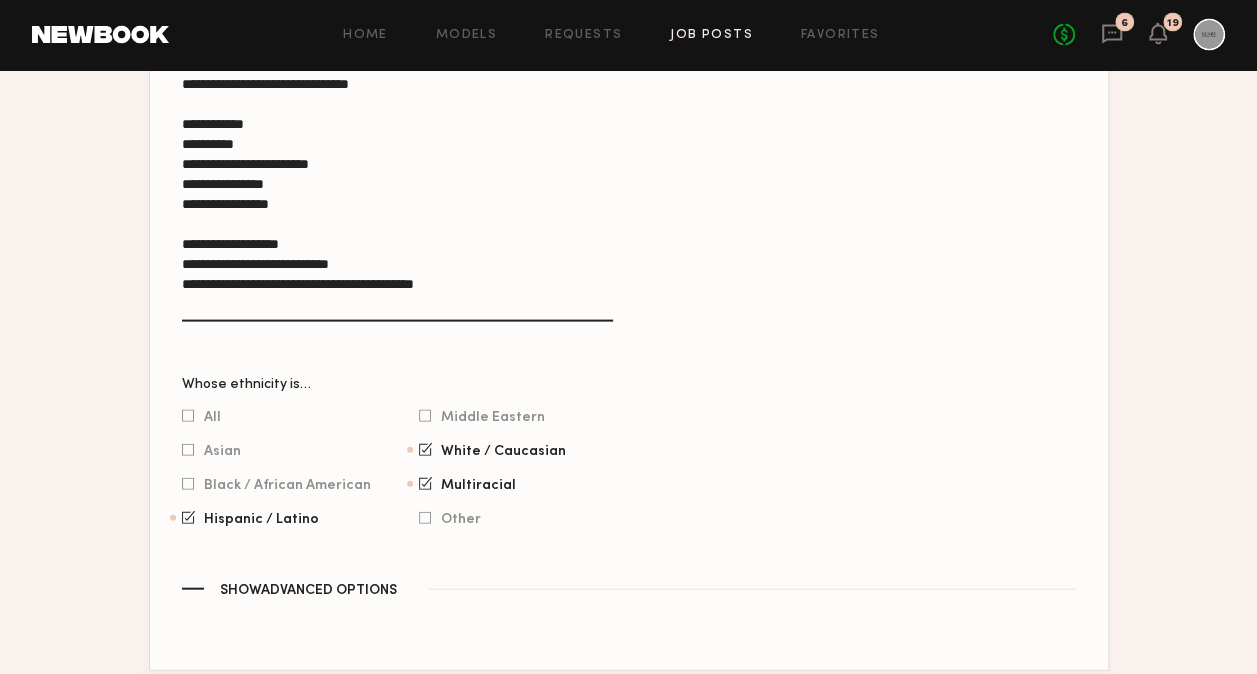 click on "Create New Role" 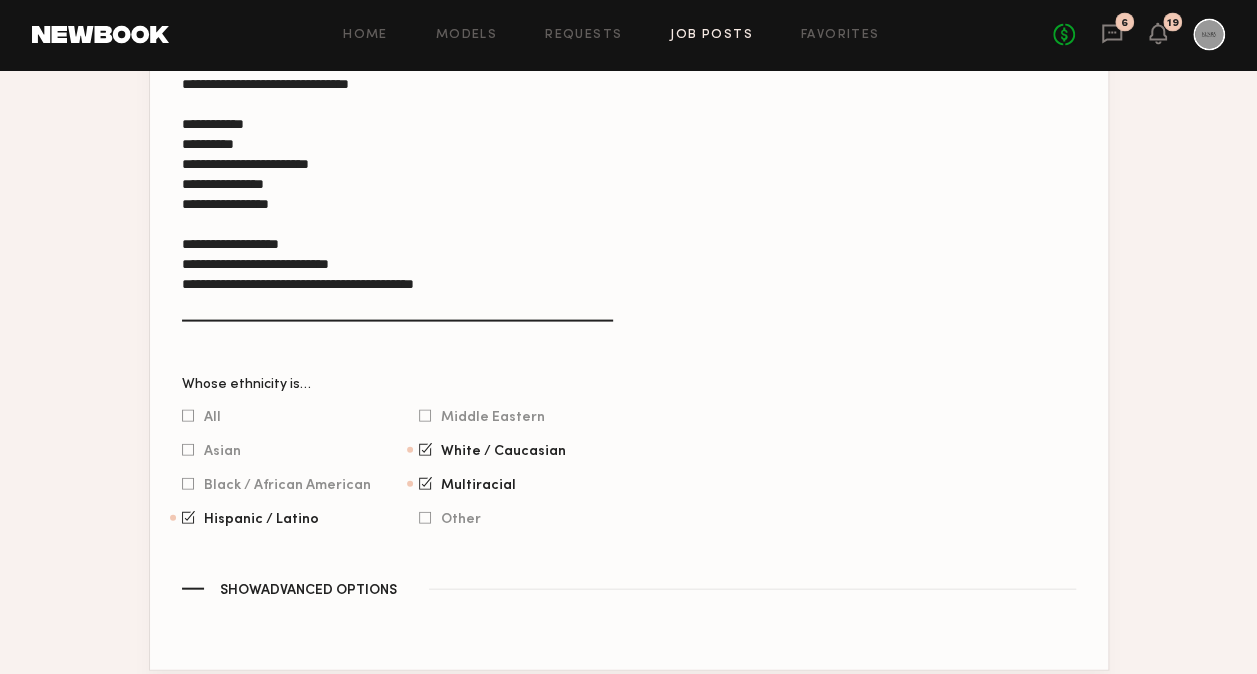 click on "I’m looking for a…" at bounding box center [289, 985] 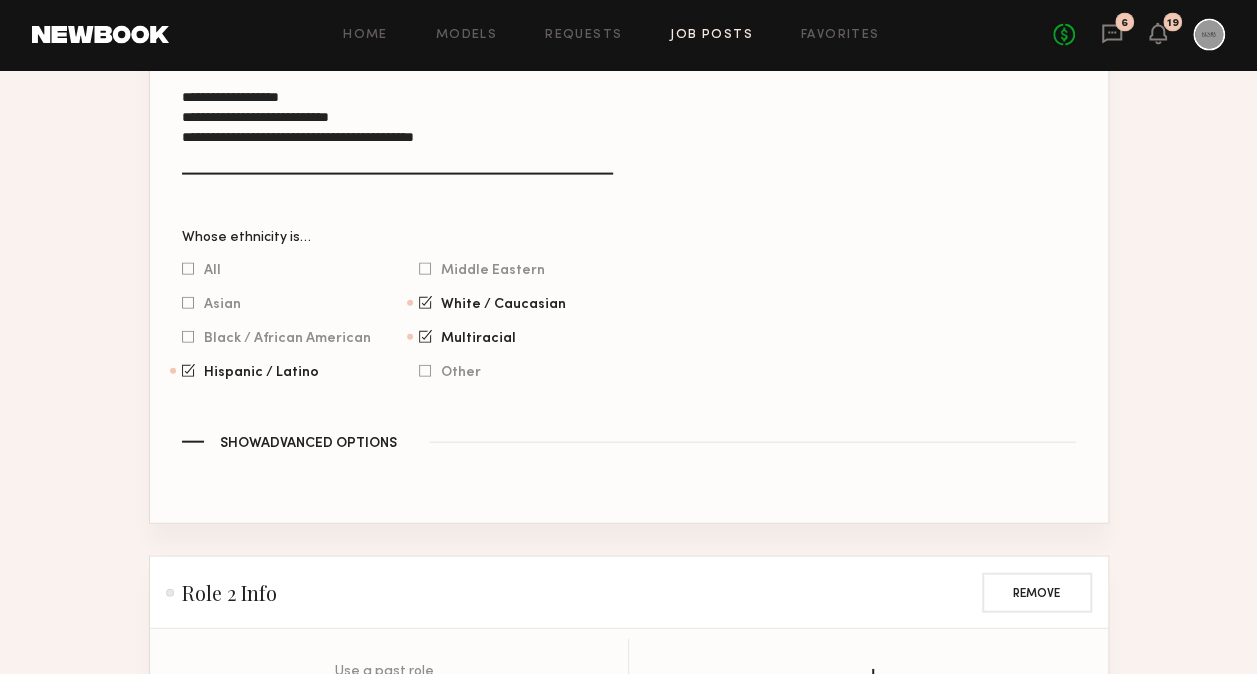 scroll, scrollTop: 2114, scrollLeft: 0, axis: vertical 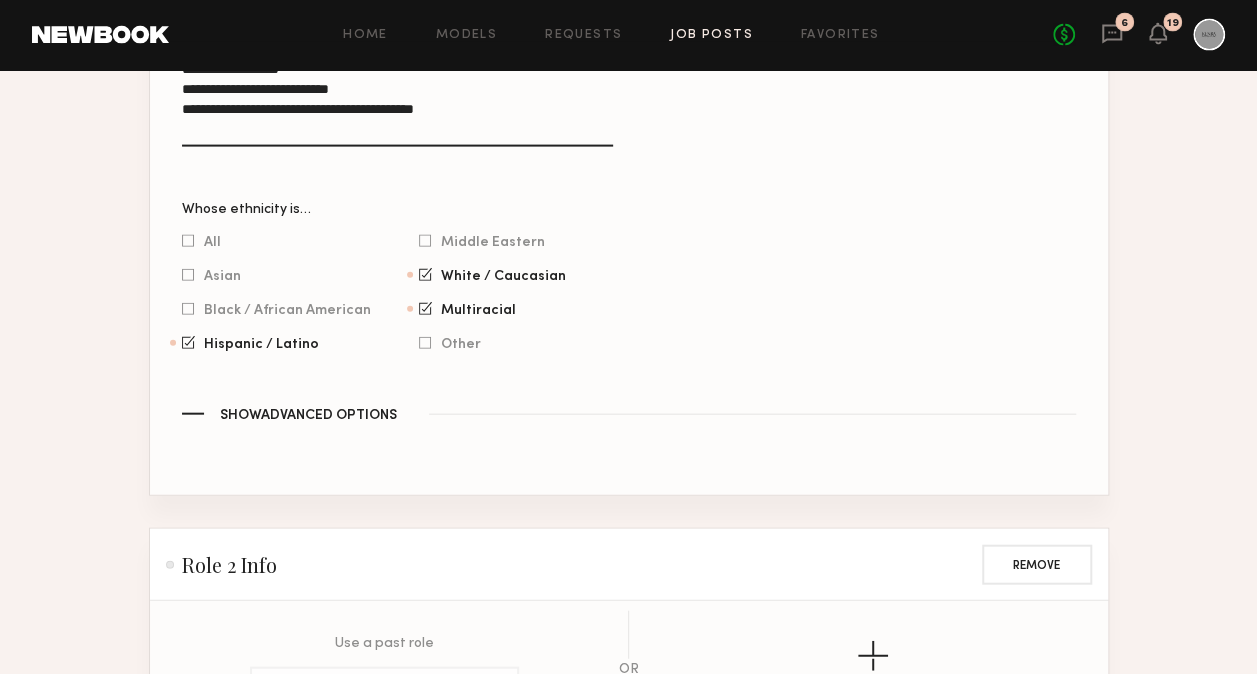 type on "**" 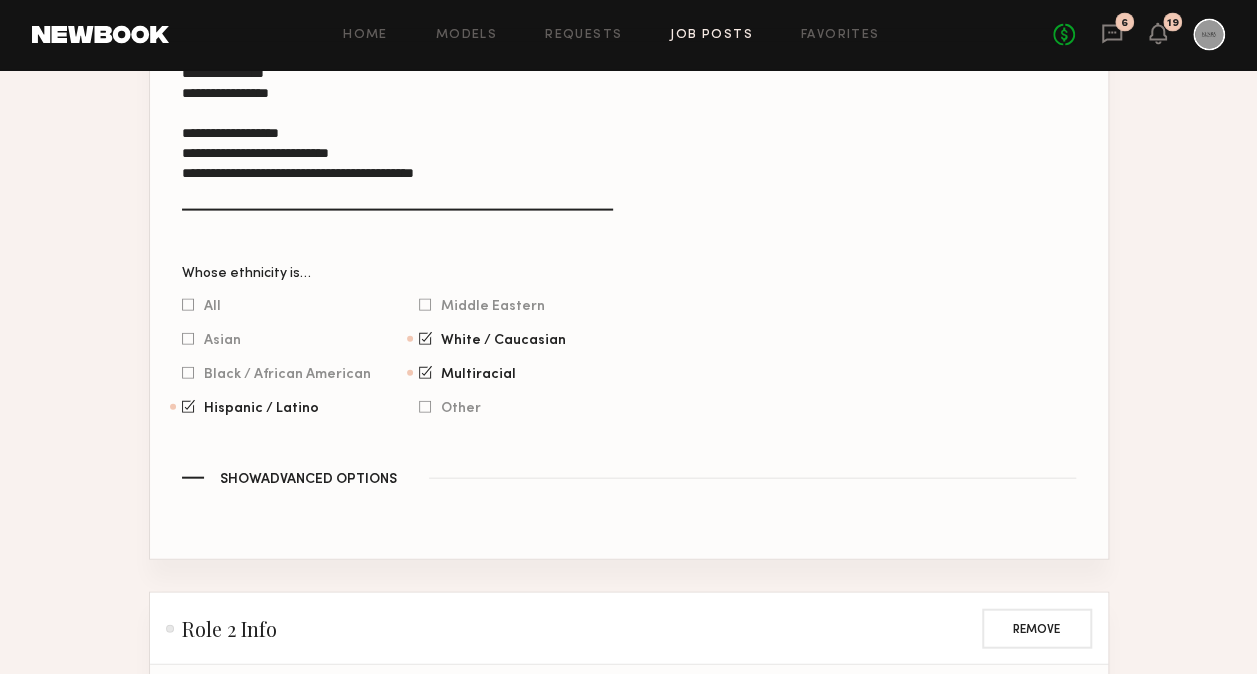 scroll, scrollTop: 2050, scrollLeft: 0, axis: vertical 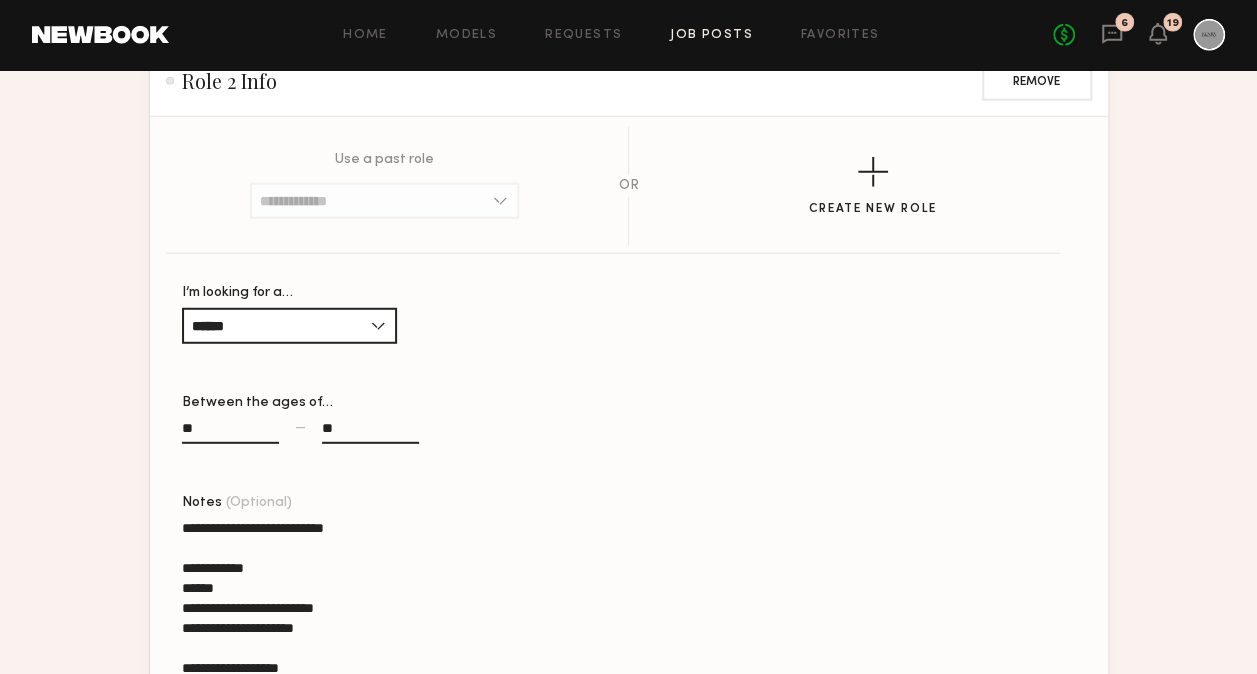 type on "**********" 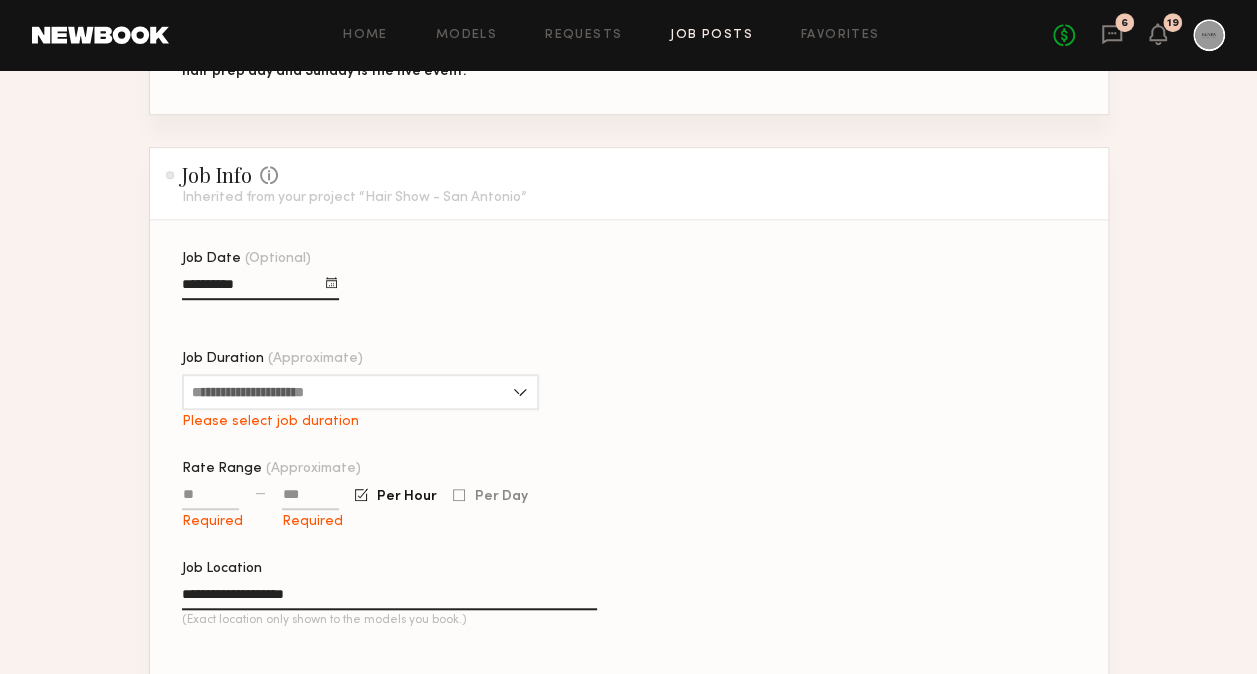 scroll, scrollTop: 465, scrollLeft: 0, axis: vertical 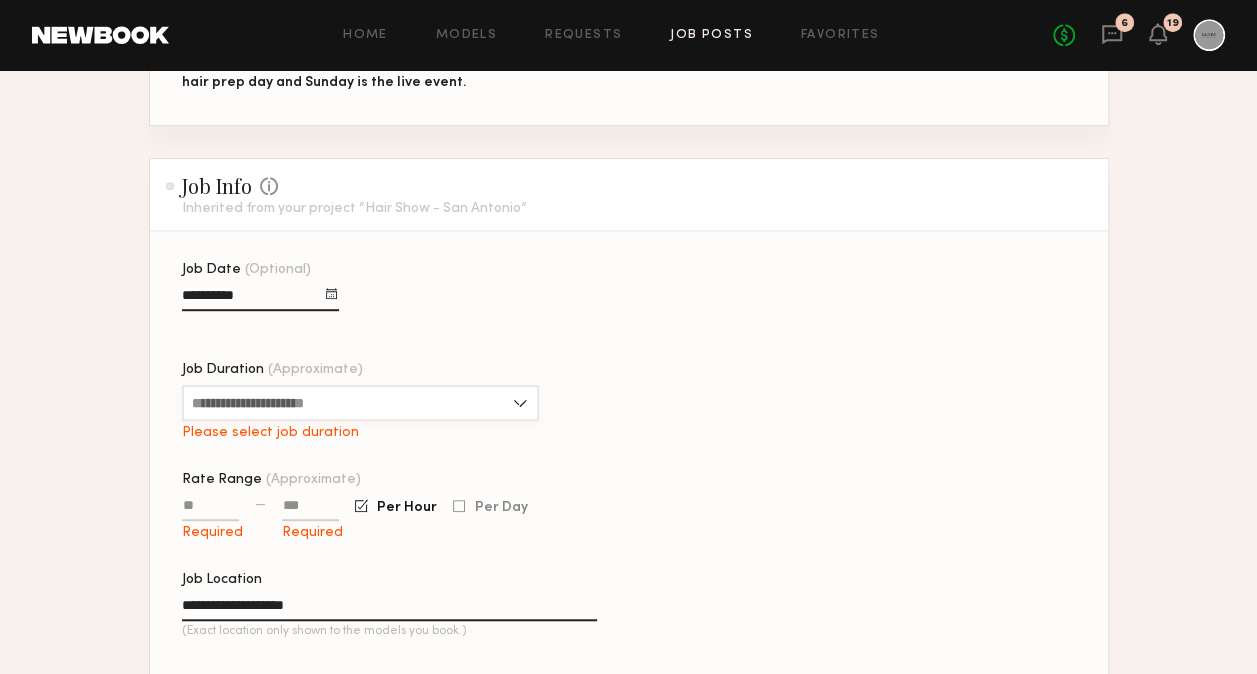 click on "Job Duration (Approximate)" at bounding box center (360, 403) 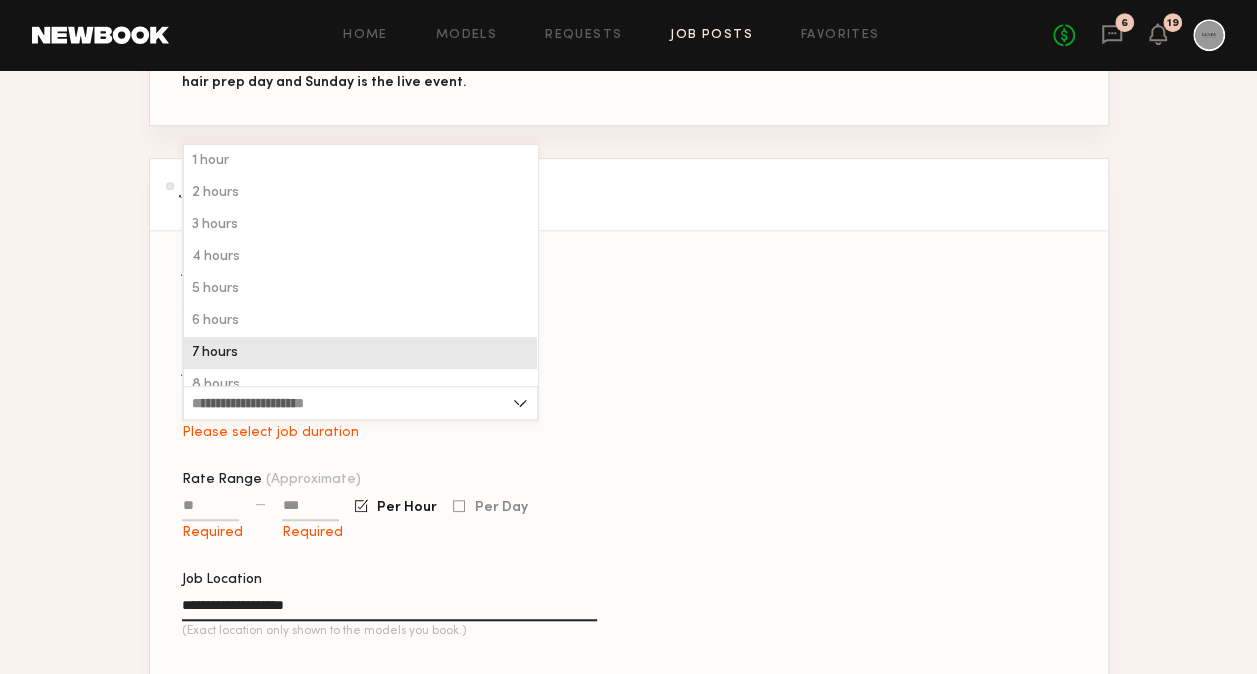 scroll, scrollTop: 48, scrollLeft: 0, axis: vertical 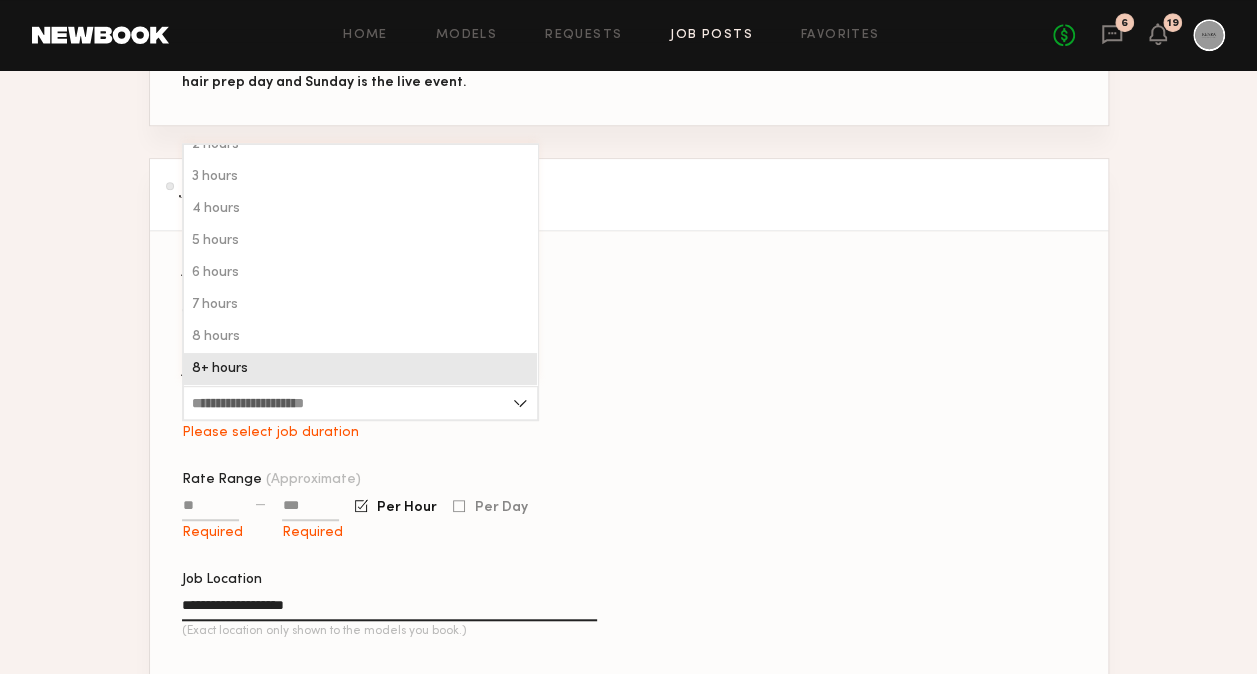 click on "8+ hours" 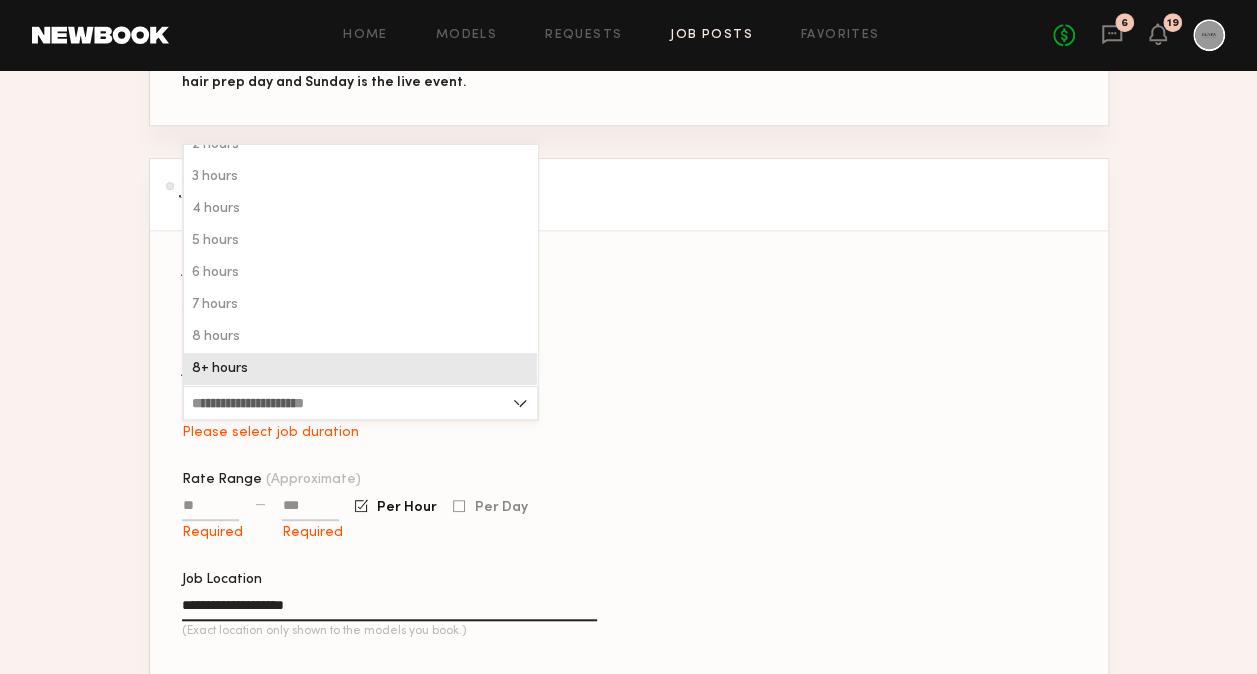 type on "********" 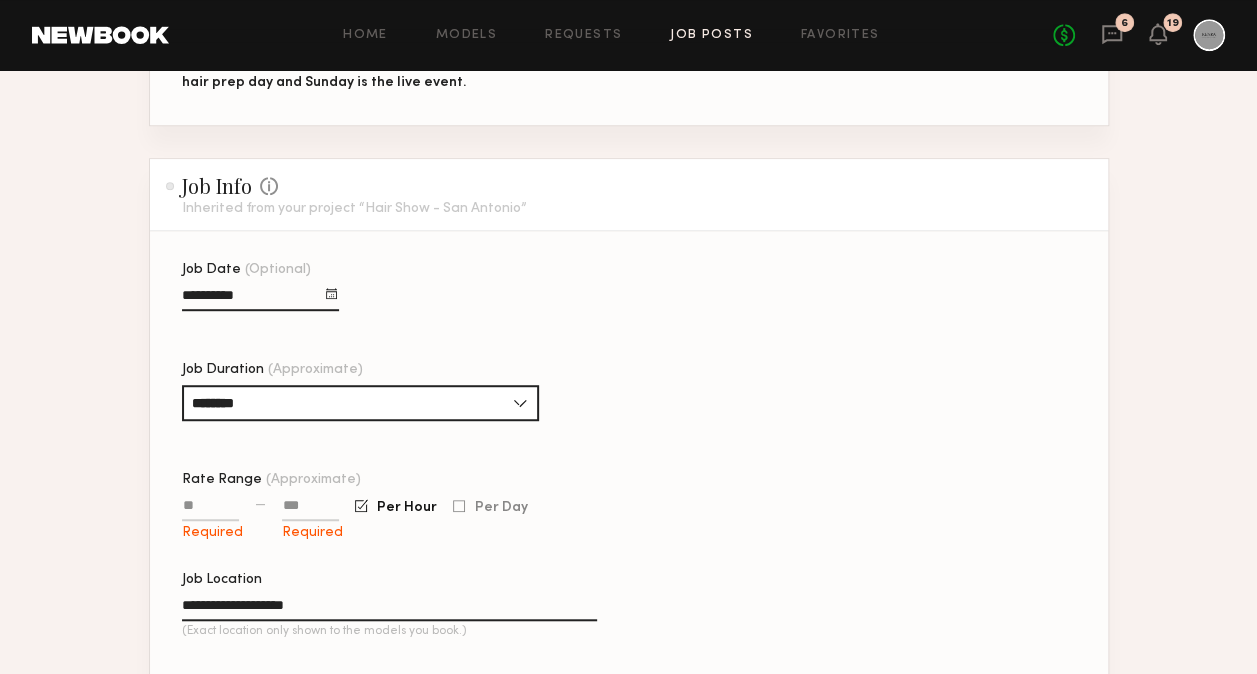 click on "Rate Range (Approximate) Required — Required Per Hour Per Day" 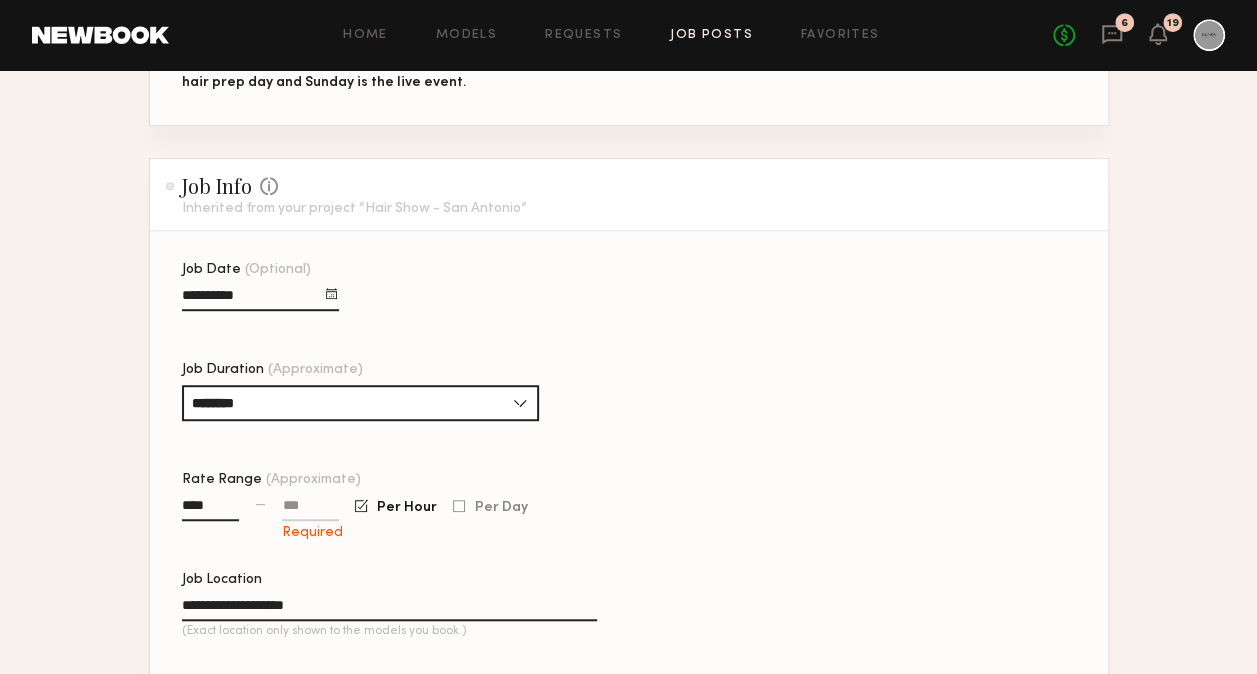 type on "****" 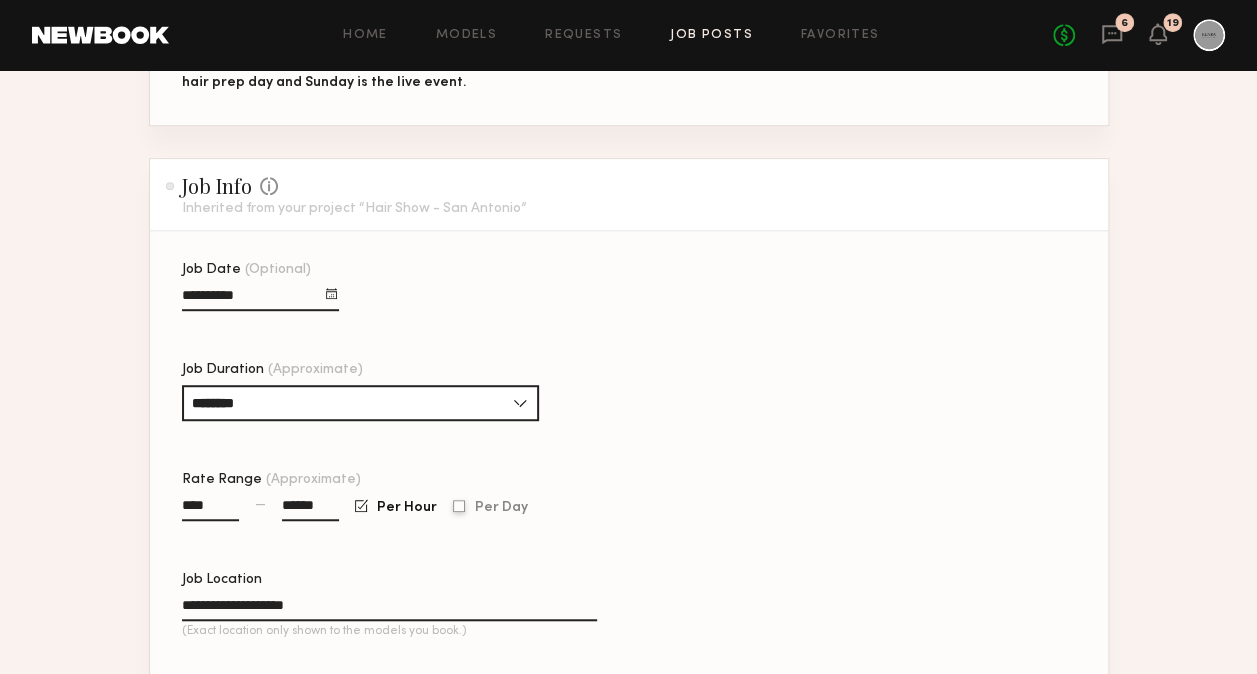 type on "******" 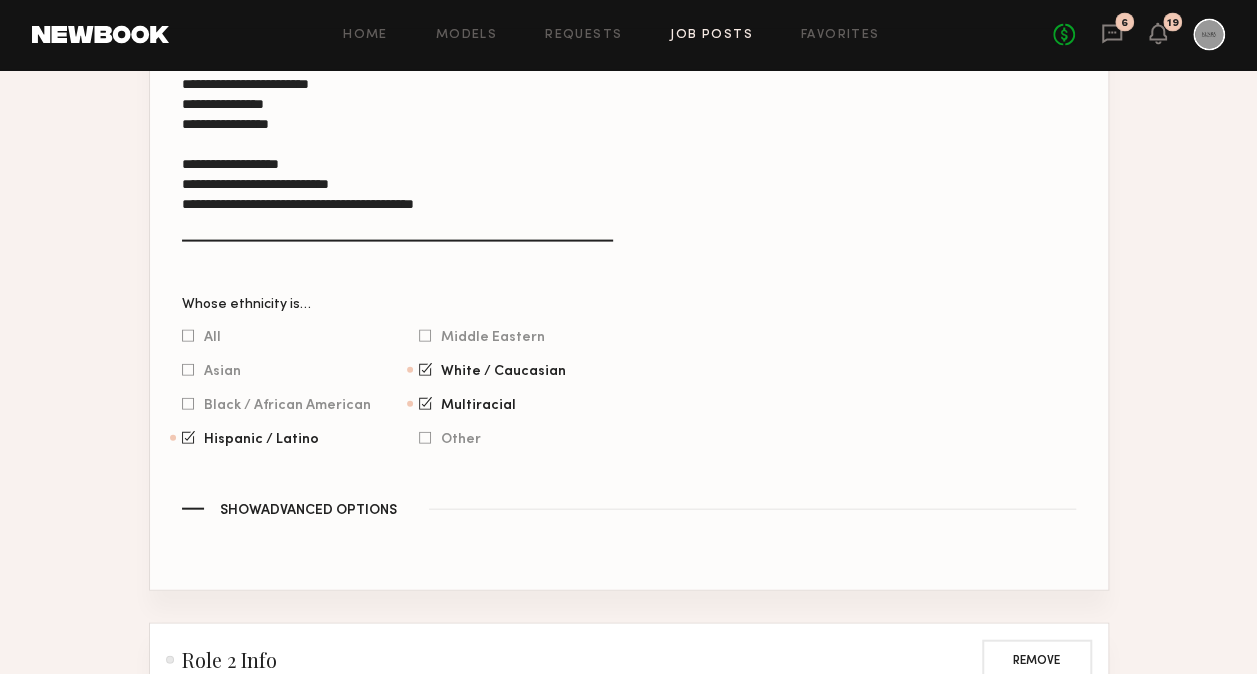 scroll, scrollTop: 2598, scrollLeft: 0, axis: vertical 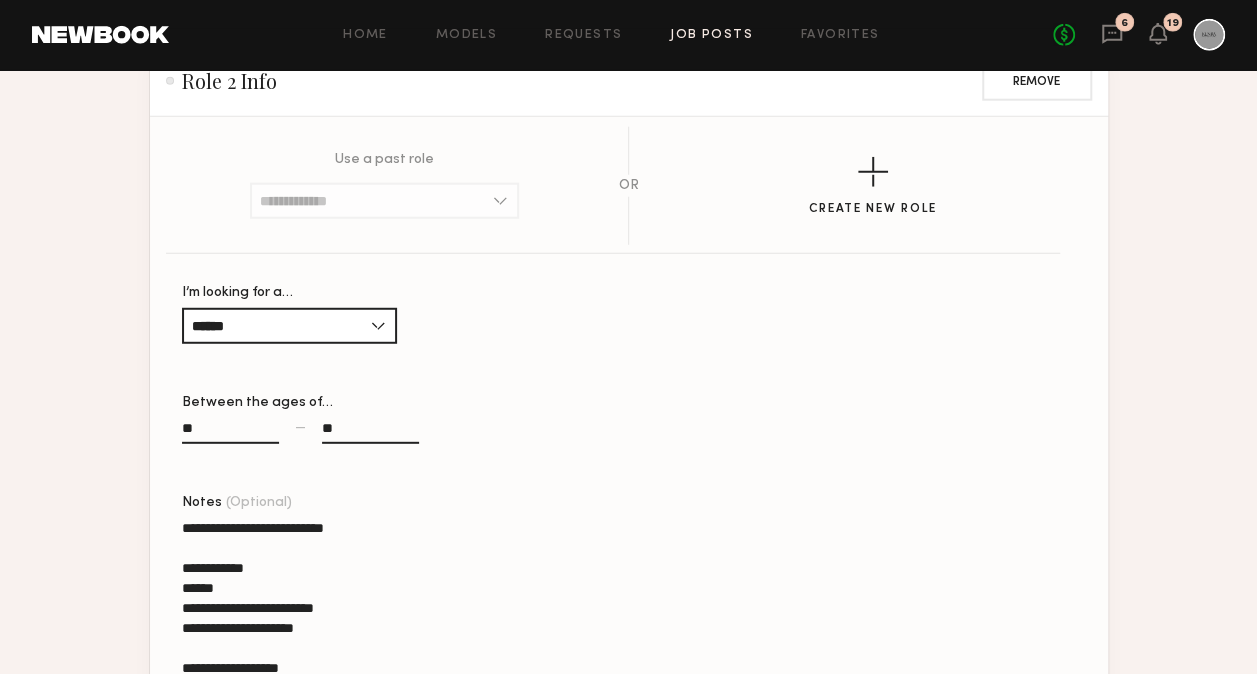 click on "Post Job" 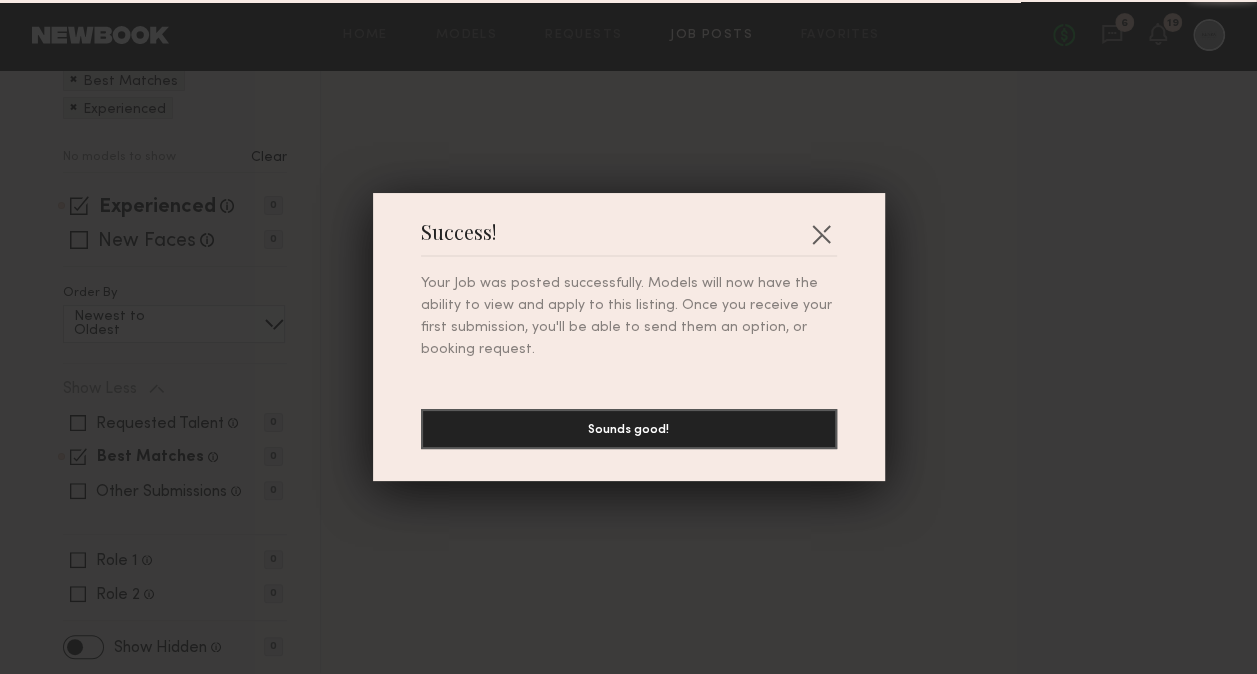 scroll, scrollTop: 0, scrollLeft: 0, axis: both 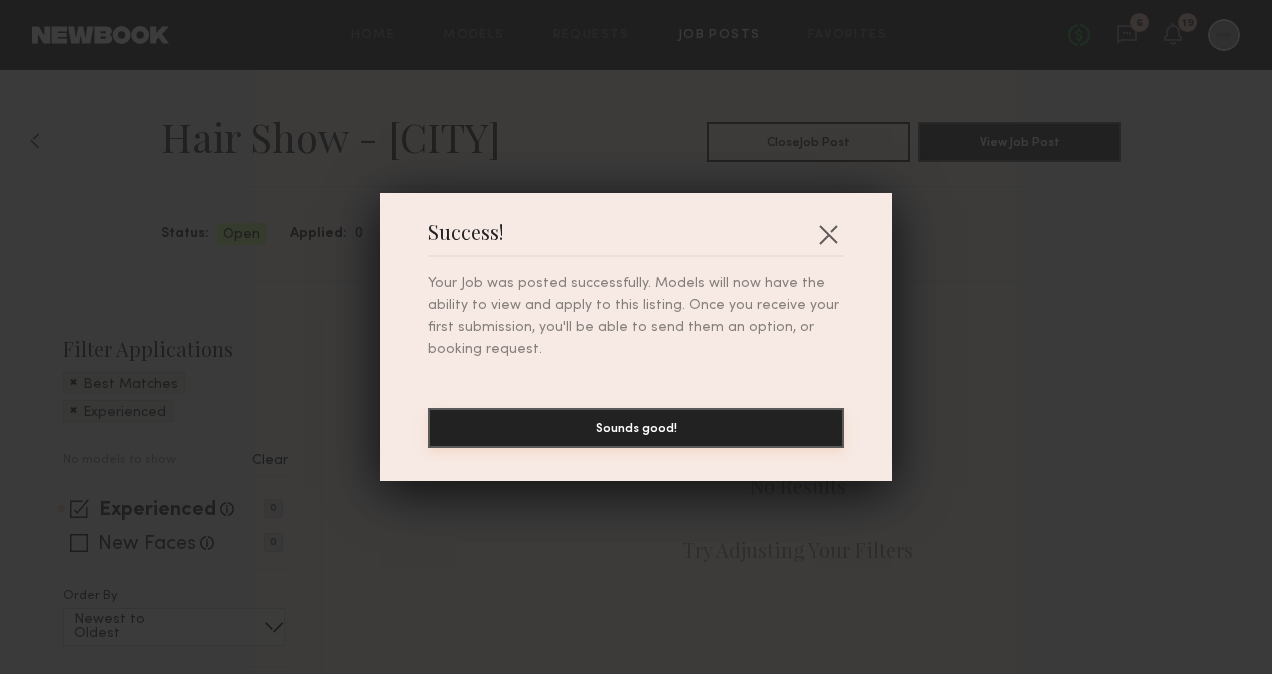 click on "Sounds good!" at bounding box center [636, 428] 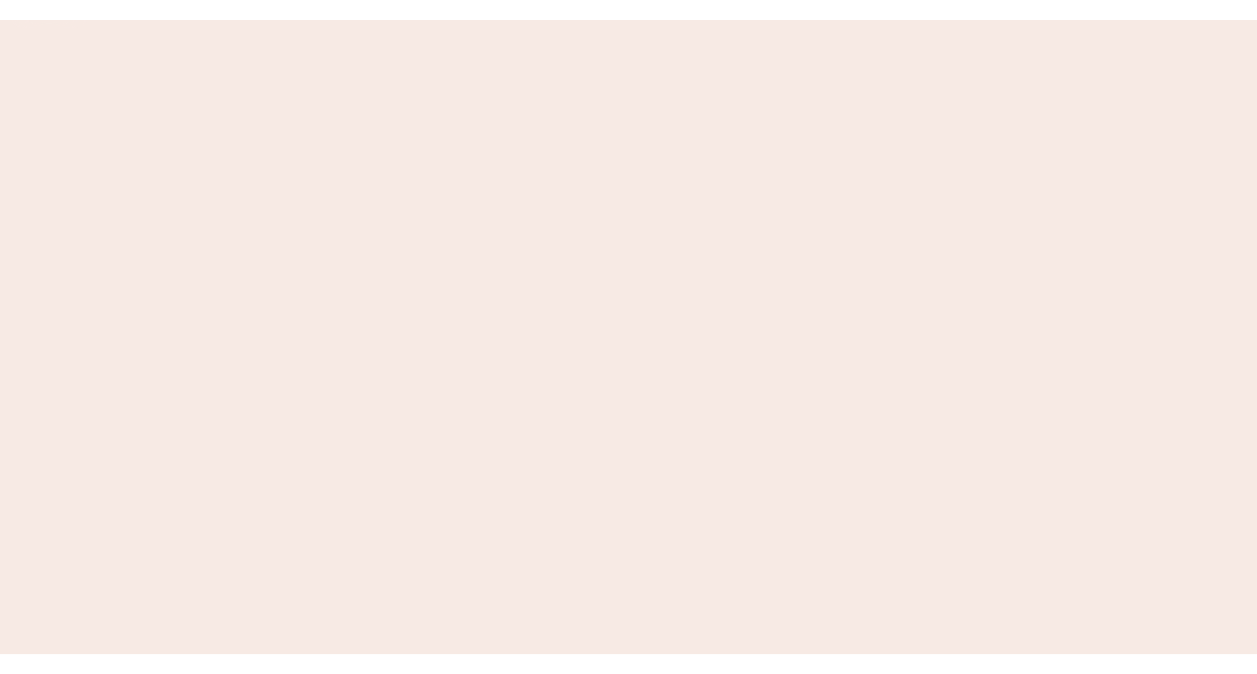 scroll, scrollTop: 0, scrollLeft: 0, axis: both 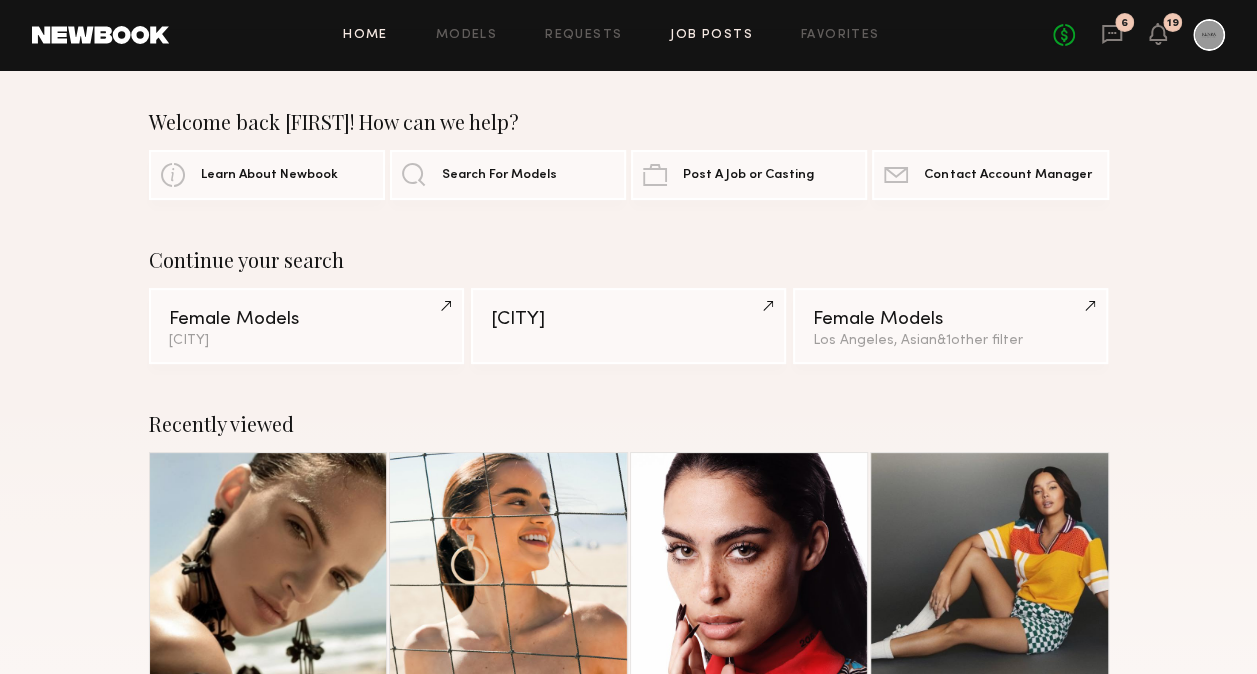 click on "Job Posts" 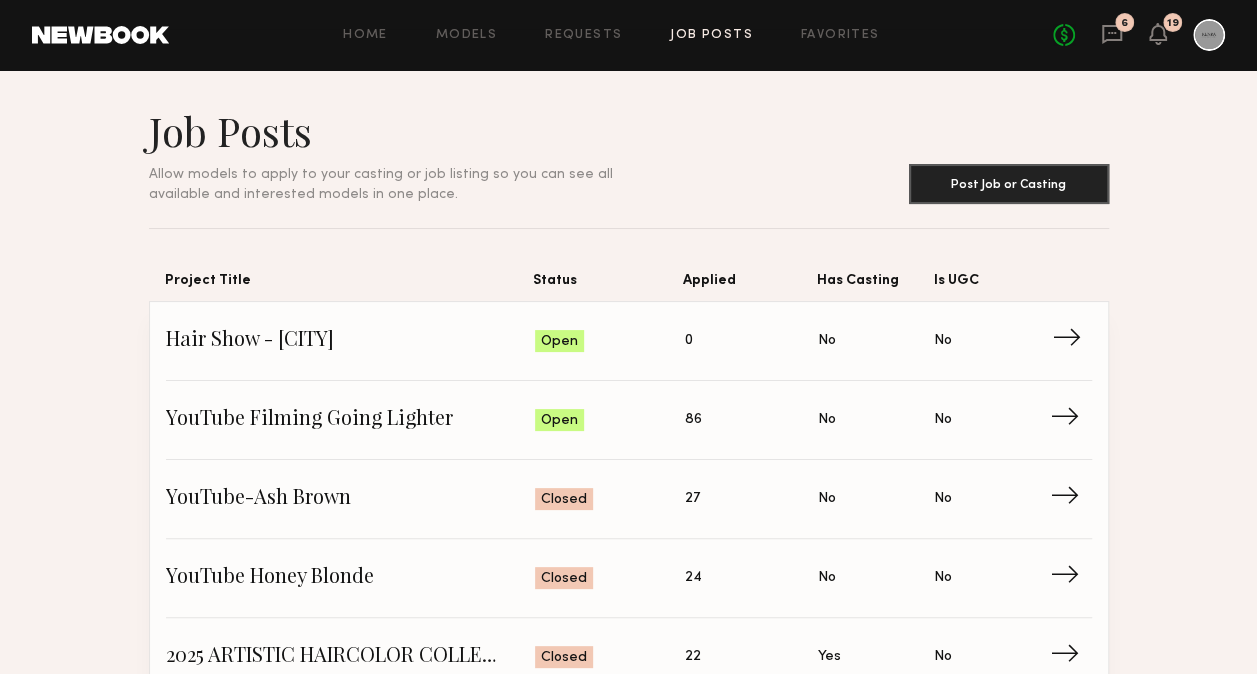 click on "Hair Show - [CITY]" 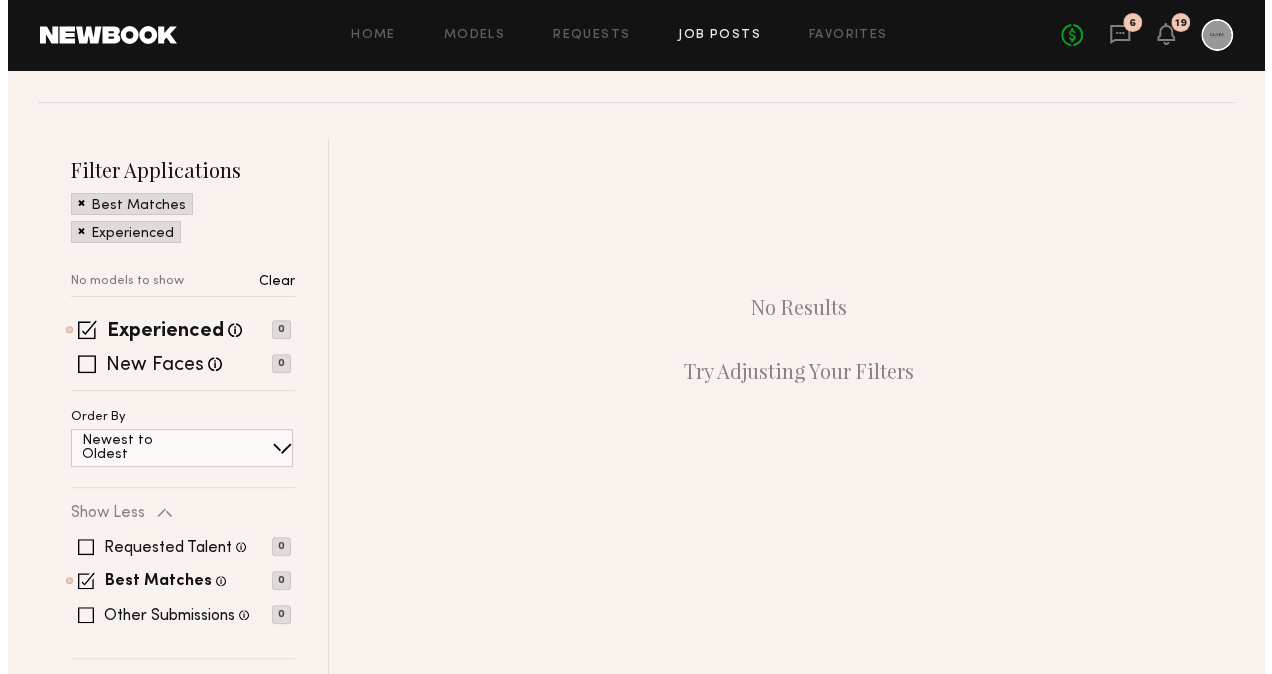 scroll, scrollTop: 0, scrollLeft: 0, axis: both 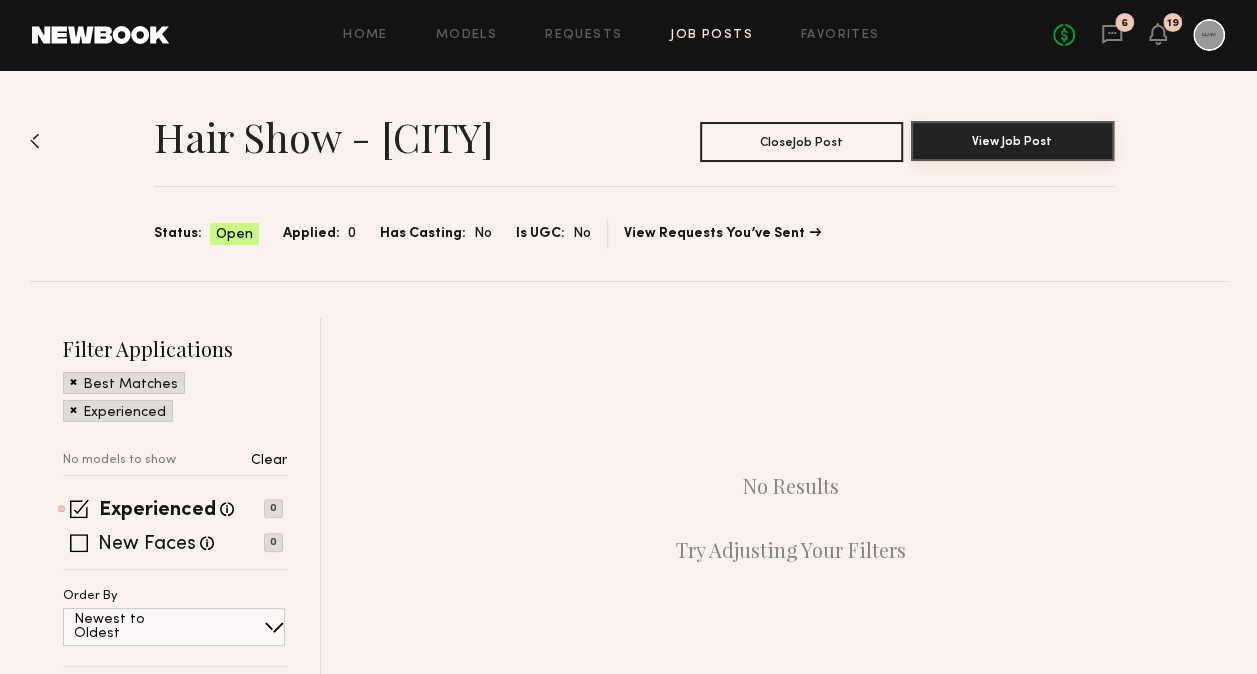 click on "View Job Post" 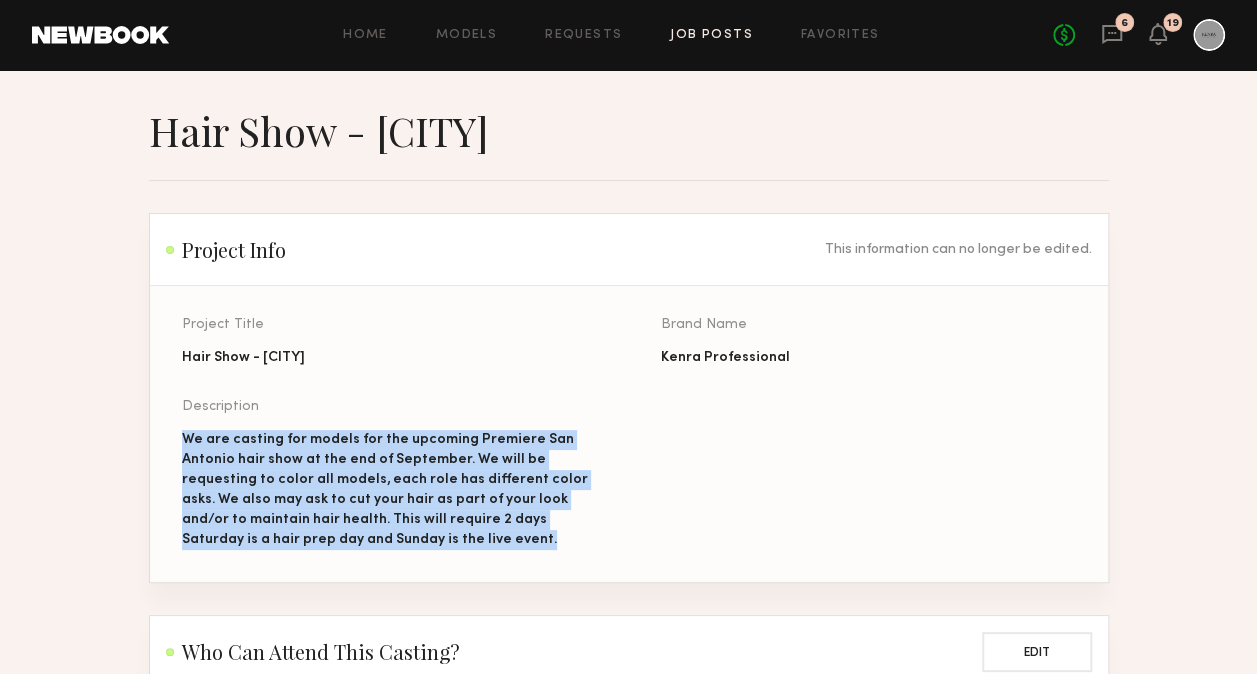 drag, startPoint x: 428, startPoint y: 552, endPoint x: 177, endPoint y: 442, distance: 274.04562 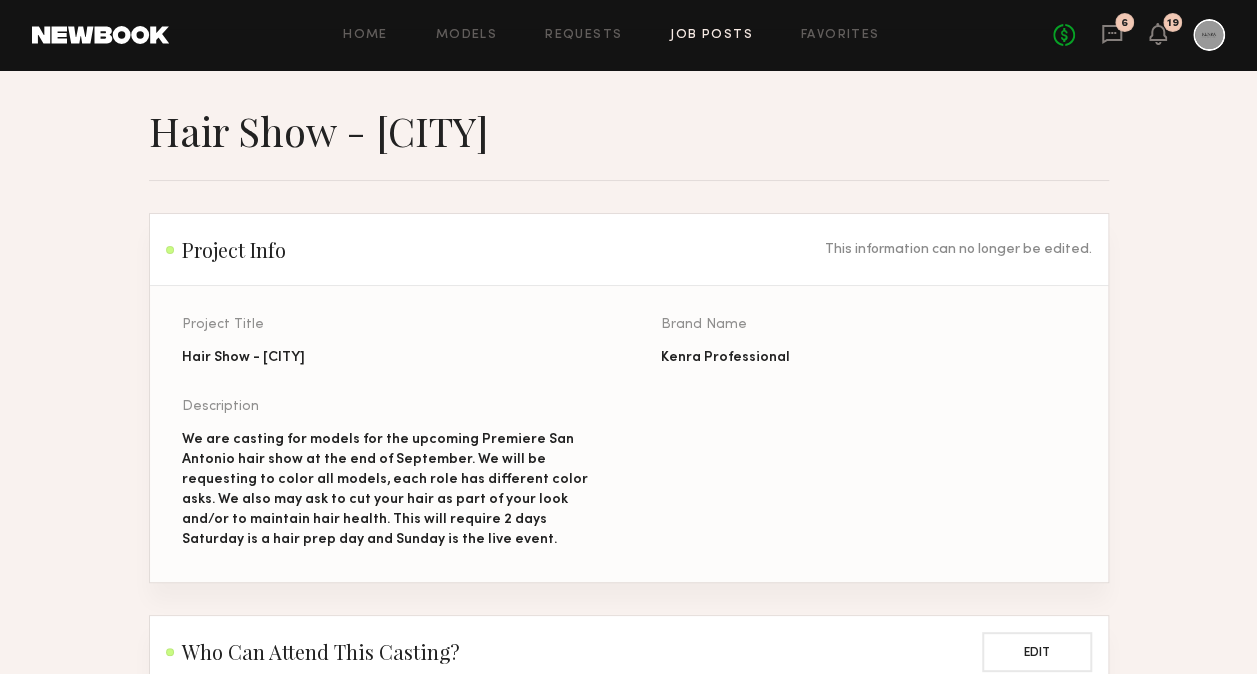 click on "No fees up to $5,000 6 19" 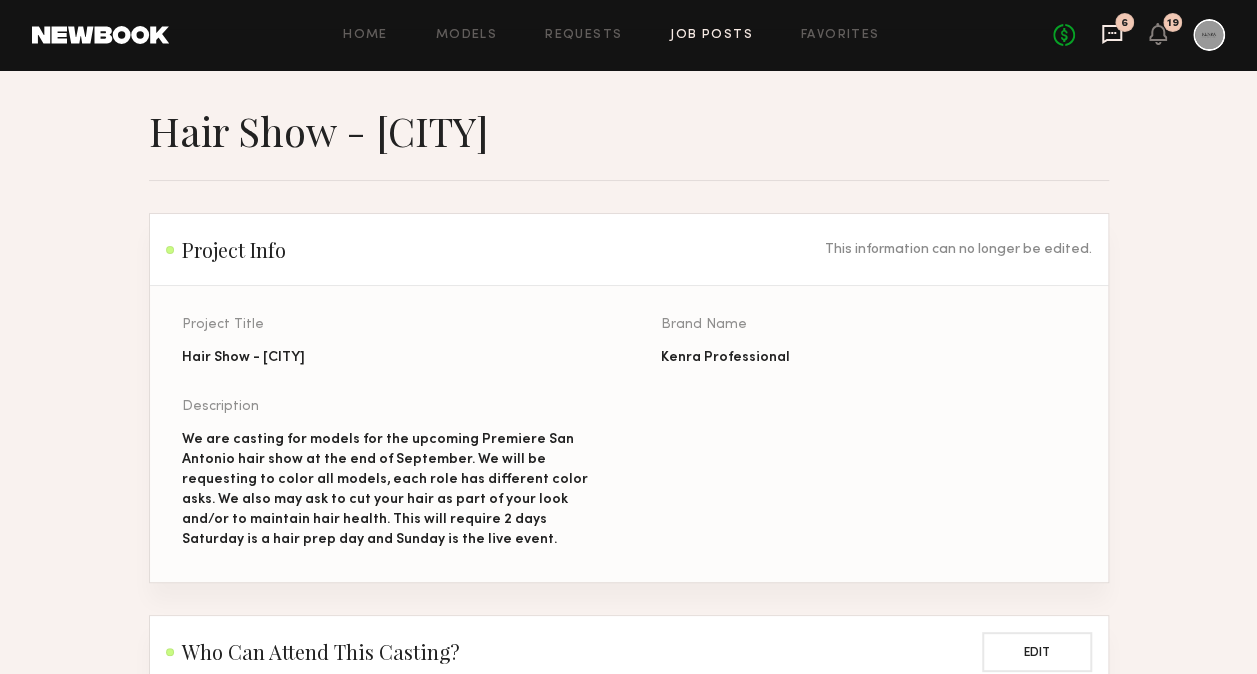 click 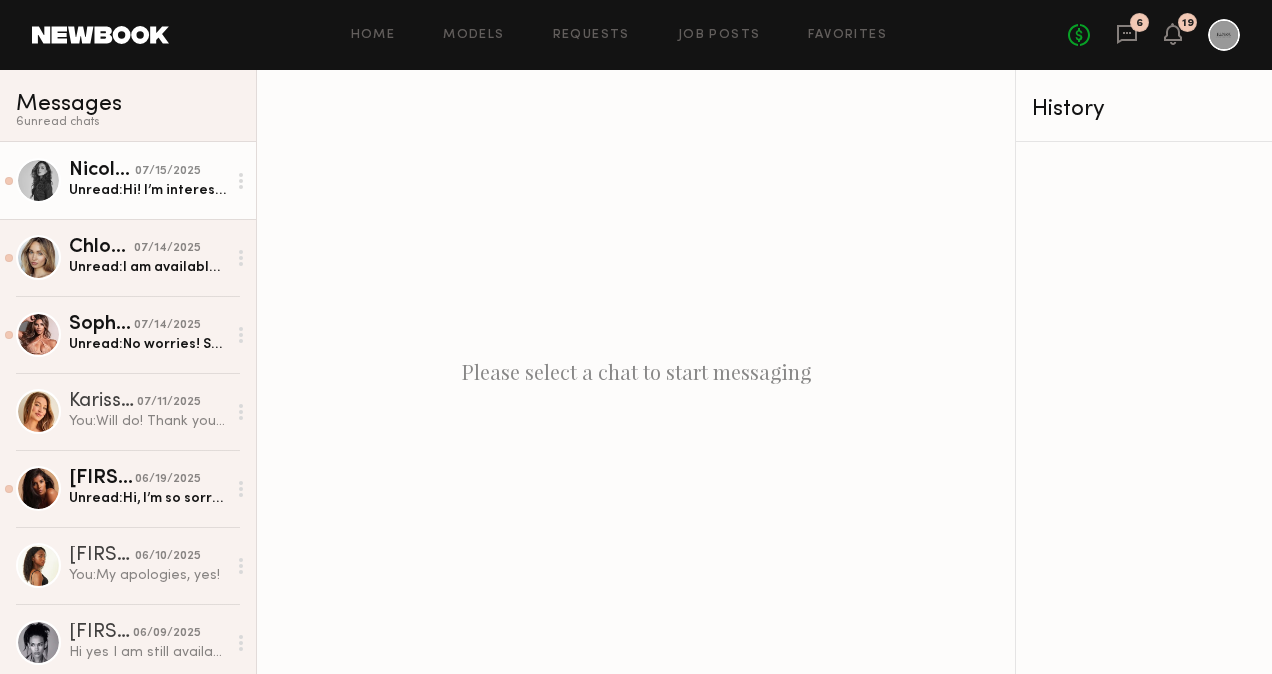 click on "07/15/2025" 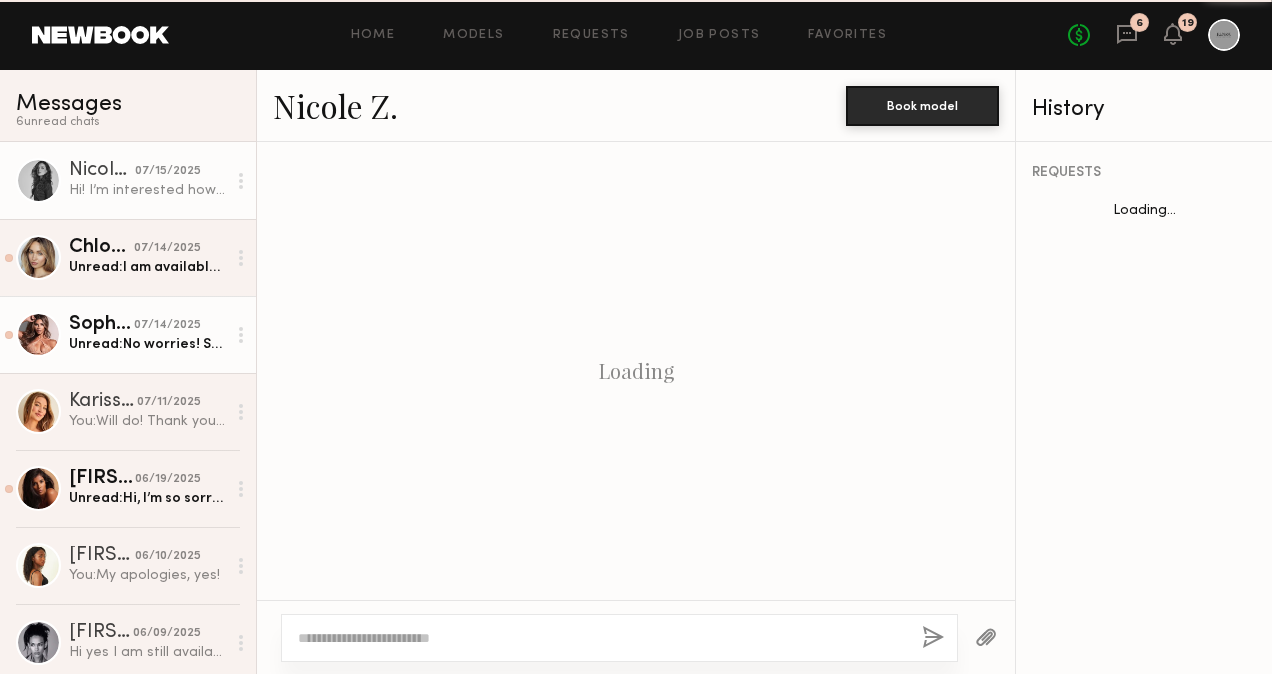 scroll, scrollTop: 2816, scrollLeft: 0, axis: vertical 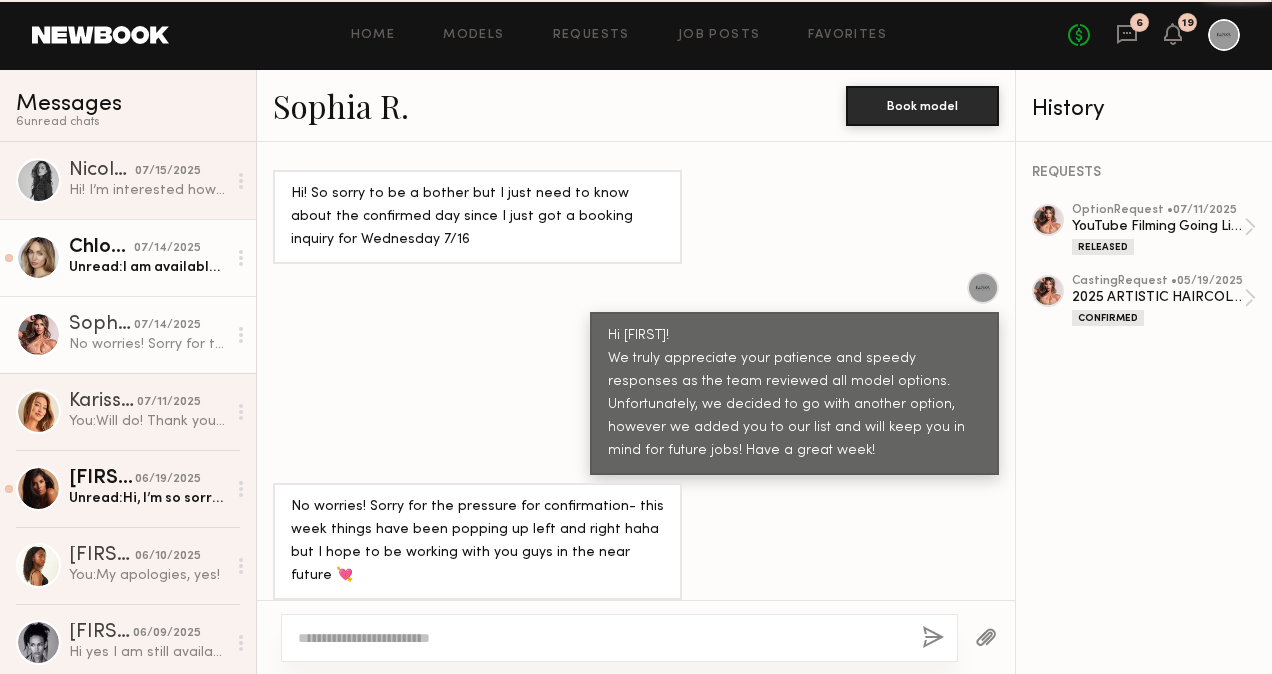 click on "Unread:  I am available this thursday as well" 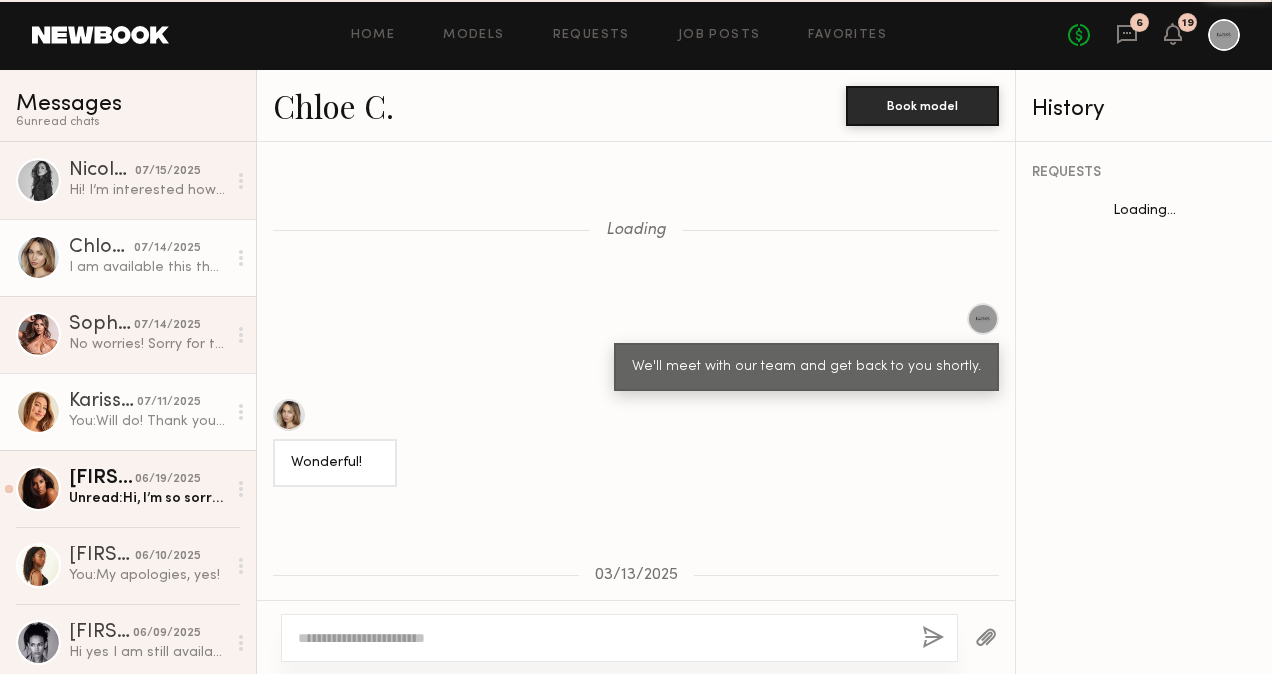 click on "You:  Will do! Thank you for getting back to us!" 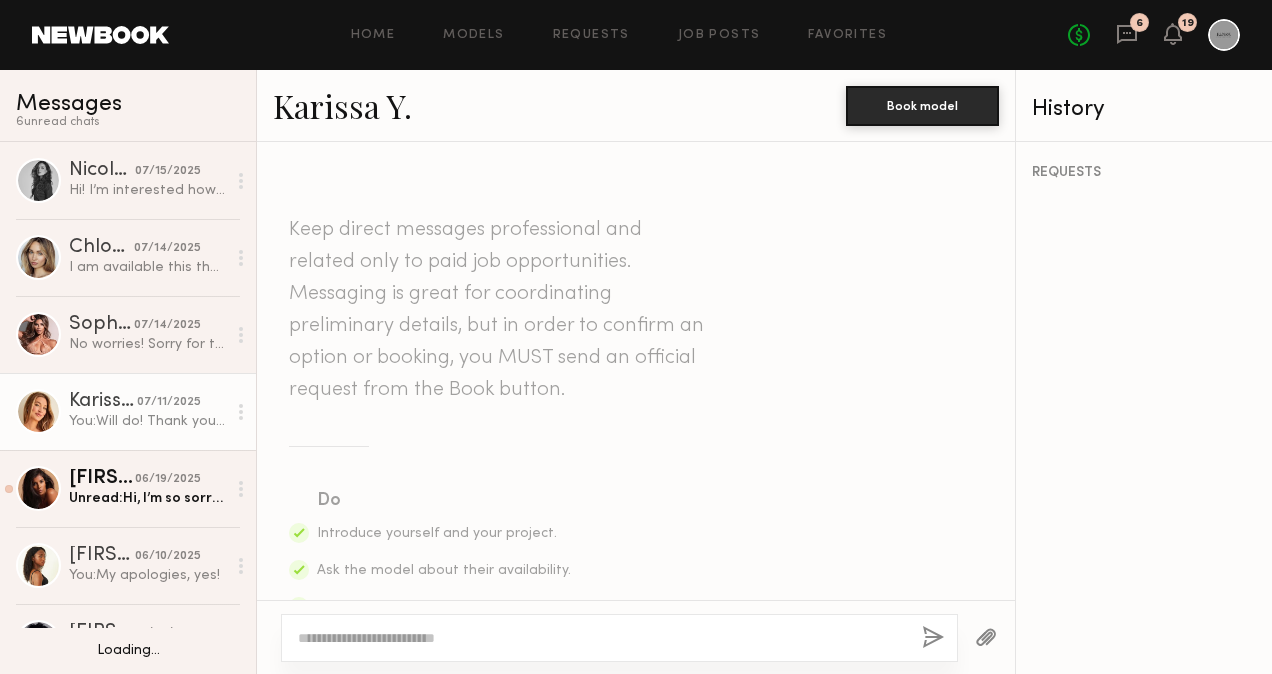 scroll, scrollTop: 228, scrollLeft: 0, axis: vertical 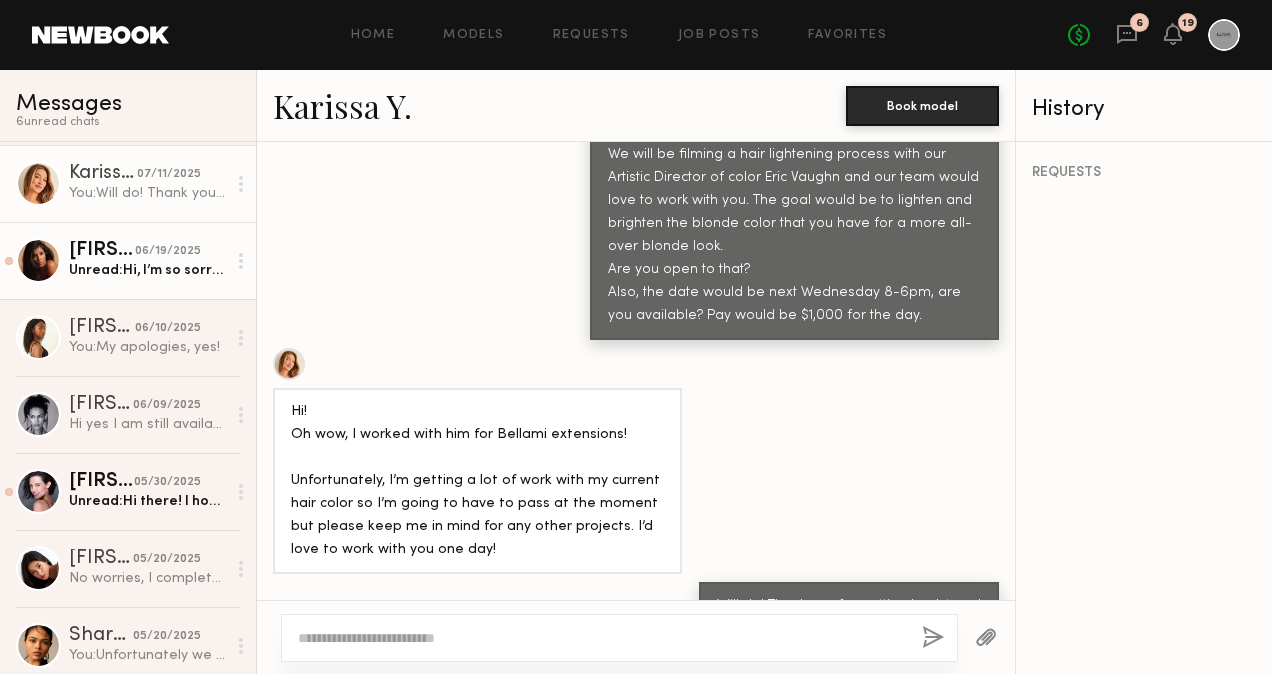 click on "Unread:  Hi,
I’m so sorry I totally missed this casting request. Is it still any chance for me to do the casting?" 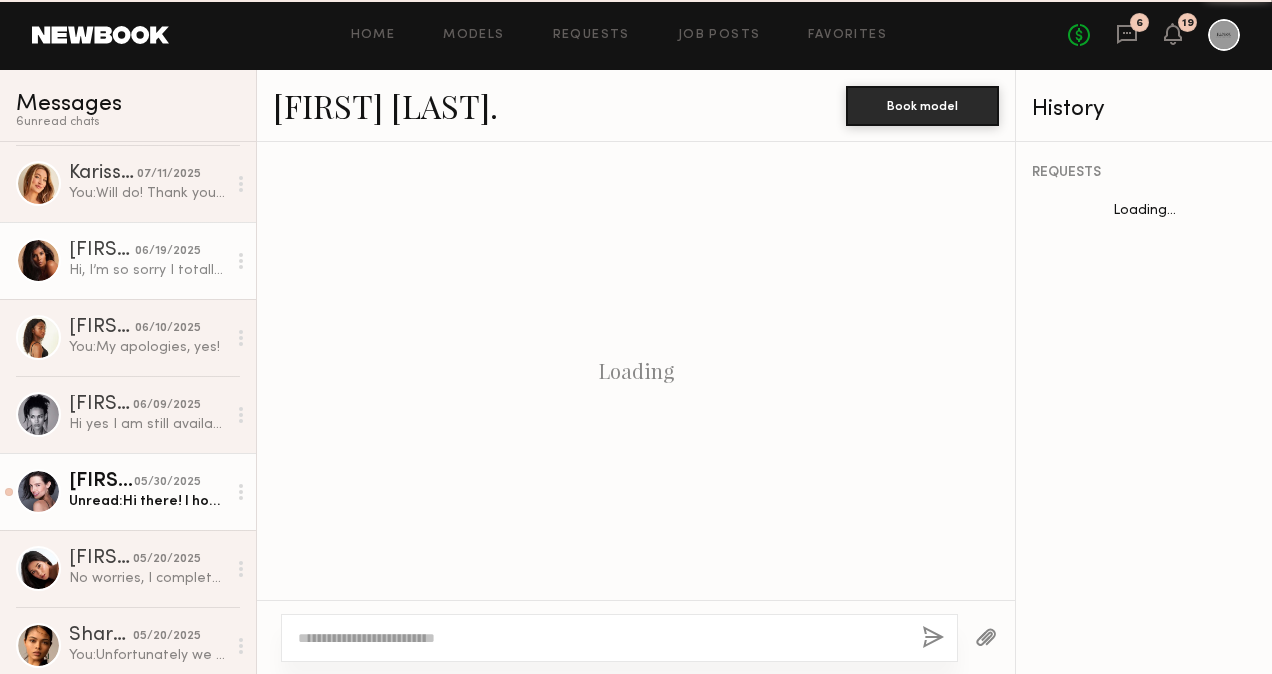 click on "05/30/2025" 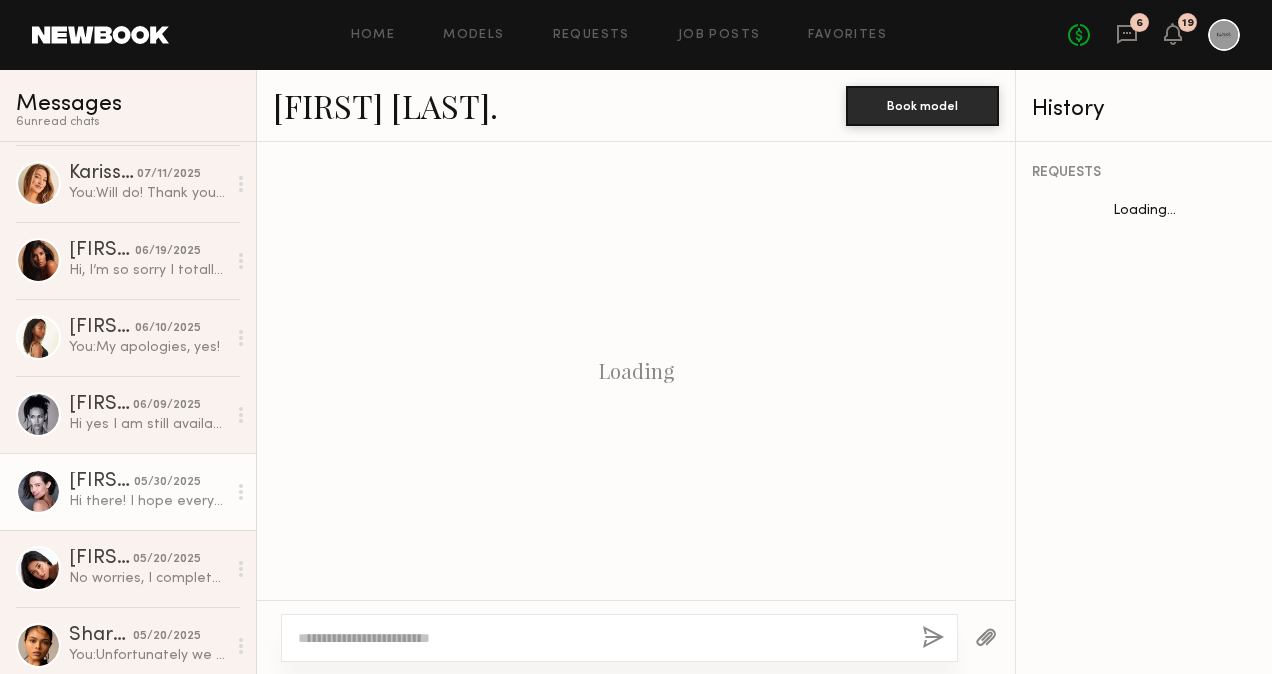 scroll, scrollTop: 1340, scrollLeft: 0, axis: vertical 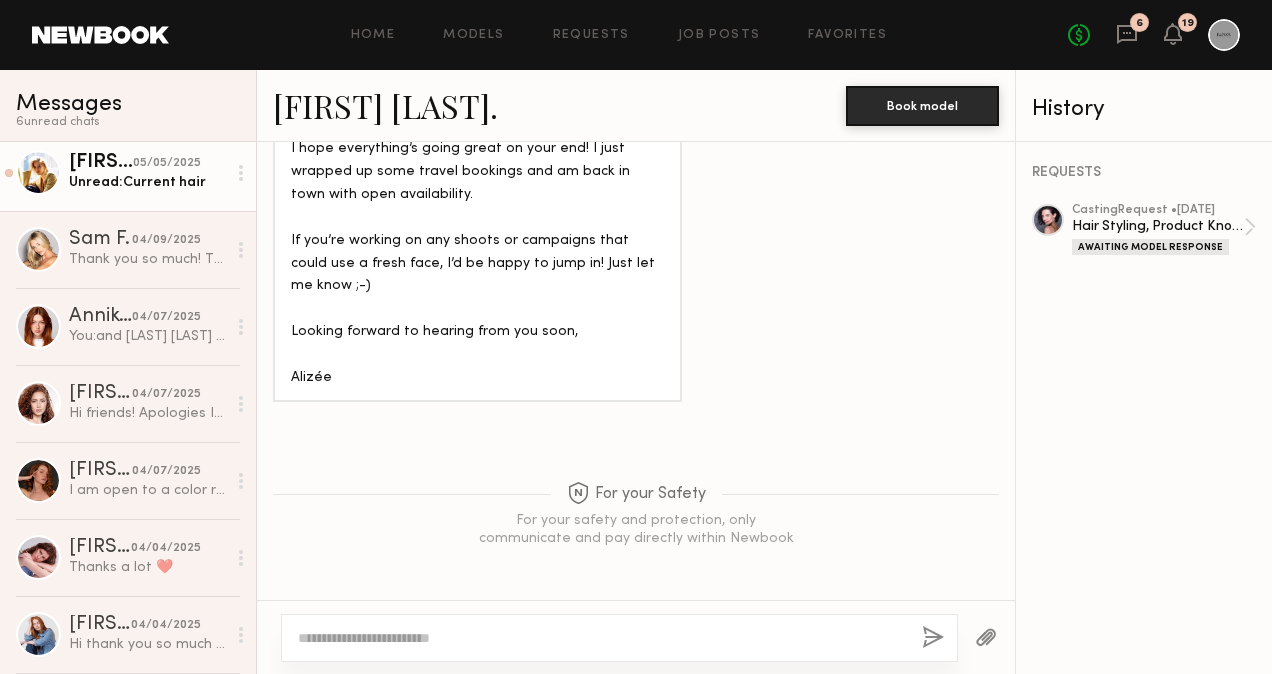 click on "Unread:  Current hair" 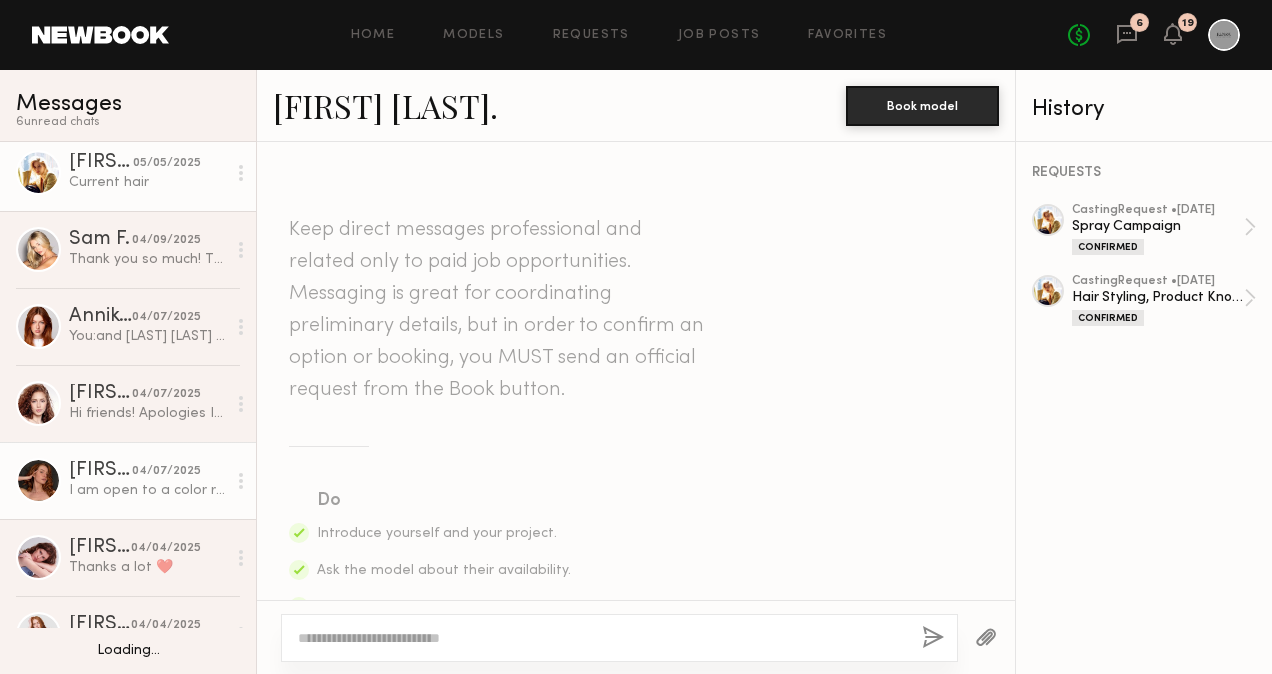 scroll, scrollTop: 3328, scrollLeft: 0, axis: vertical 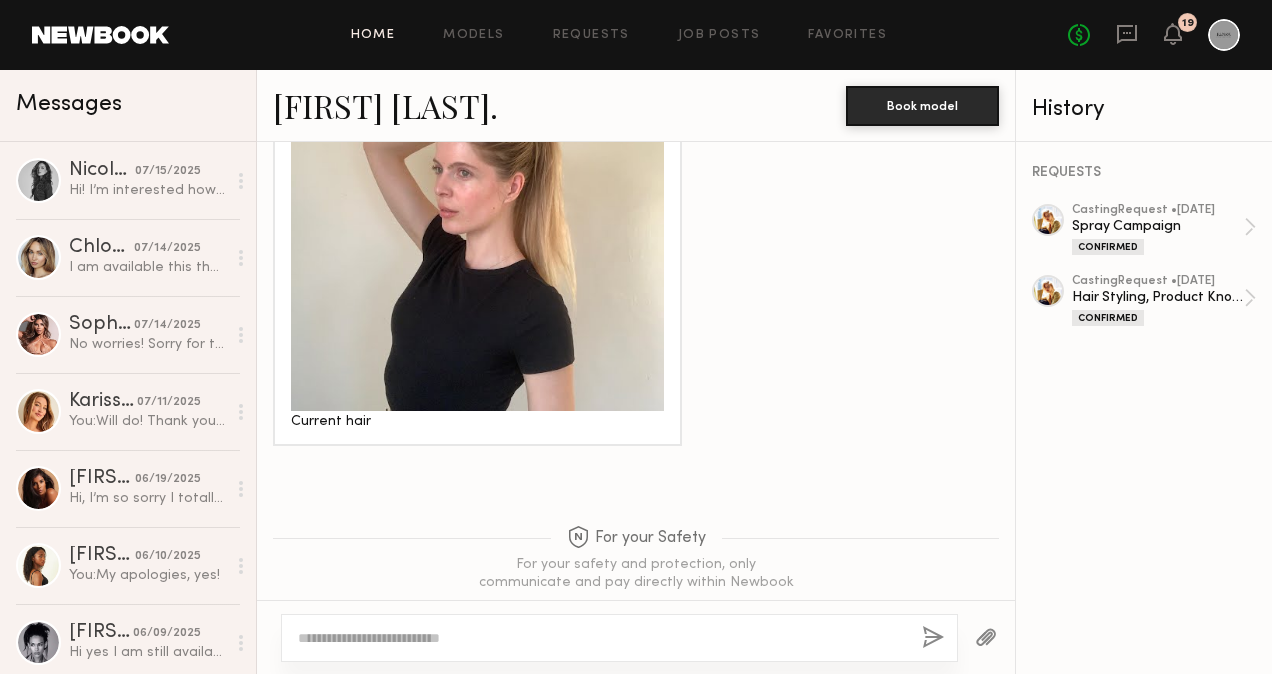 click on "Home" 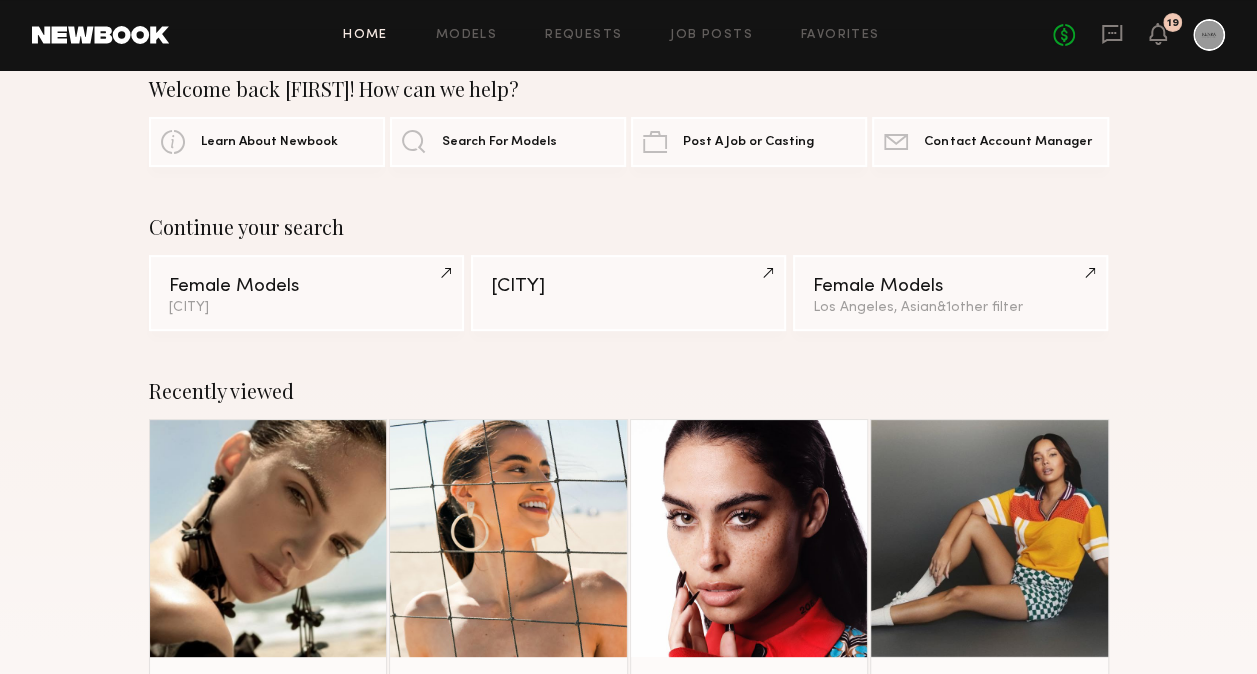 scroll, scrollTop: 0, scrollLeft: 0, axis: both 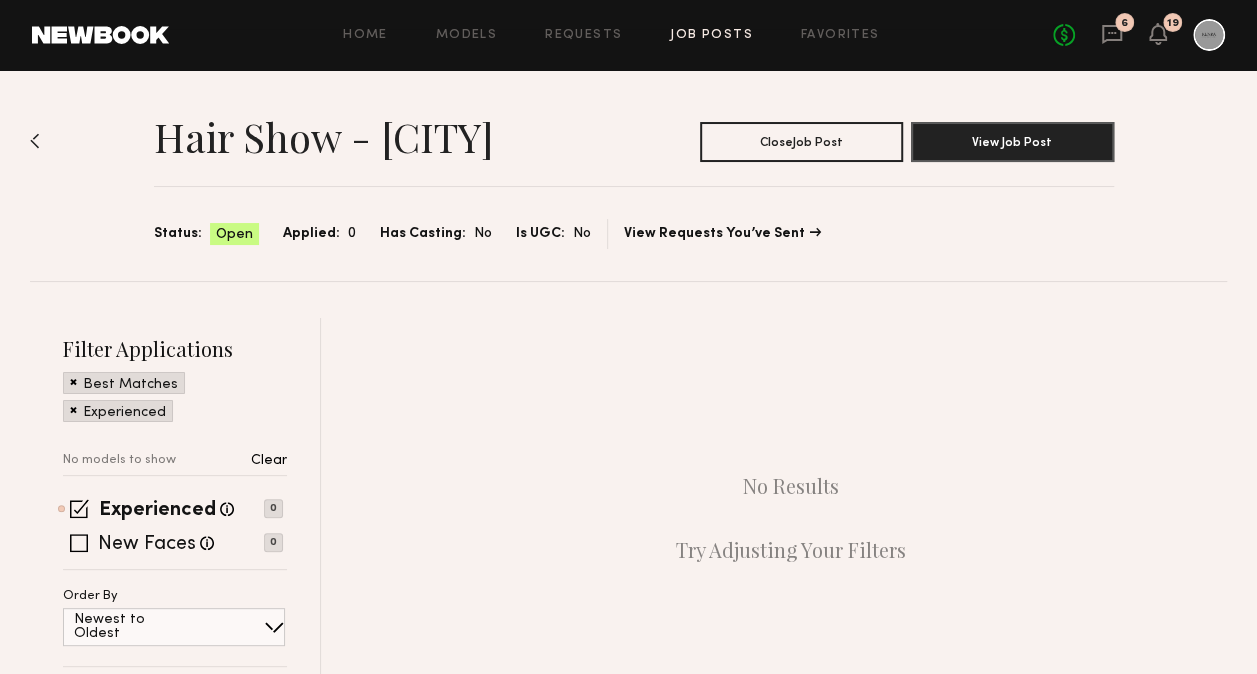 click on "Job Posts" 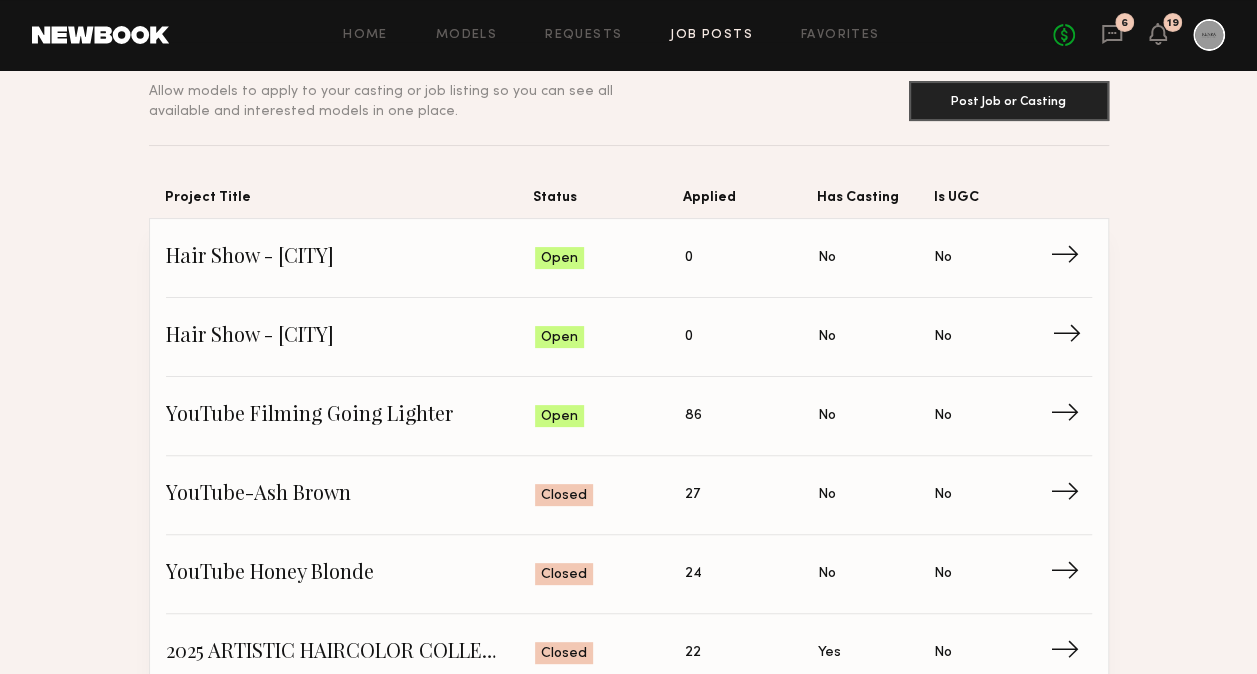 scroll, scrollTop: 0, scrollLeft: 0, axis: both 